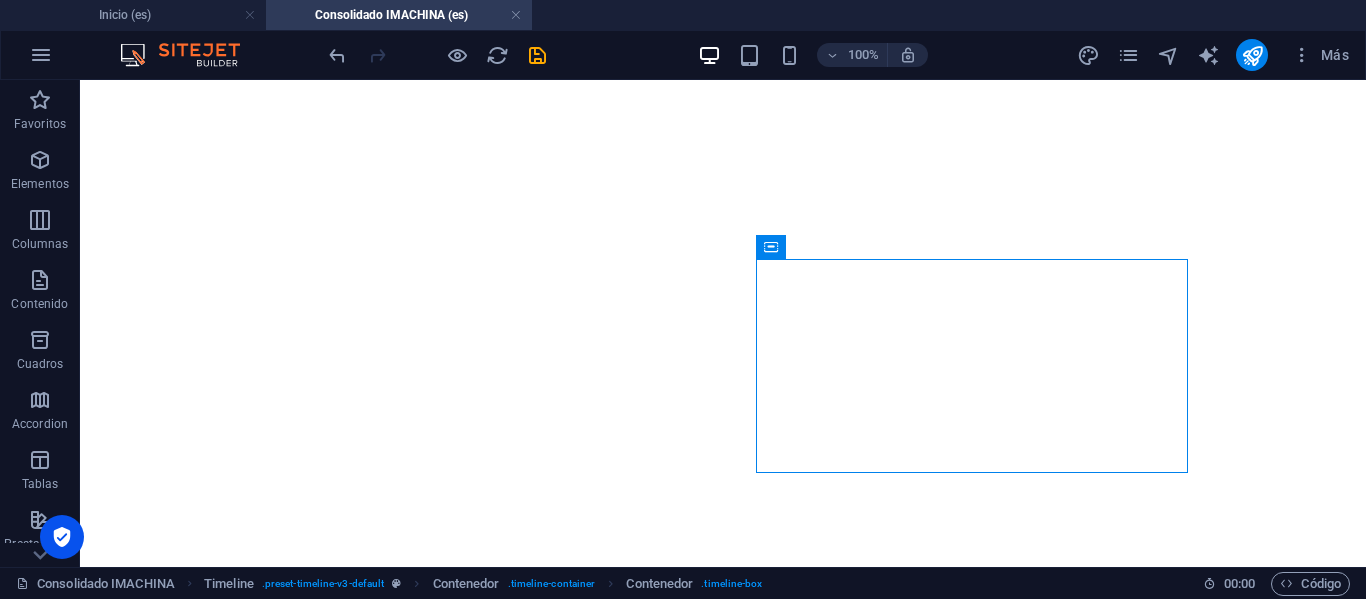 scroll, scrollTop: 0, scrollLeft: 0, axis: both 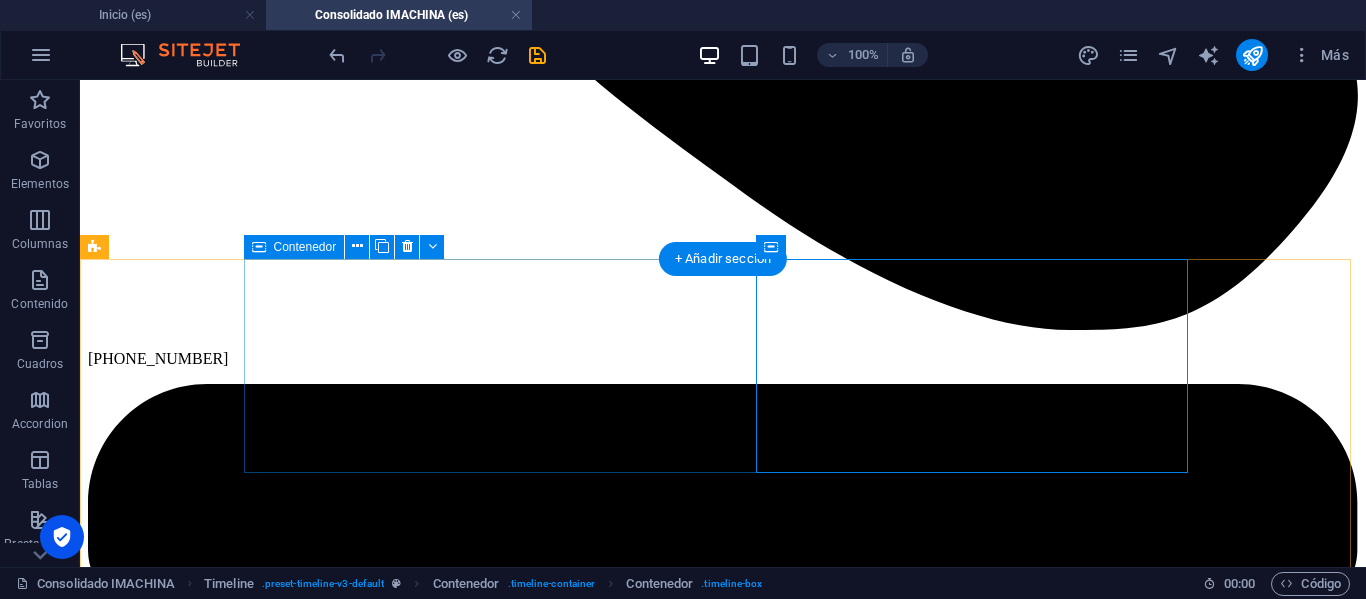 click on "Compra y Envía a Yiwu" at bounding box center (723, 10019) 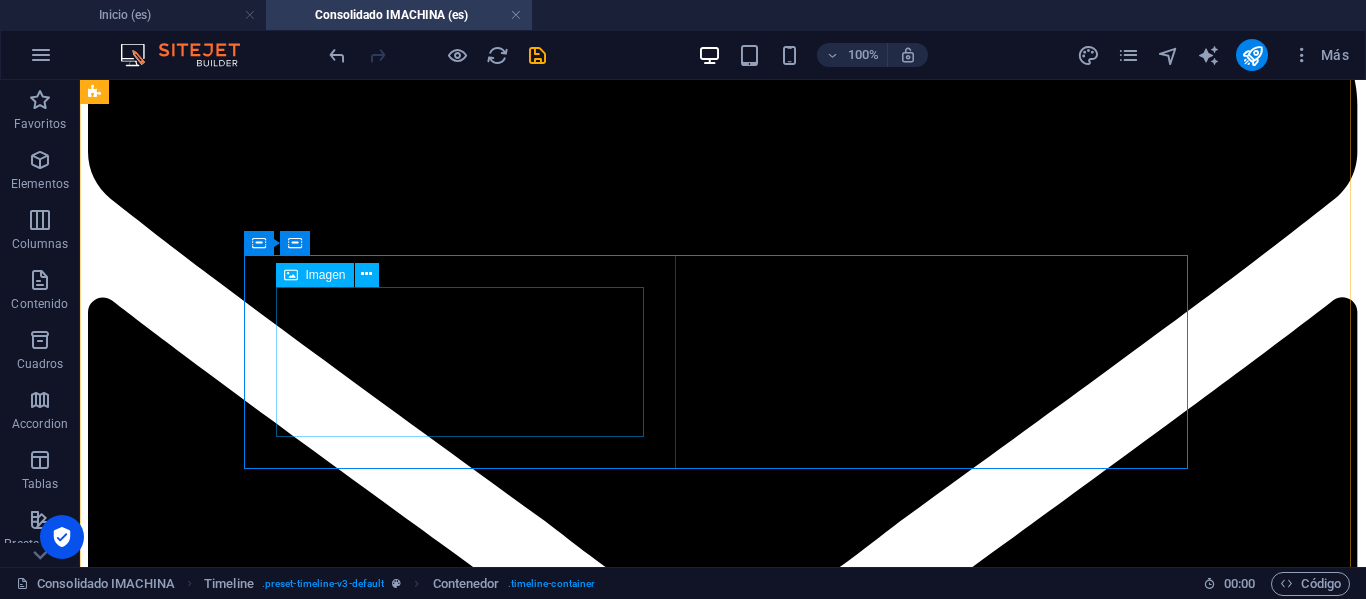 scroll, scrollTop: 2099, scrollLeft: 0, axis: vertical 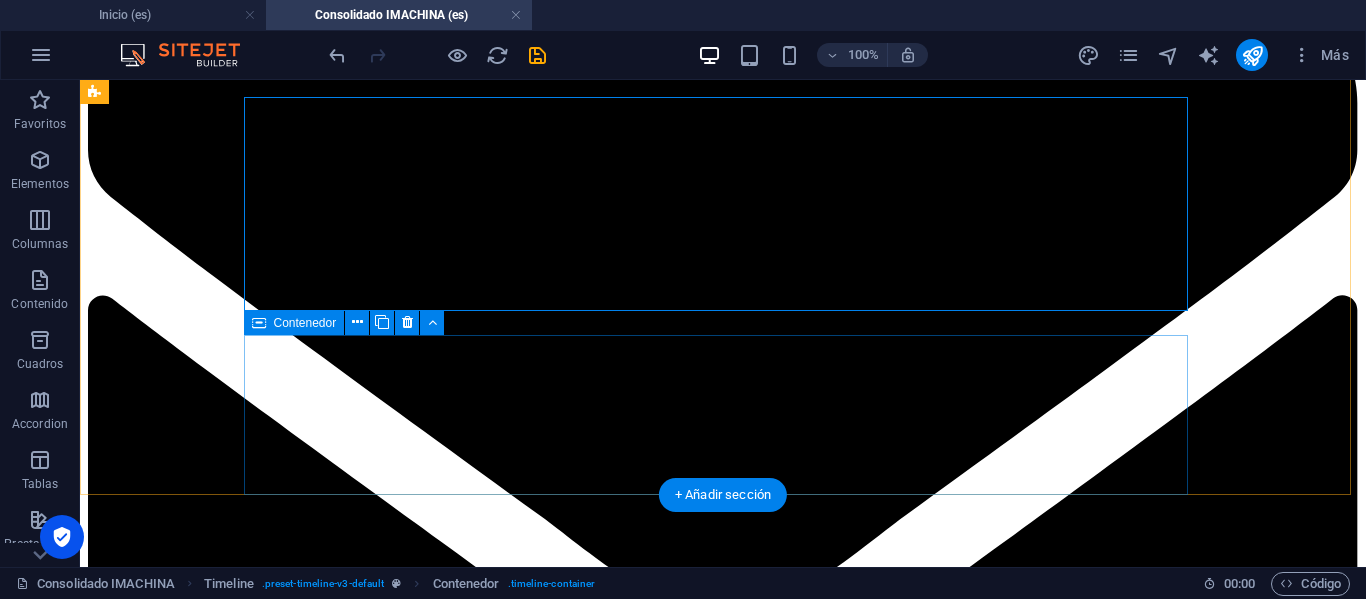 click on "[DATE] Lorem ipsum dolor sit amet, consectetuer adipiscing elit. Aenean commodo ligula eget dolor. Lorem ipsum dolor sit amet, consectetuer adipiscing elit leget dolor." at bounding box center [723, 9968] 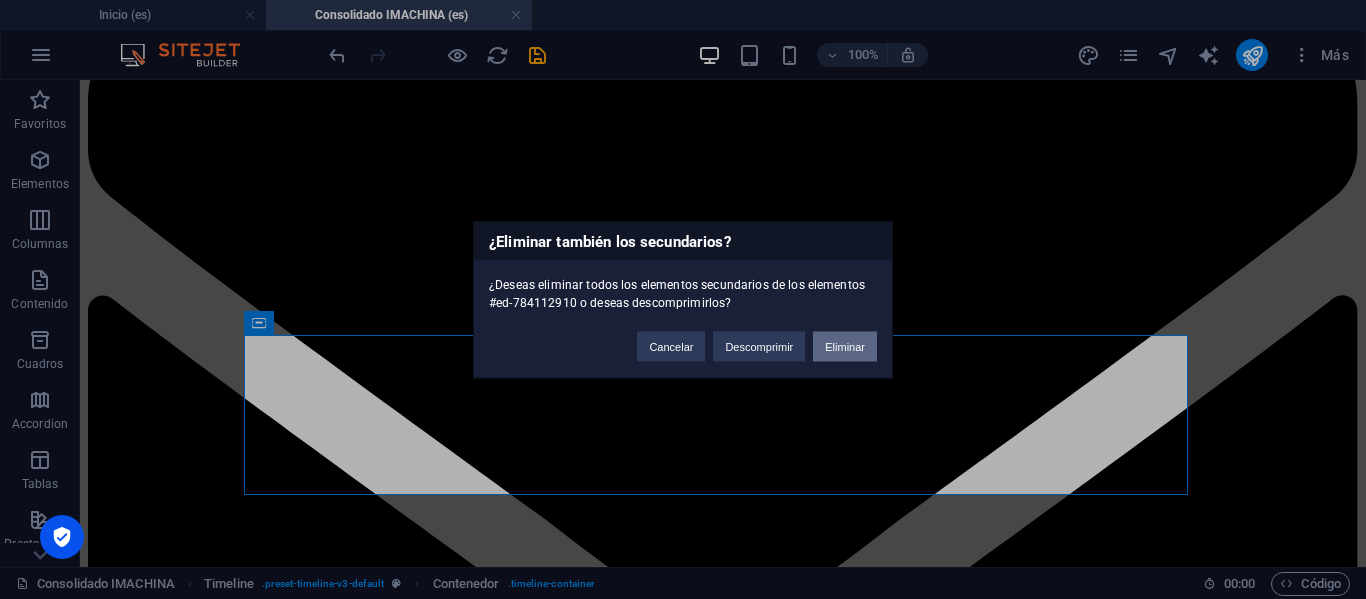 click on "Eliminar" at bounding box center (845, 346) 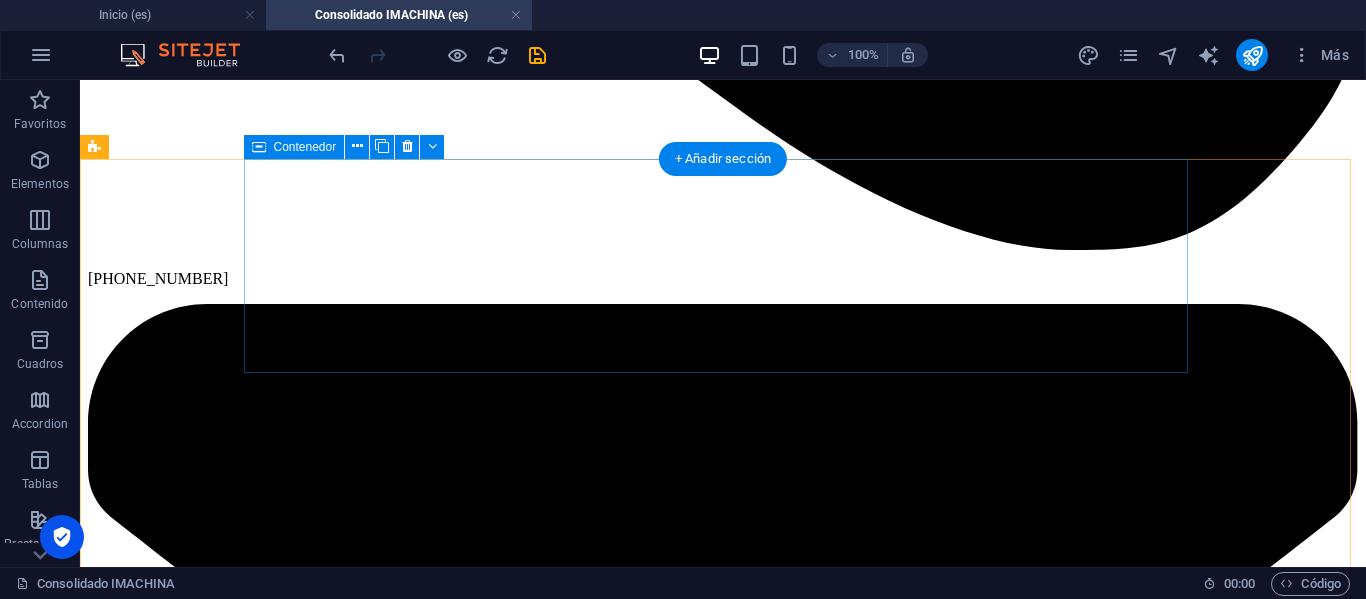 scroll, scrollTop: 1799, scrollLeft: 0, axis: vertical 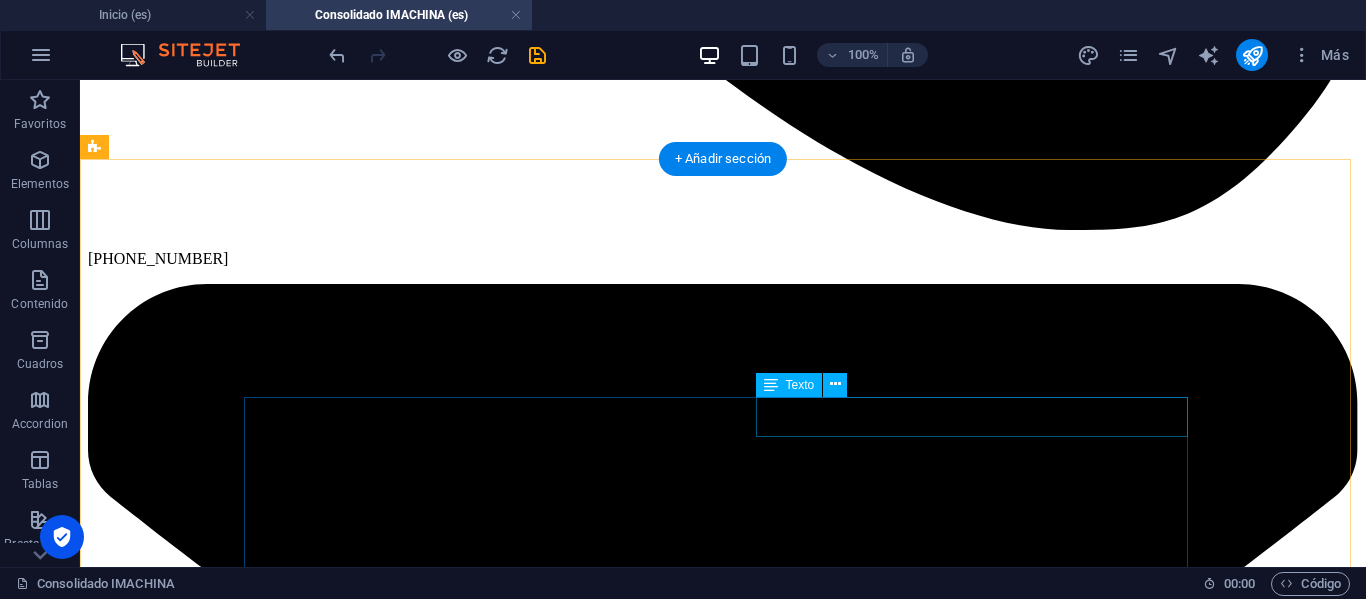 click on "Compra y Envía a Yiwu" at bounding box center (723, 10044) 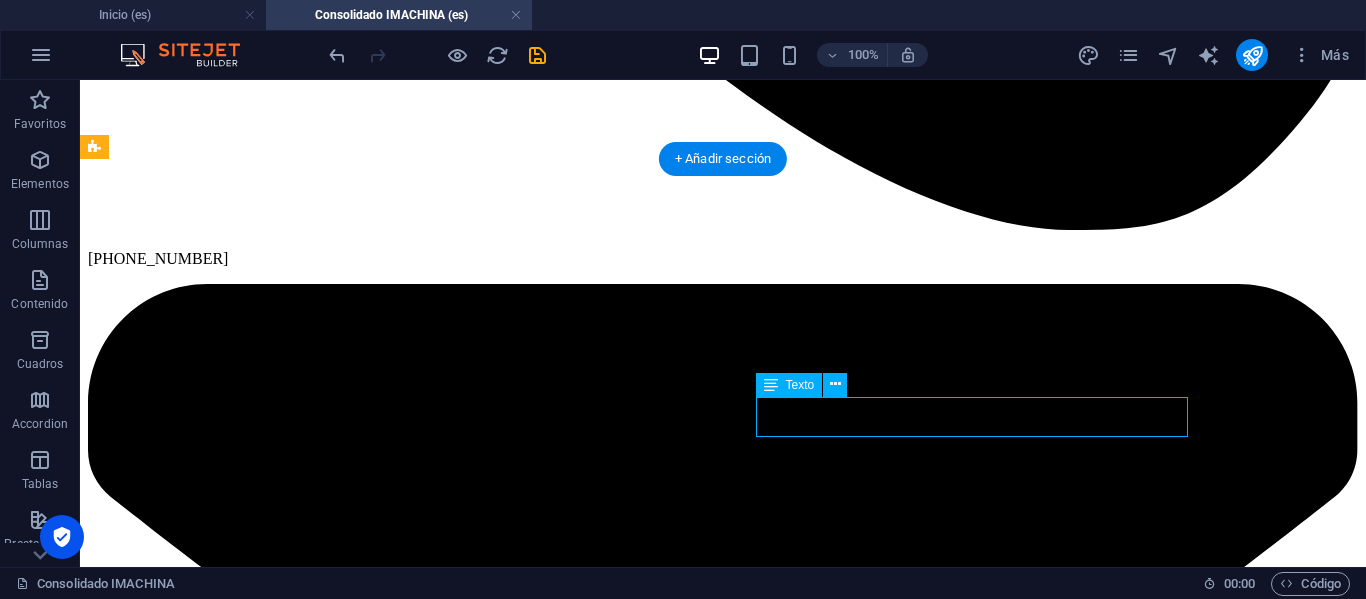 click on "Compra y Envía a Yiwu" at bounding box center [723, 10044] 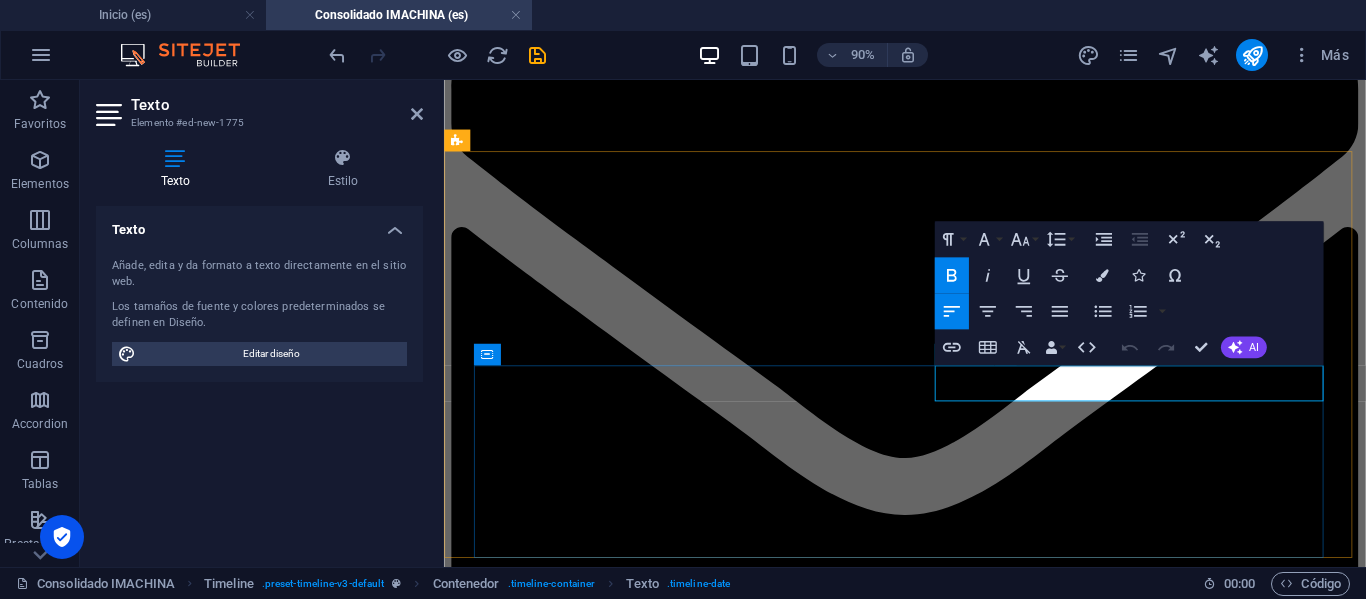 click on "Compra y Envía a Yiwu" at bounding box center [544, 8254] 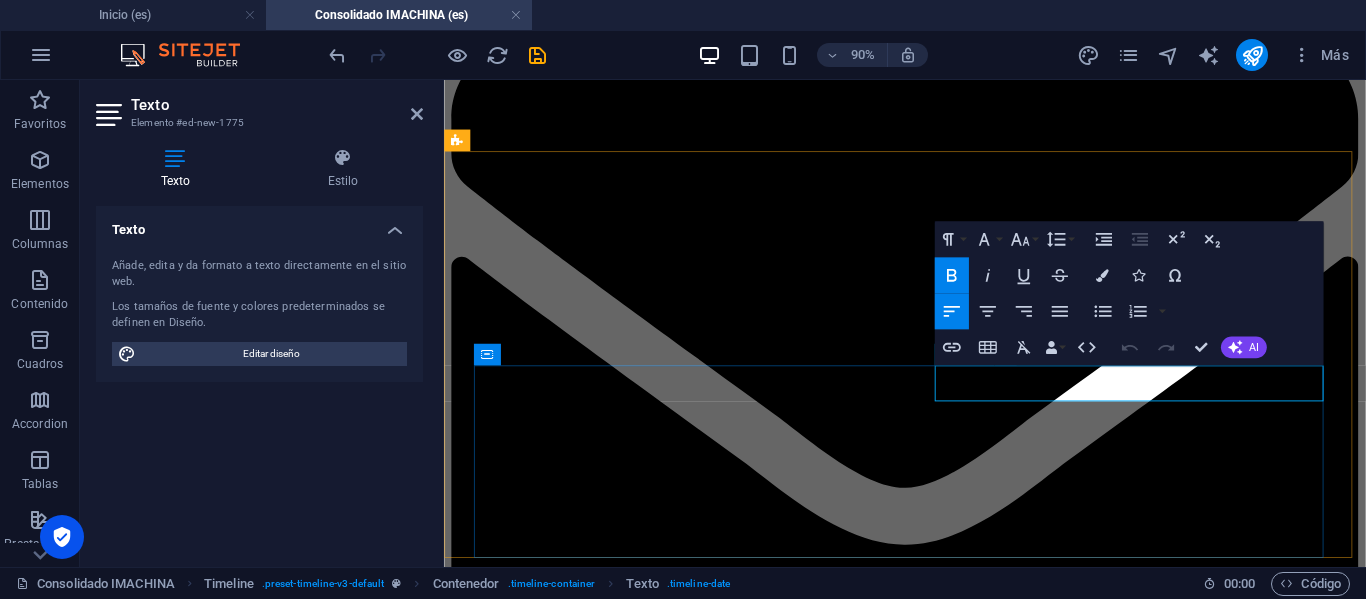 type 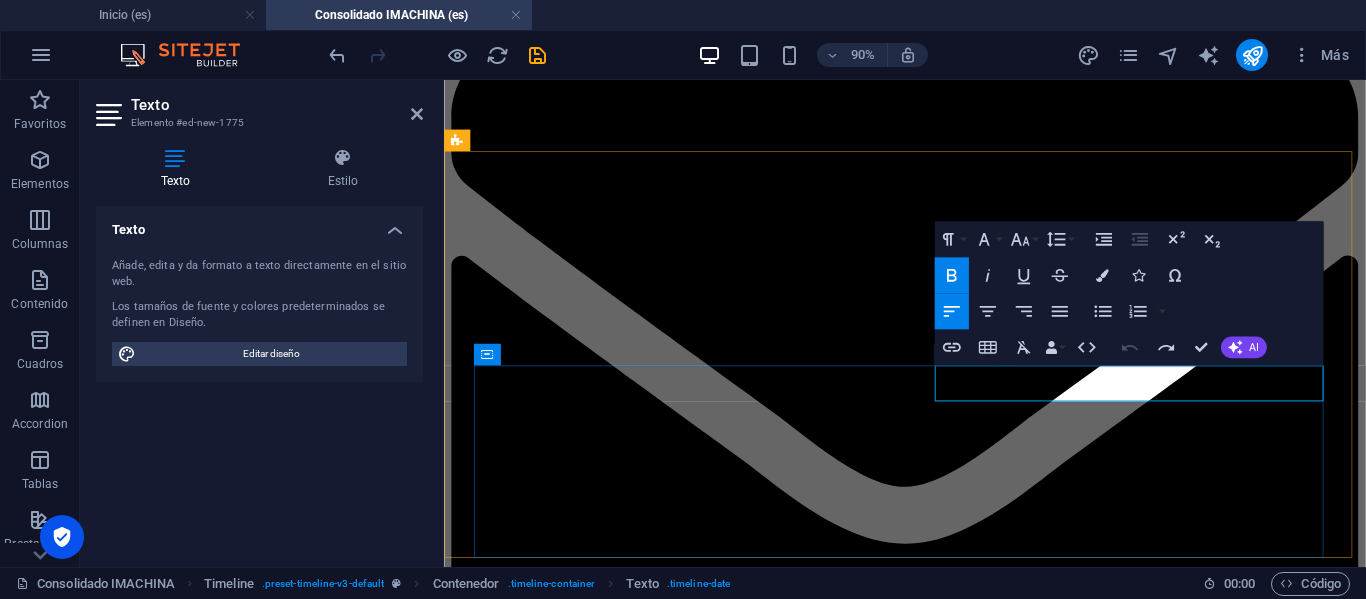 scroll, scrollTop: 1799, scrollLeft: 0, axis: vertical 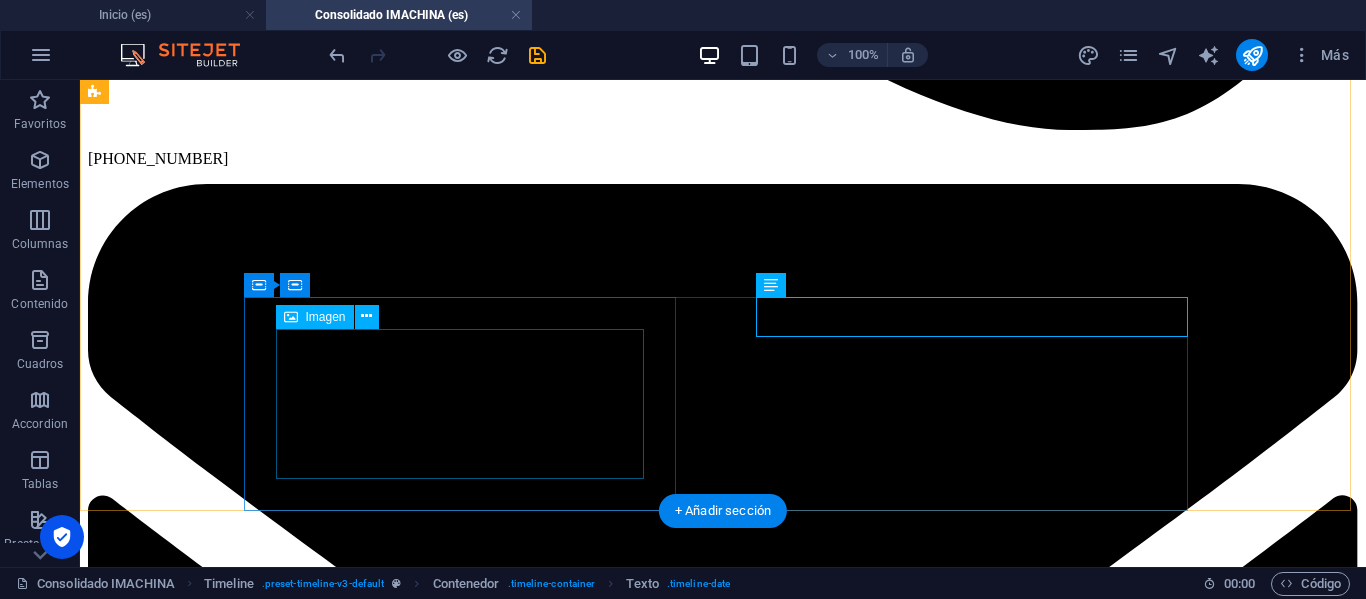 click at bounding box center [723, 10049] 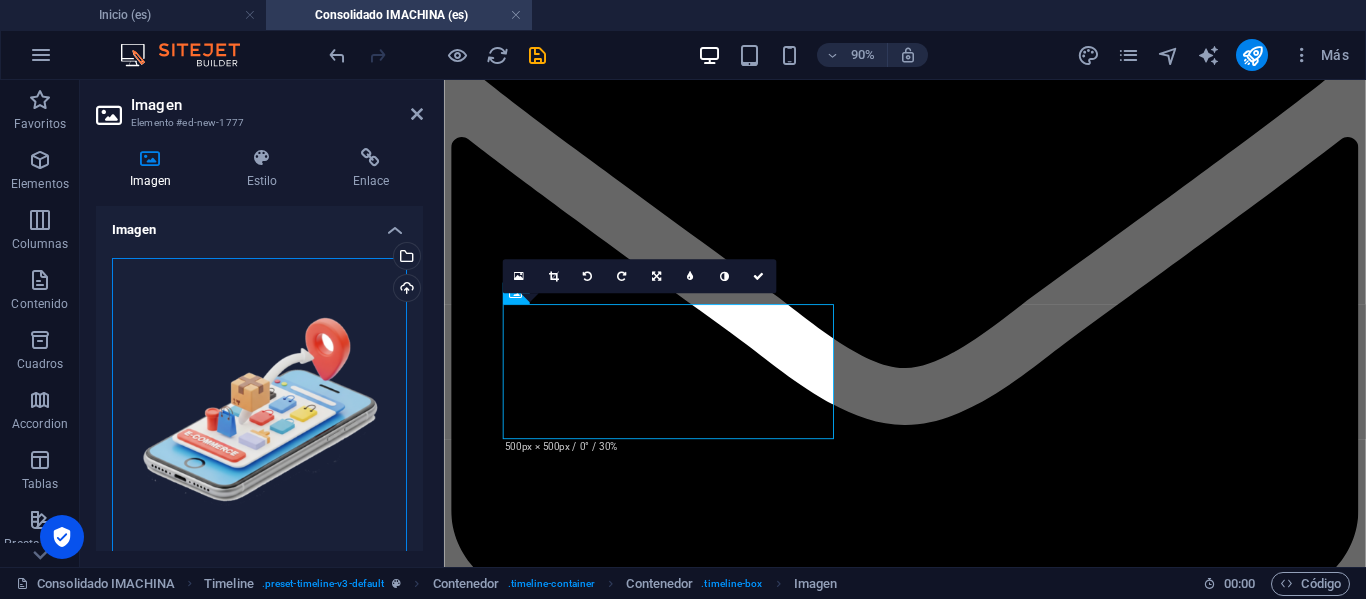 click on "Arrastra archivos aquí, haz clic para escoger archivos o  selecciona archivos de Archivos o de nuestra galería gratuita de fotos y vídeos" at bounding box center (259, 405) 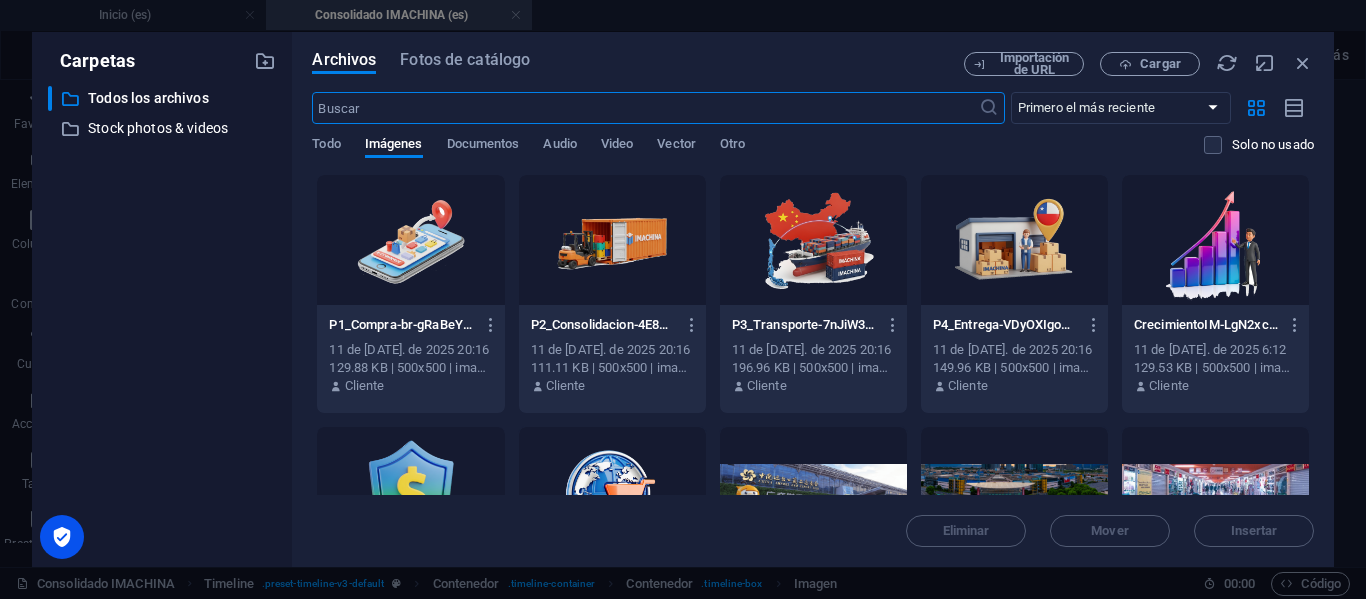 scroll, scrollTop: 1432, scrollLeft: 0, axis: vertical 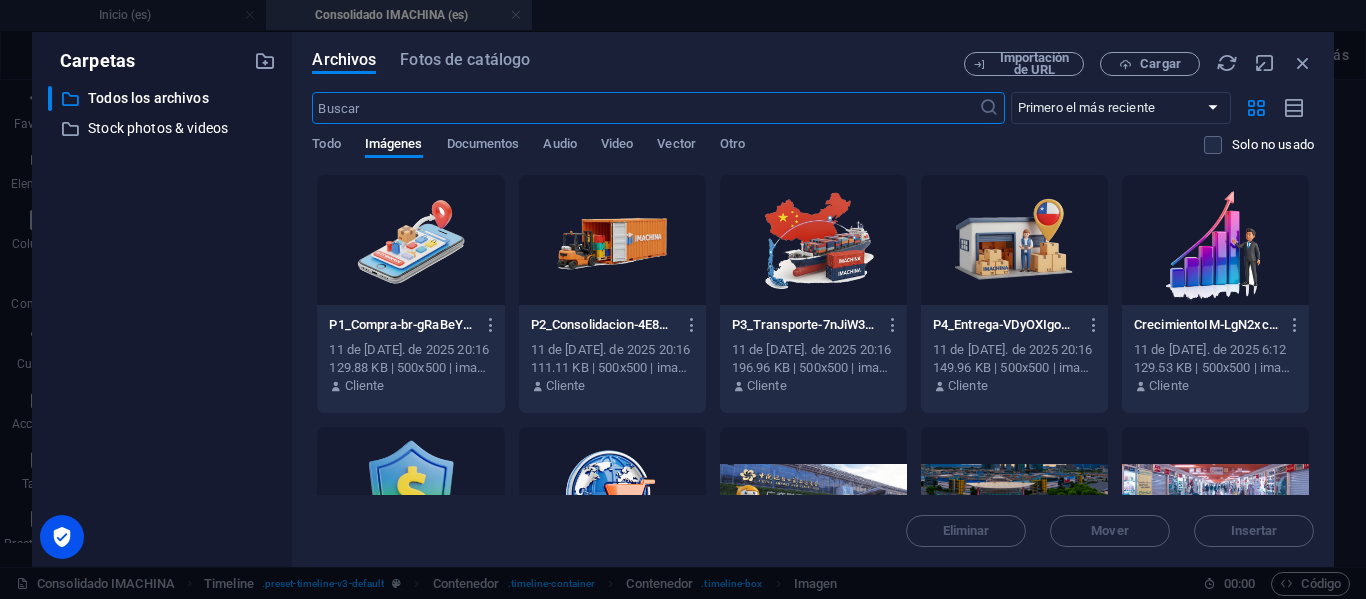 click at bounding box center (612, 240) 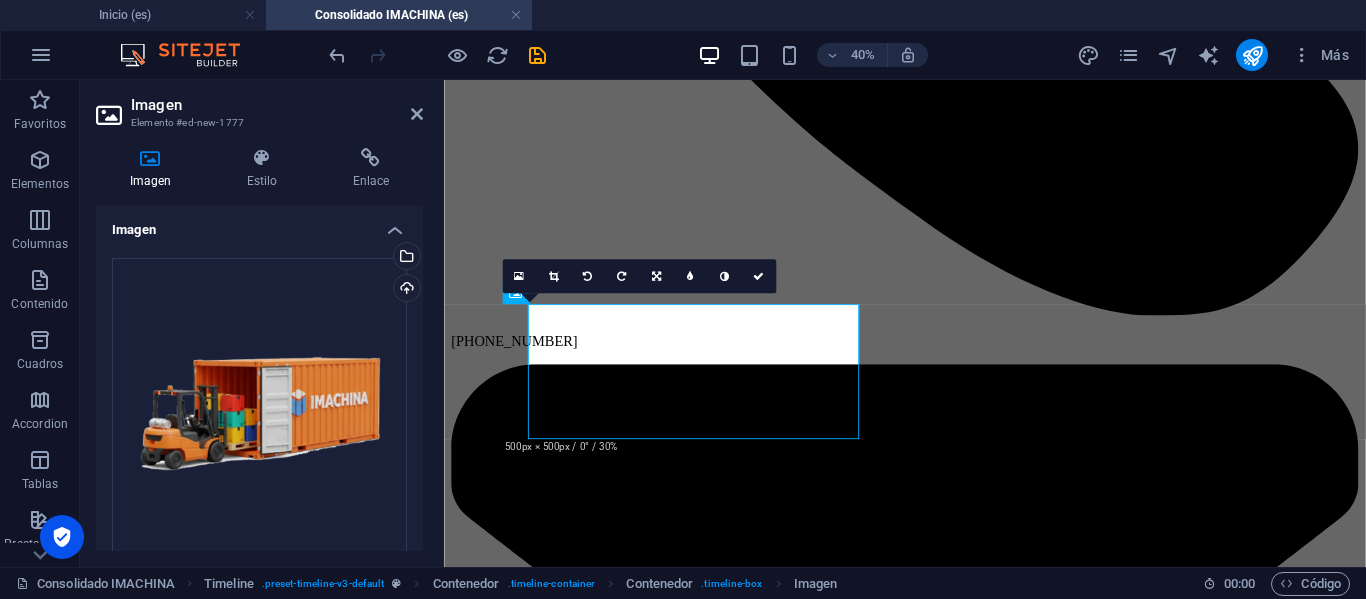 scroll, scrollTop: 1899, scrollLeft: 0, axis: vertical 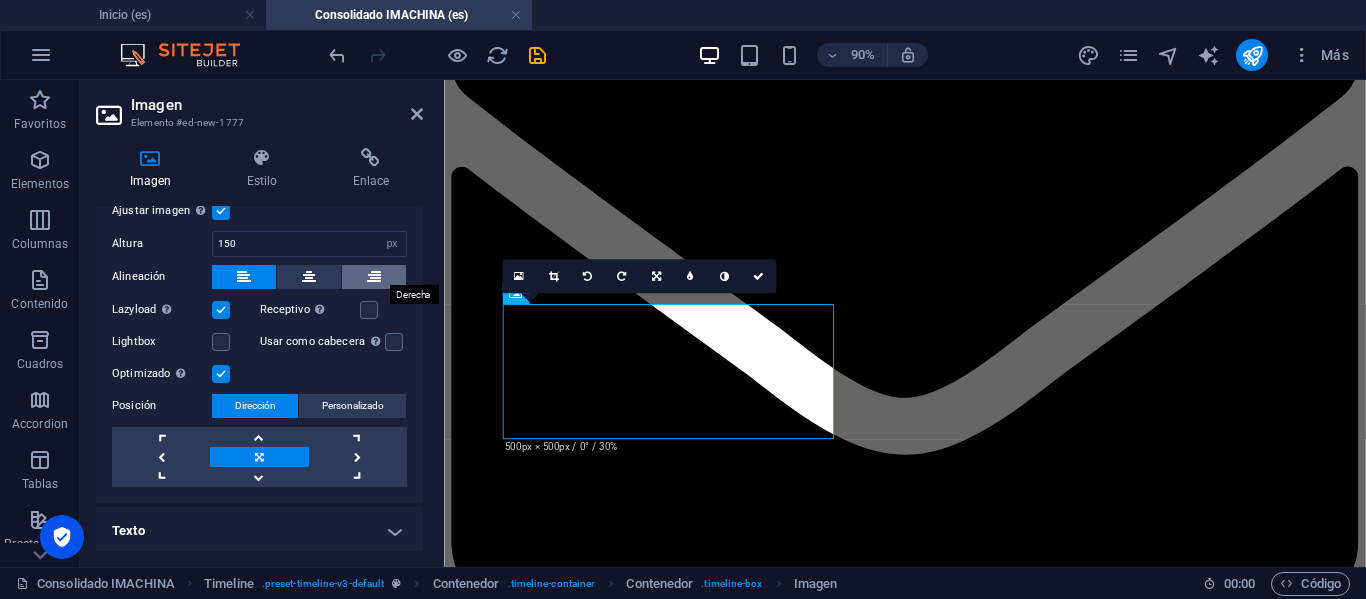 click at bounding box center (374, 277) 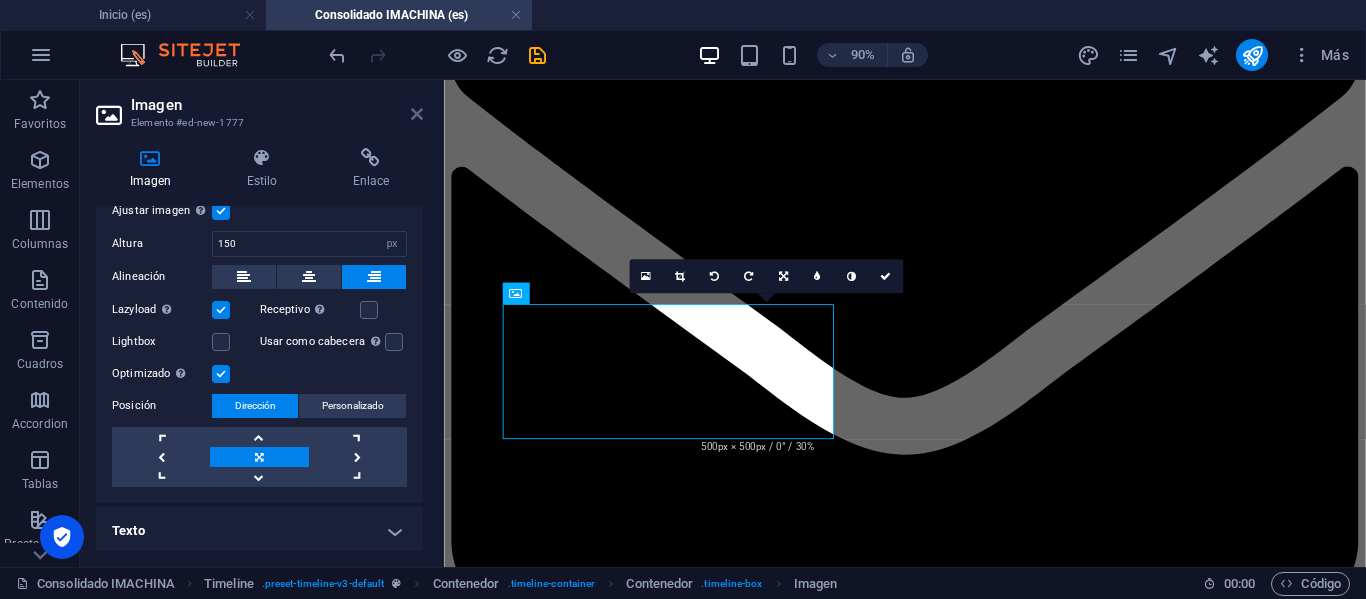 click at bounding box center (417, 114) 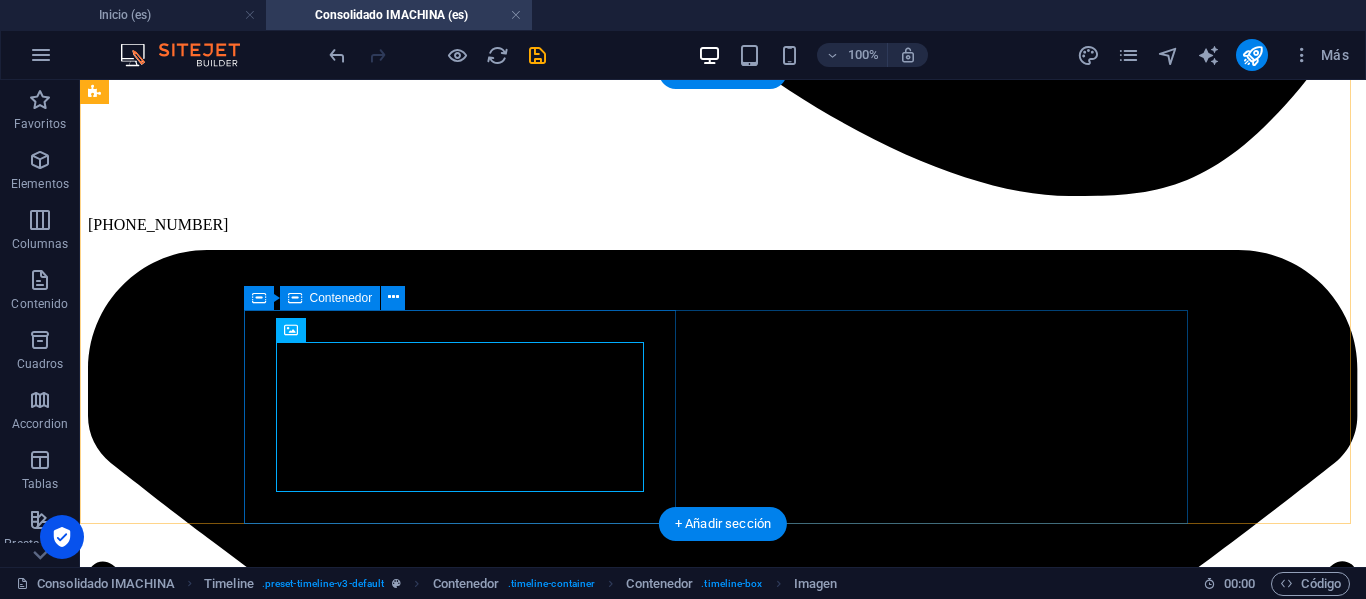 scroll, scrollTop: 1799, scrollLeft: 0, axis: vertical 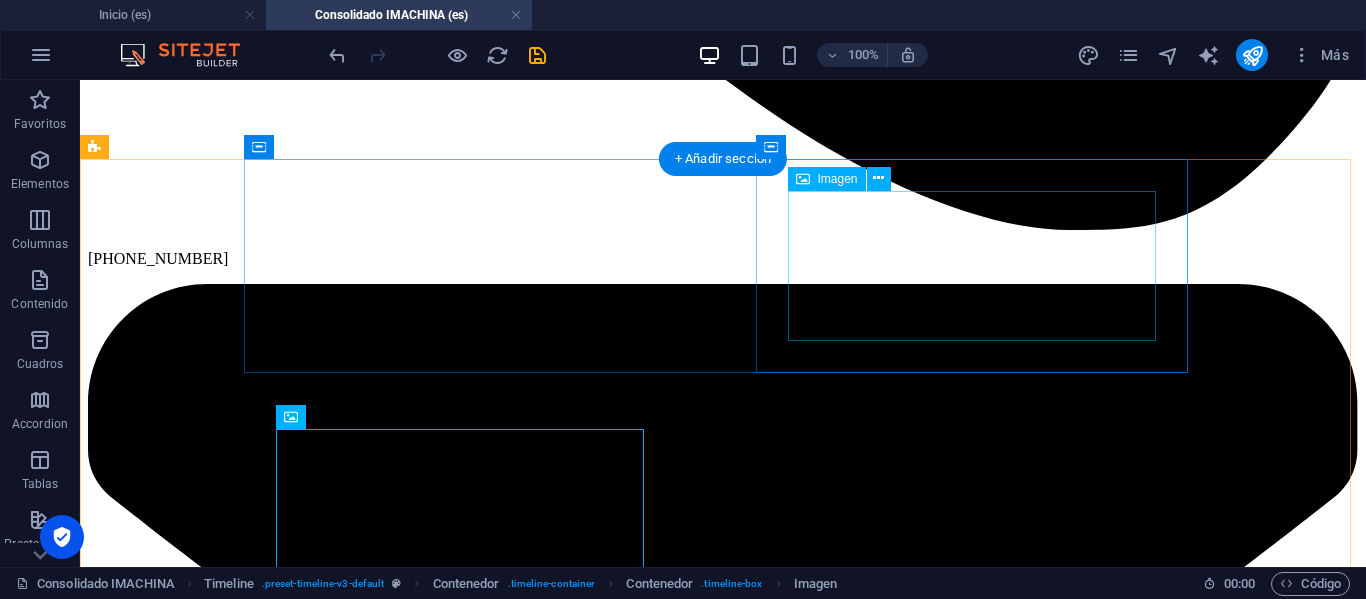 click at bounding box center [723, 9939] 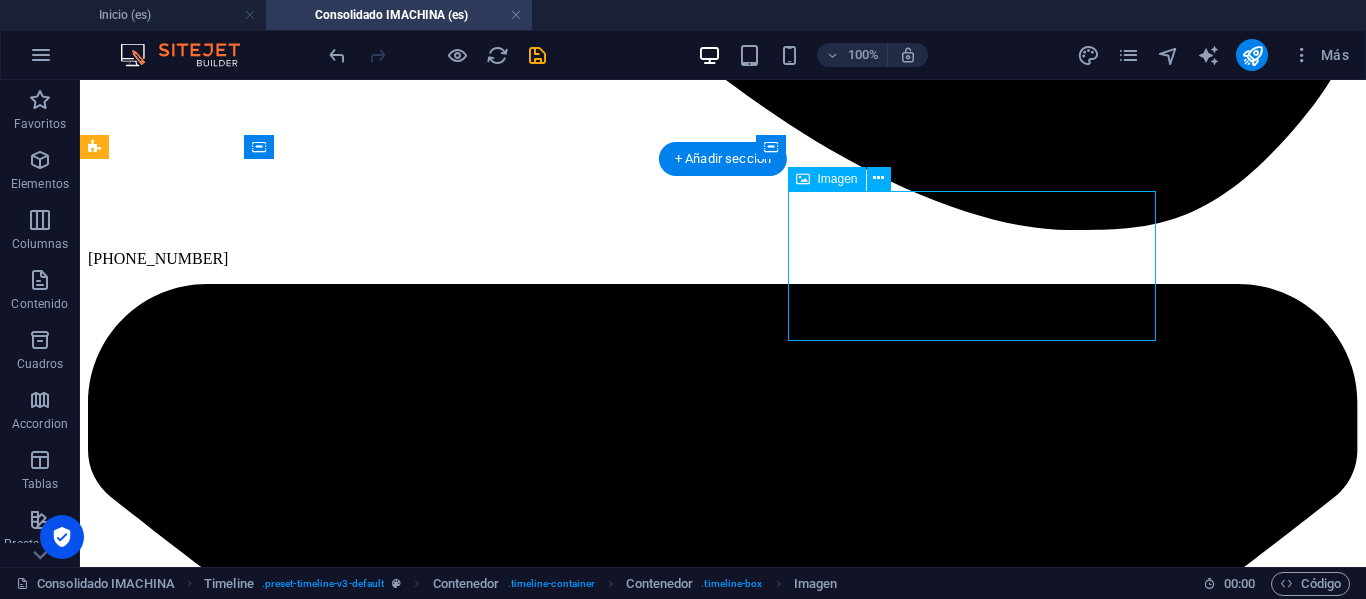 click at bounding box center (723, 9939) 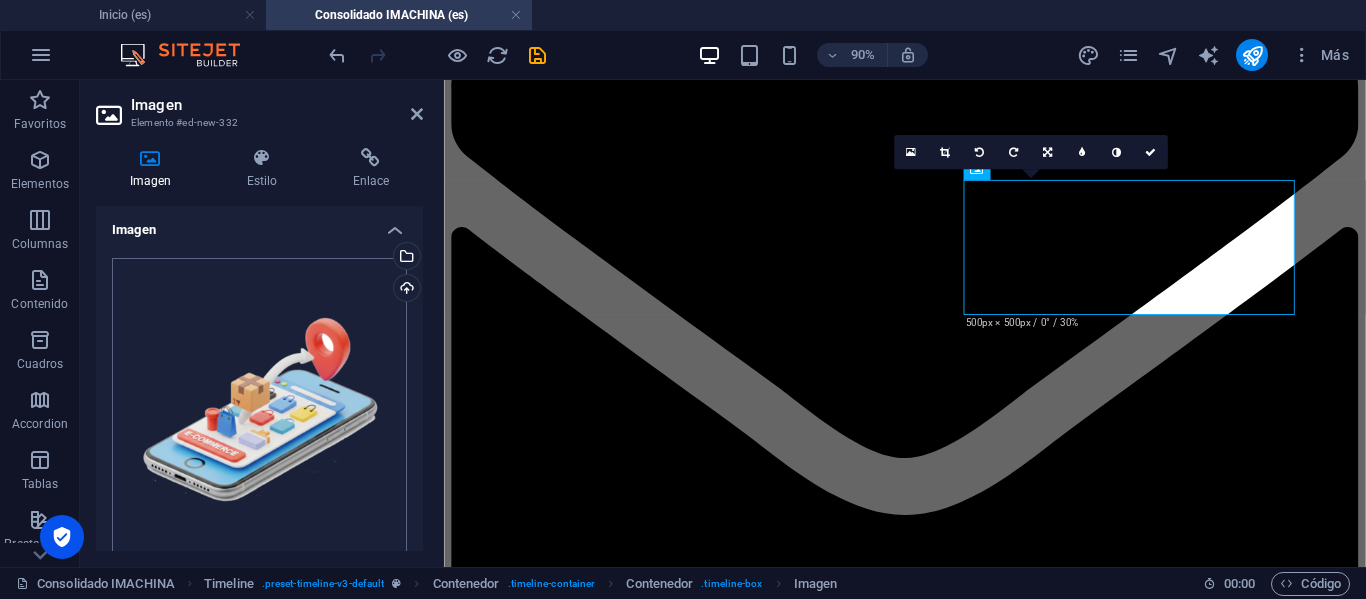 scroll, scrollTop: 200, scrollLeft: 0, axis: vertical 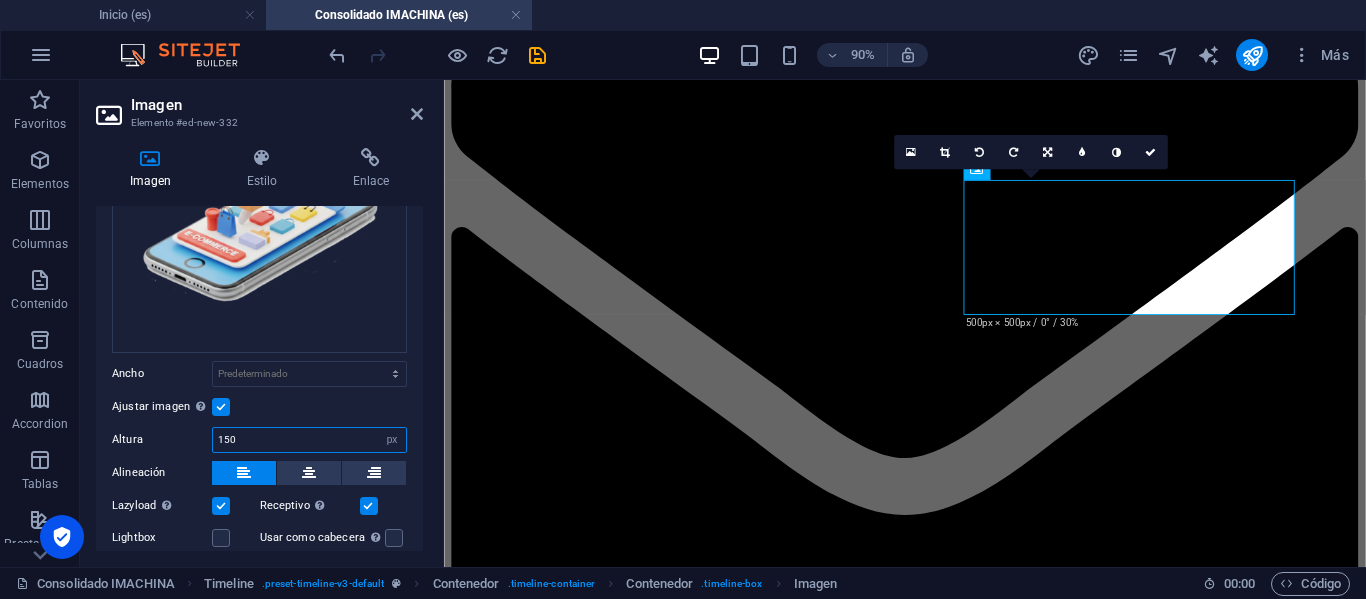 drag, startPoint x: 238, startPoint y: 436, endPoint x: 194, endPoint y: 436, distance: 44 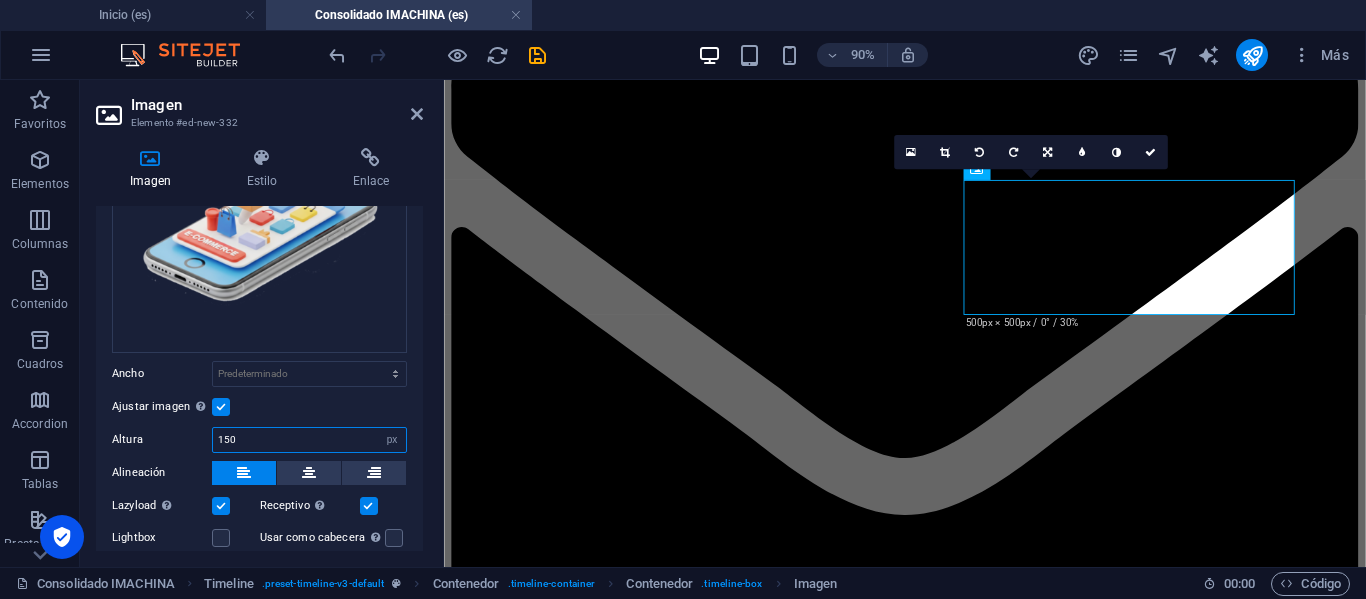 click on "Altura 150 Predeterminado automático px" at bounding box center [259, 440] 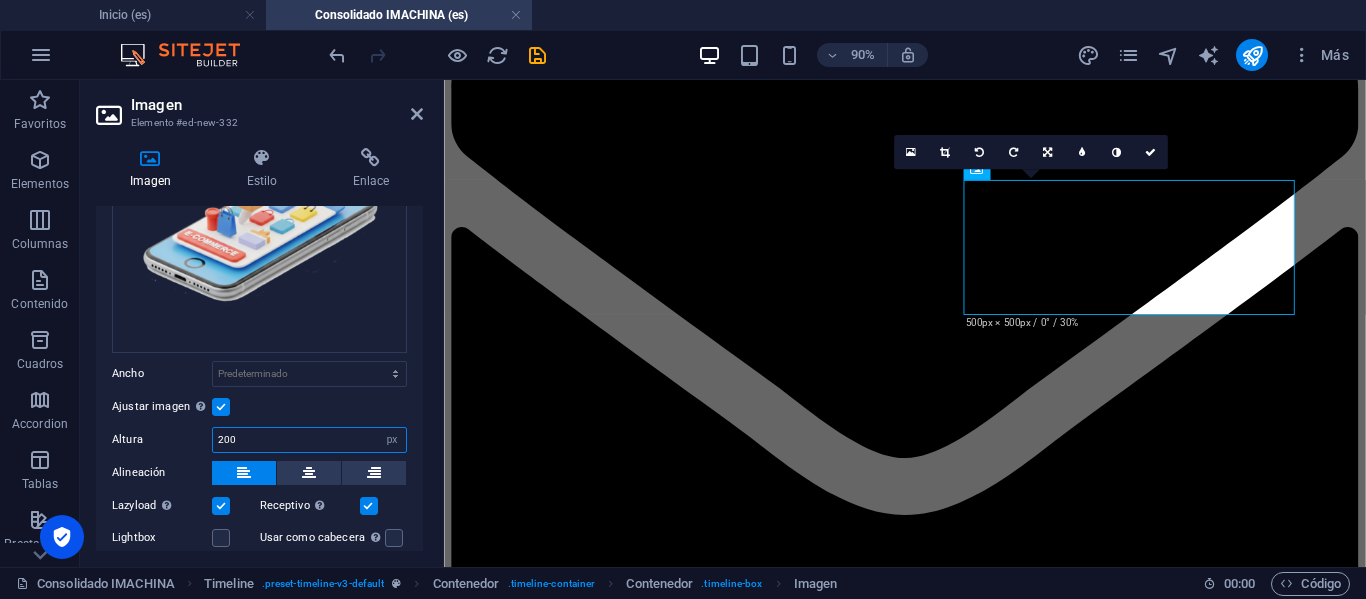 type on "200" 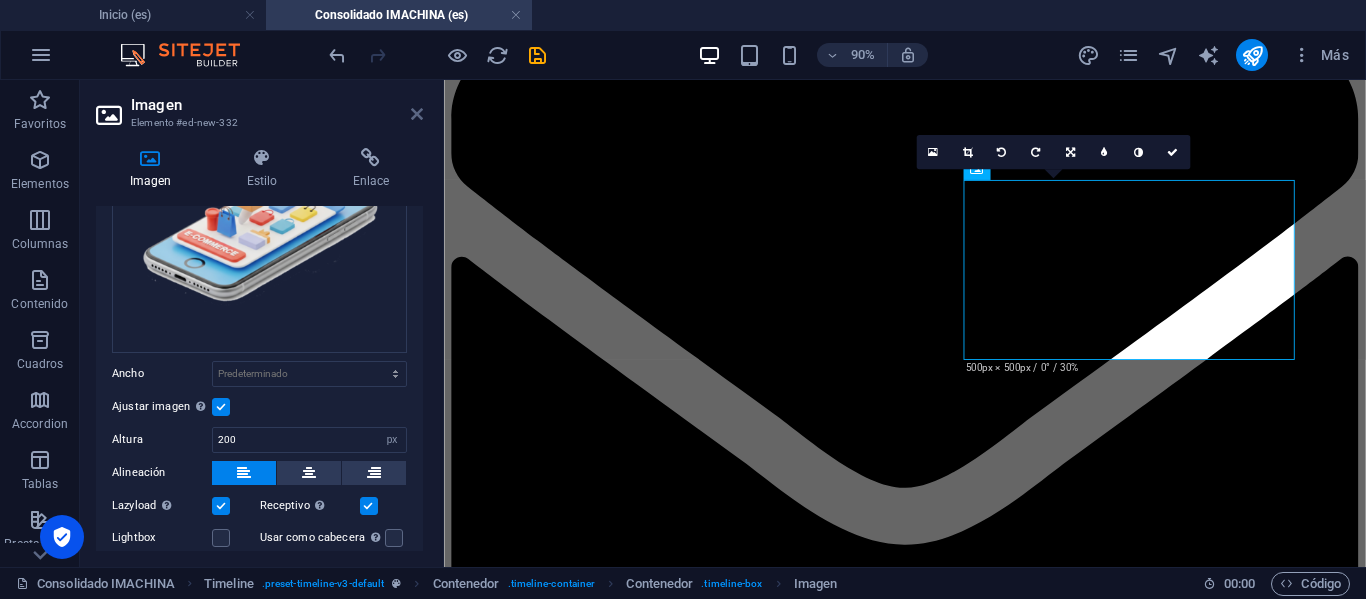 click at bounding box center [417, 114] 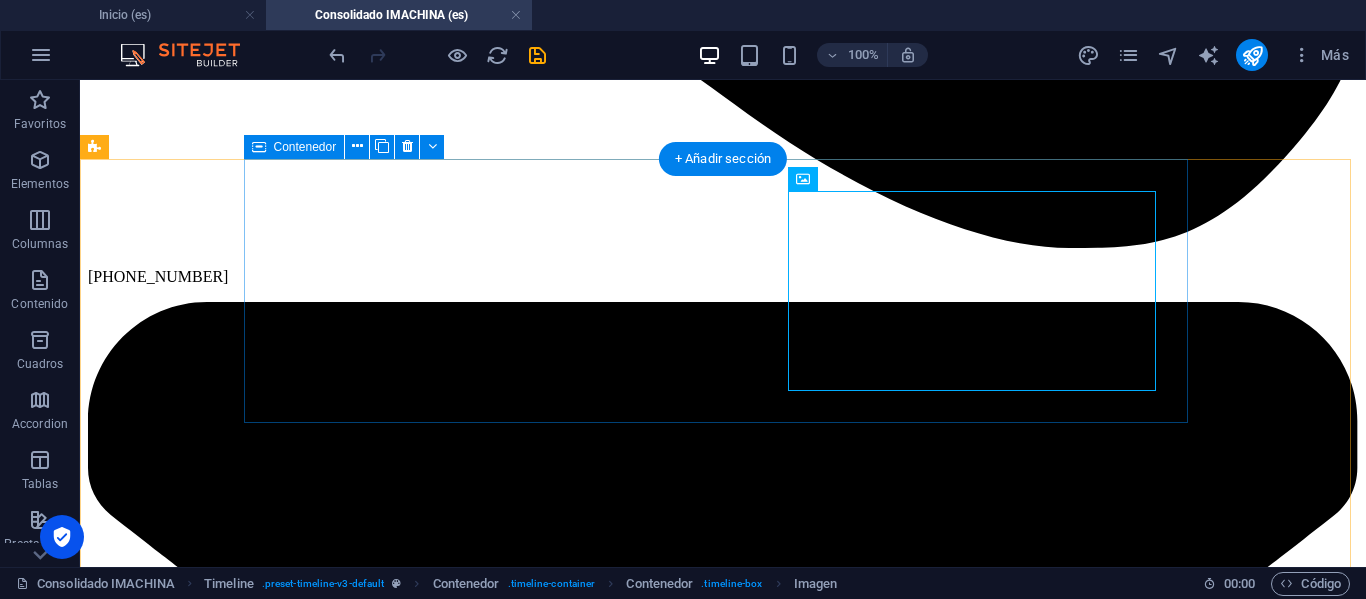 scroll, scrollTop: 1899, scrollLeft: 0, axis: vertical 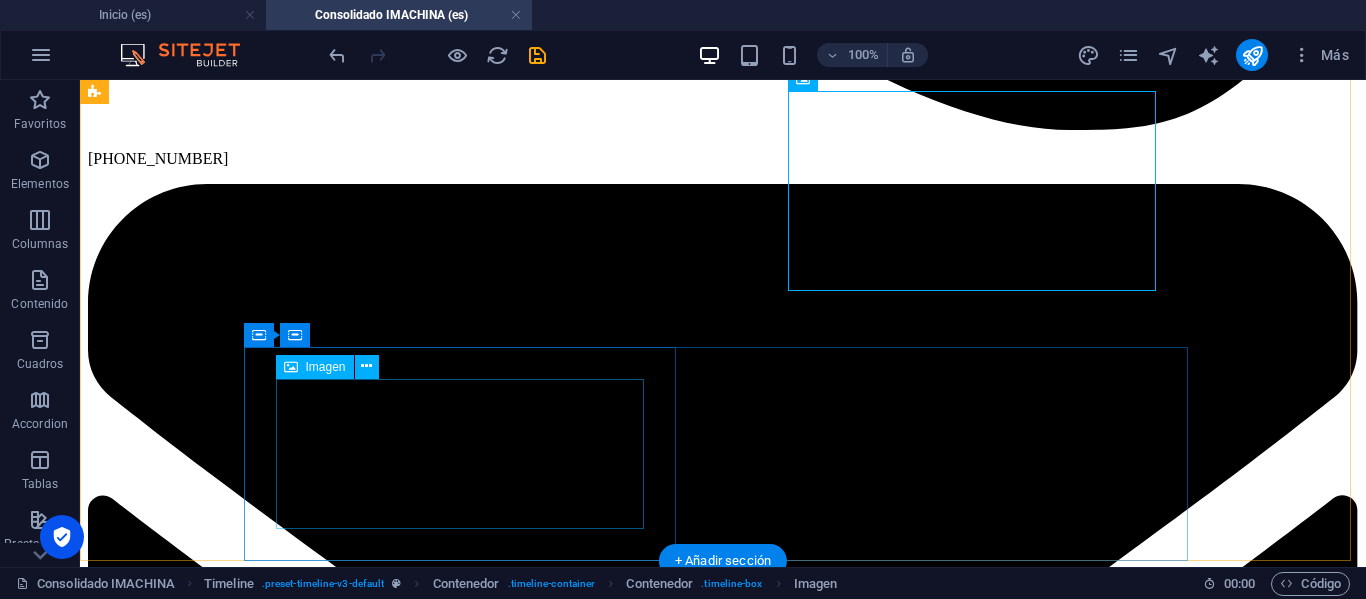 click at bounding box center (723, 10099) 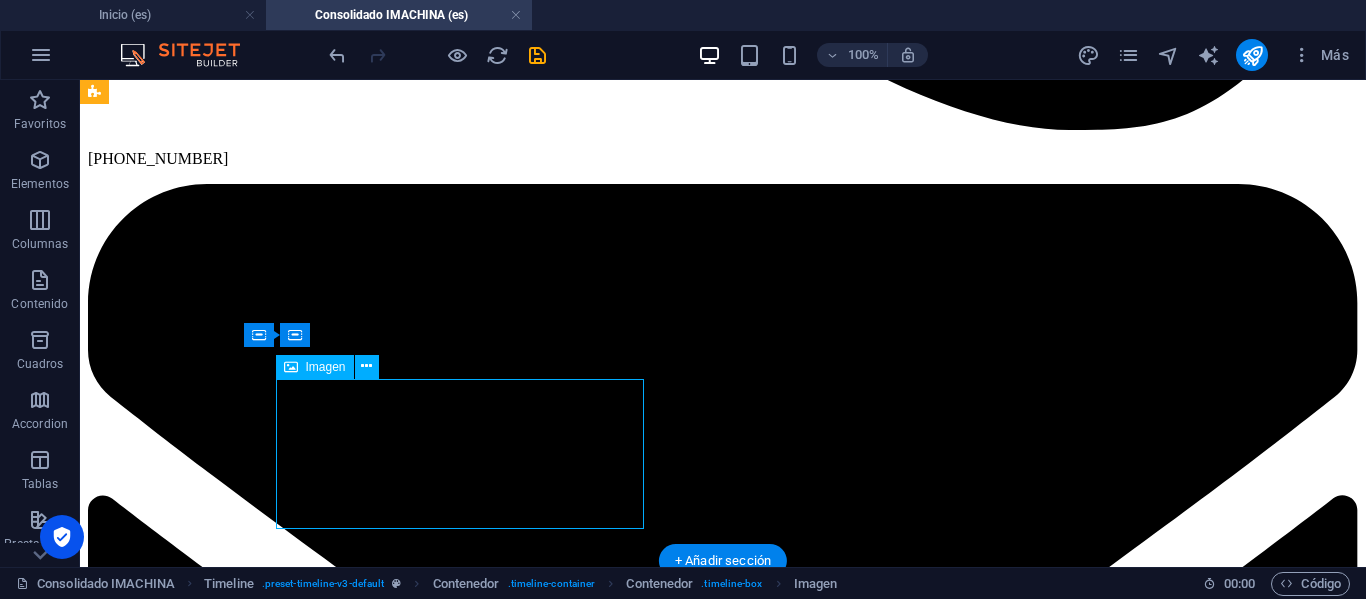 click at bounding box center (723, 10099) 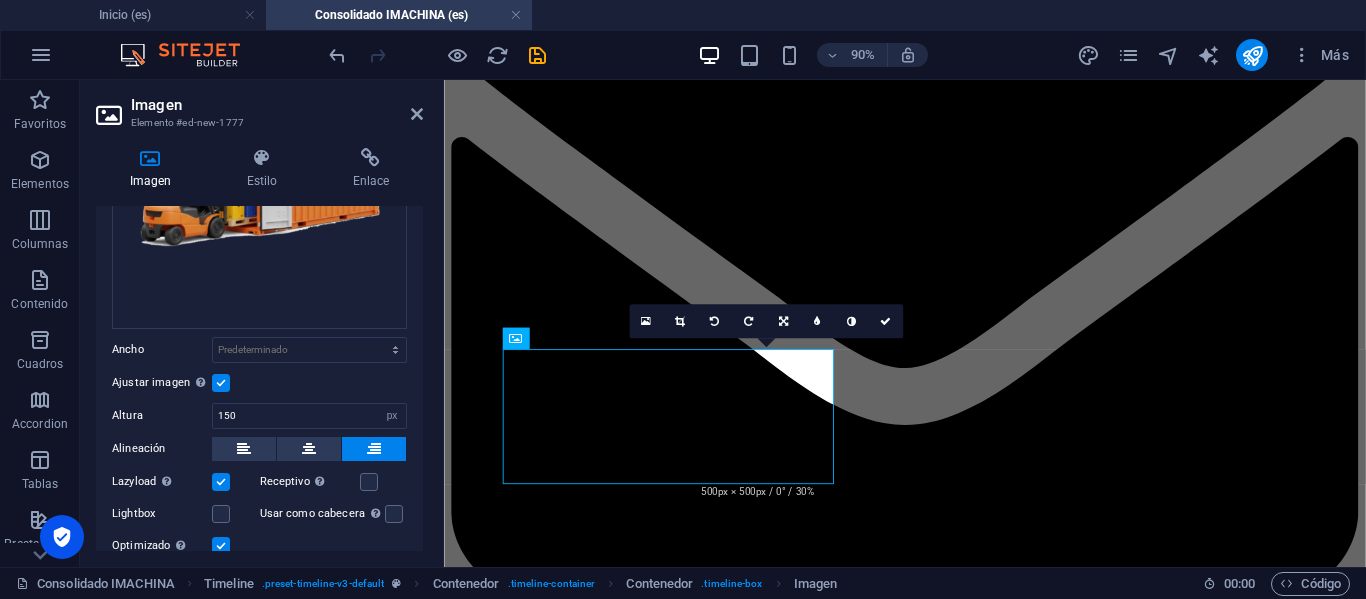 scroll, scrollTop: 396, scrollLeft: 0, axis: vertical 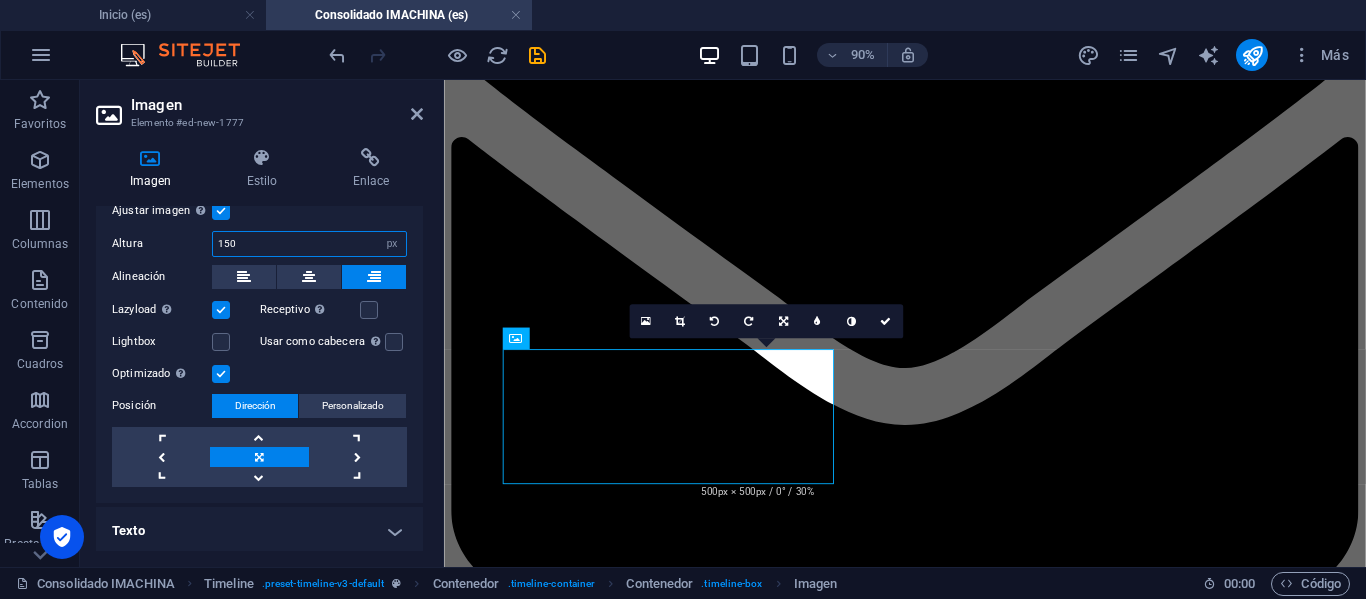 drag, startPoint x: 243, startPoint y: 246, endPoint x: 190, endPoint y: 248, distance: 53.037724 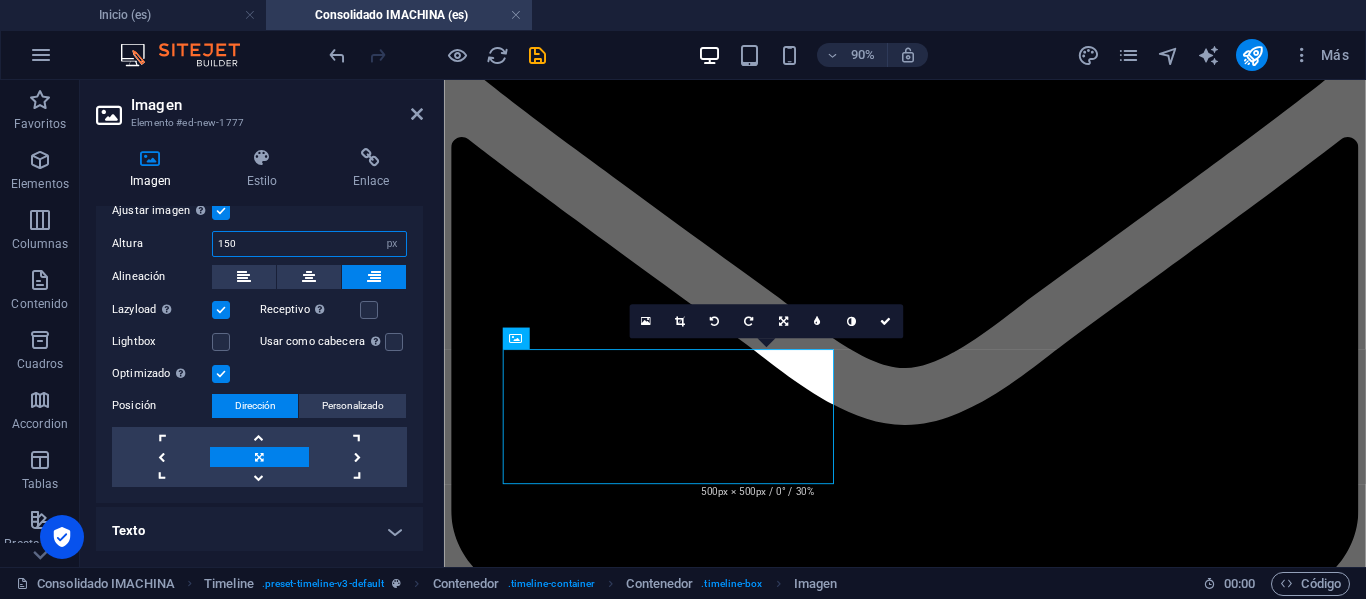 click on "Altura 150 Predeterminado automático px" at bounding box center (259, 244) 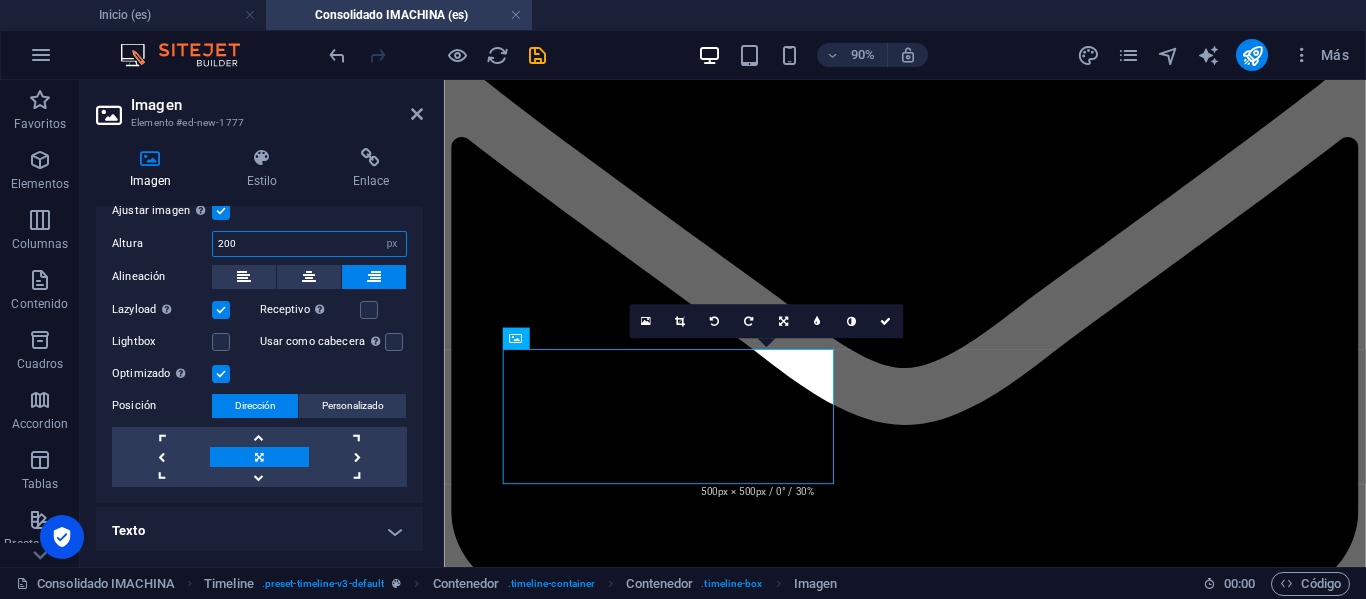 type on "200" 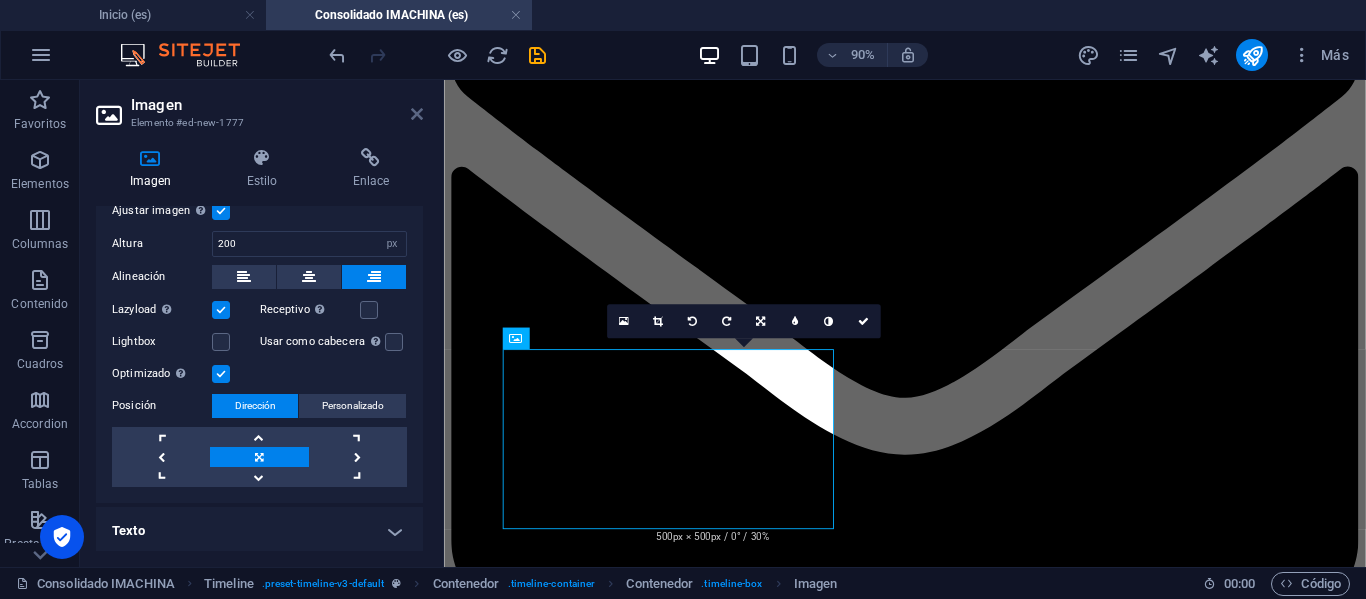 click at bounding box center (417, 114) 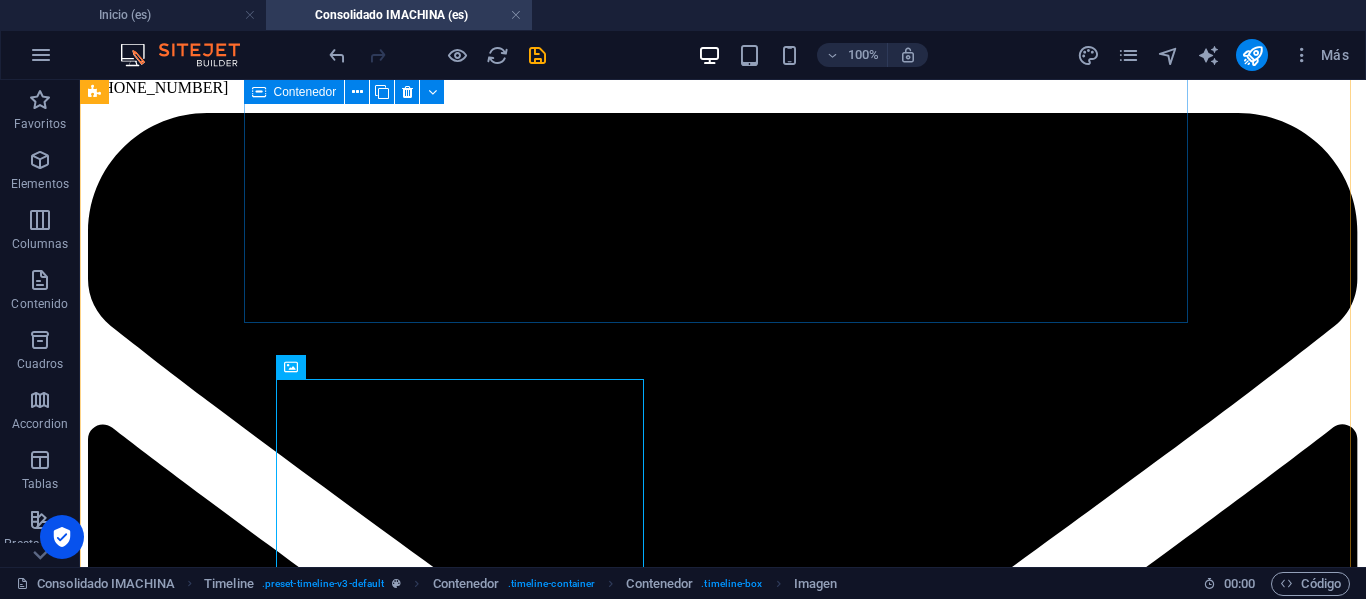 scroll, scrollTop: 1999, scrollLeft: 0, axis: vertical 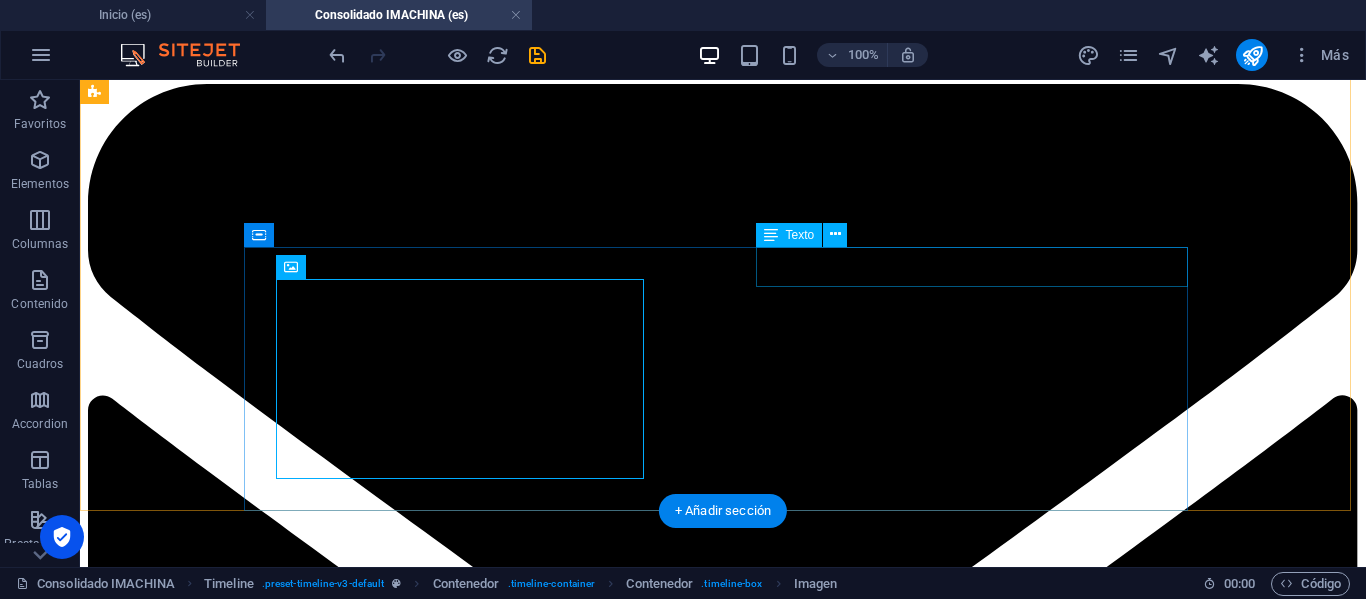 click on "Consolidación y Despacho Contenedor" at bounding box center (723, 9894) 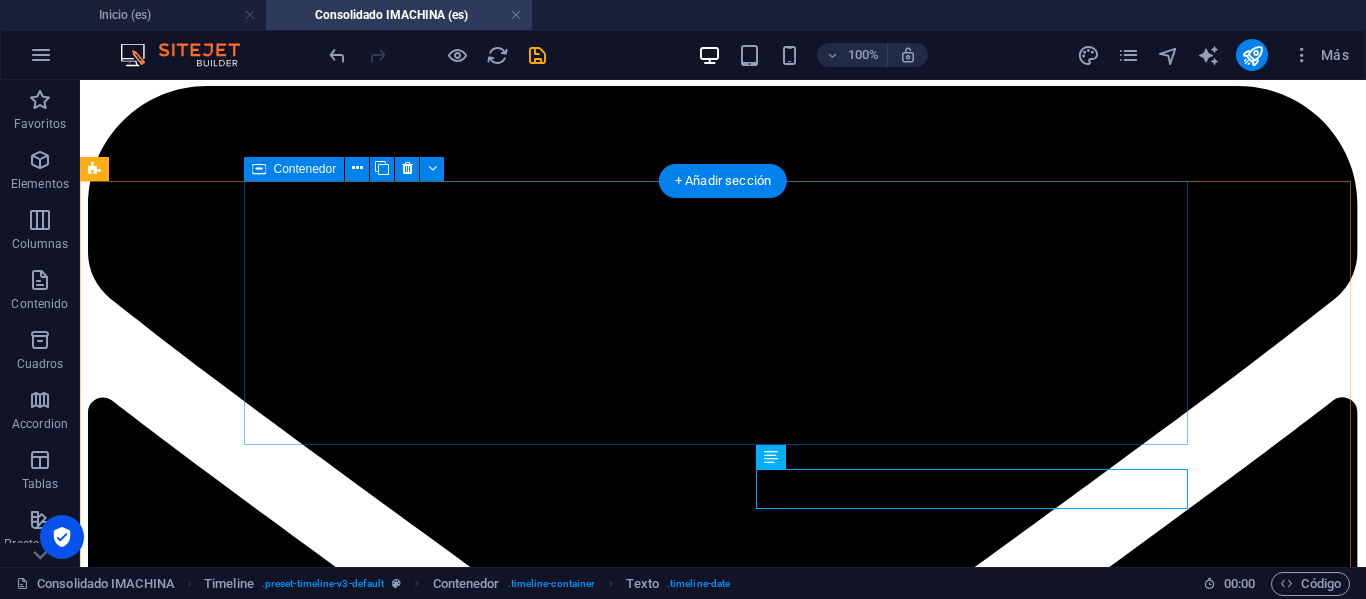 scroll, scrollTop: 1999, scrollLeft: 0, axis: vertical 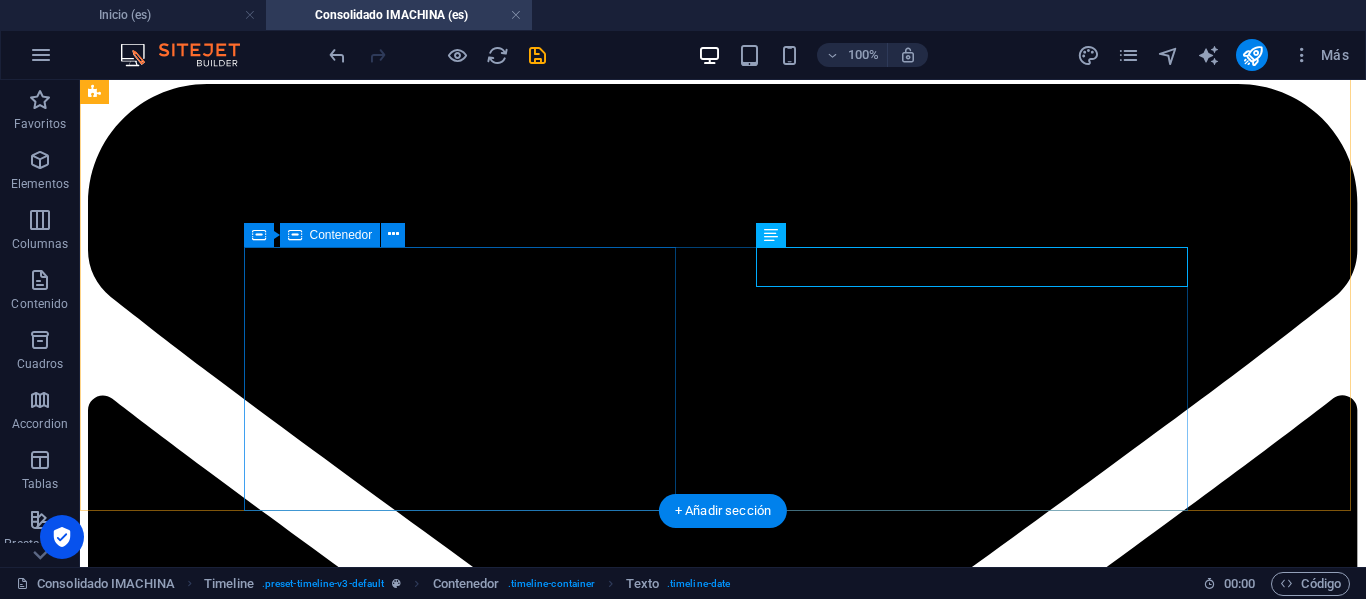 click at bounding box center (723, 10024) 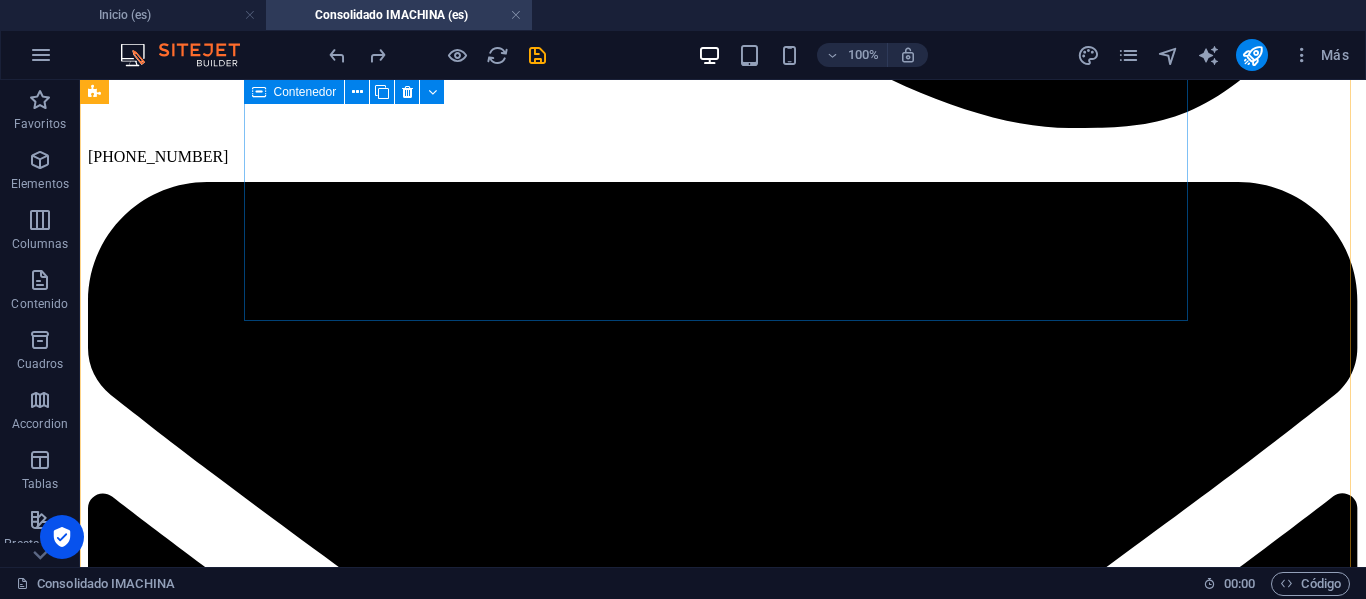 scroll, scrollTop: 1899, scrollLeft: 0, axis: vertical 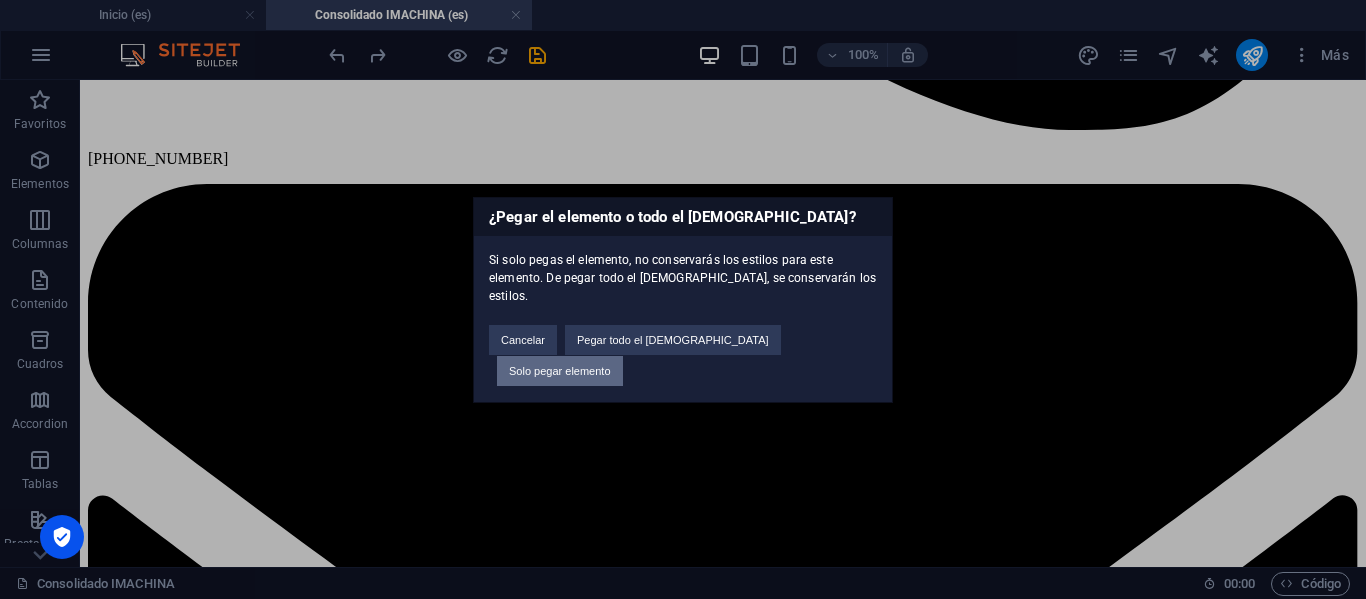 type 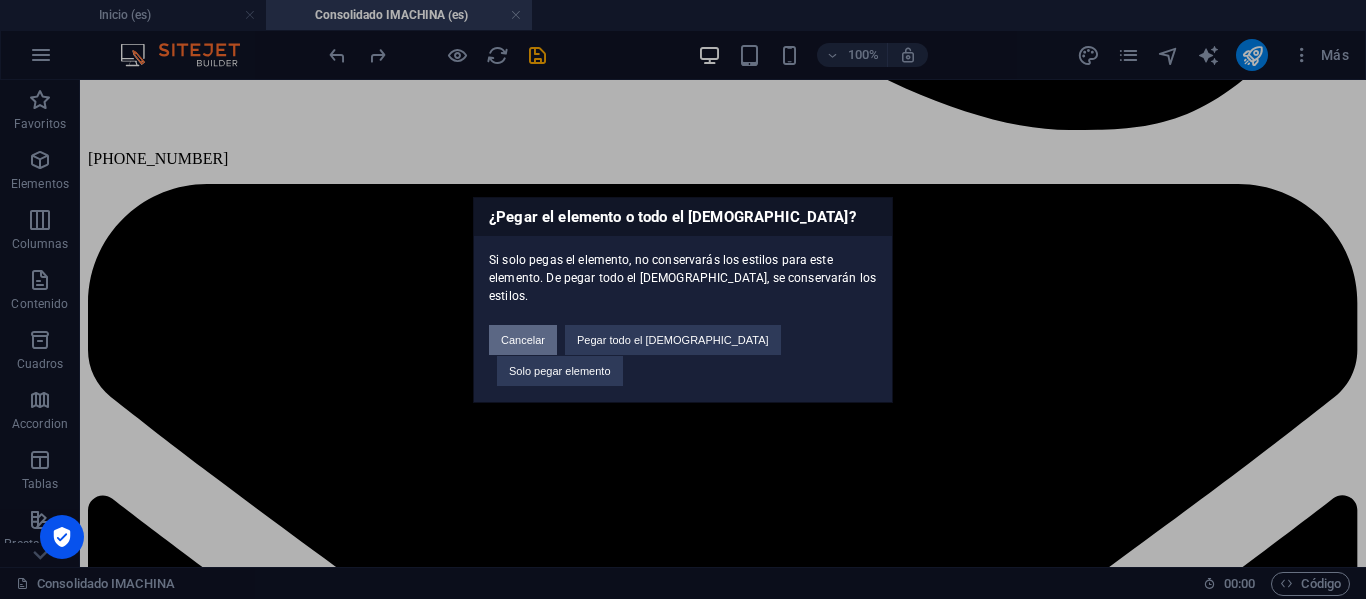click on "Cancelar" at bounding box center (523, 340) 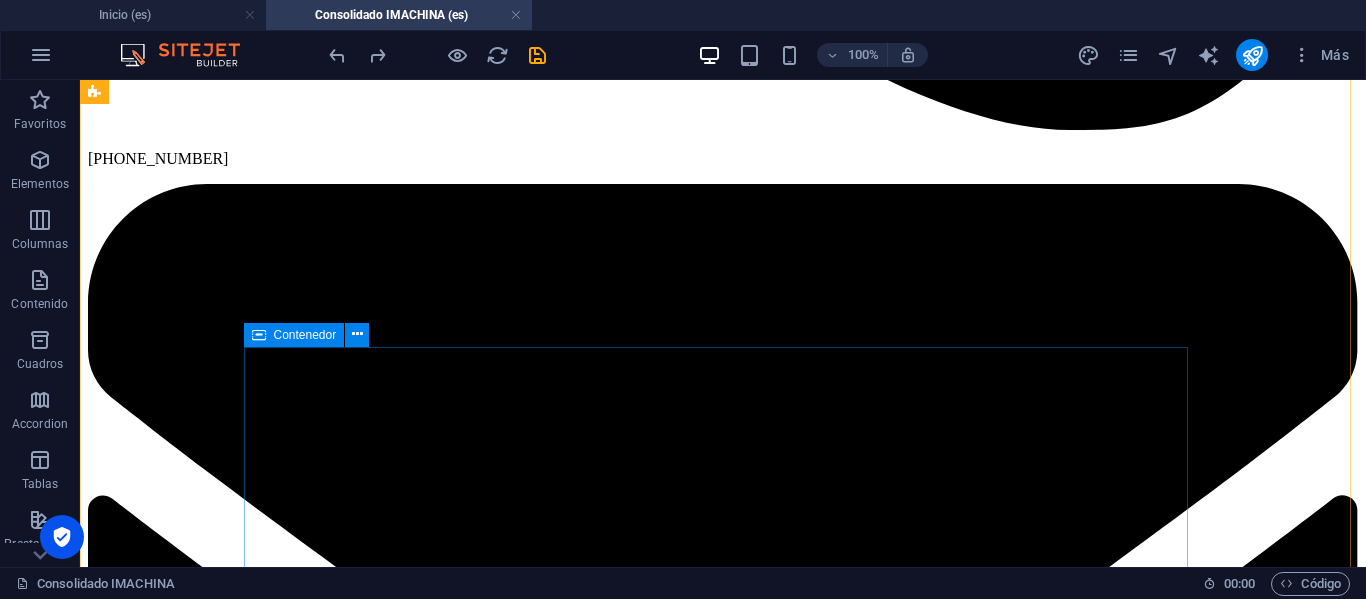 click on "Consolidación y Despacho Contenedor" at bounding box center [723, 10104] 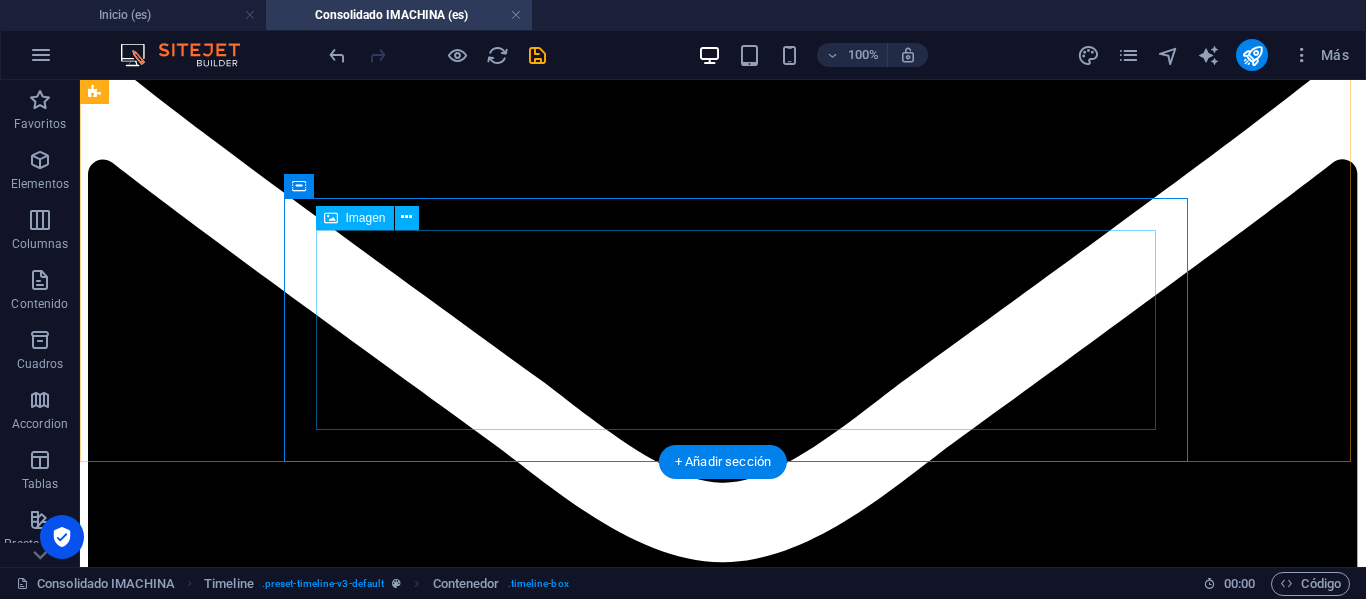 scroll, scrollTop: 2142, scrollLeft: 0, axis: vertical 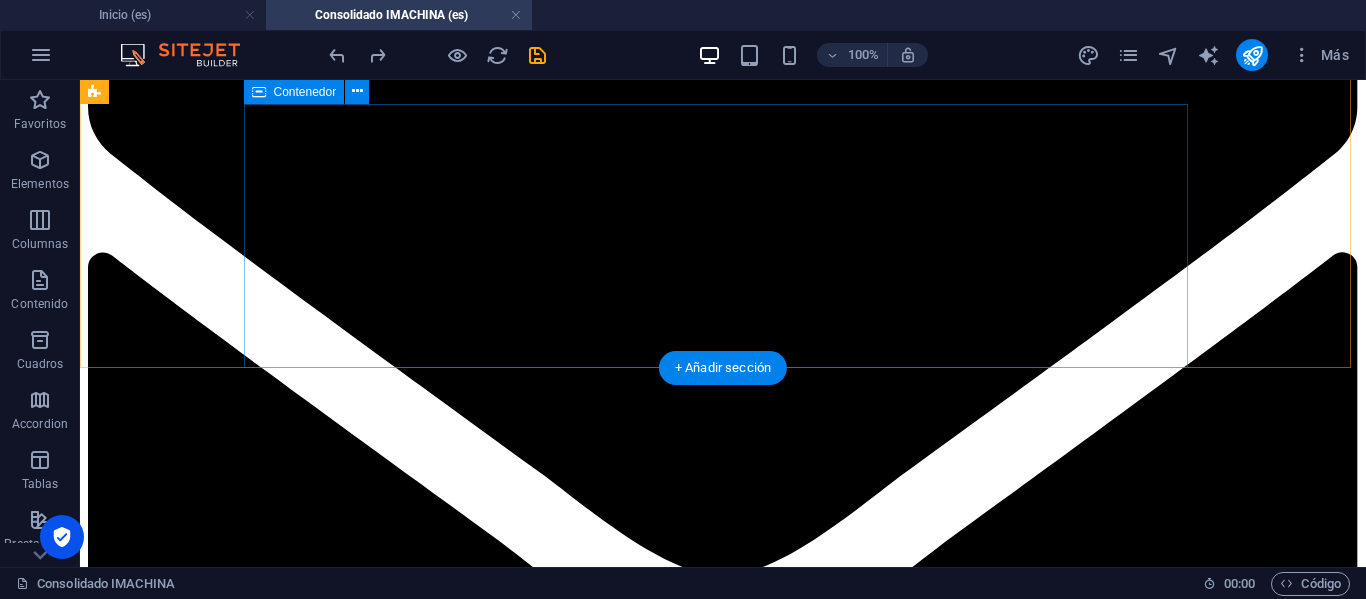 click on "Consolidación y Despacho Contenedor" at bounding box center [723, 9861] 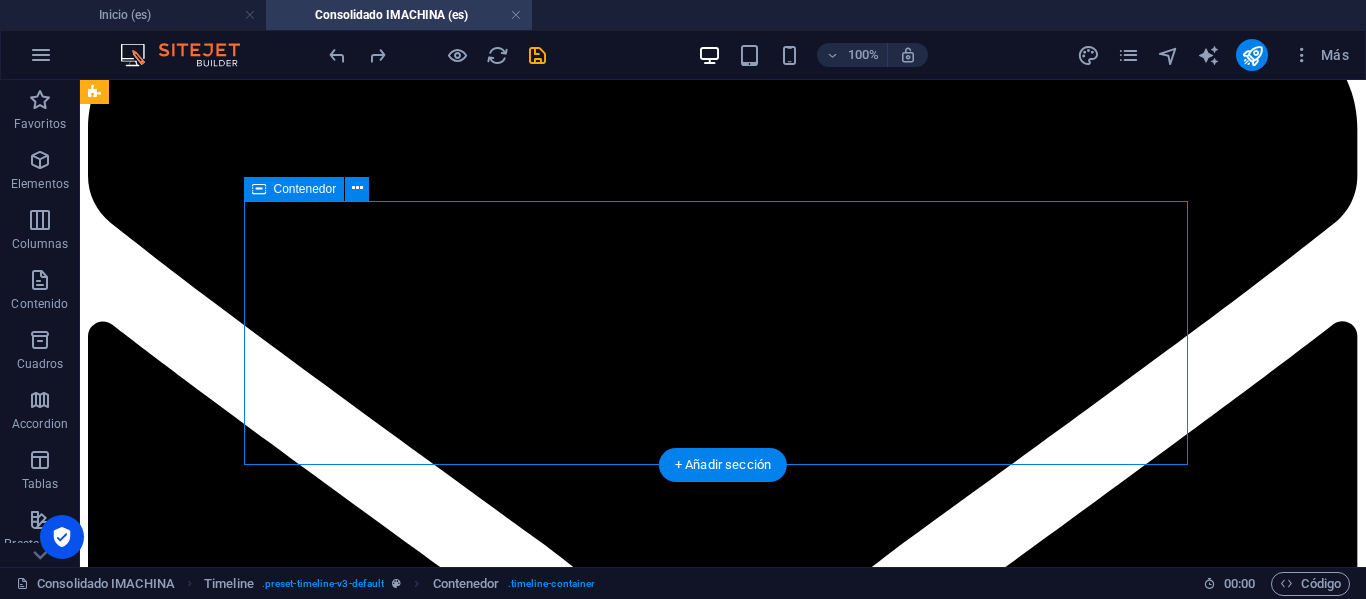 scroll, scrollTop: 2042, scrollLeft: 0, axis: vertical 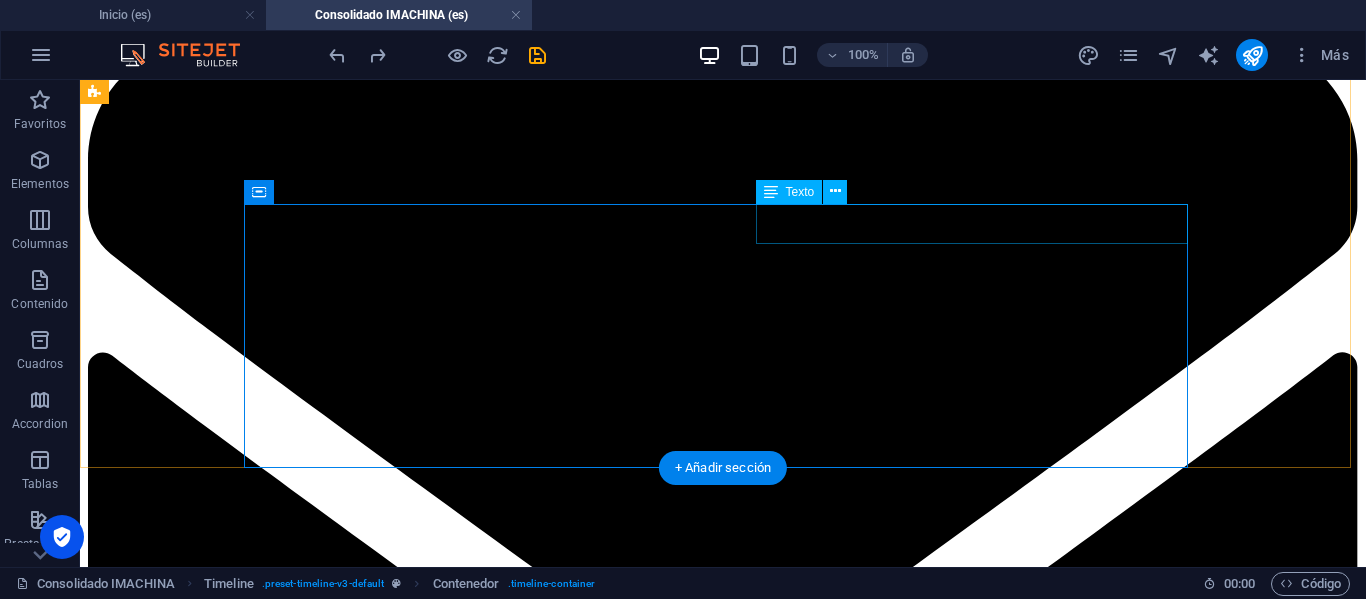 click on "Consolidación y Despacho Contenedor" at bounding box center [723, 9851] 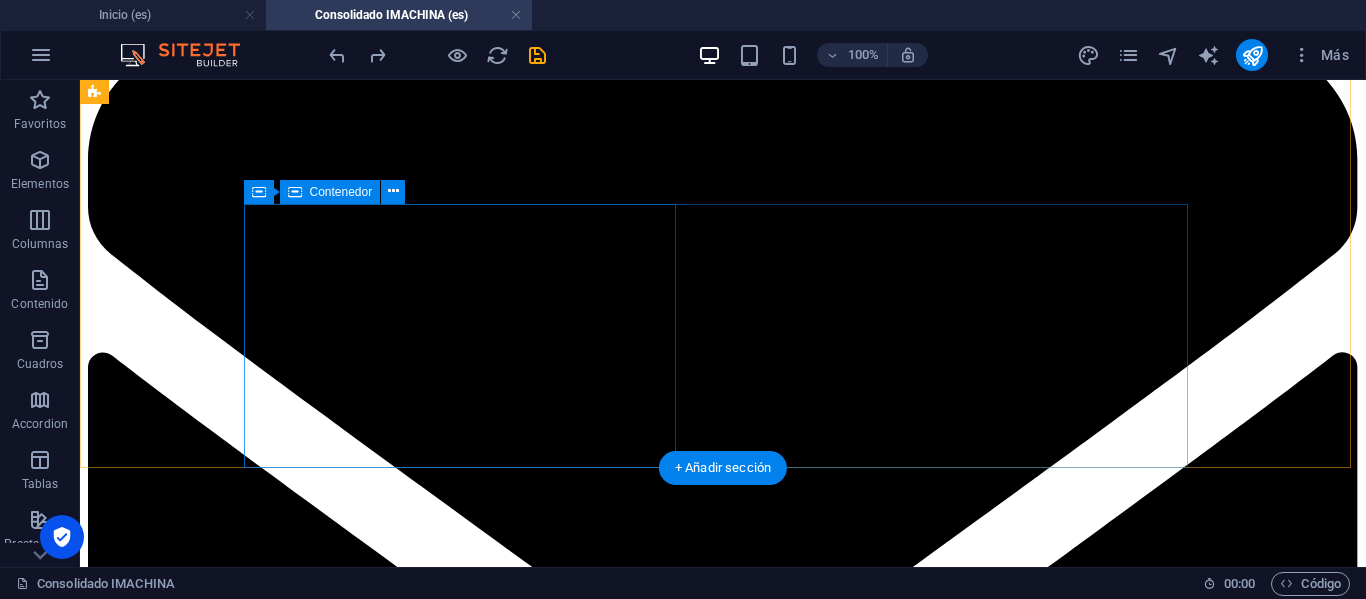 click at bounding box center (723, 9981) 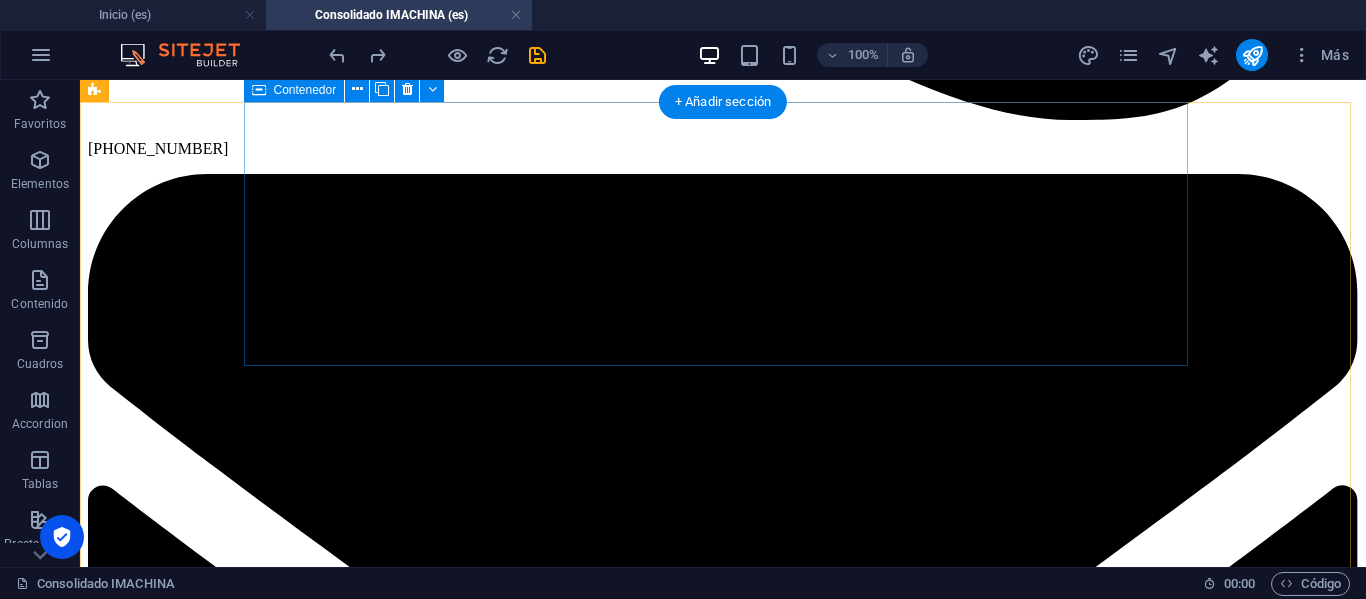 scroll, scrollTop: 1942, scrollLeft: 0, axis: vertical 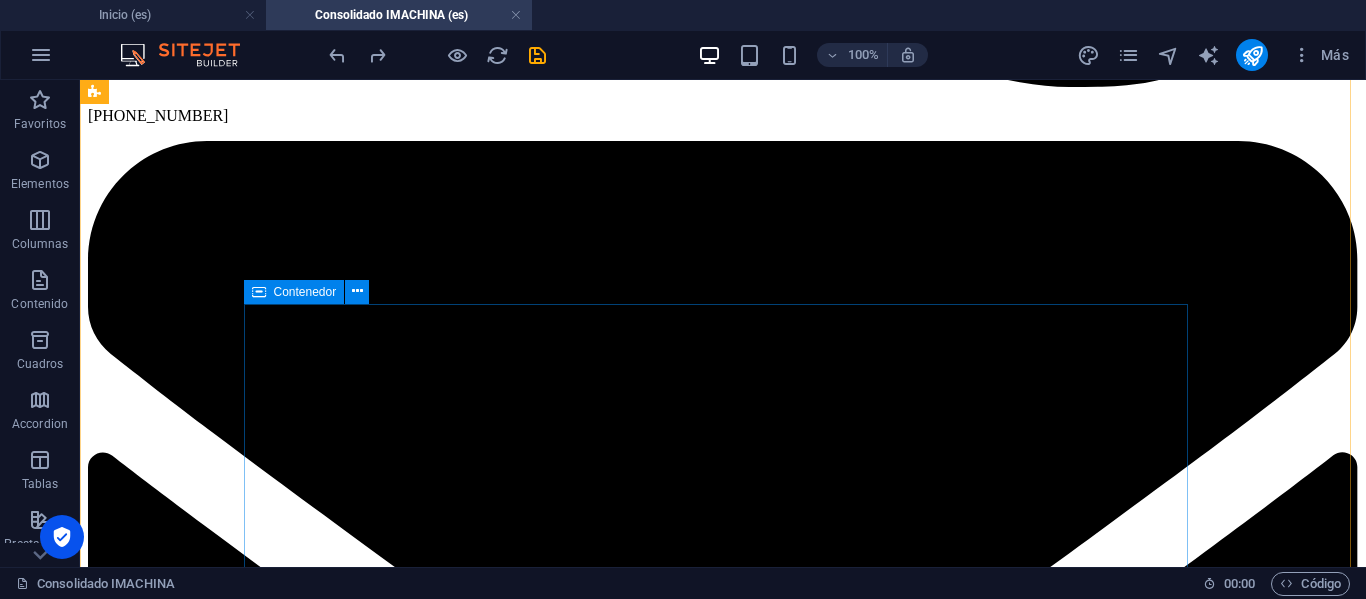 click at bounding box center (259, 292) 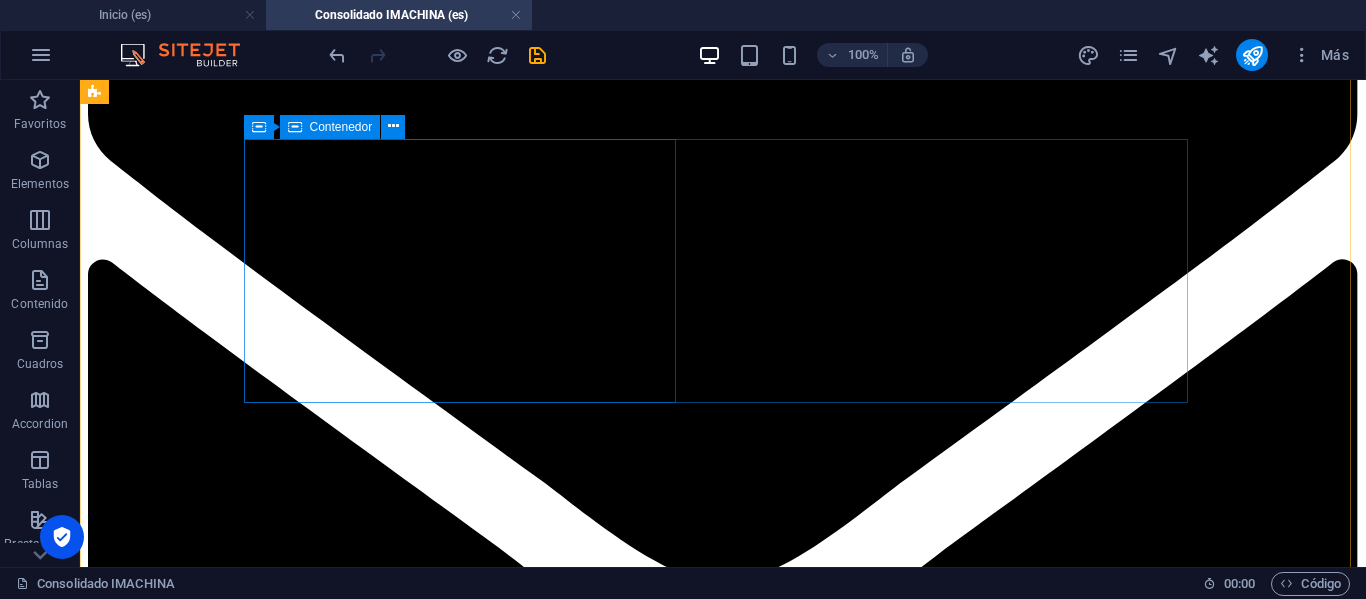 scroll, scrollTop: 2042, scrollLeft: 0, axis: vertical 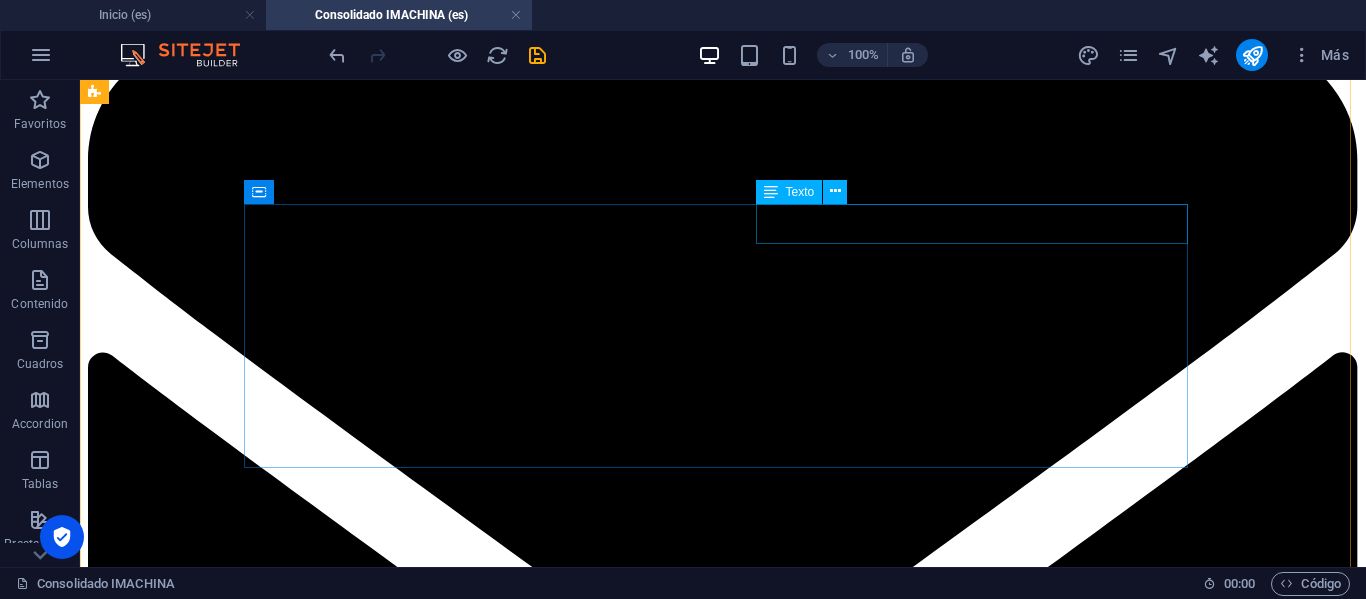 click on "Consolidación y Despacho Contenedor" at bounding box center [723, 9851] 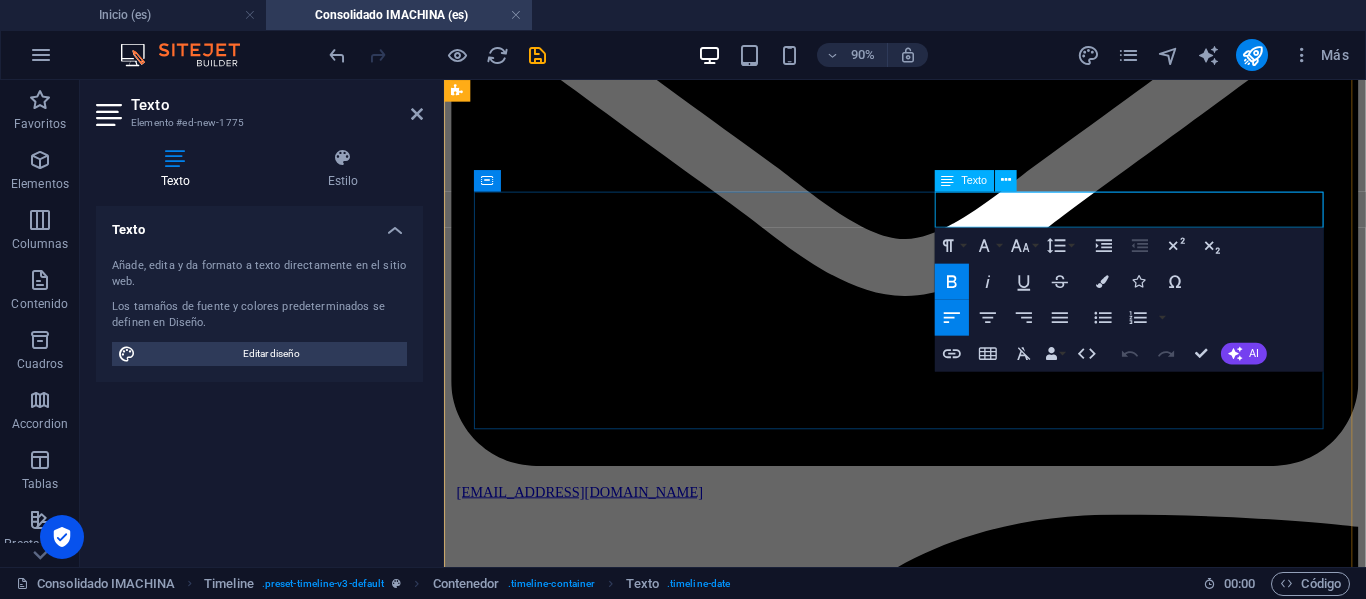 click on "Consolidación y Despacho Contenedor" at bounding box center (612, 8061) 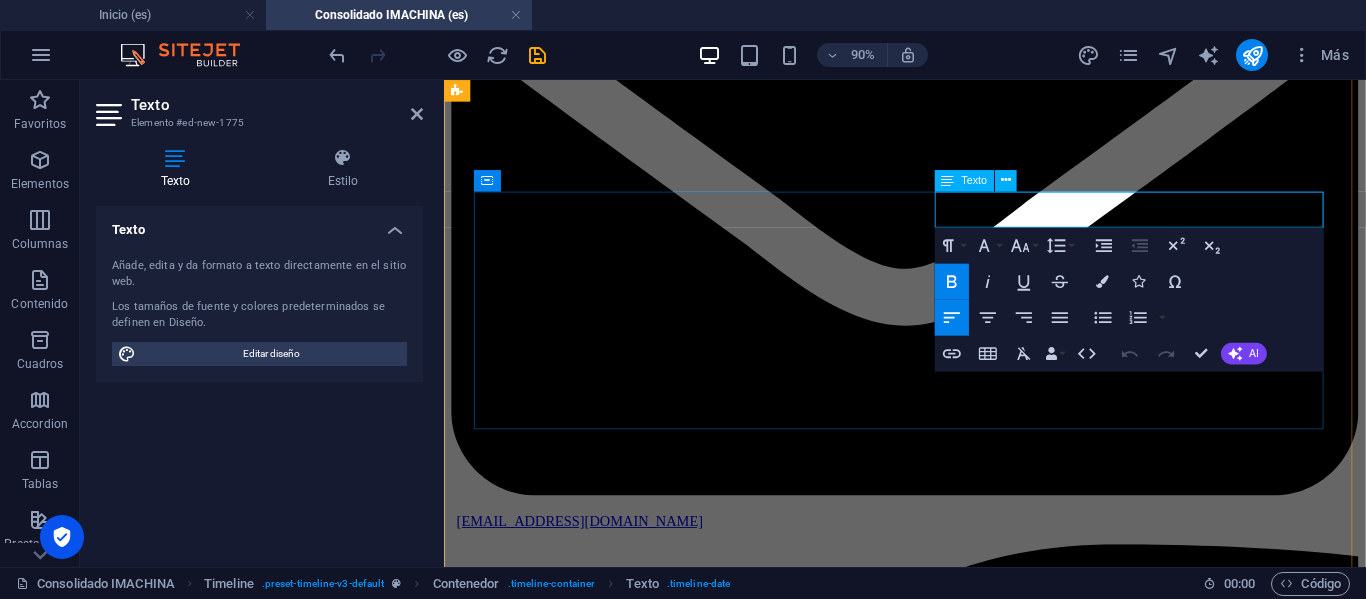 type 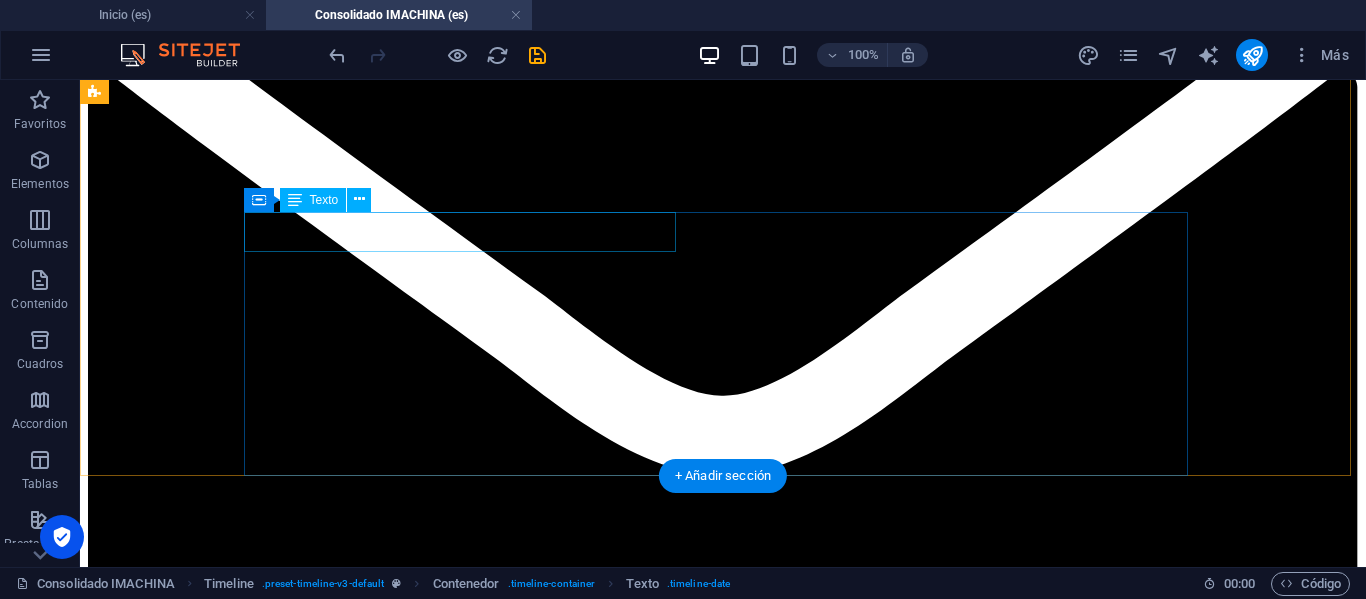 scroll, scrollTop: 2342, scrollLeft: 0, axis: vertical 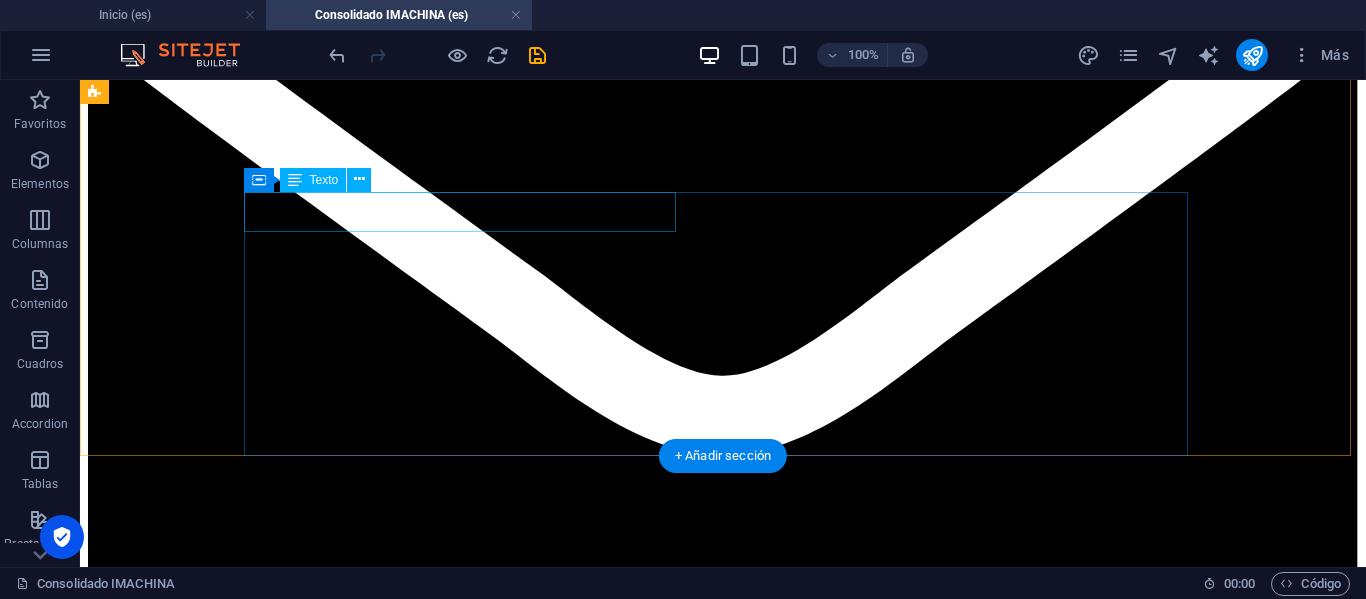 click on "Consolidación y Despacho Contenedor" at bounding box center (723, 9811) 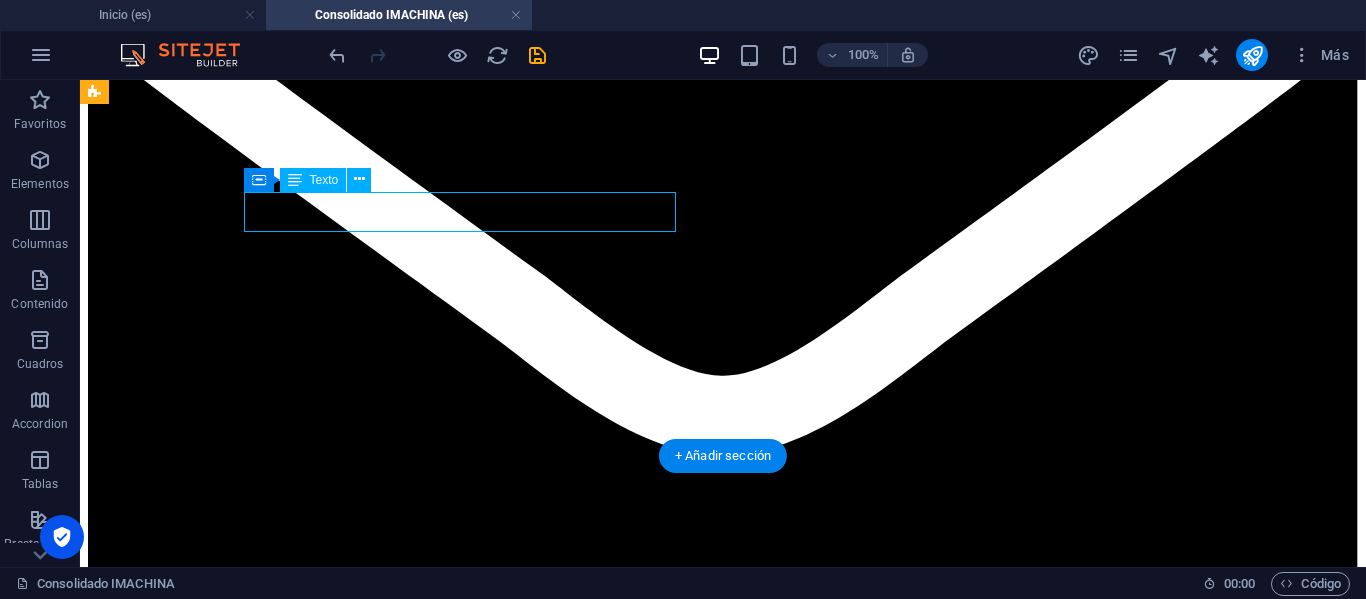 click on "Consolidación y Despacho Contenedor" at bounding box center (723, 9811) 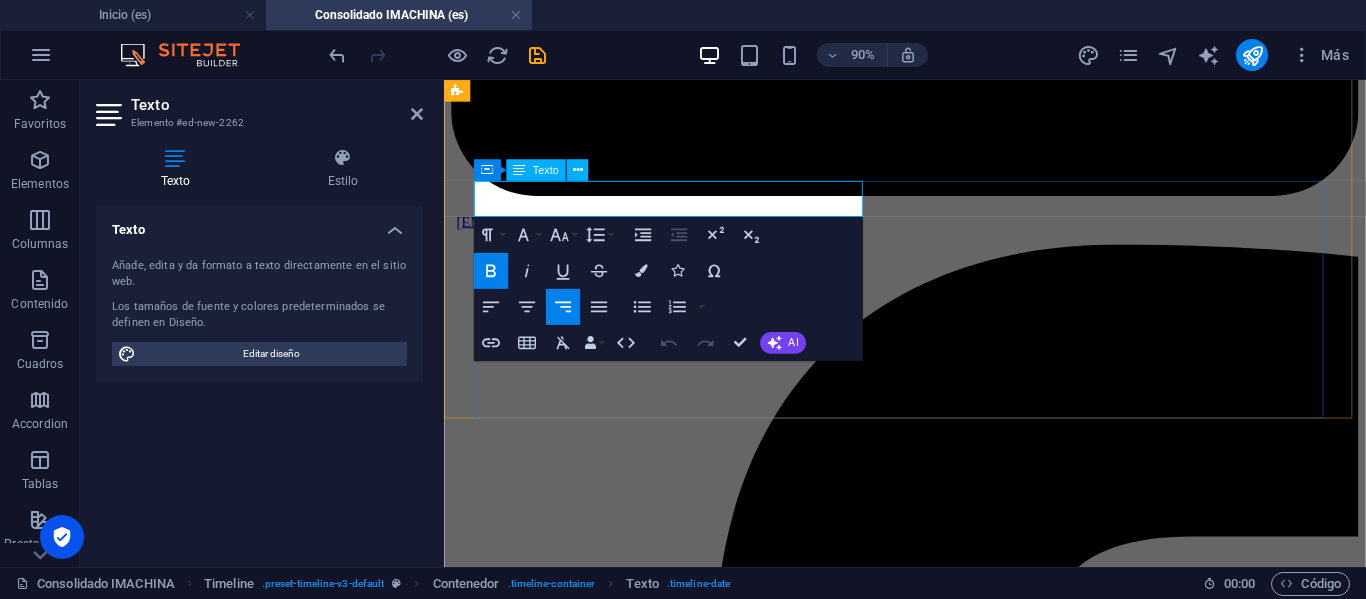 click on "Consolidación y Despacho Contenedor" at bounding box center (612, 8021) 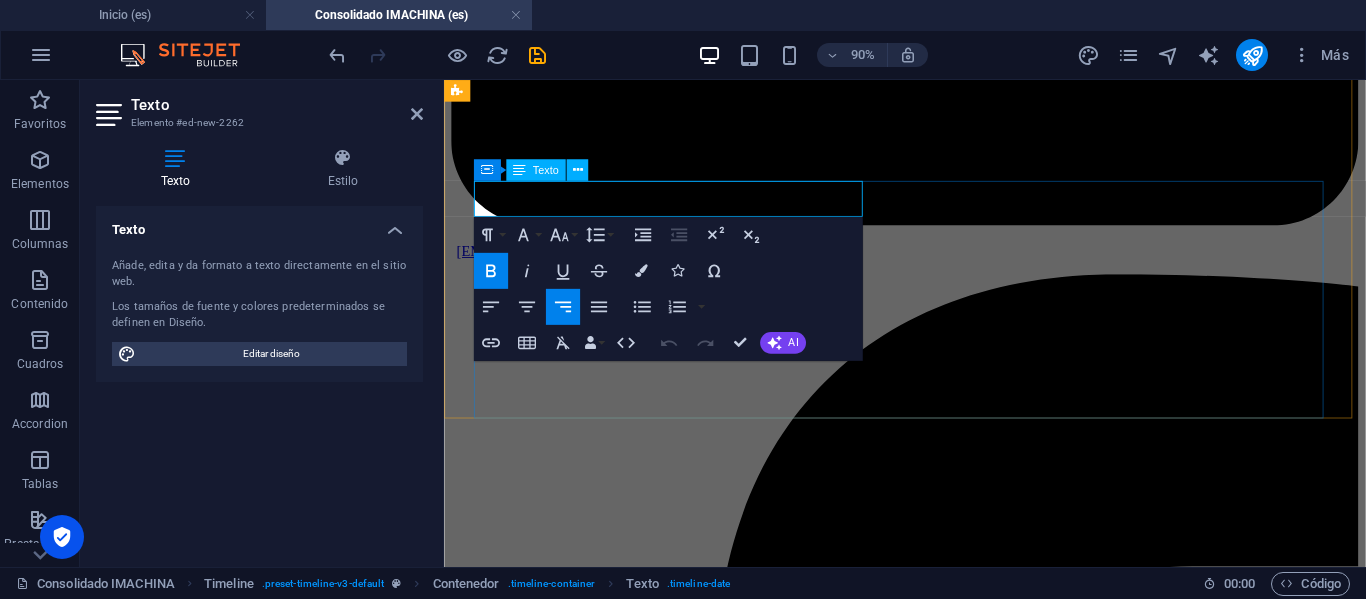 type 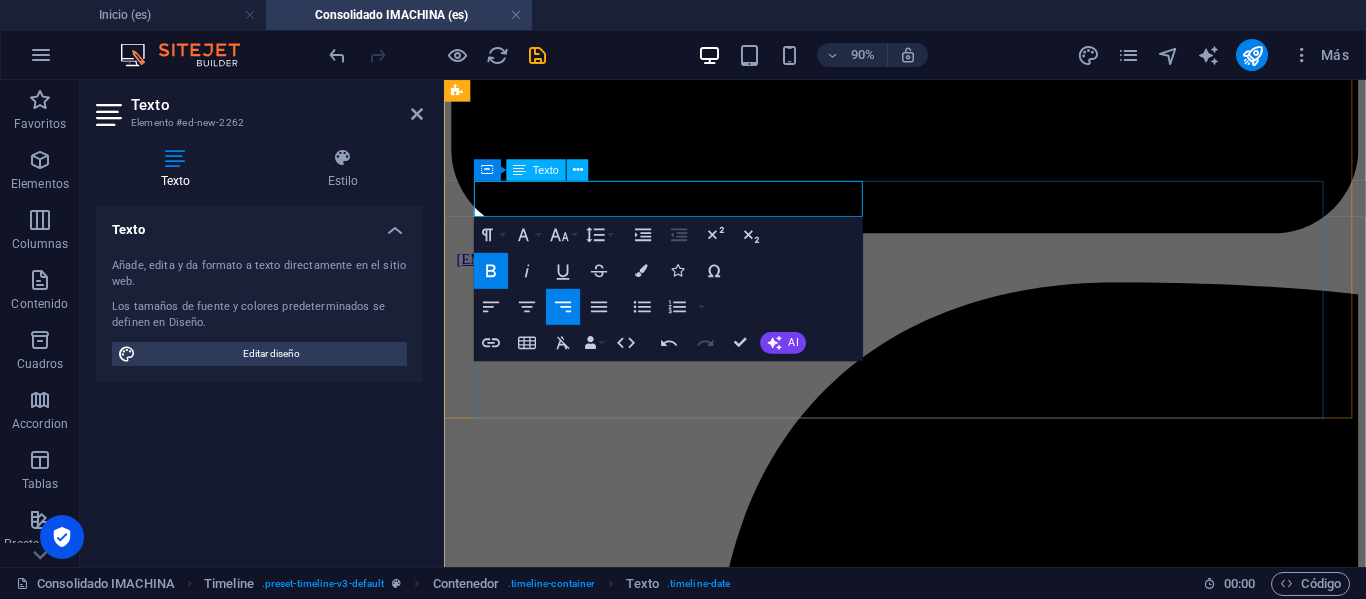scroll, scrollTop: 2342, scrollLeft: 0, axis: vertical 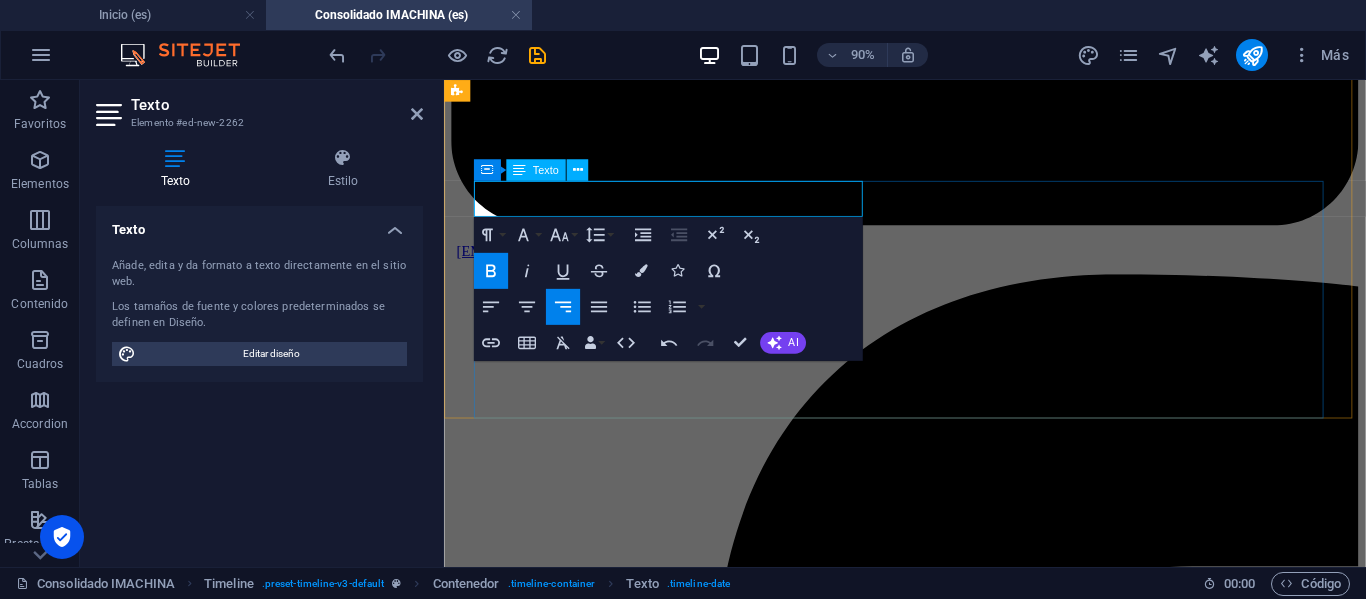 click on "Transporte Marítimo Ningbo a [GEOGRAPHIC_DATA]" at bounding box center [666, 8054] 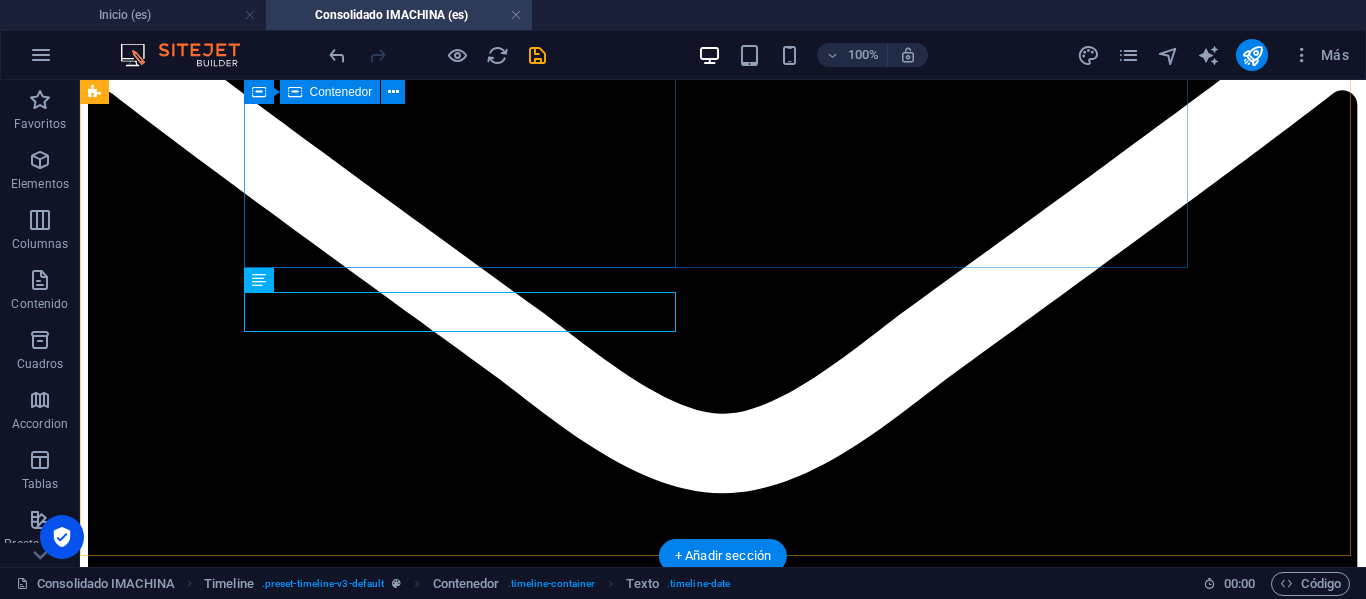 scroll, scrollTop: 2242, scrollLeft: 0, axis: vertical 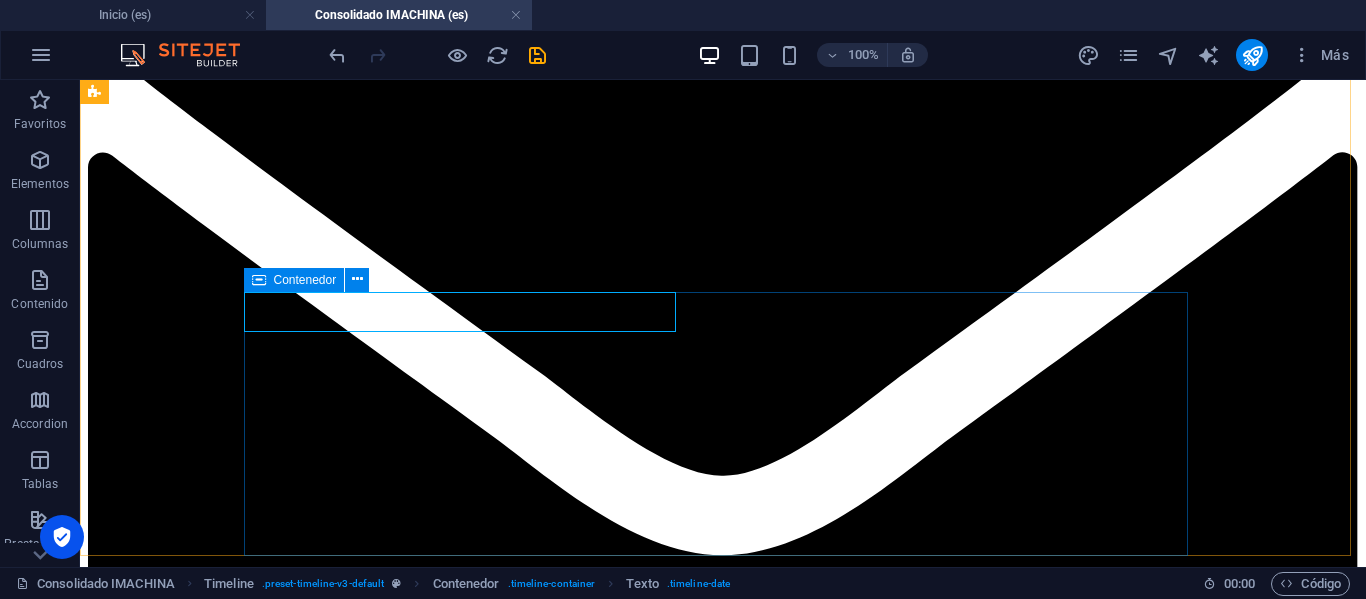 click at bounding box center [259, 280] 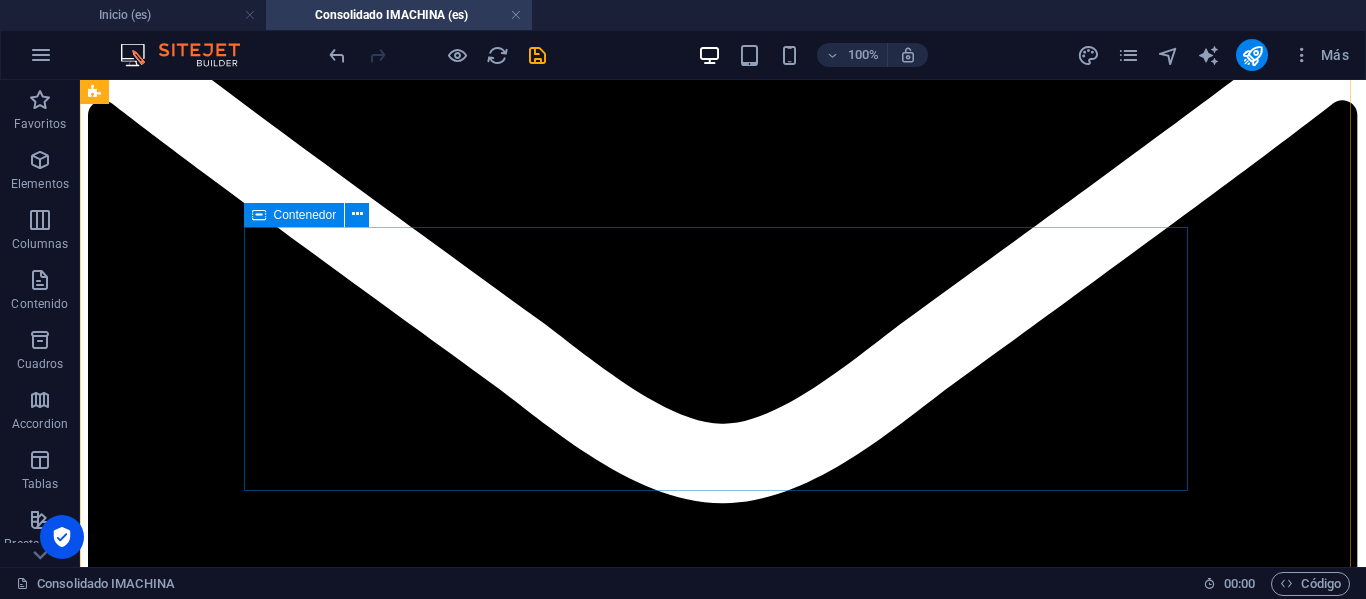 scroll, scrollTop: 2330, scrollLeft: 0, axis: vertical 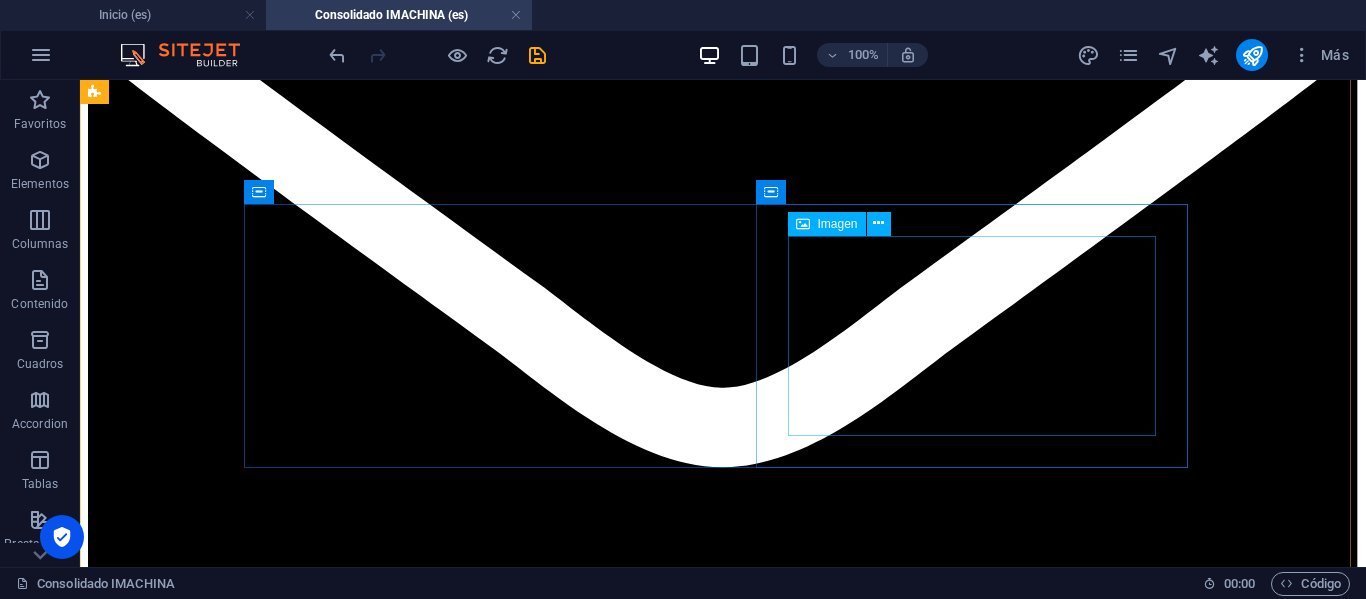 click at bounding box center (723, 9953) 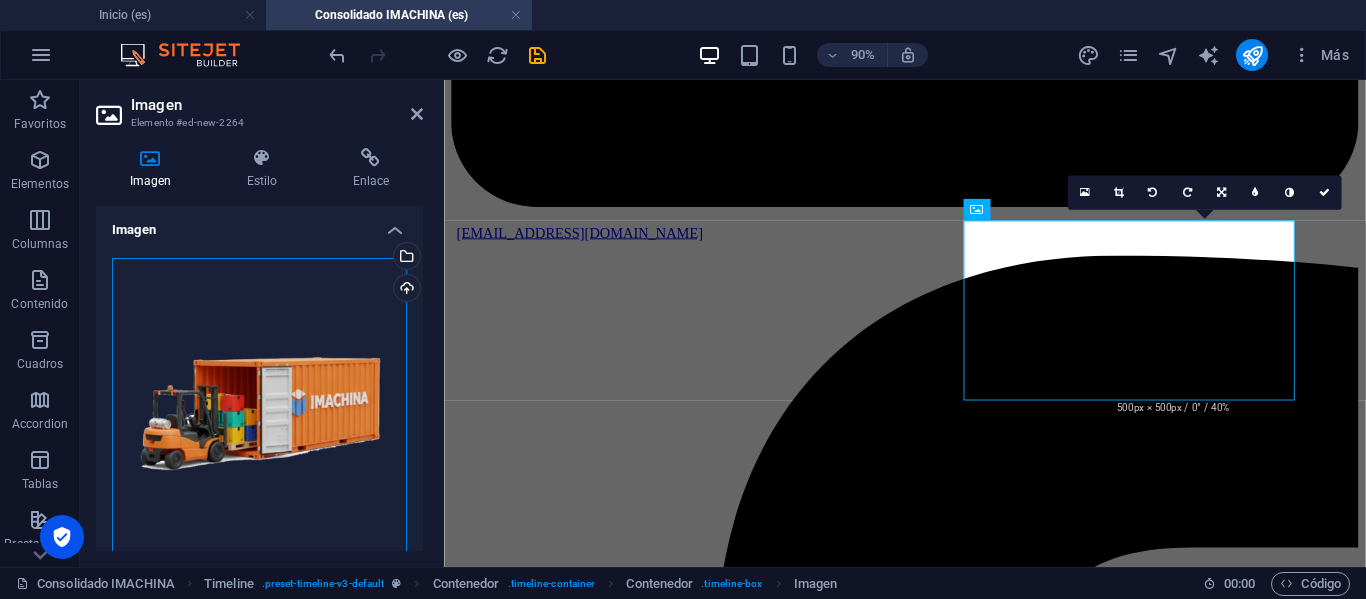 click on "Arrastra archivos aquí, haz clic para escoger archivos o  selecciona archivos de Archivos o de nuestra galería gratuita de fotos y vídeos" at bounding box center [259, 405] 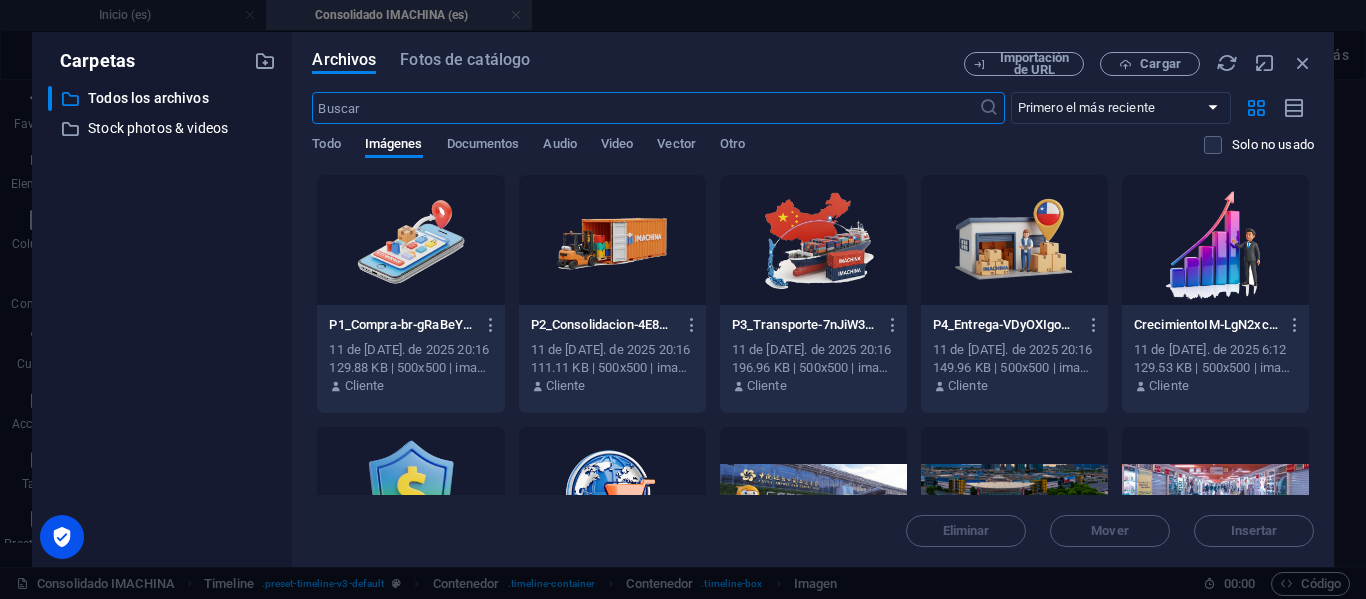 scroll, scrollTop: 2108, scrollLeft: 0, axis: vertical 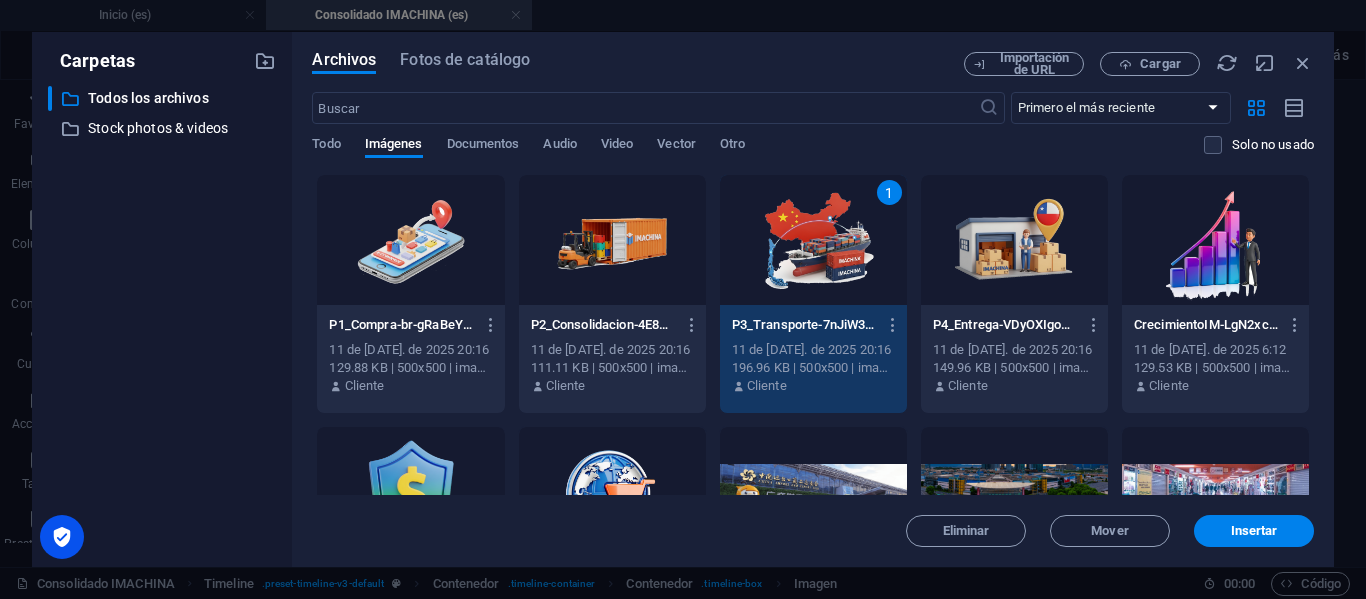 click on "1" at bounding box center [813, 240] 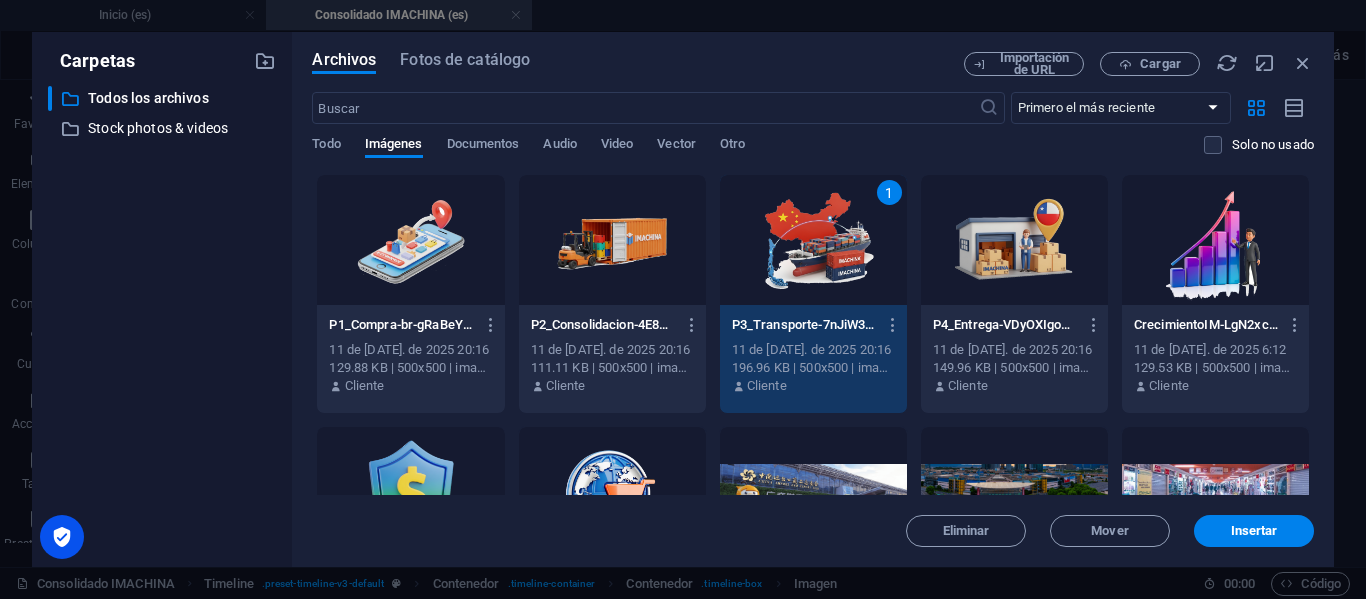 scroll, scrollTop: 2330, scrollLeft: 0, axis: vertical 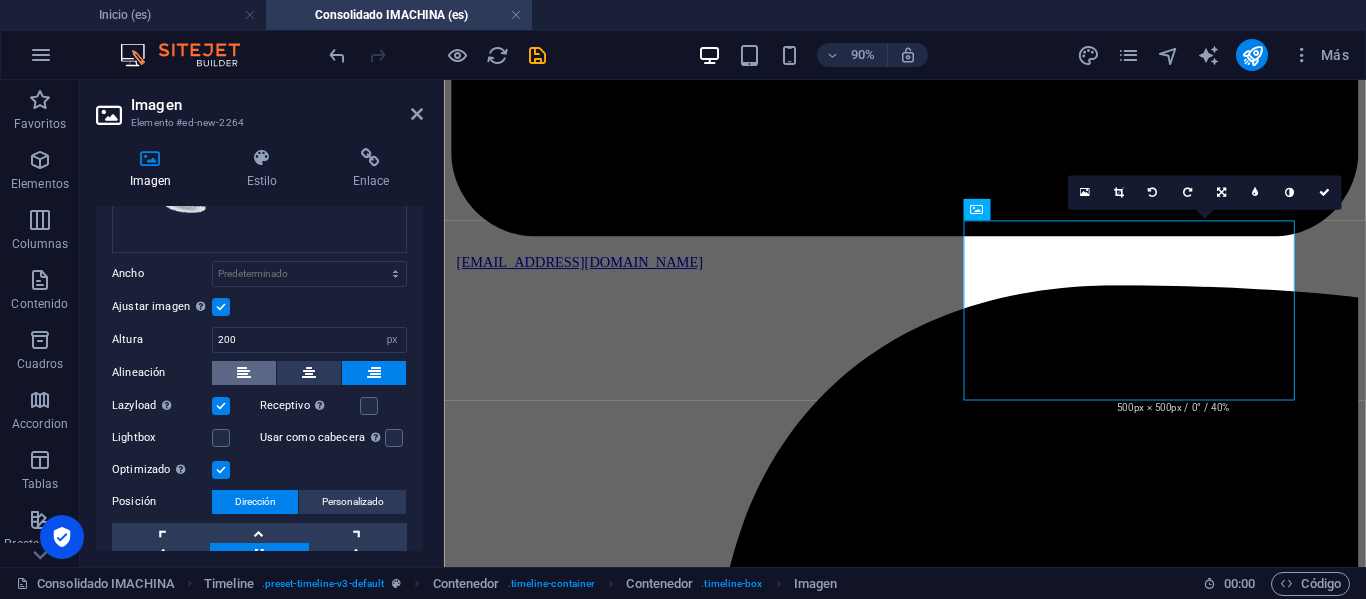 click at bounding box center [244, 373] 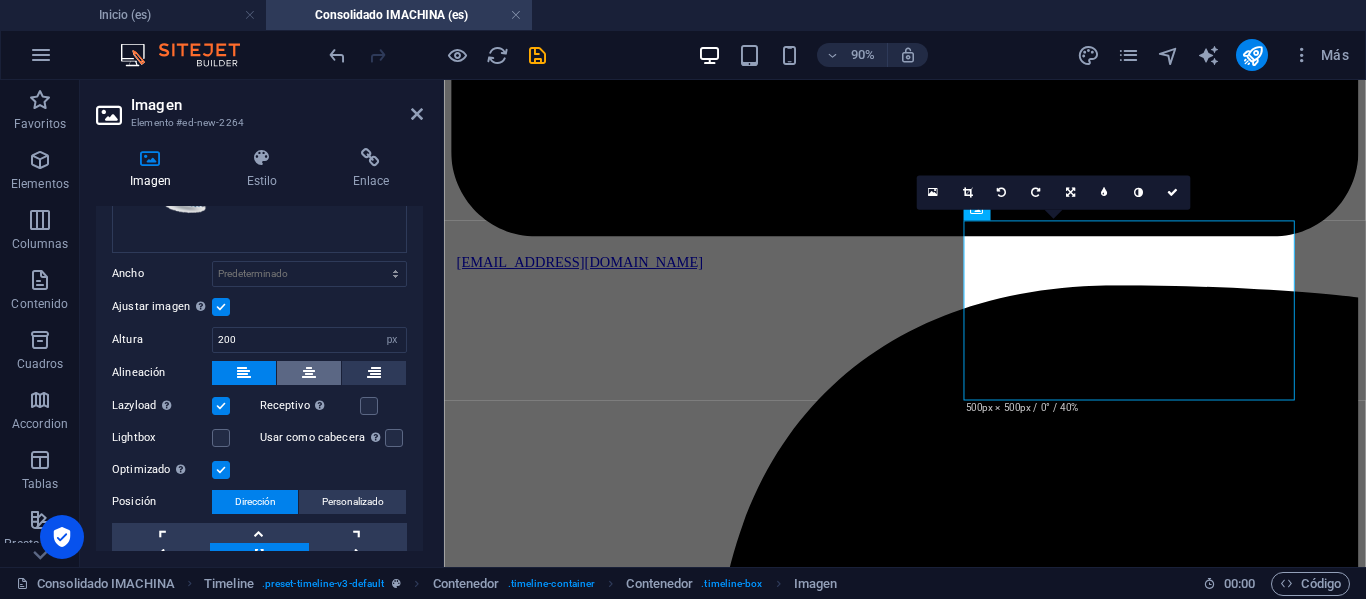 click at bounding box center (309, 373) 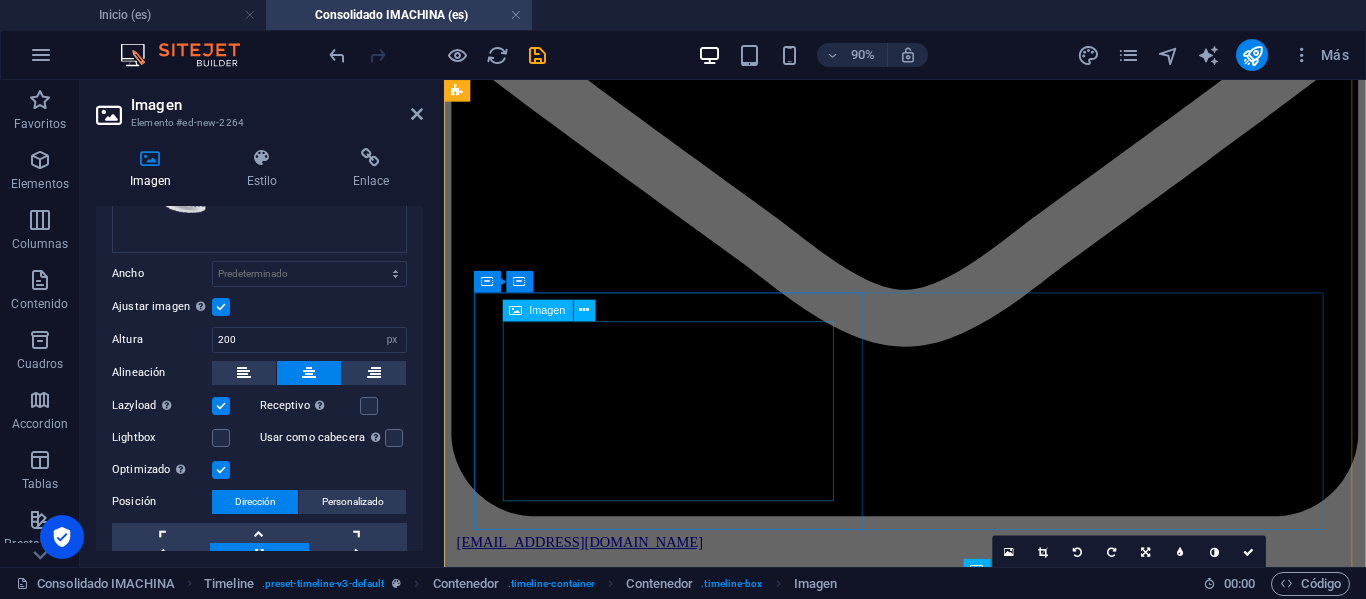 scroll, scrollTop: 2130, scrollLeft: 0, axis: vertical 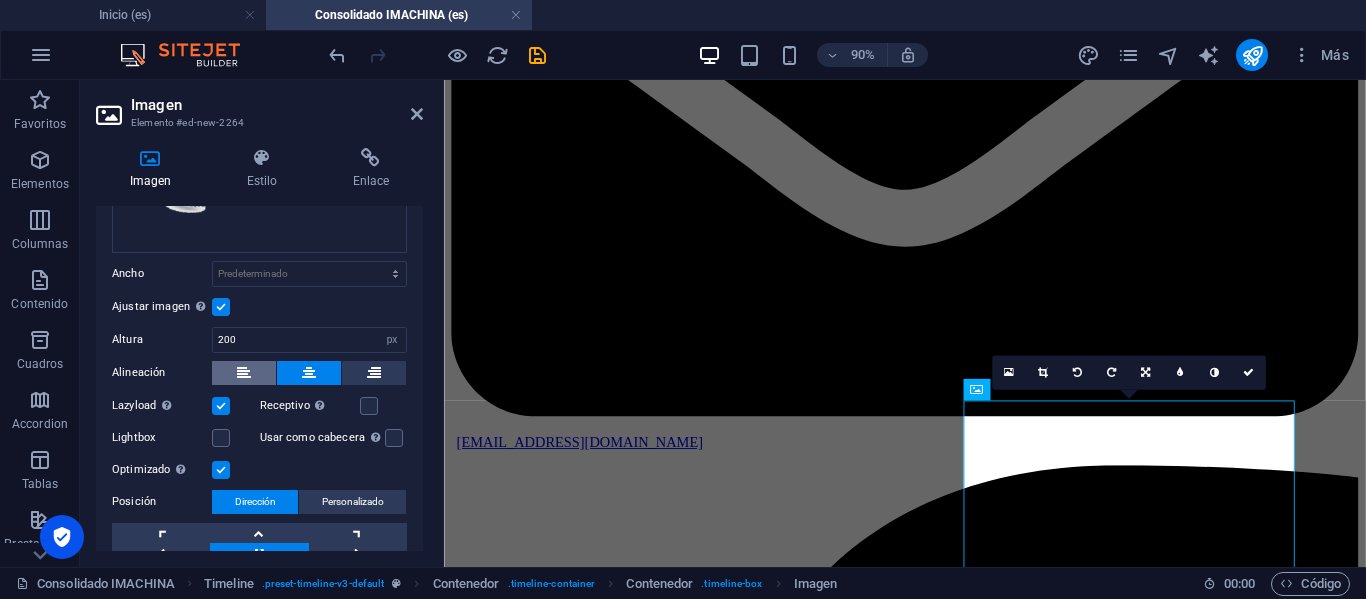 click at bounding box center [244, 373] 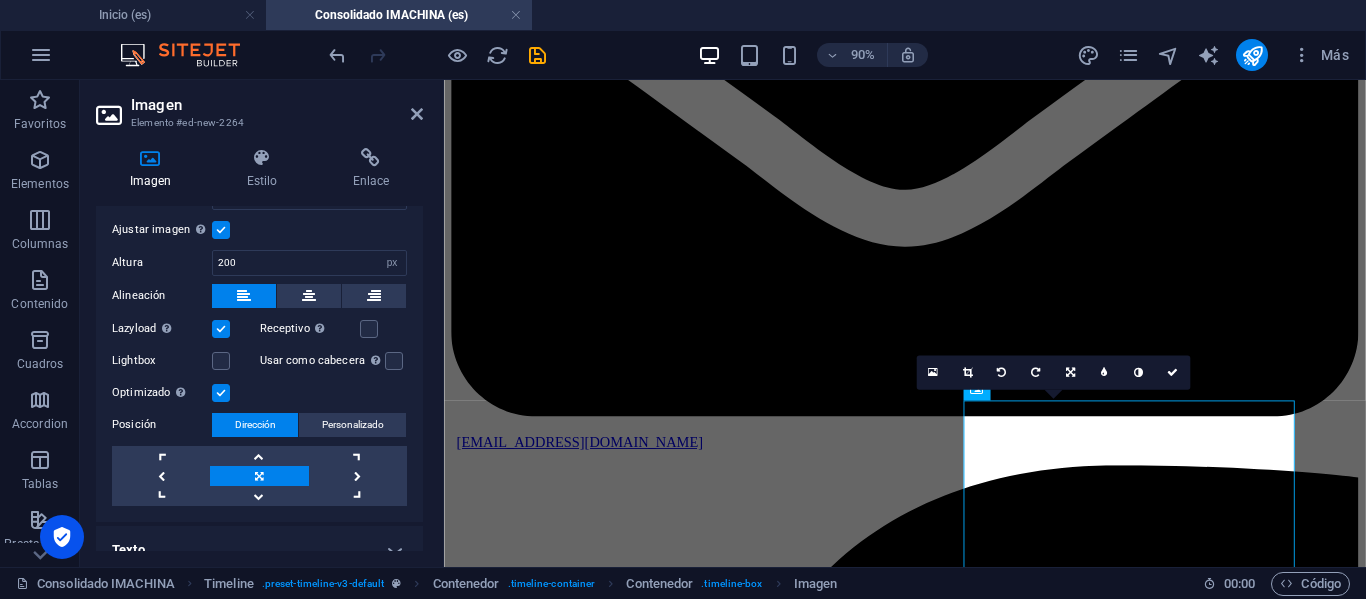 scroll, scrollTop: 396, scrollLeft: 0, axis: vertical 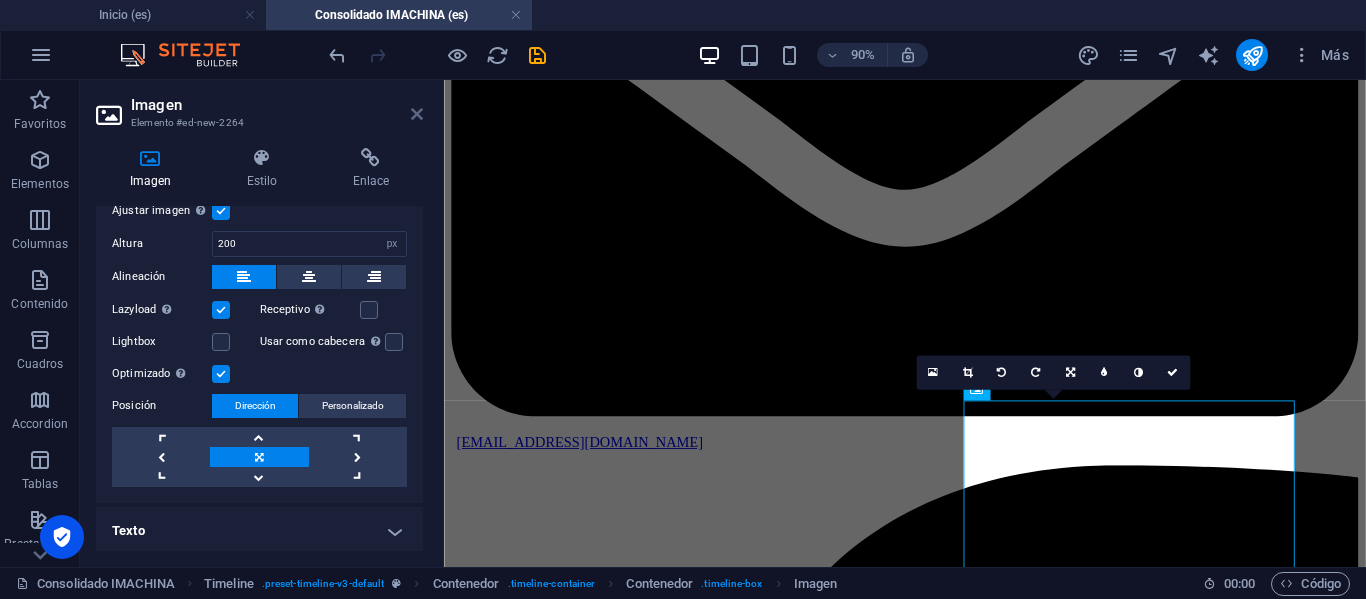 click at bounding box center [417, 114] 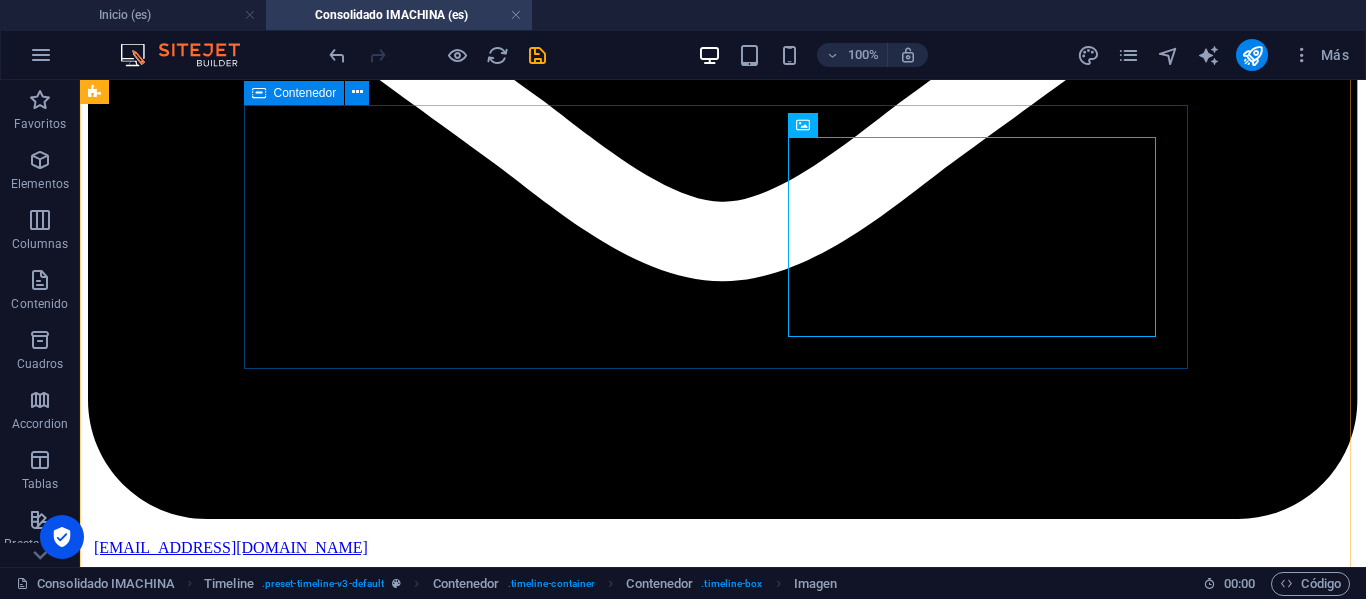 scroll, scrollTop: 2630, scrollLeft: 0, axis: vertical 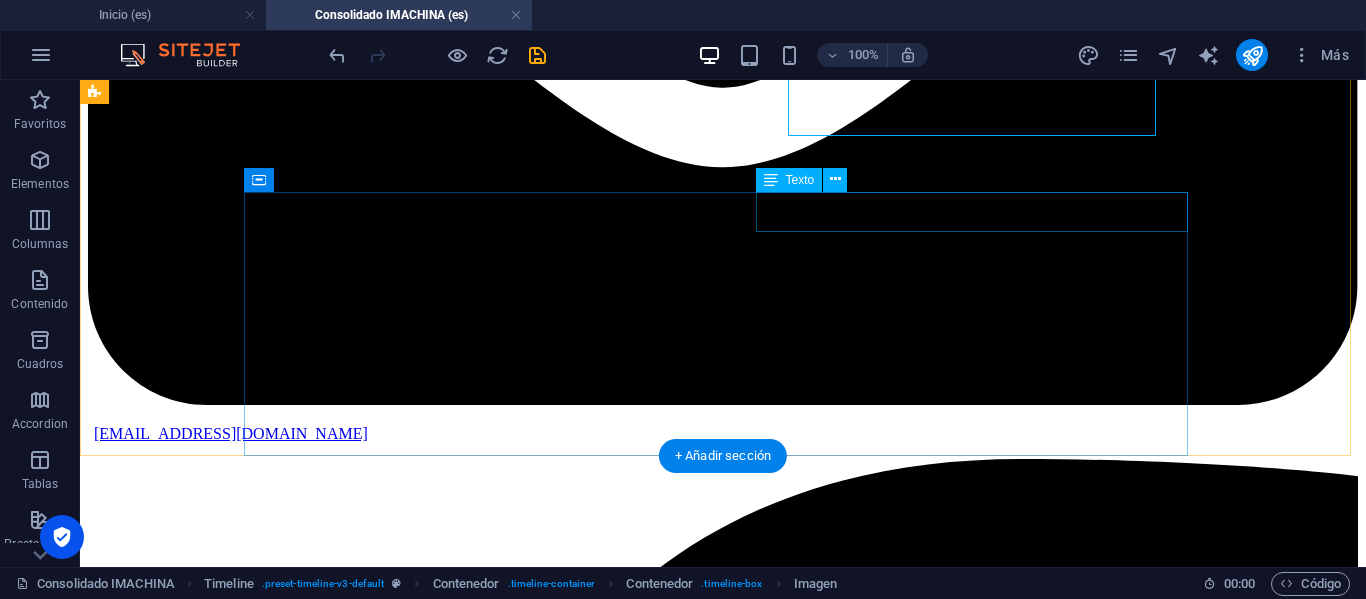 click on "Transporte Marítimo China a [GEOGRAPHIC_DATA]" at bounding box center (723, 9783) 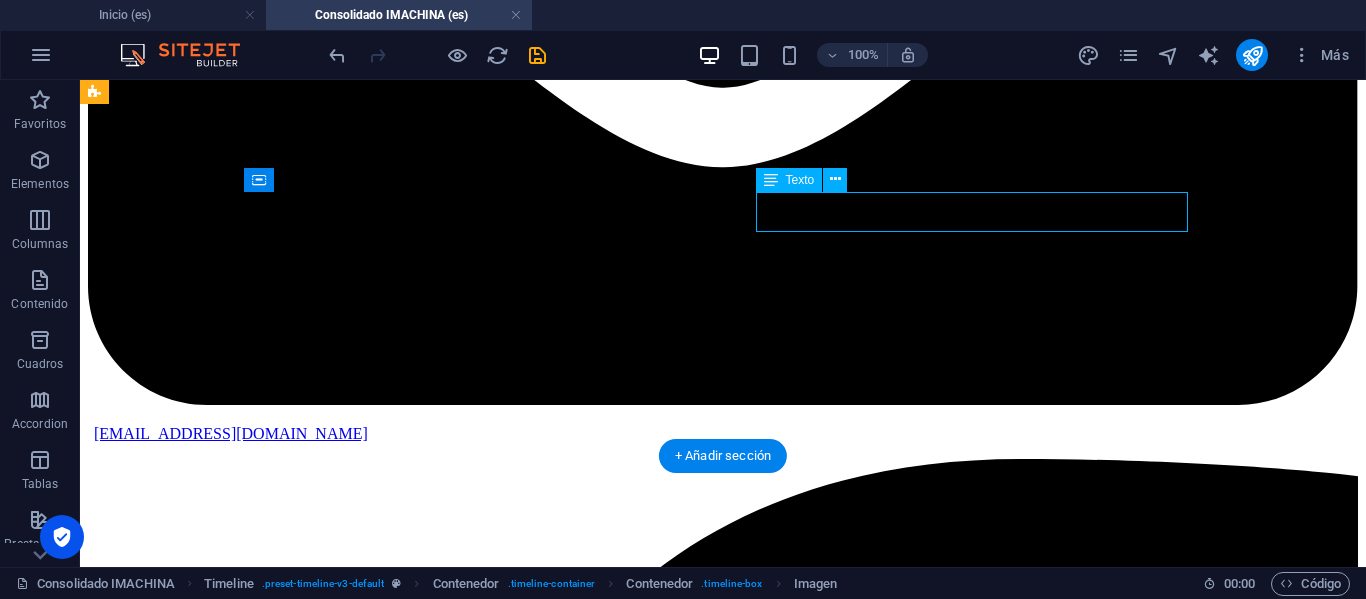 click on "Transporte Marítimo China a [GEOGRAPHIC_DATA]" at bounding box center (723, 9783) 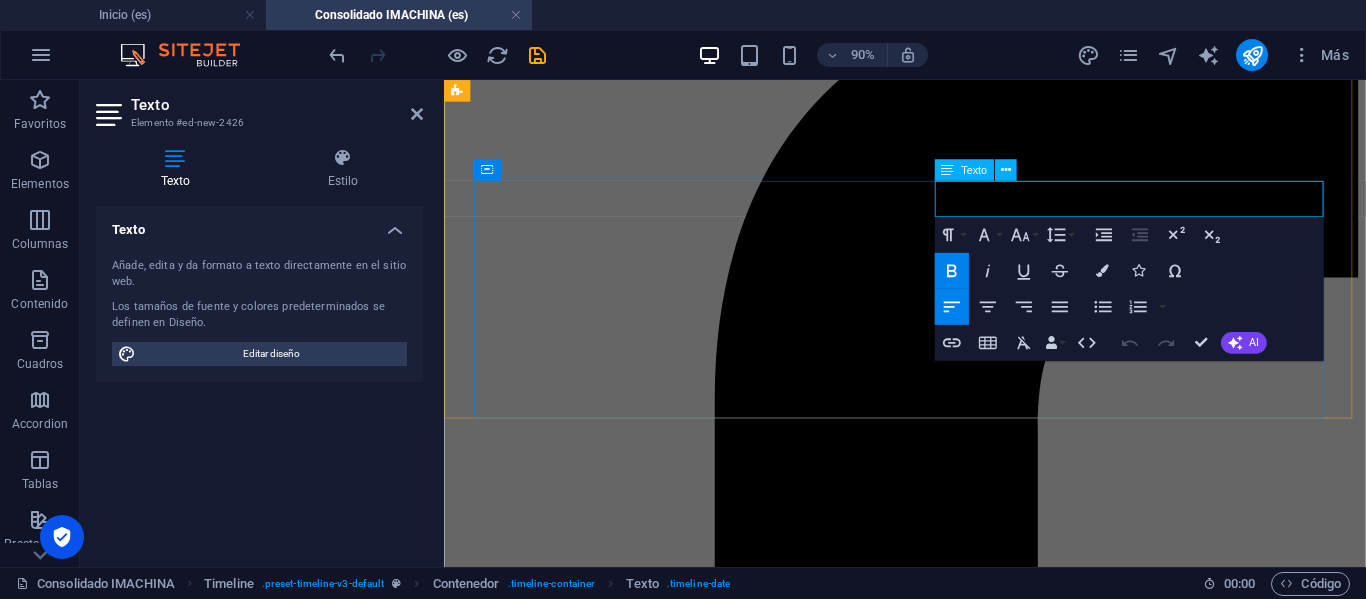 click on "Transporte Marítimo China a [GEOGRAPHIC_DATA]" at bounding box center (956, 7993) 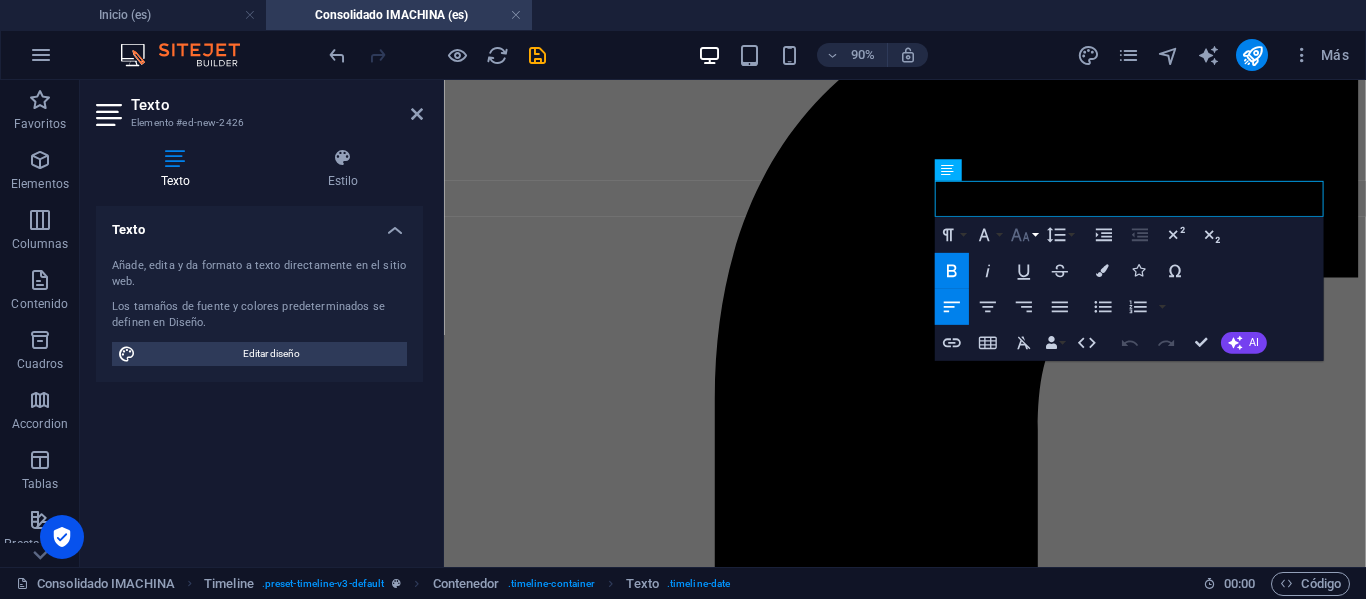 type 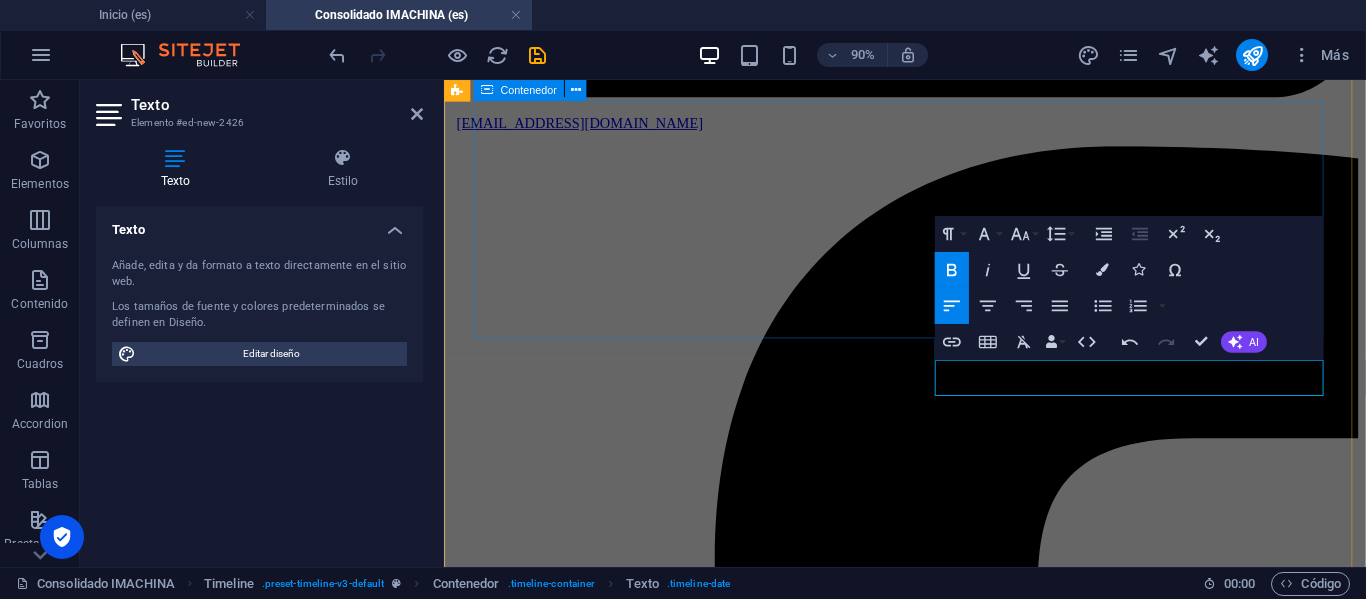 scroll, scrollTop: 2530, scrollLeft: 0, axis: vertical 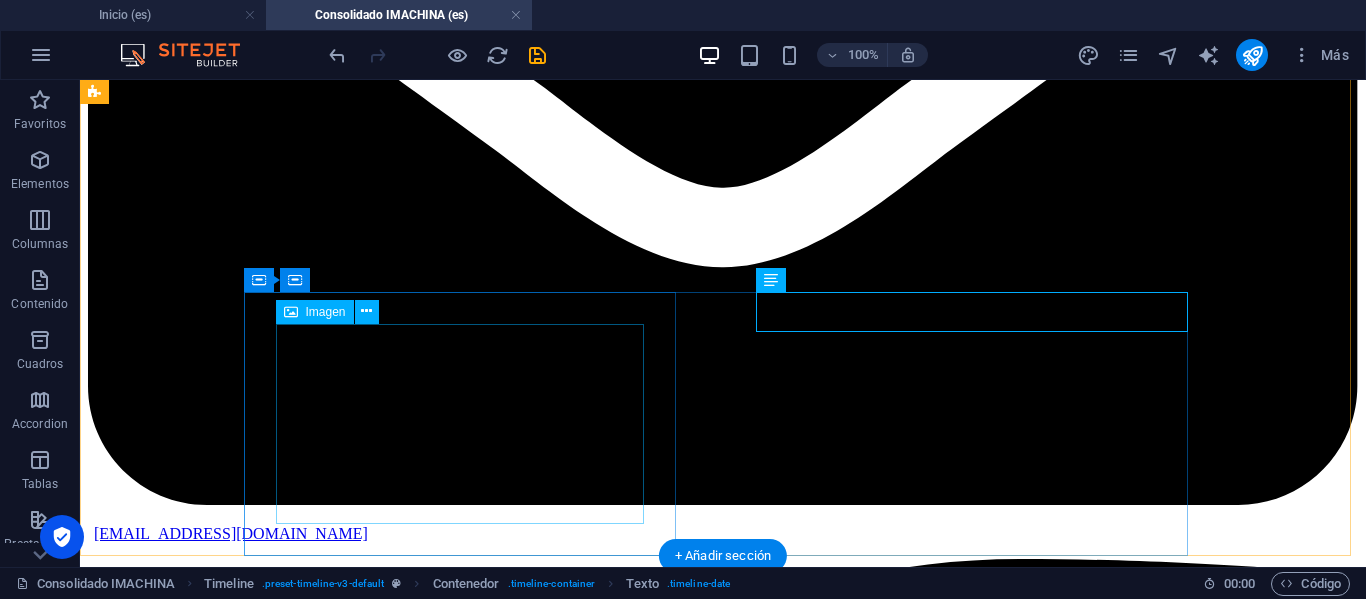 click at bounding box center [723, 10013] 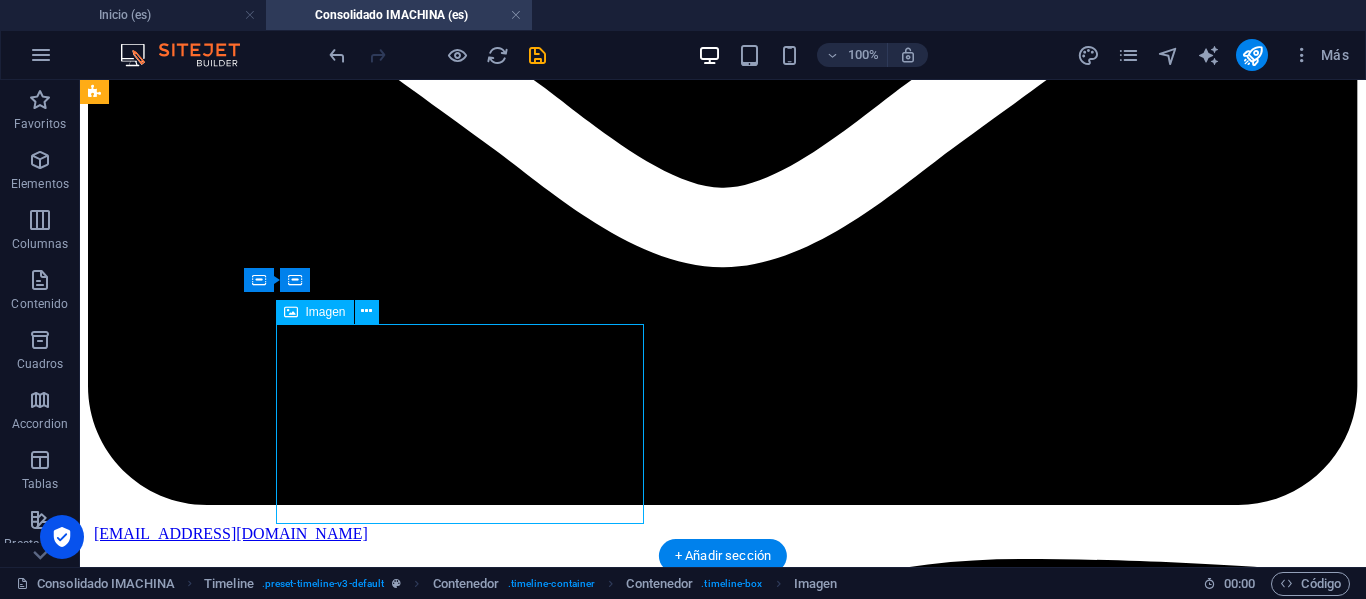 click at bounding box center [723, 10013] 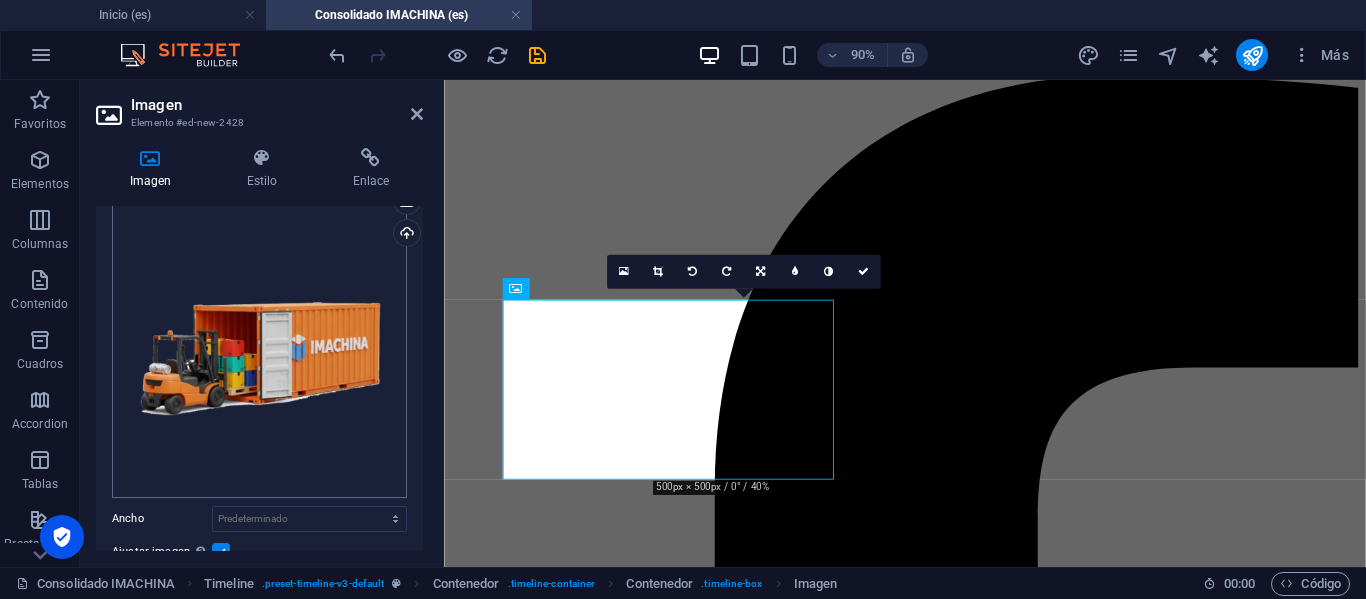 scroll, scrollTop: 200, scrollLeft: 0, axis: vertical 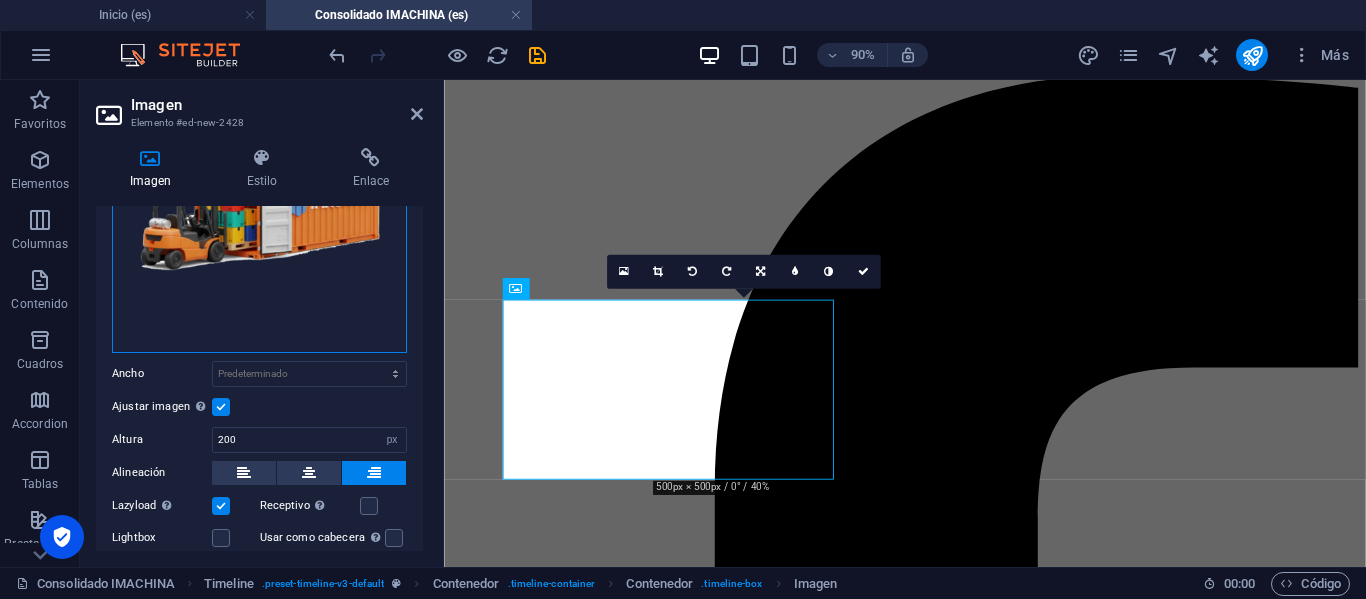 click on "Arrastra archivos aquí, haz clic para escoger archivos o  selecciona archivos de Archivos o de nuestra galería gratuita de fotos y vídeos" at bounding box center (259, 205) 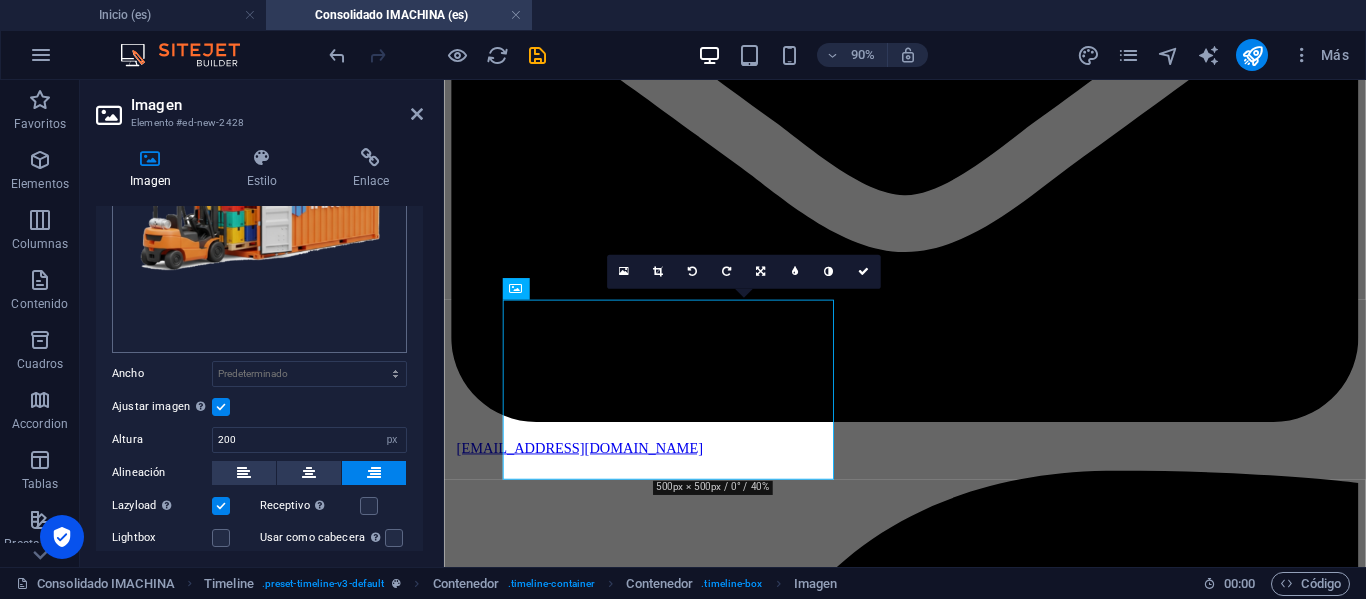 scroll, scrollTop: 2108, scrollLeft: 0, axis: vertical 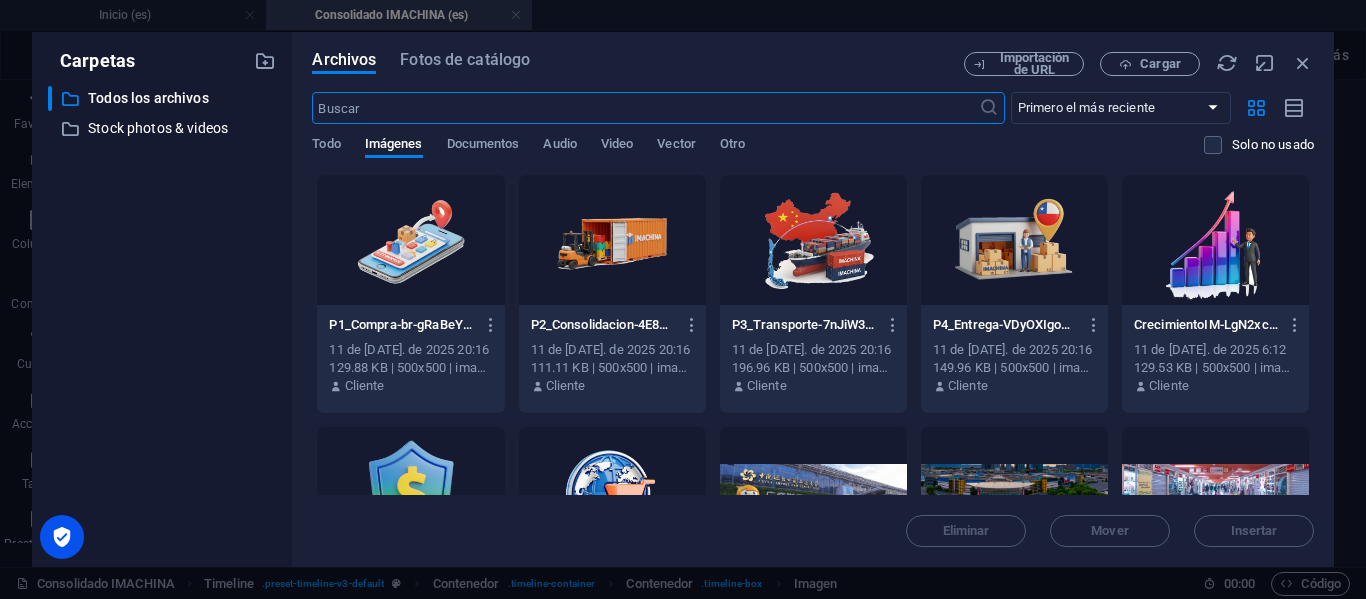 click at bounding box center [1014, 240] 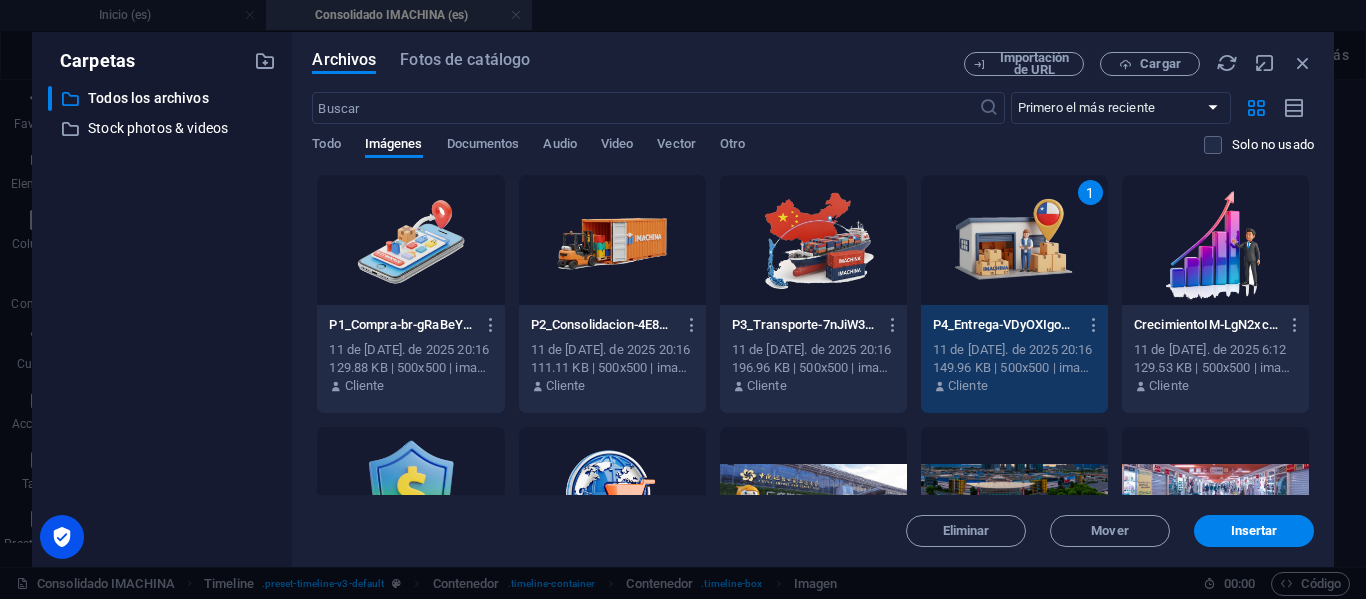 click on "1" at bounding box center (1014, 240) 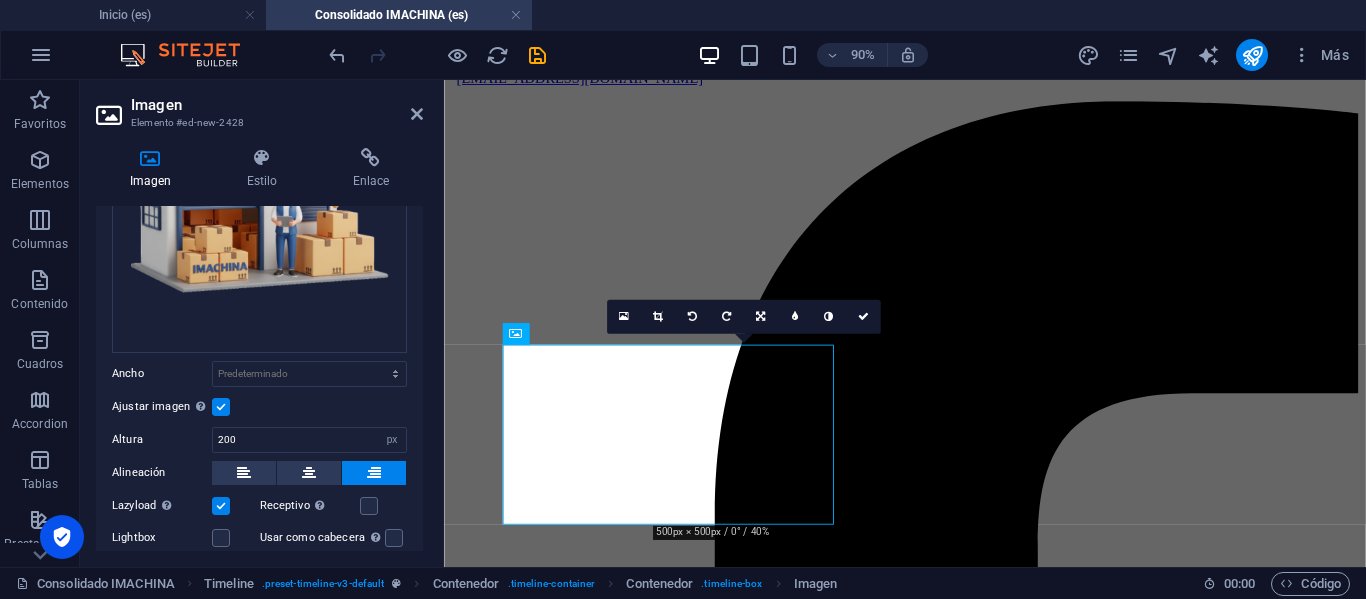 scroll, scrollTop: 2630, scrollLeft: 0, axis: vertical 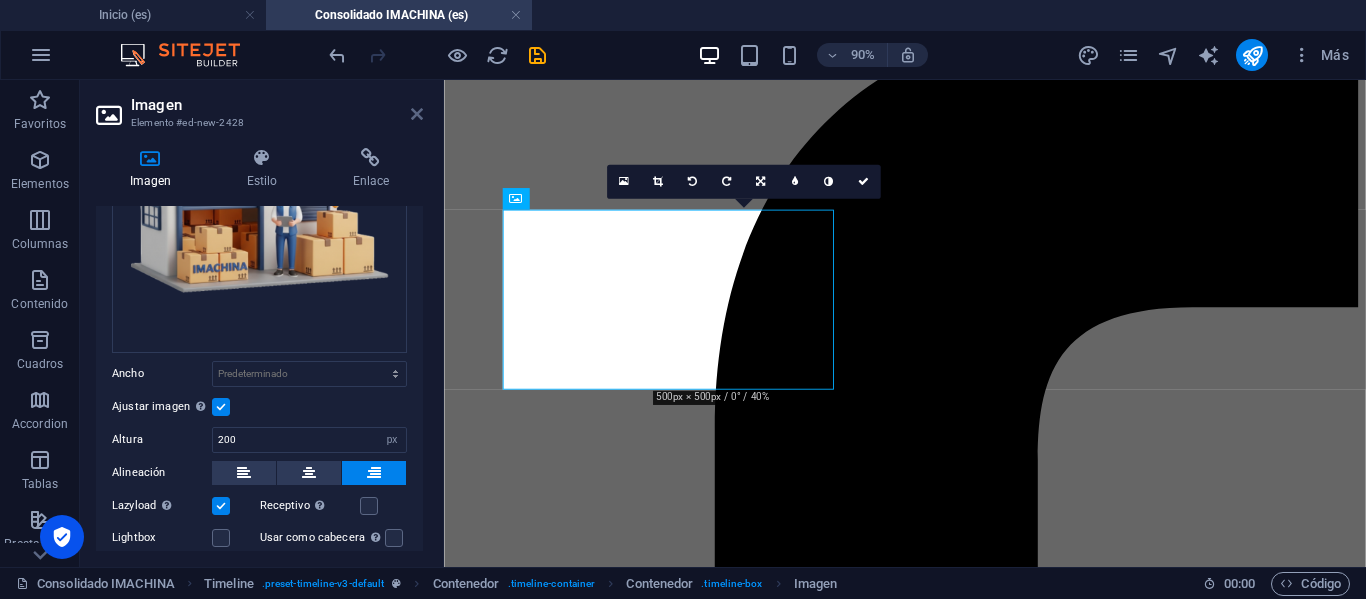 click at bounding box center [417, 114] 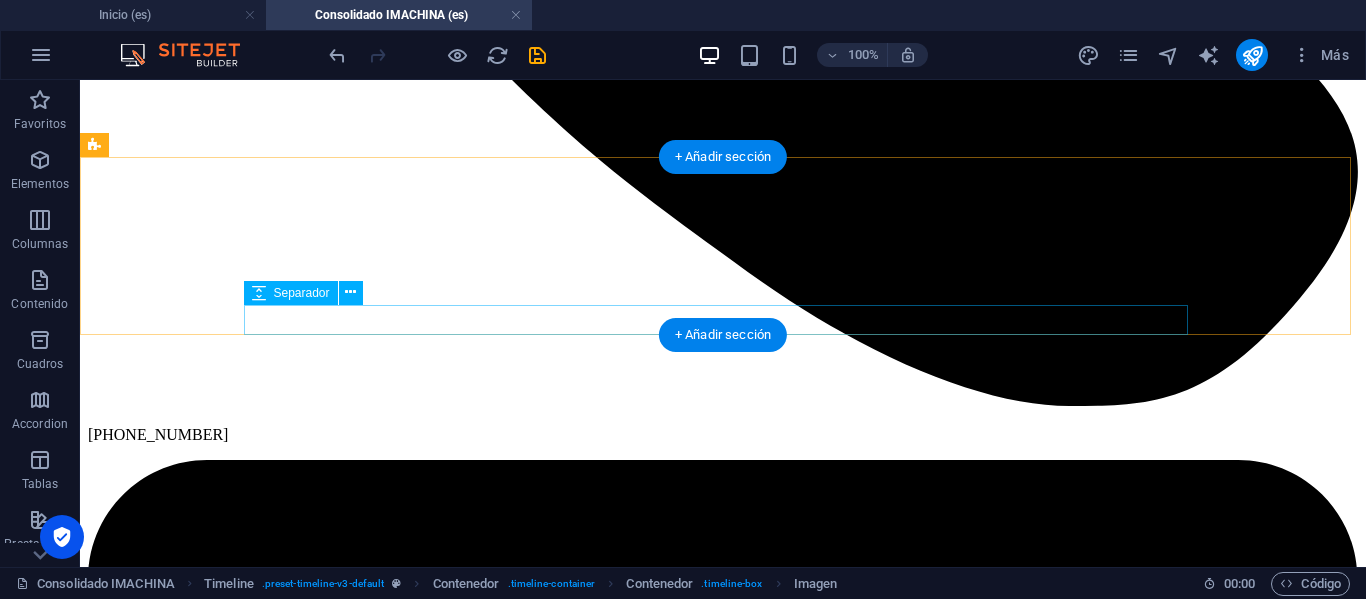 scroll, scrollTop: 1730, scrollLeft: 0, axis: vertical 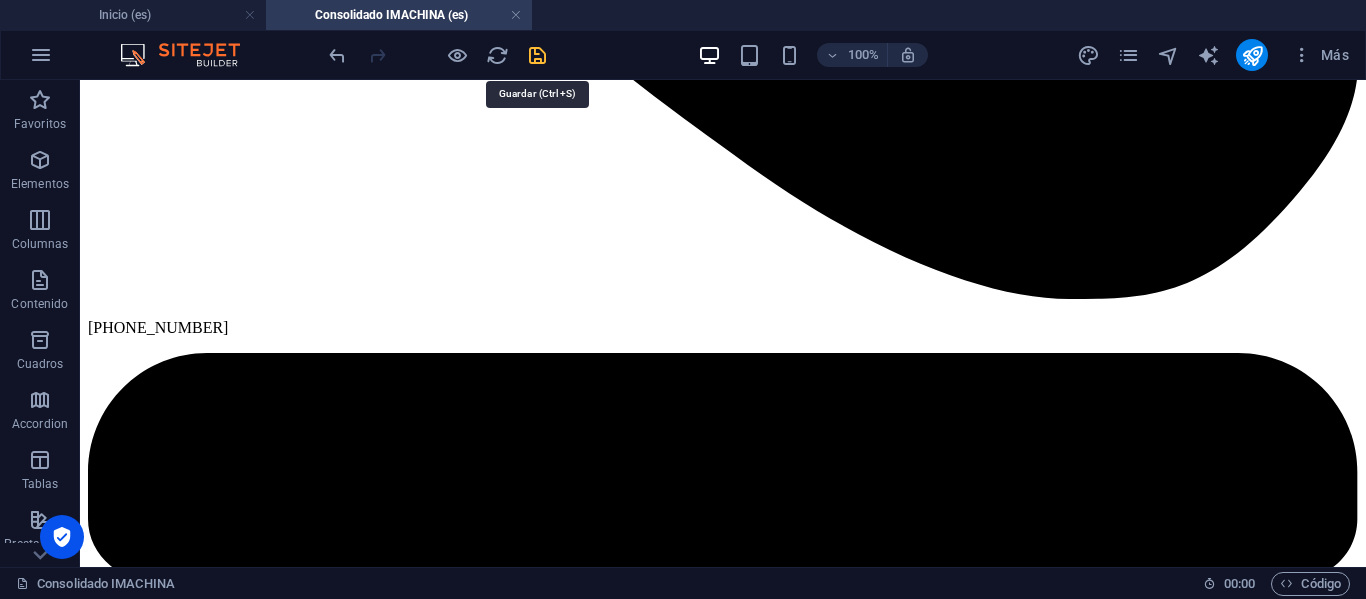 click at bounding box center (537, 55) 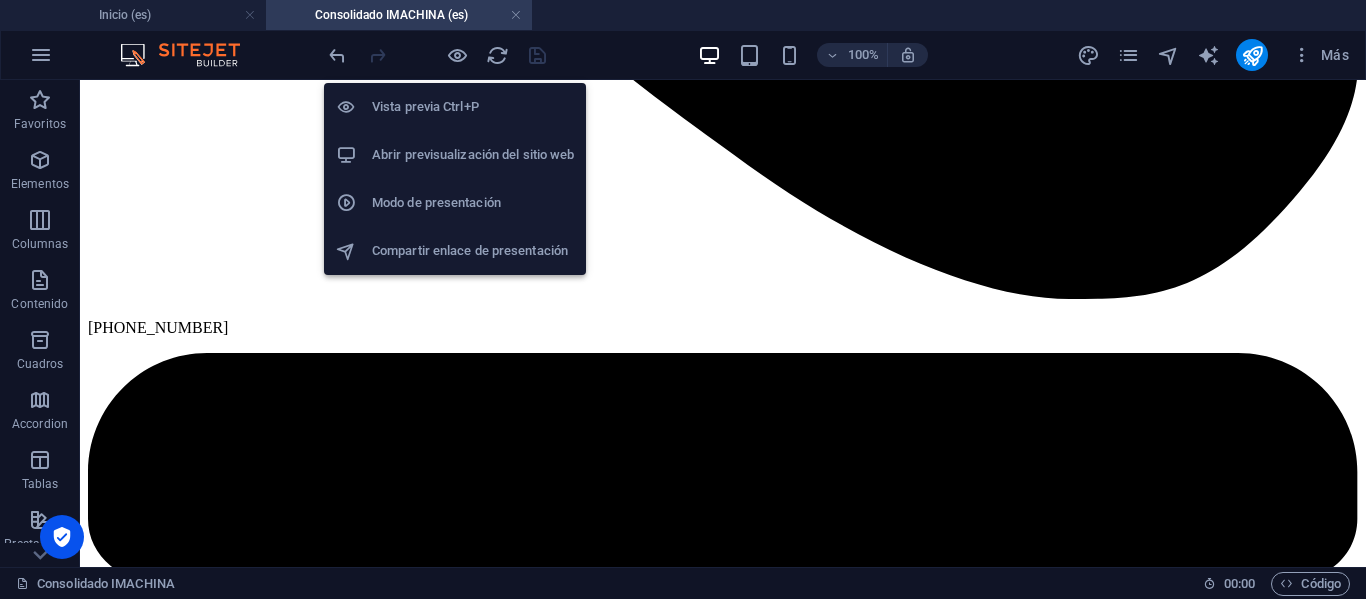 click on "Abrir previsualización del sitio web" at bounding box center (473, 155) 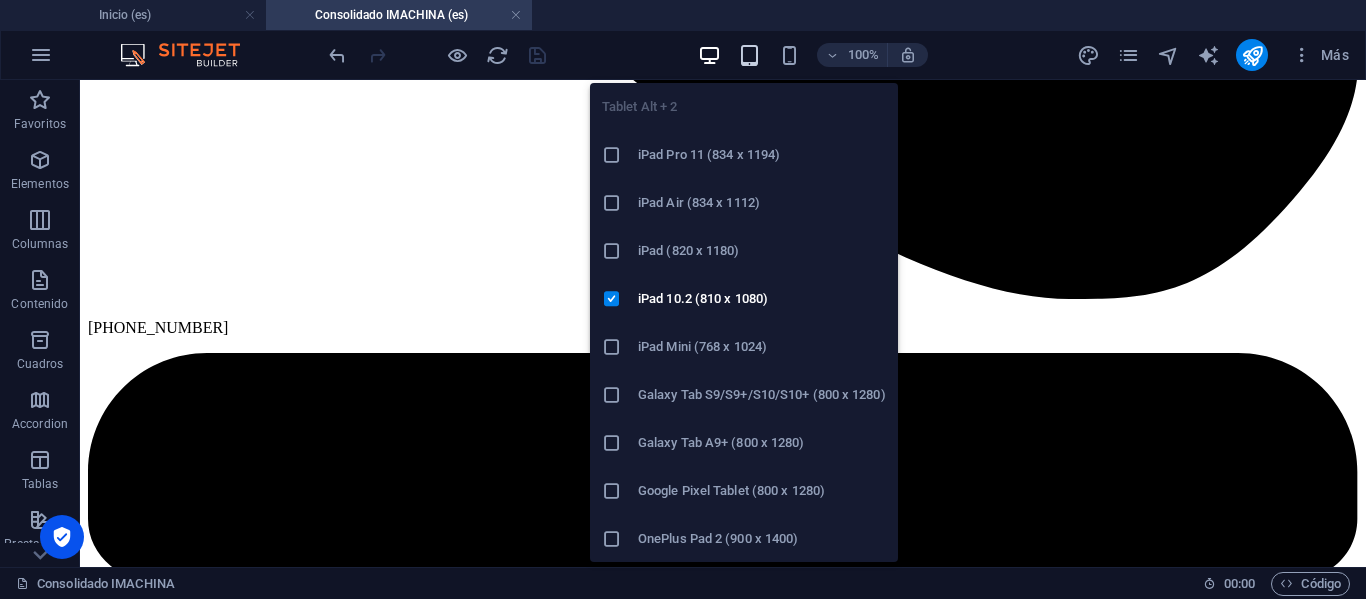 click at bounding box center [749, 55] 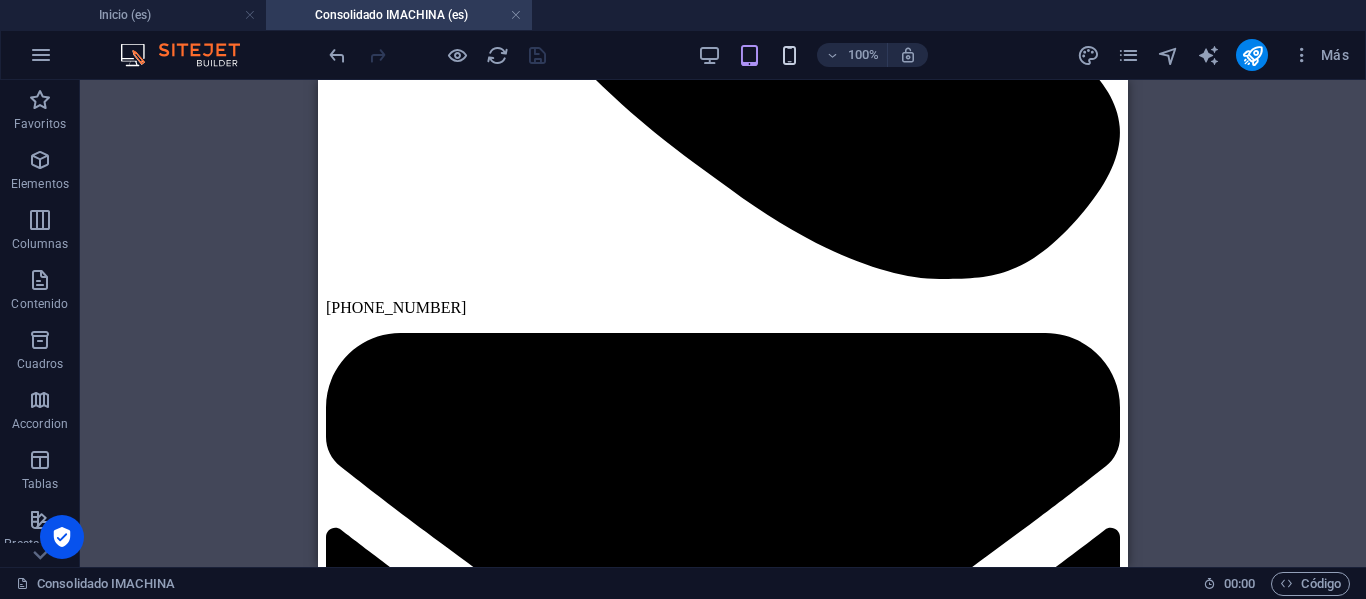 click at bounding box center [789, 55] 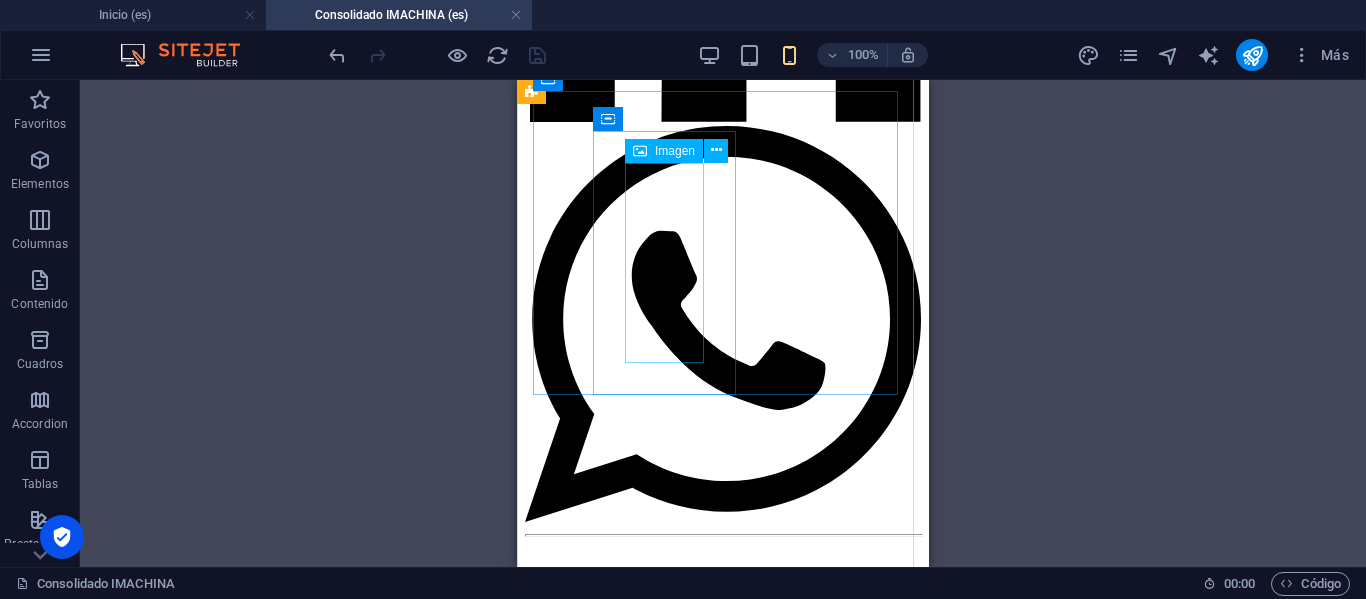 scroll, scrollTop: 2792, scrollLeft: 0, axis: vertical 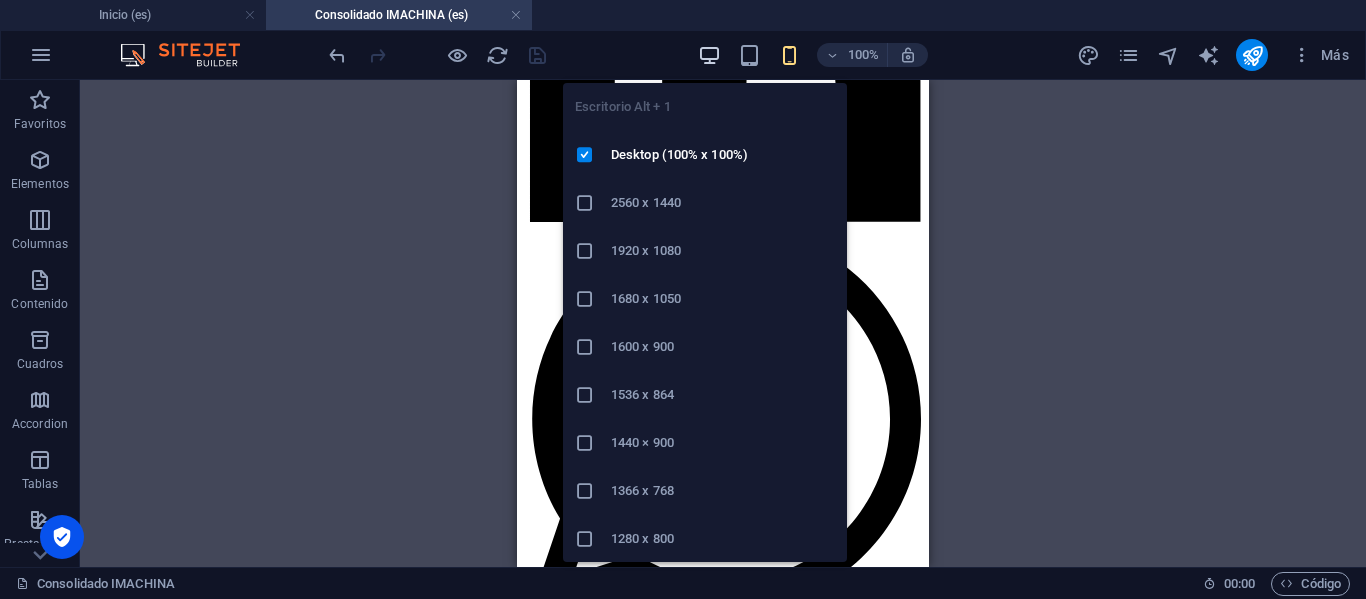 click at bounding box center (709, 55) 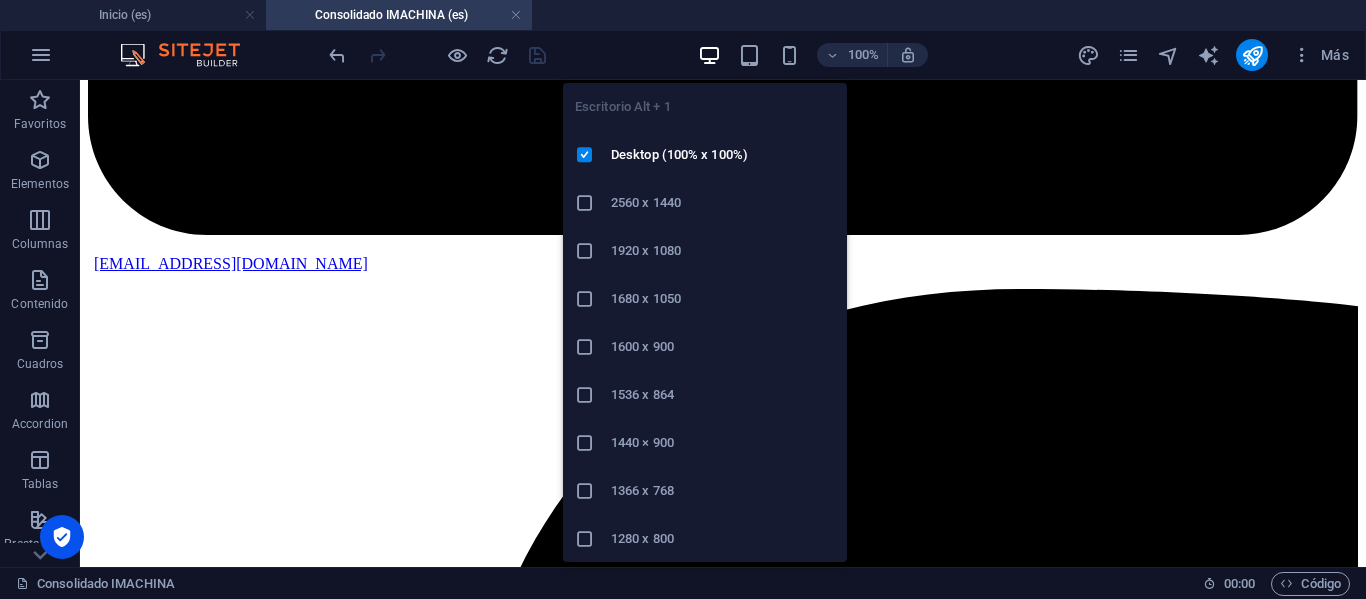 scroll, scrollTop: 2839, scrollLeft: 0, axis: vertical 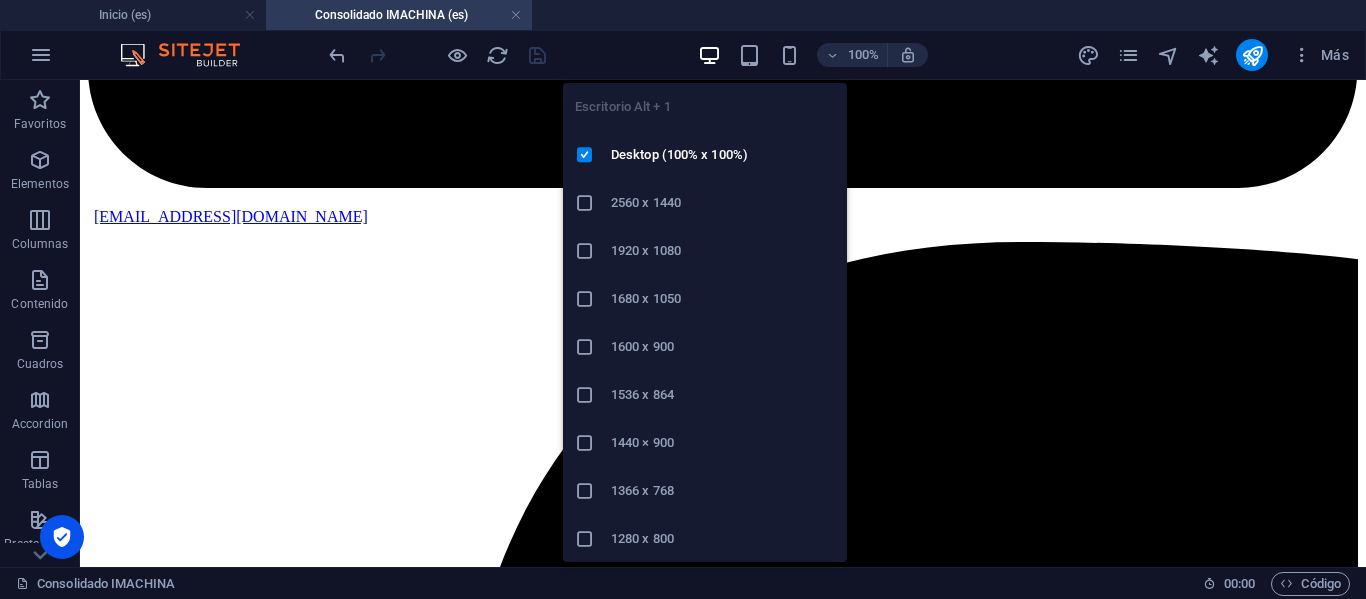 click at bounding box center (709, 55) 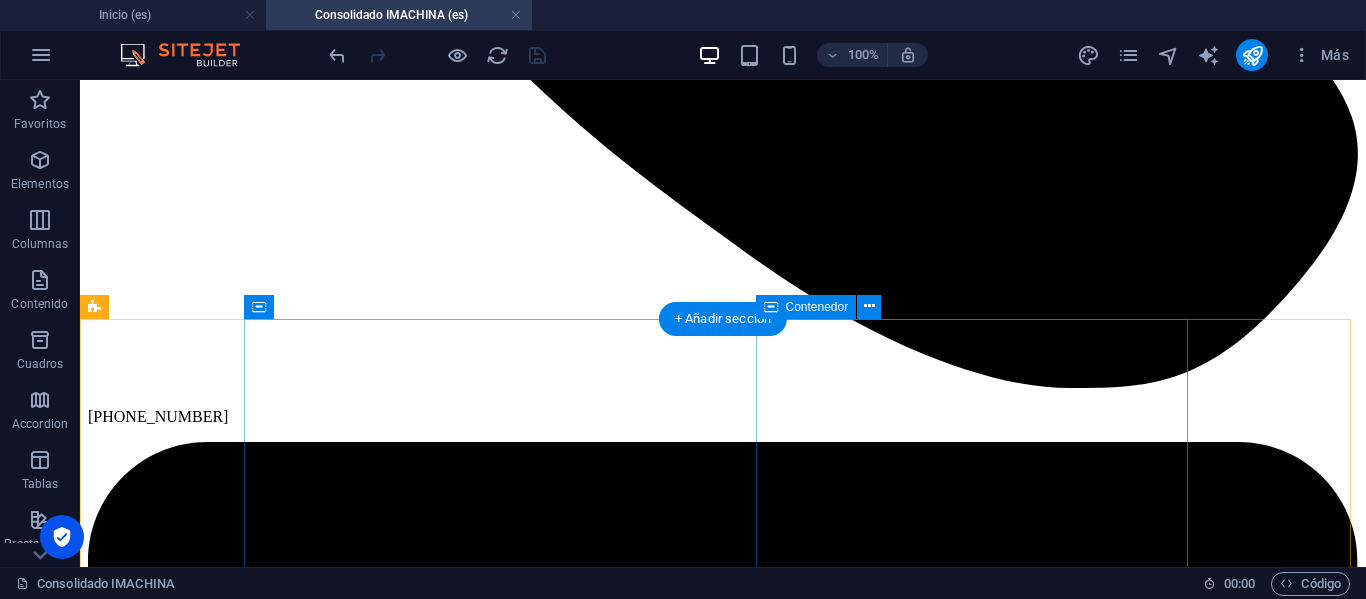 scroll, scrollTop: 1639, scrollLeft: 0, axis: vertical 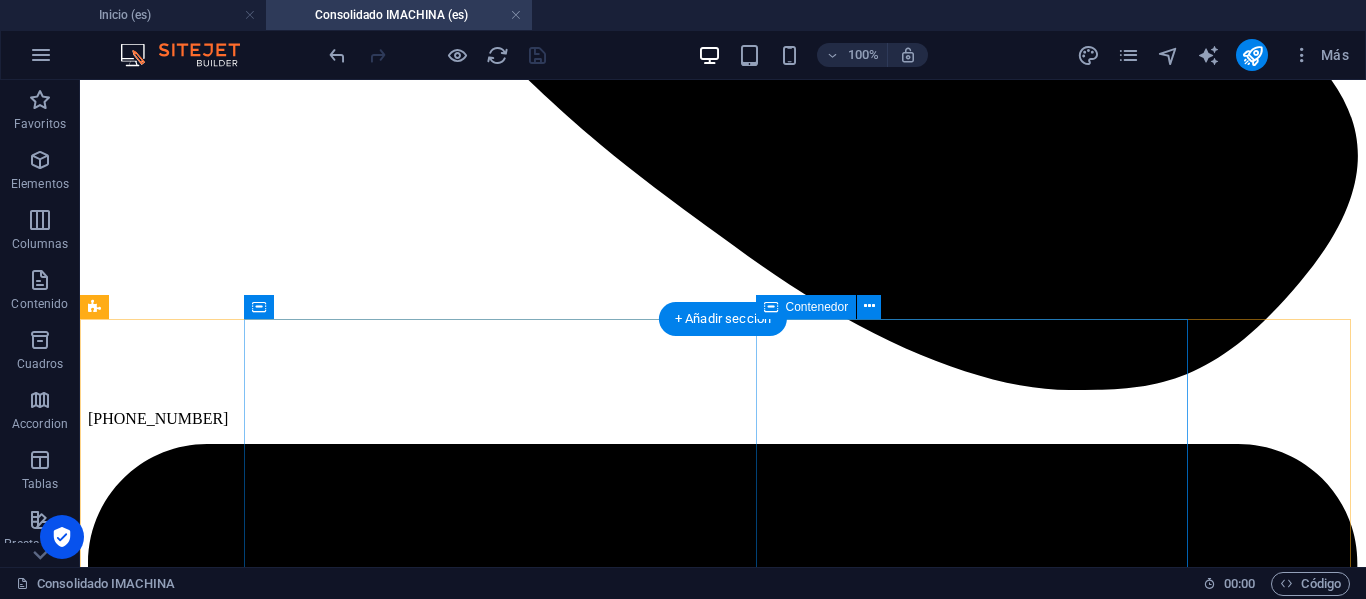 click at bounding box center (723, 10124) 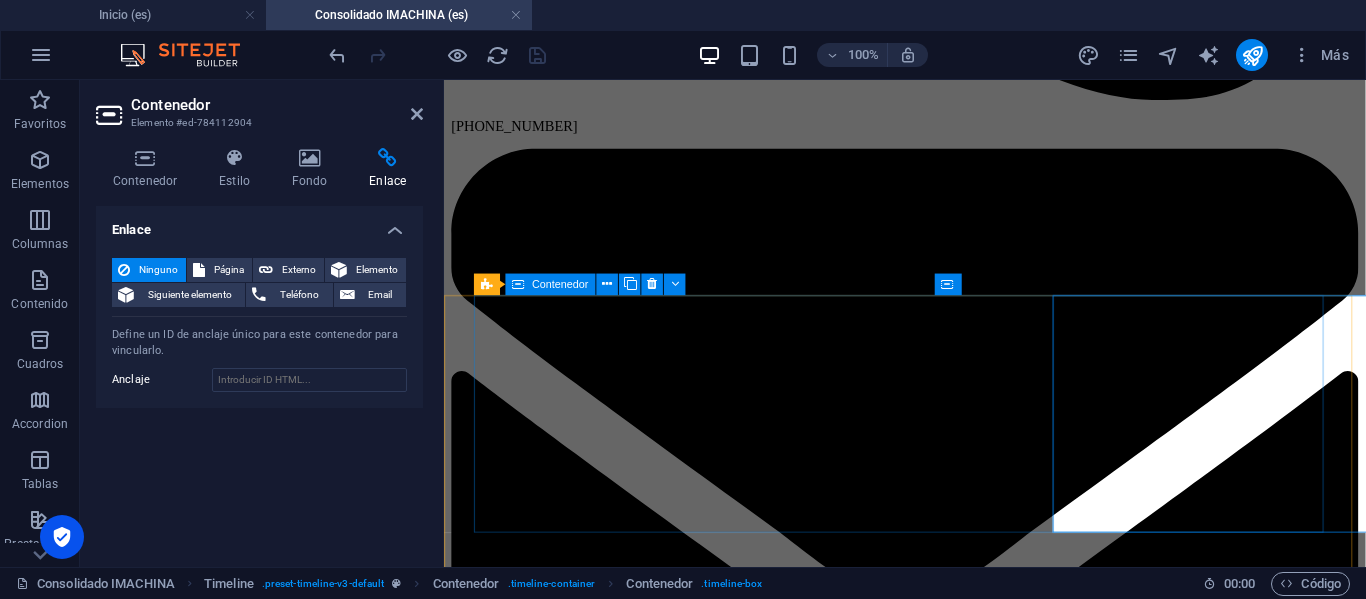 click on "Compra y Envía a Yiwu" at bounding box center (956, 8314) 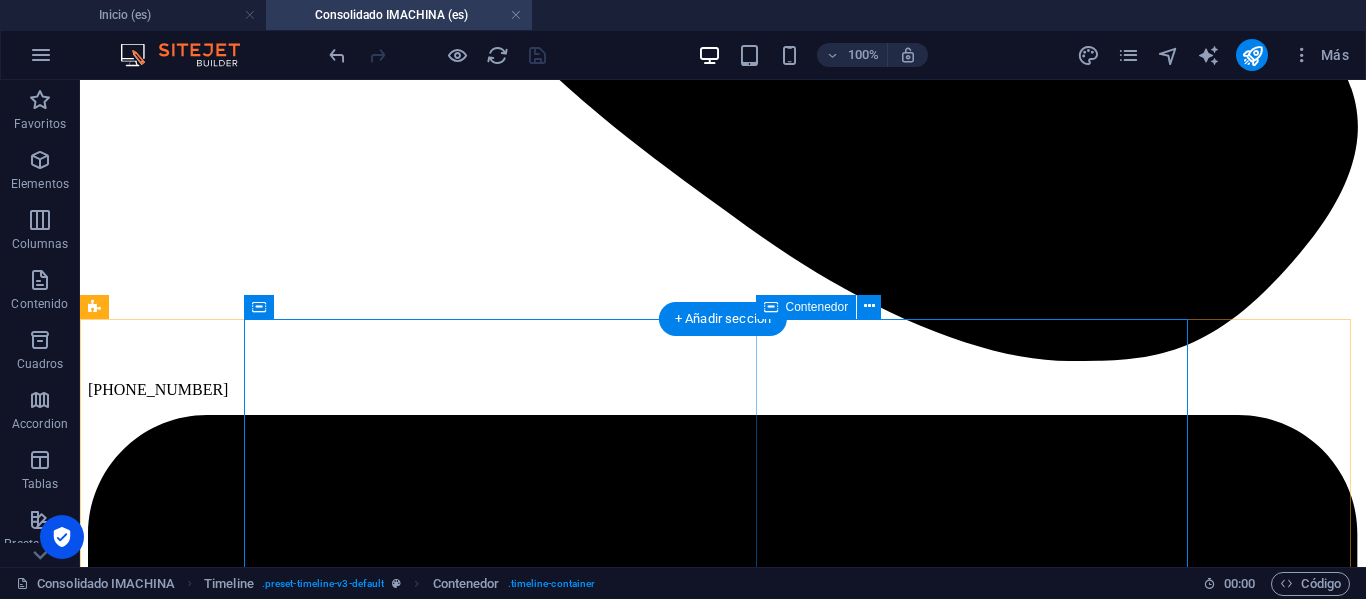 scroll, scrollTop: 1639, scrollLeft: 0, axis: vertical 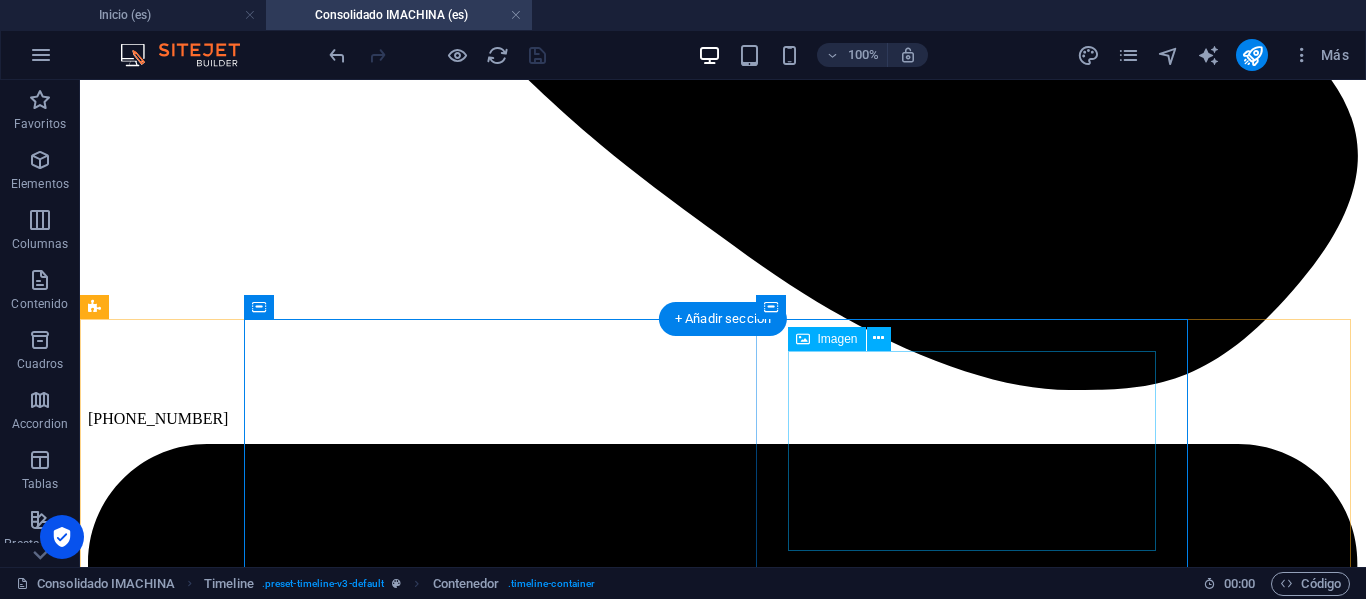 click at bounding box center [723, 10124] 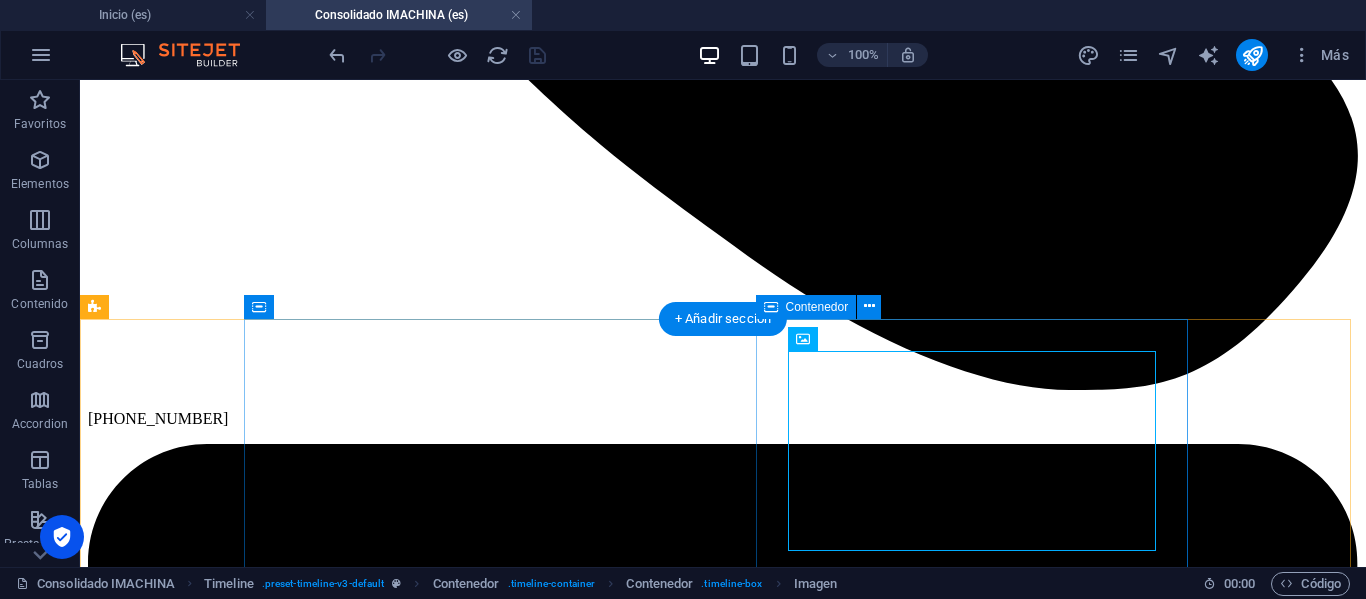 click at bounding box center [723, 10124] 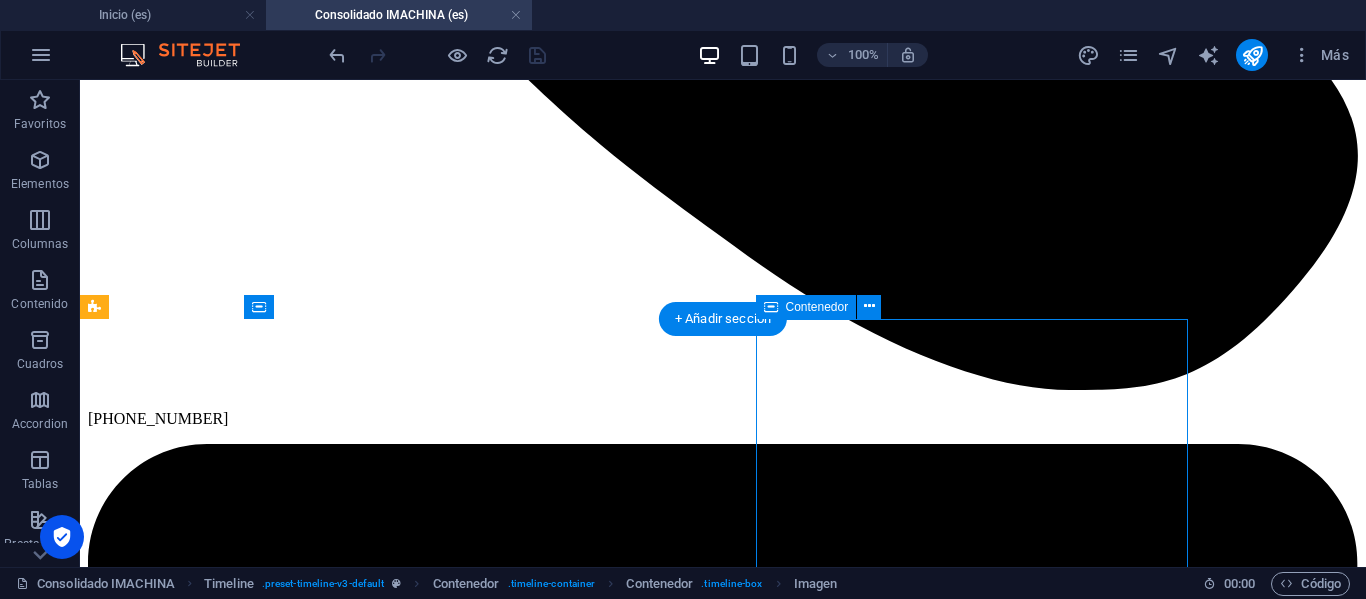 click at bounding box center [723, 10124] 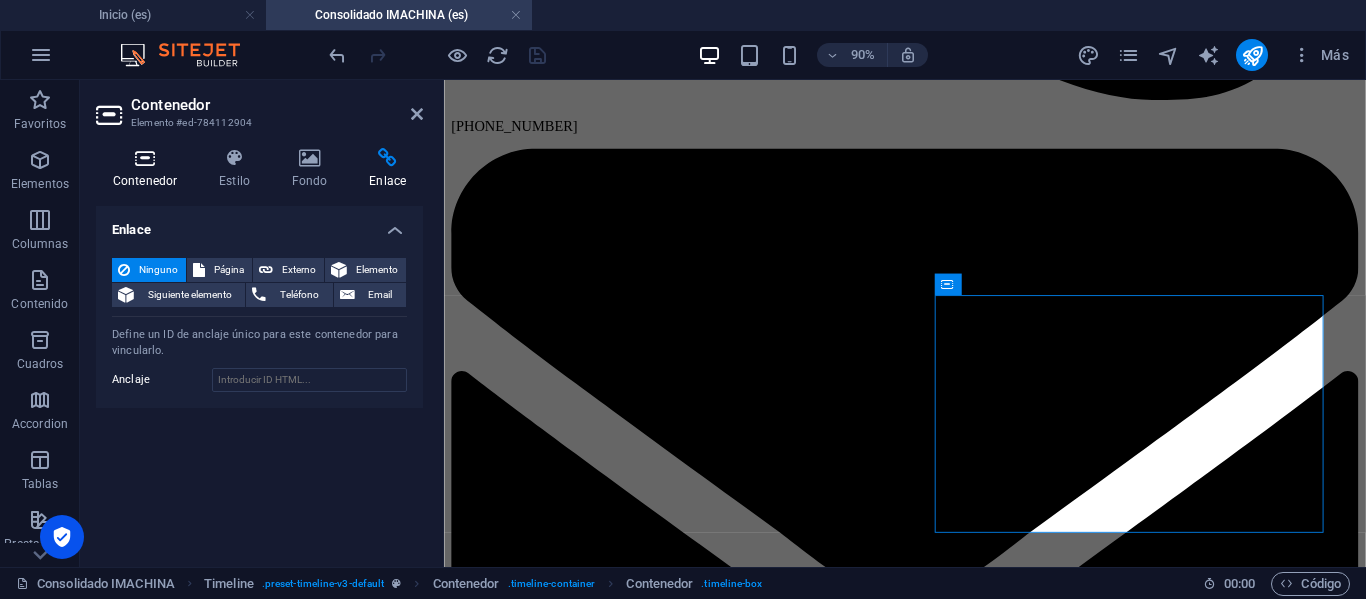 click on "Contenedor" at bounding box center (149, 169) 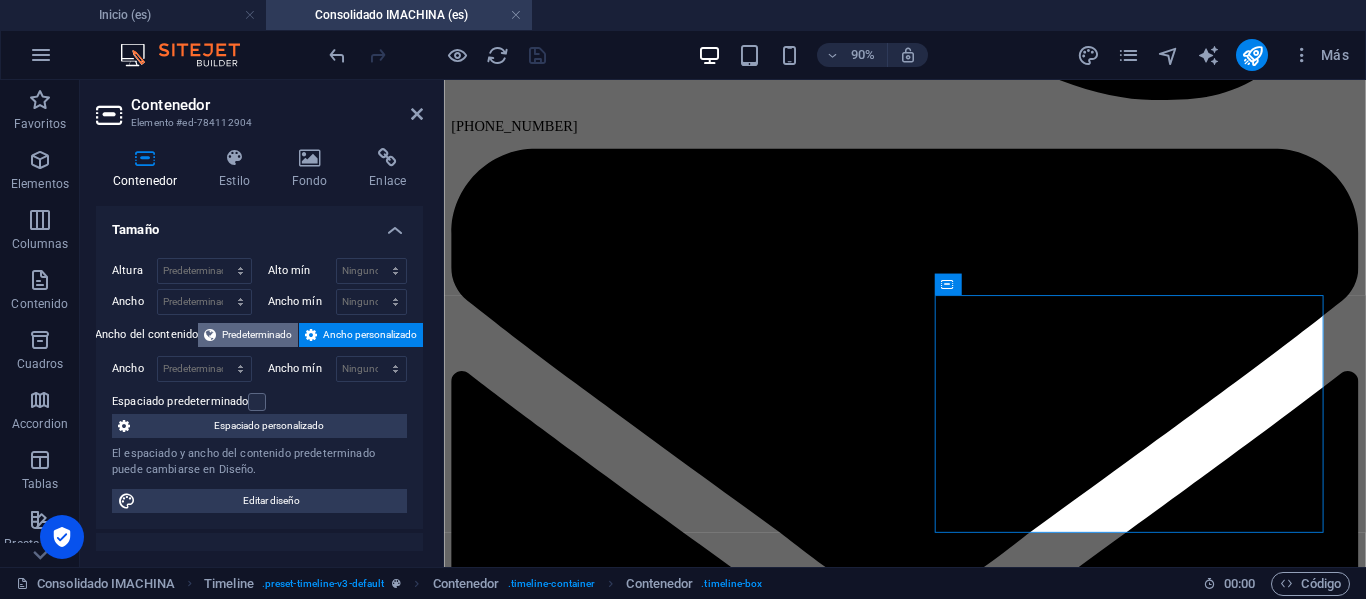 click on "Predeterminado" at bounding box center (257, 335) 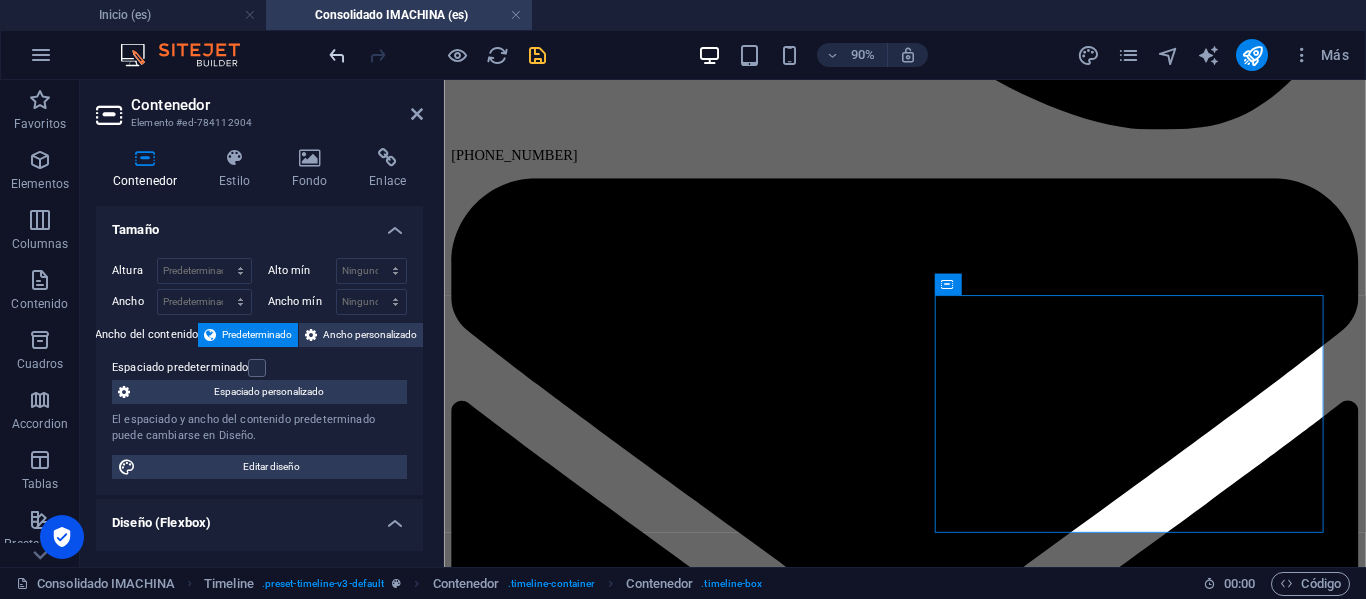 click at bounding box center (337, 55) 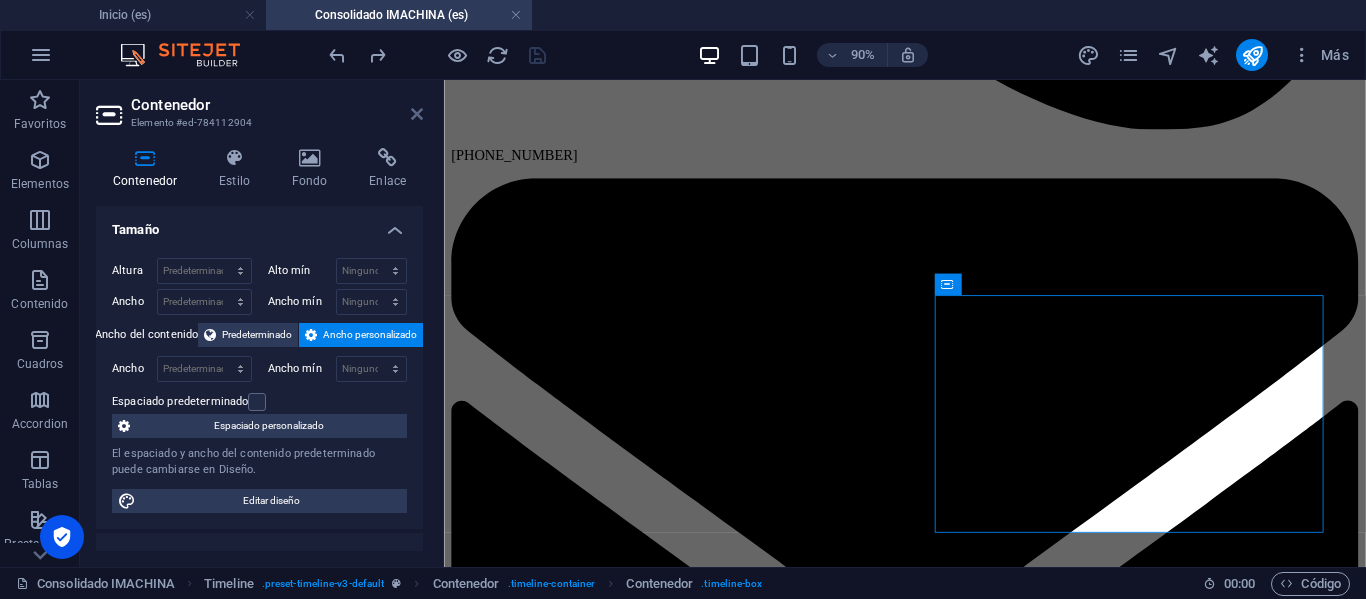 click at bounding box center (417, 114) 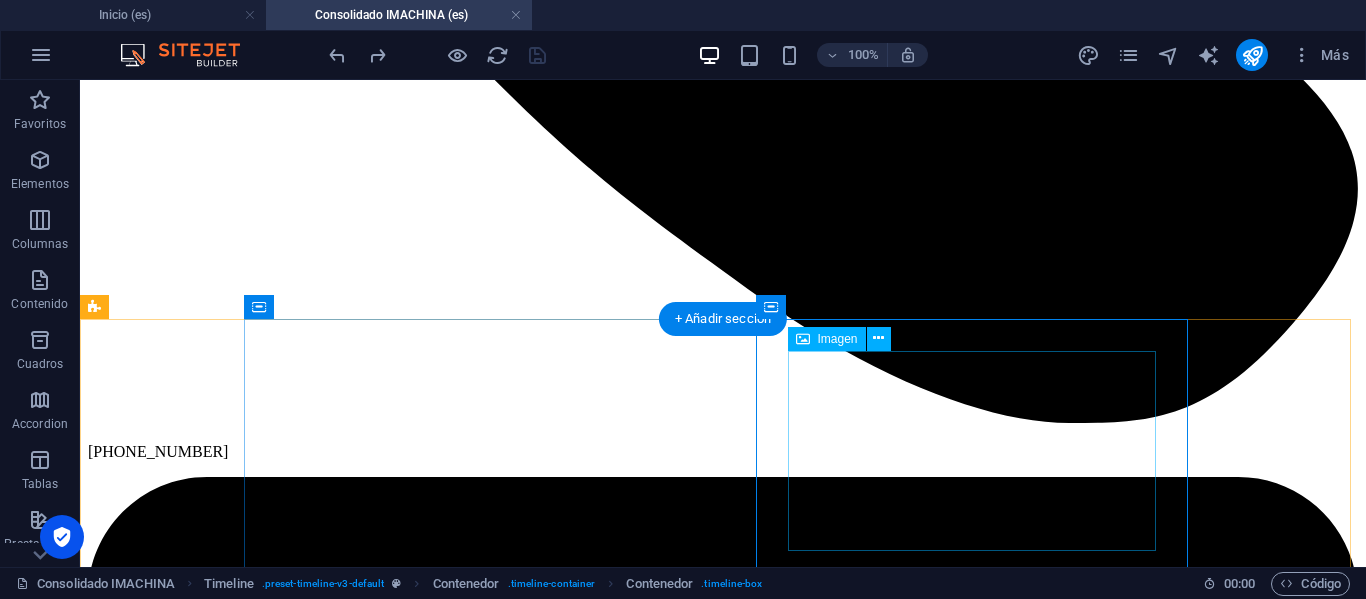 click at bounding box center (723, 10157) 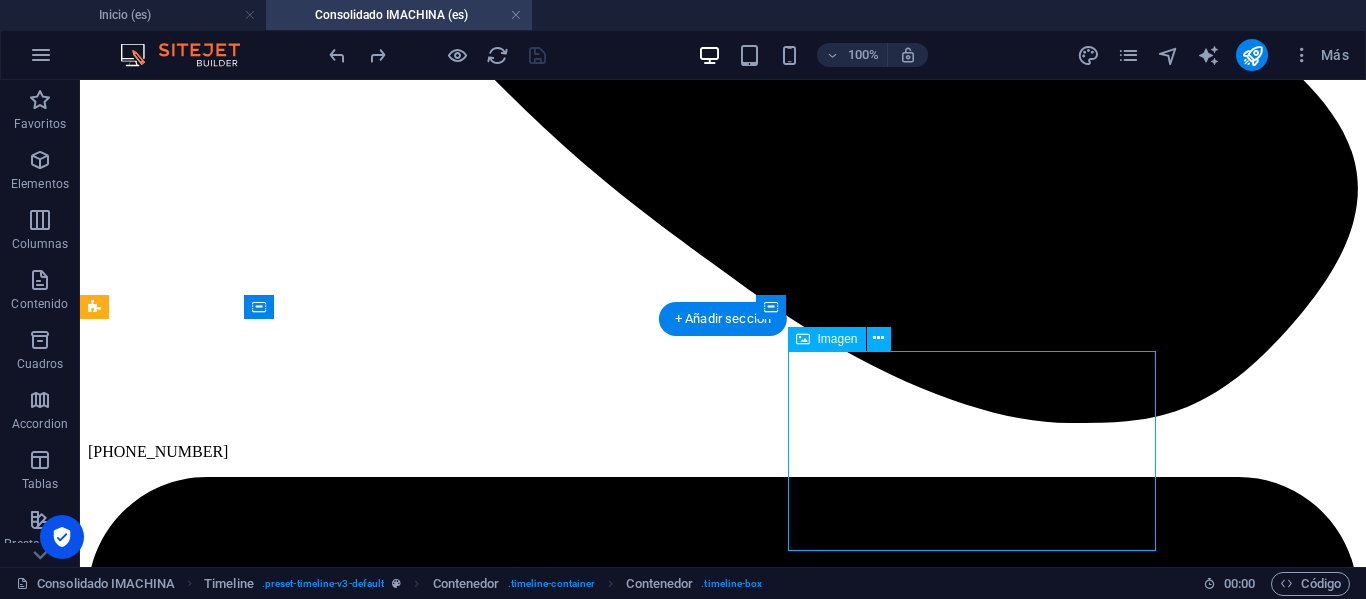 click at bounding box center (723, 10157) 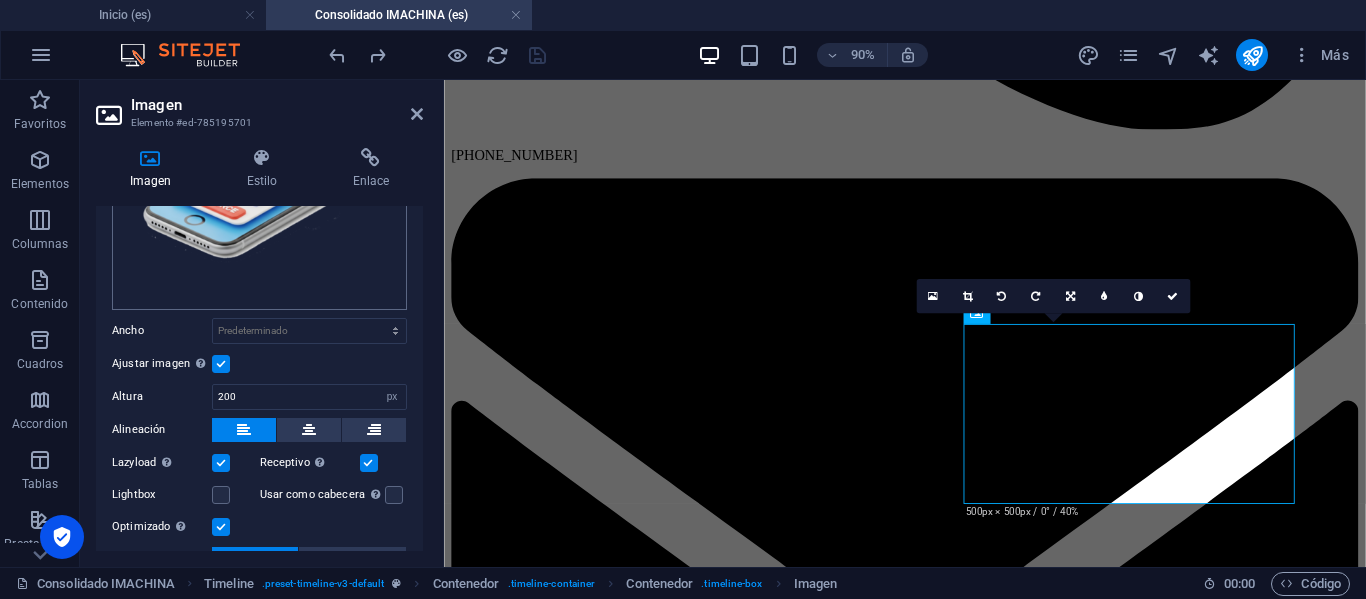 scroll, scrollTop: 300, scrollLeft: 0, axis: vertical 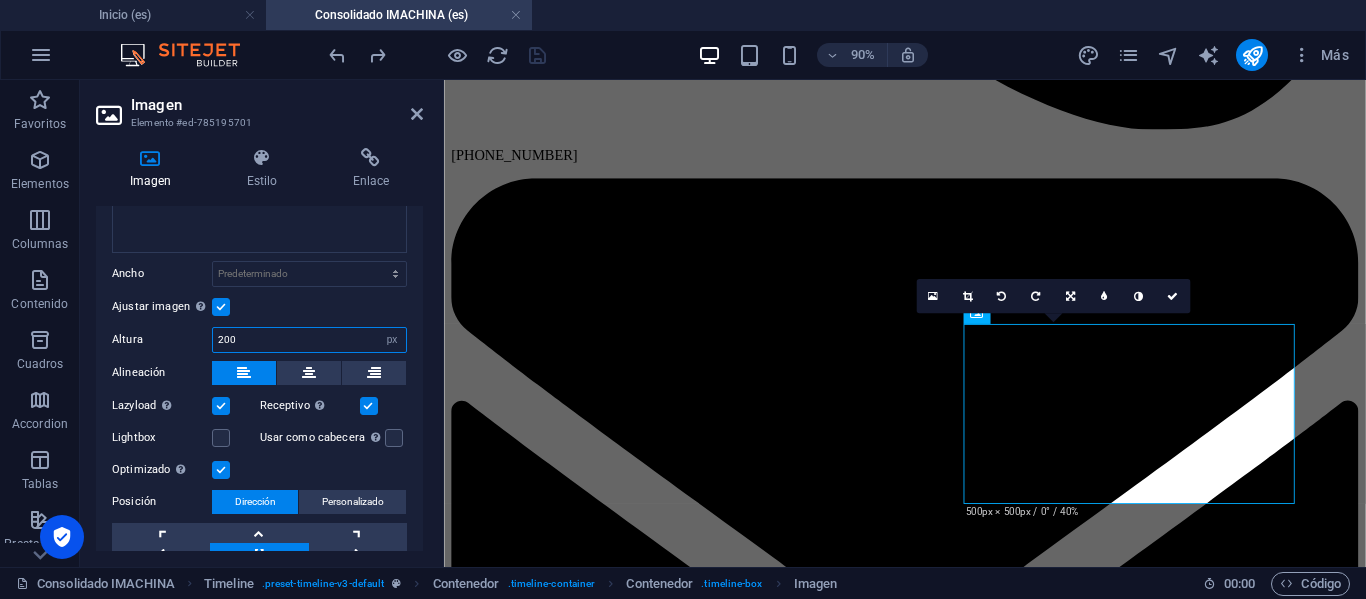 drag, startPoint x: 288, startPoint y: 335, endPoint x: 180, endPoint y: 346, distance: 108.55874 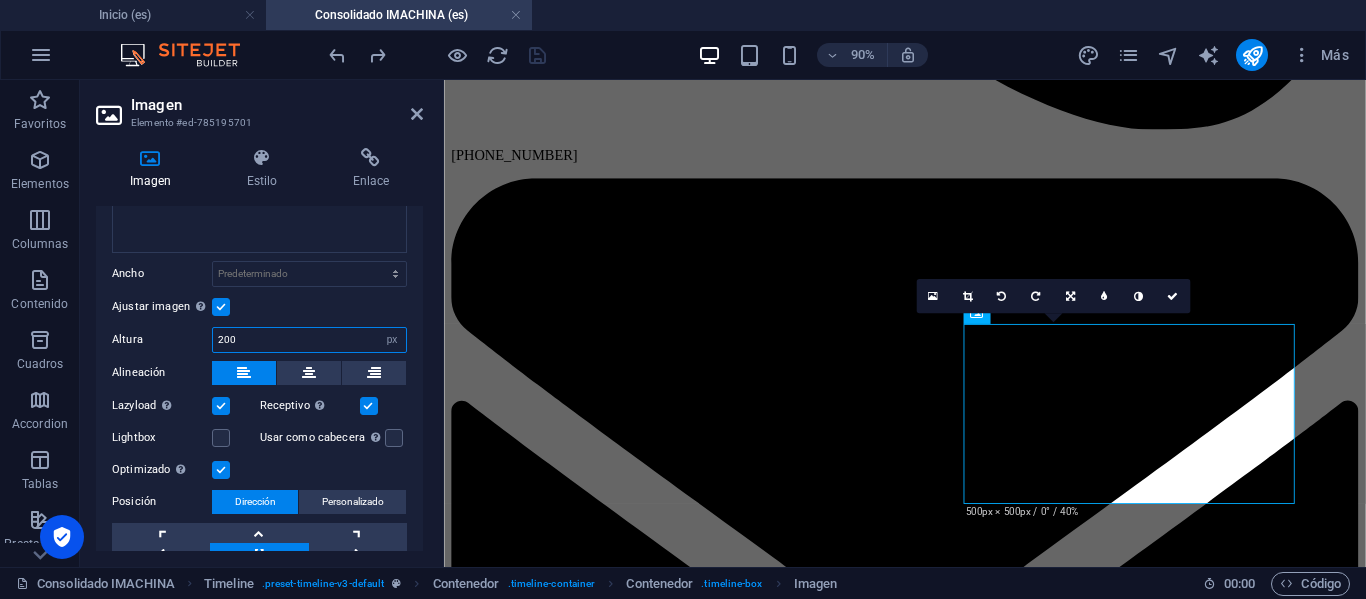 click on "Altura 200 Predeterminado automático px" at bounding box center (259, 340) 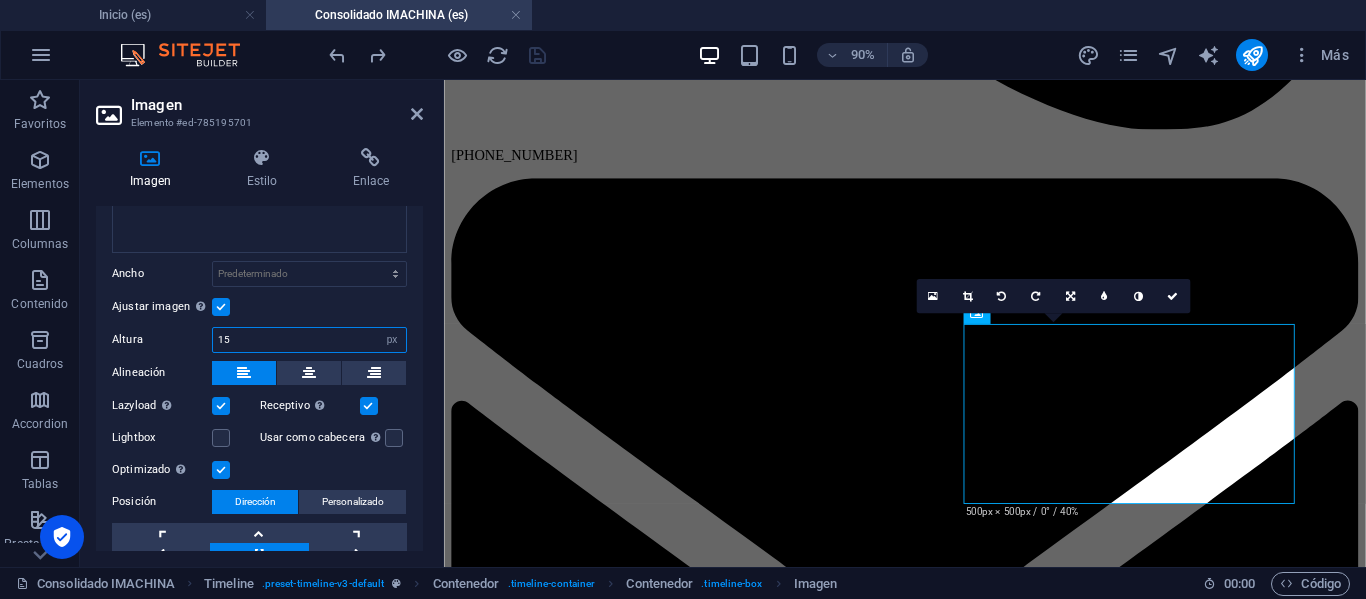 type on "150" 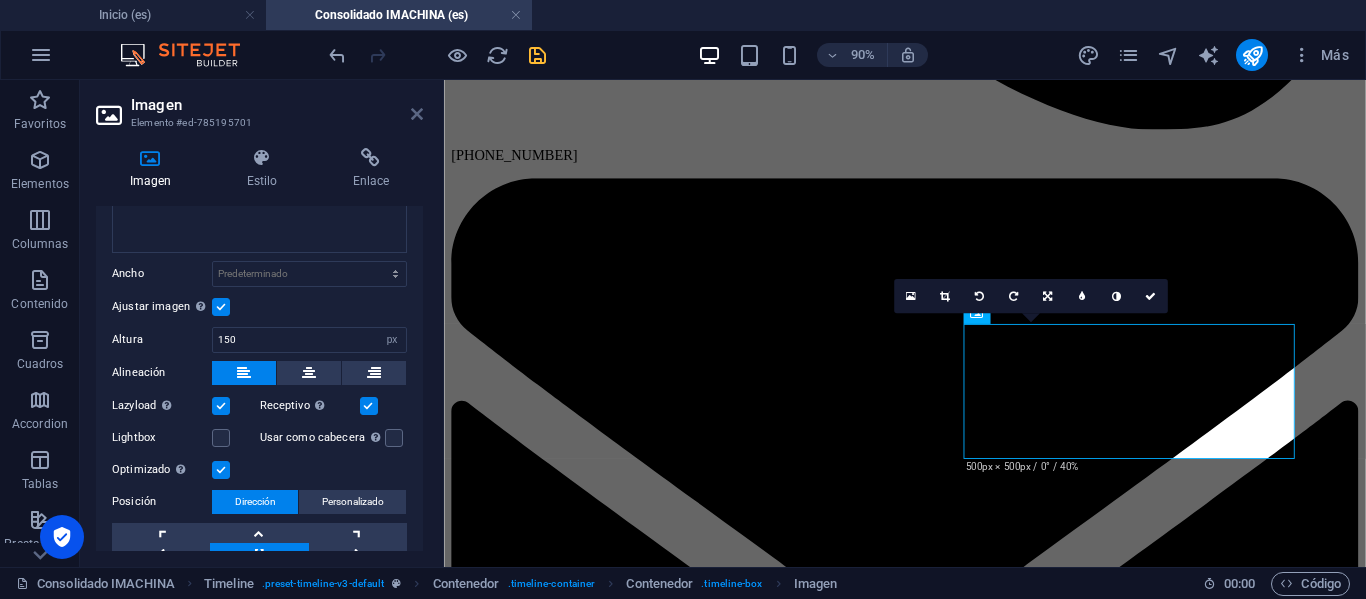 click at bounding box center [417, 114] 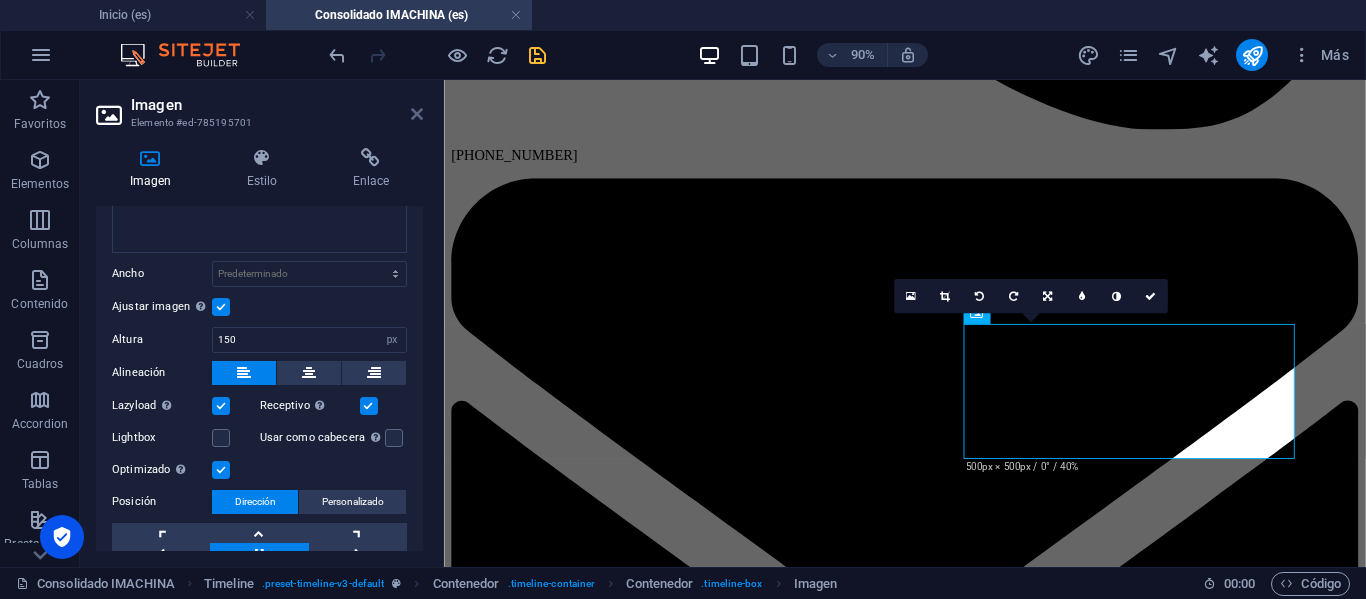 select on "px" 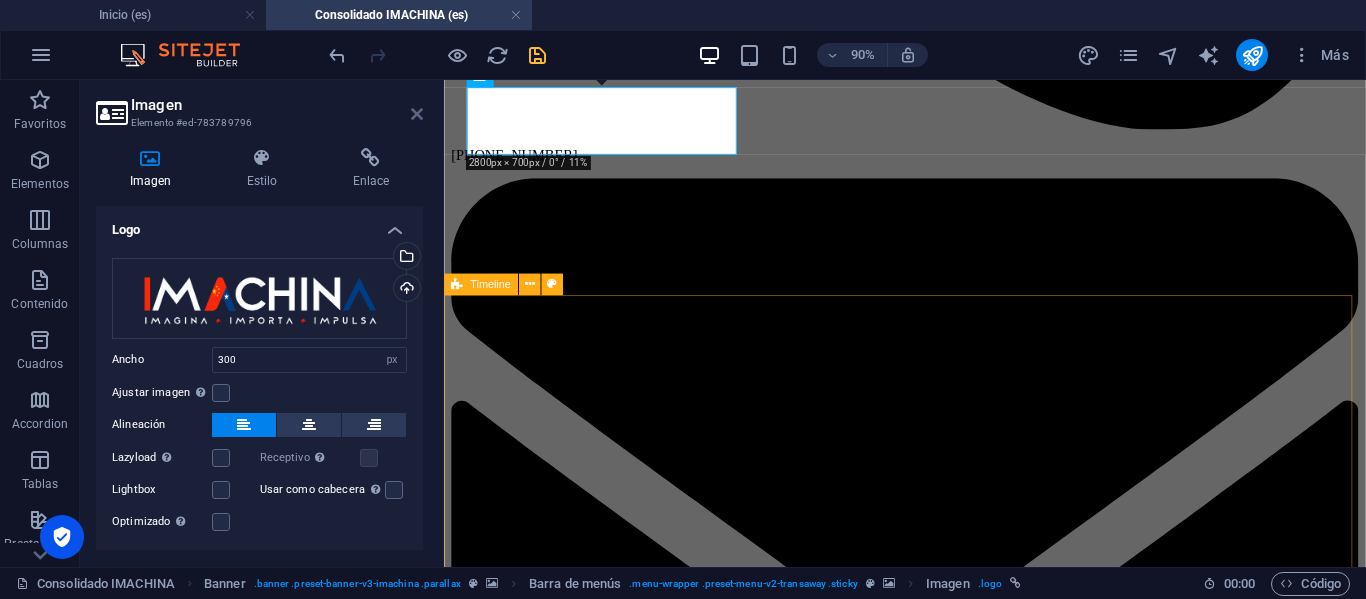 click at bounding box center [417, 114] 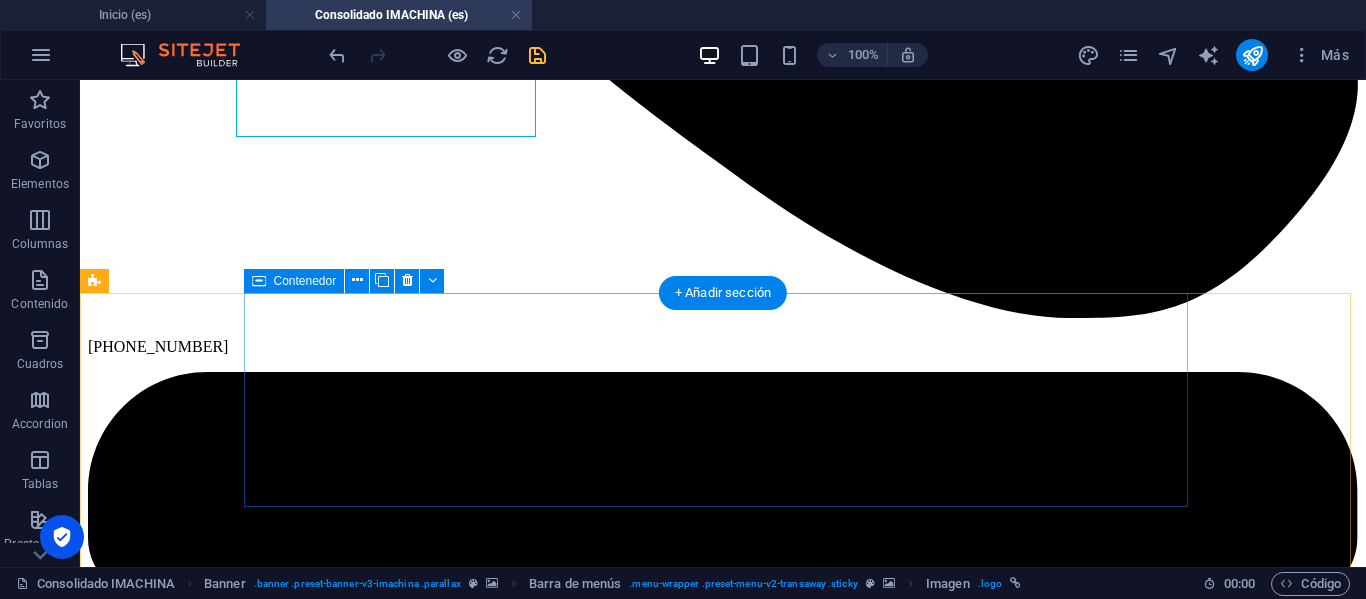scroll, scrollTop: 1839, scrollLeft: 0, axis: vertical 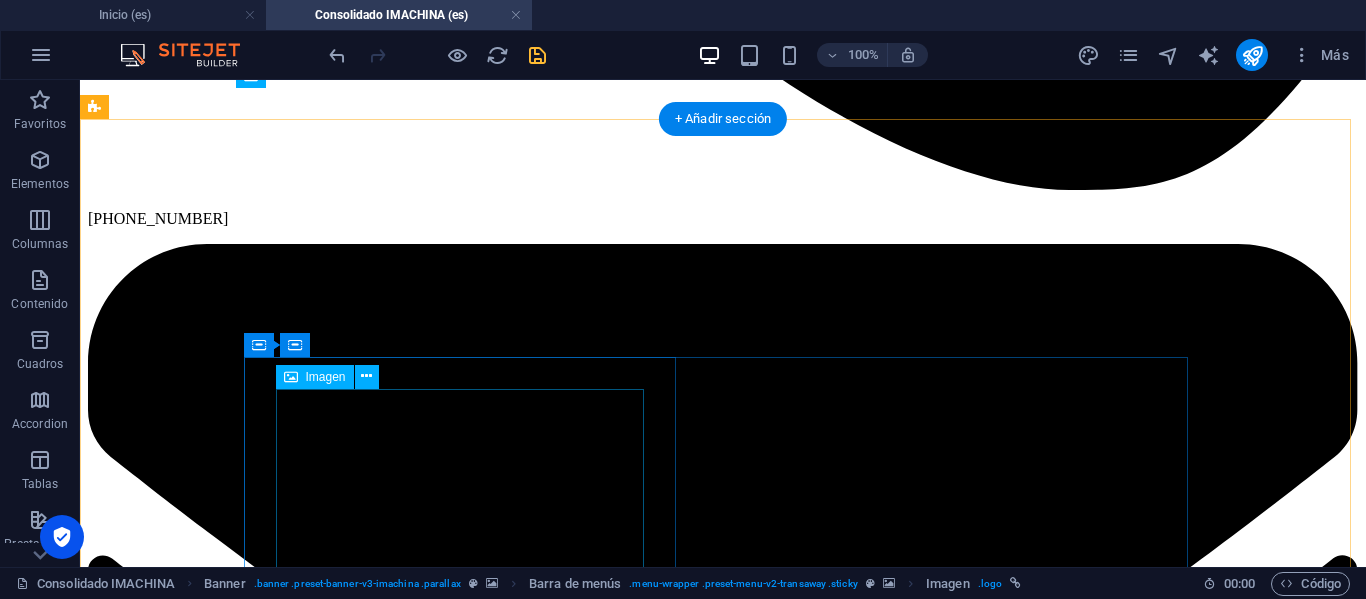 click at bounding box center (723, 10134) 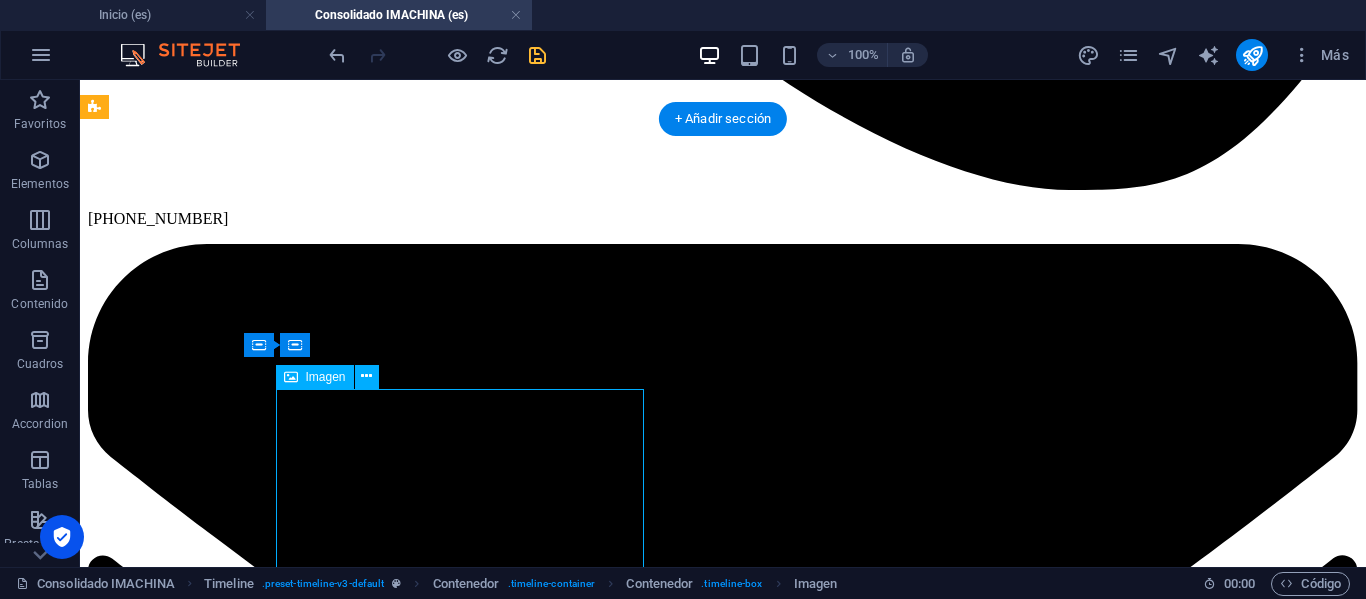 click at bounding box center (723, 10134) 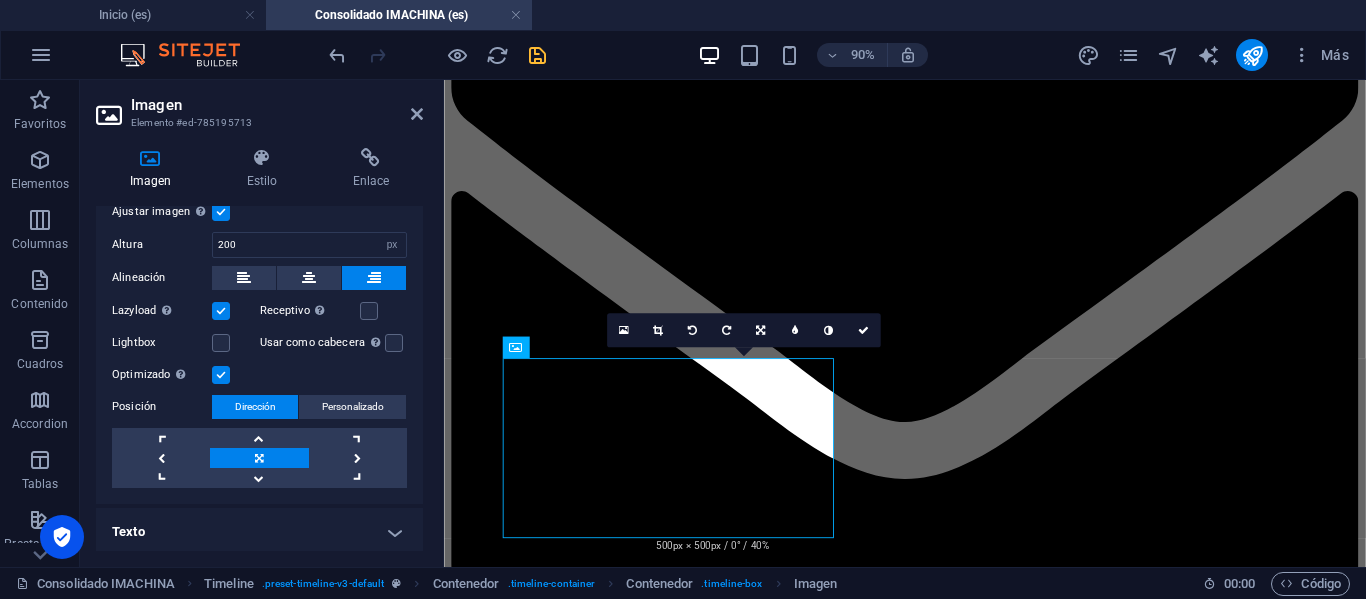 scroll, scrollTop: 396, scrollLeft: 0, axis: vertical 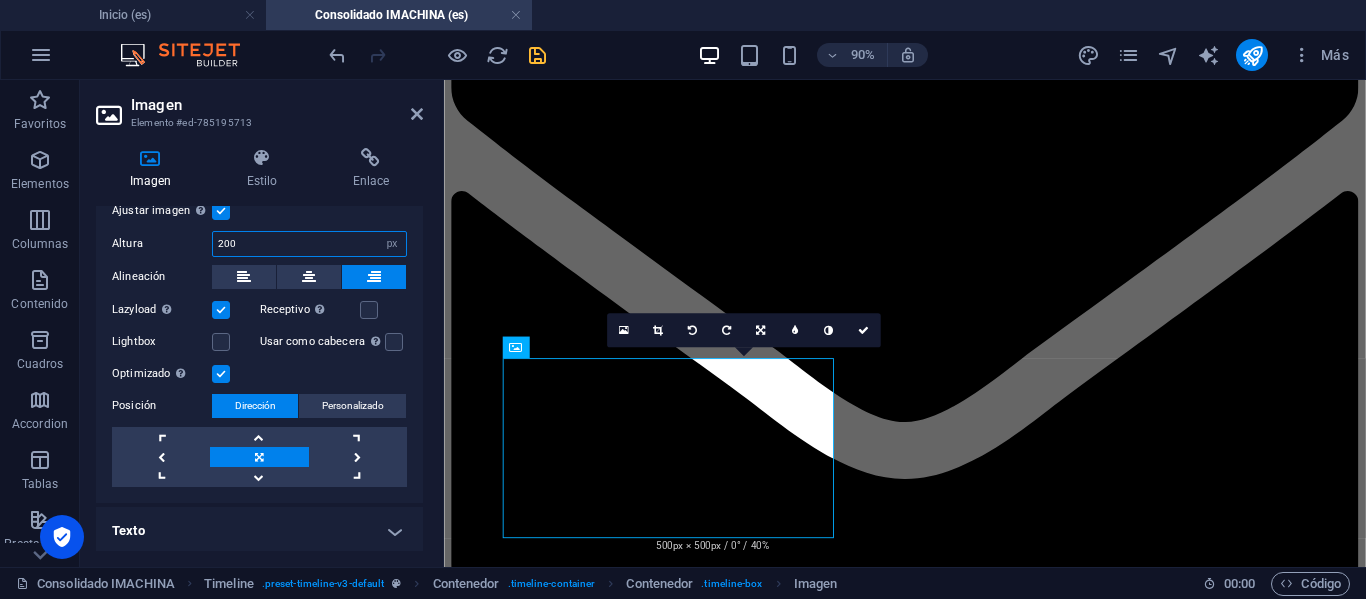 drag, startPoint x: 247, startPoint y: 240, endPoint x: 176, endPoint y: 226, distance: 72.36712 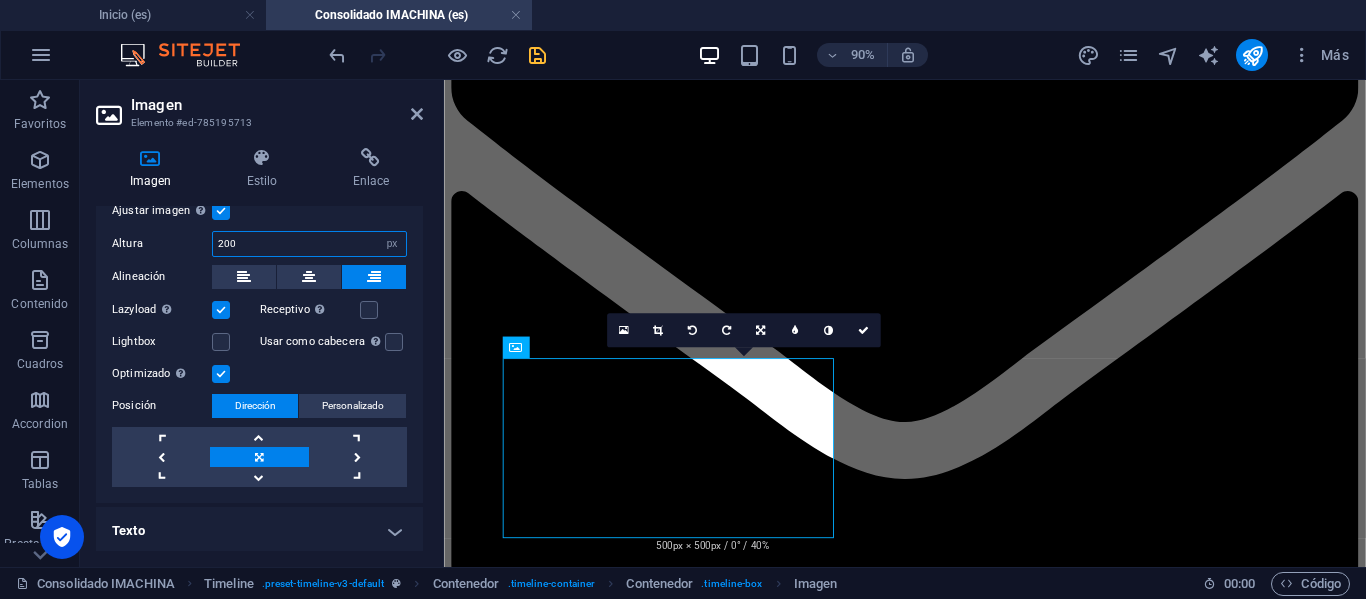 click on "Altura 200 Predeterminado automático px" at bounding box center [259, 244] 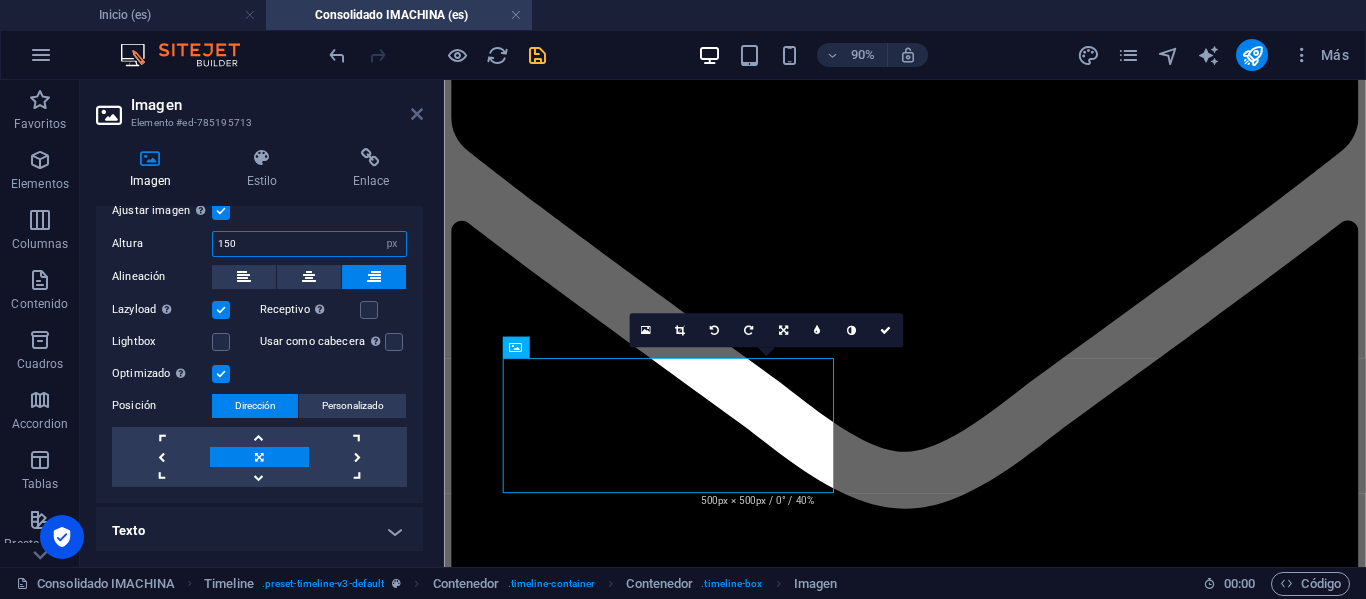 type on "150" 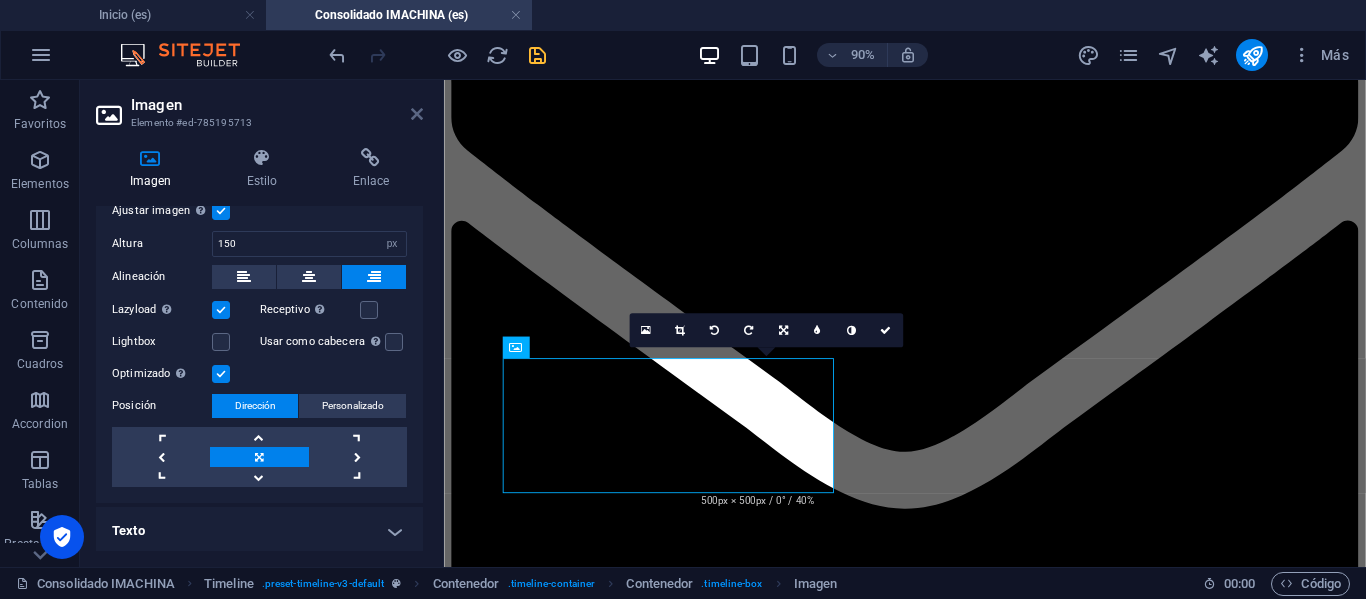 click at bounding box center [417, 114] 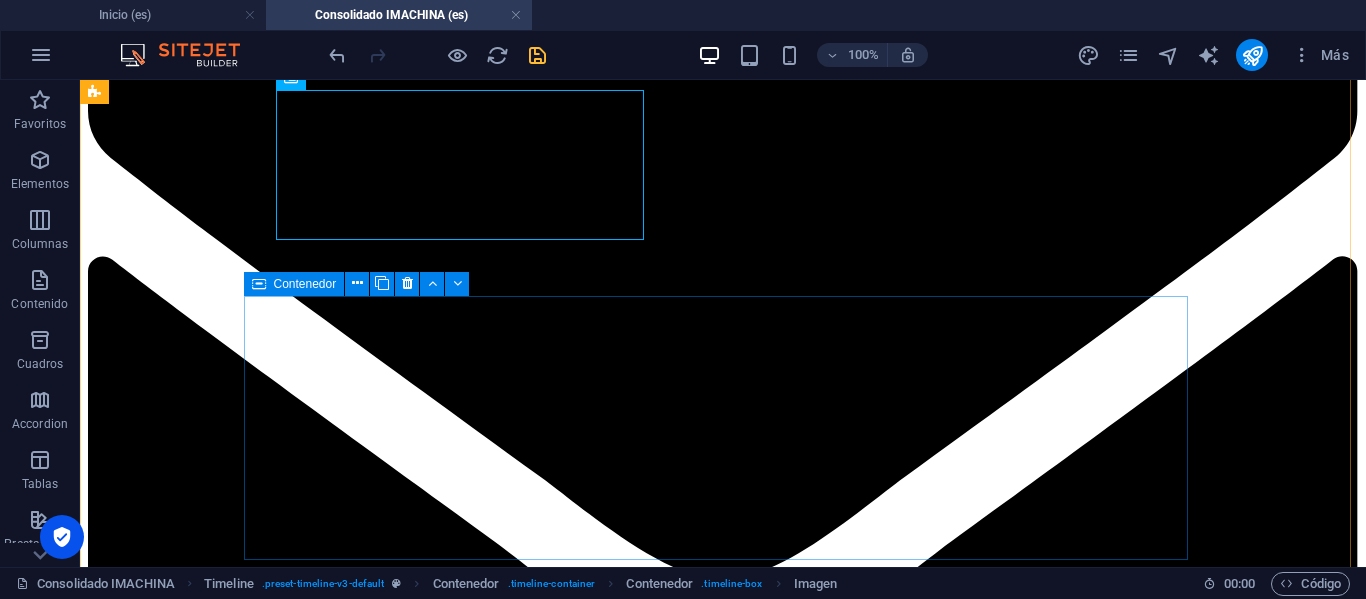 scroll, scrollTop: 2139, scrollLeft: 0, axis: vertical 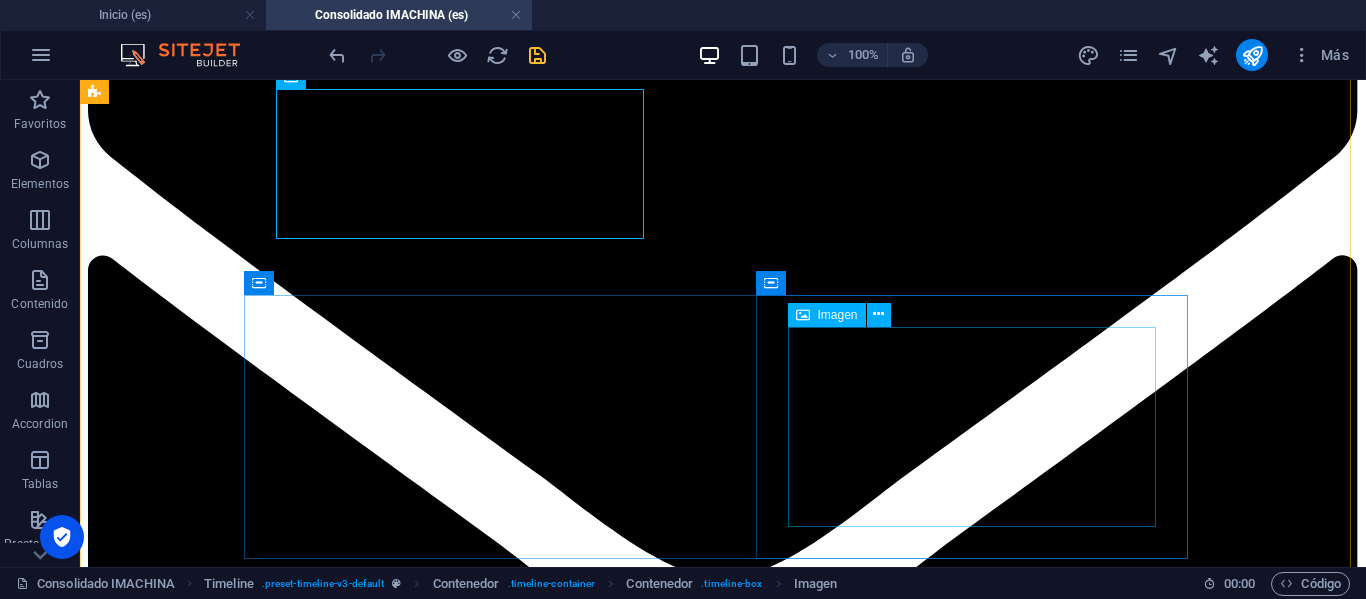click at bounding box center (723, 10044) 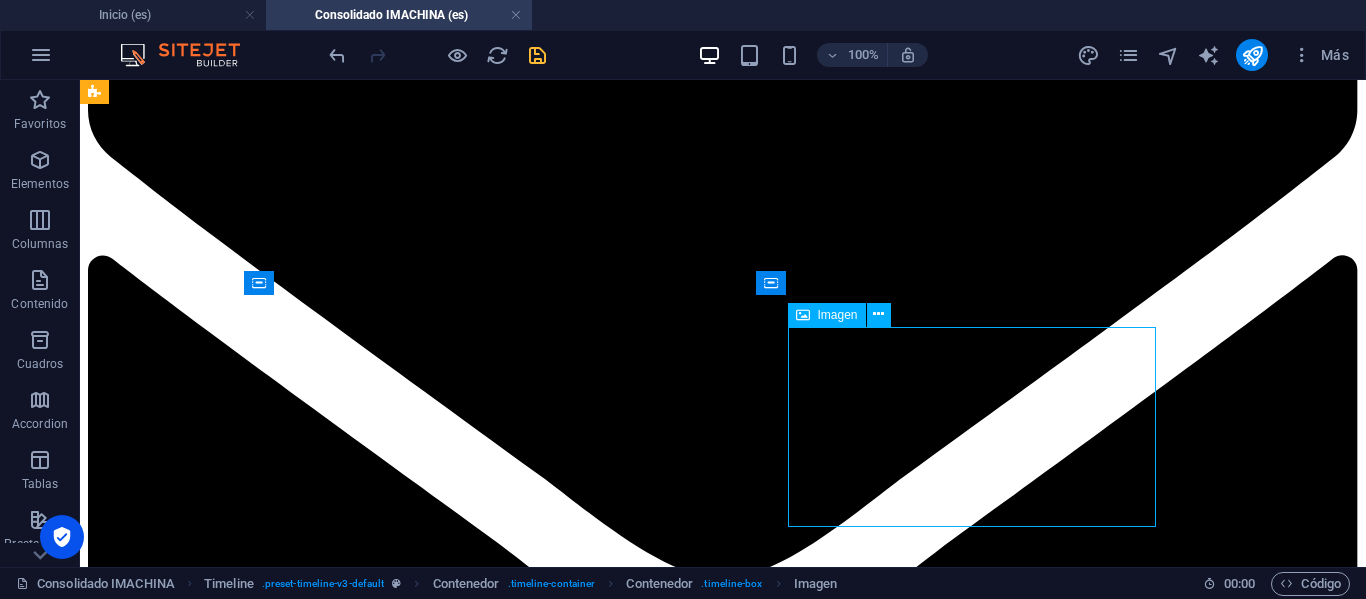 click at bounding box center [723, 10044] 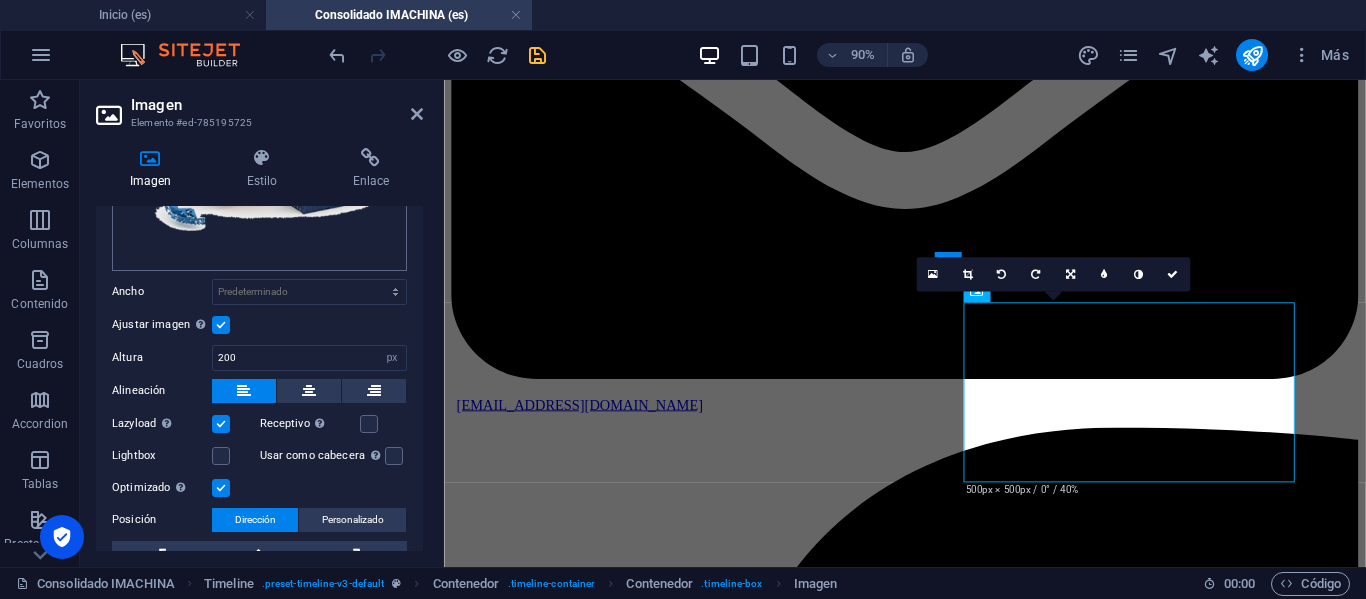 scroll, scrollTop: 300, scrollLeft: 0, axis: vertical 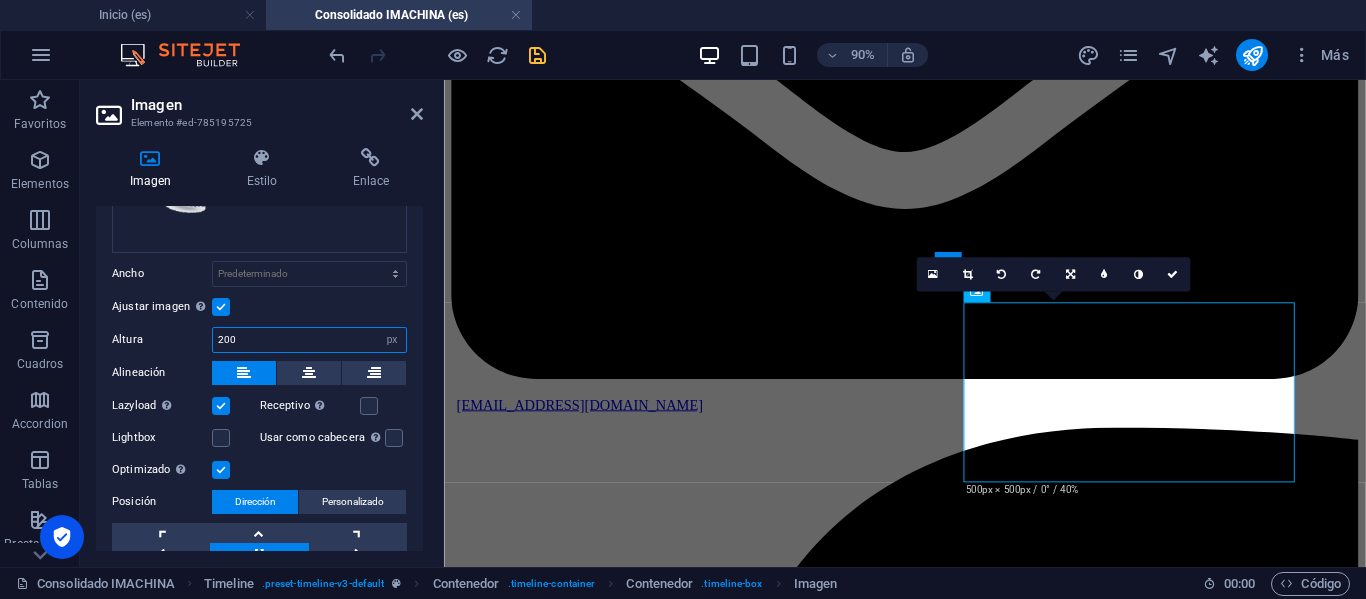 click on "200" at bounding box center (309, 340) 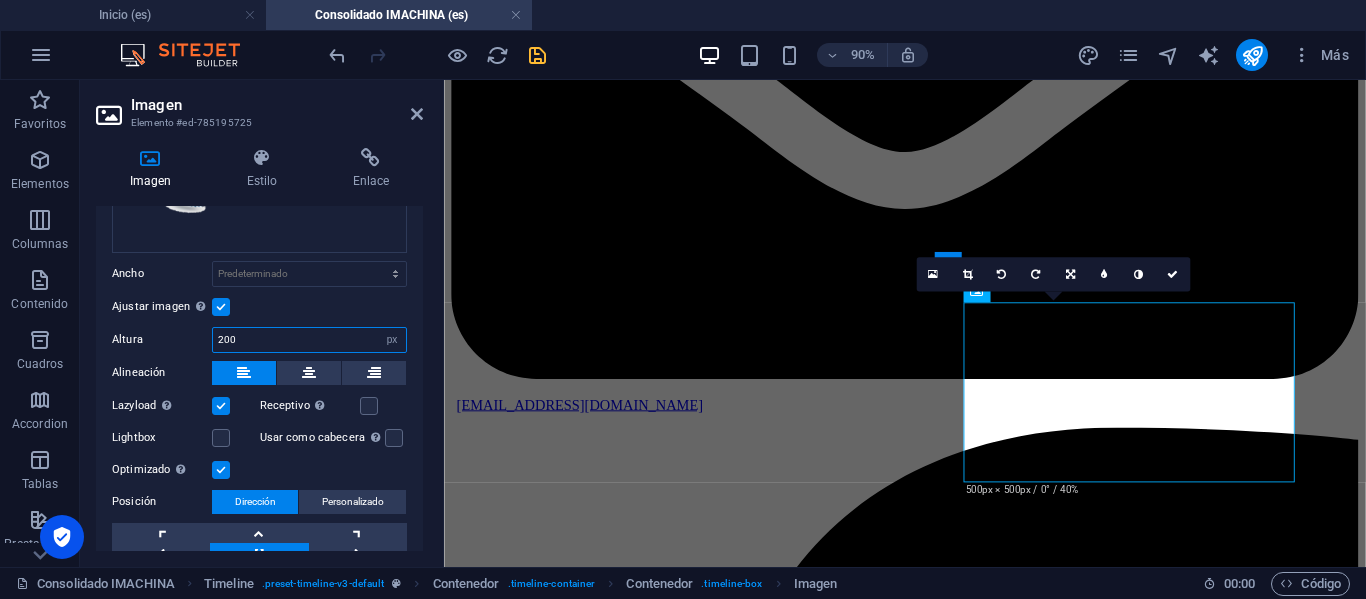 drag, startPoint x: 240, startPoint y: 332, endPoint x: 165, endPoint y: 340, distance: 75.42546 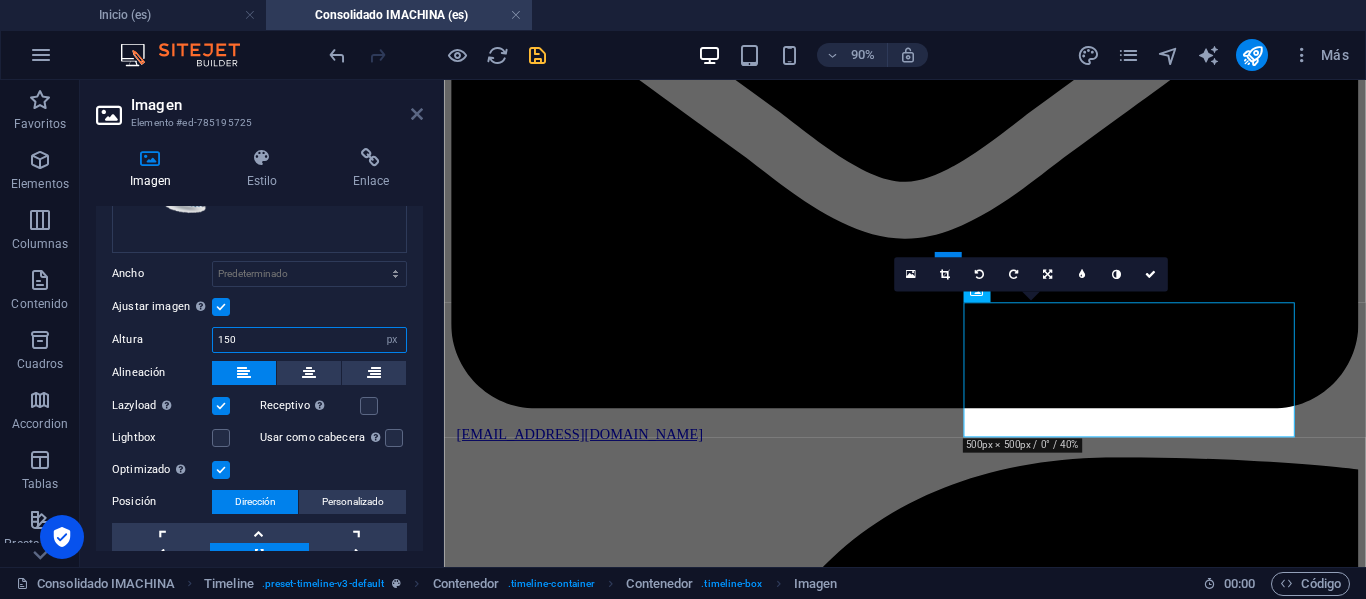 type on "150" 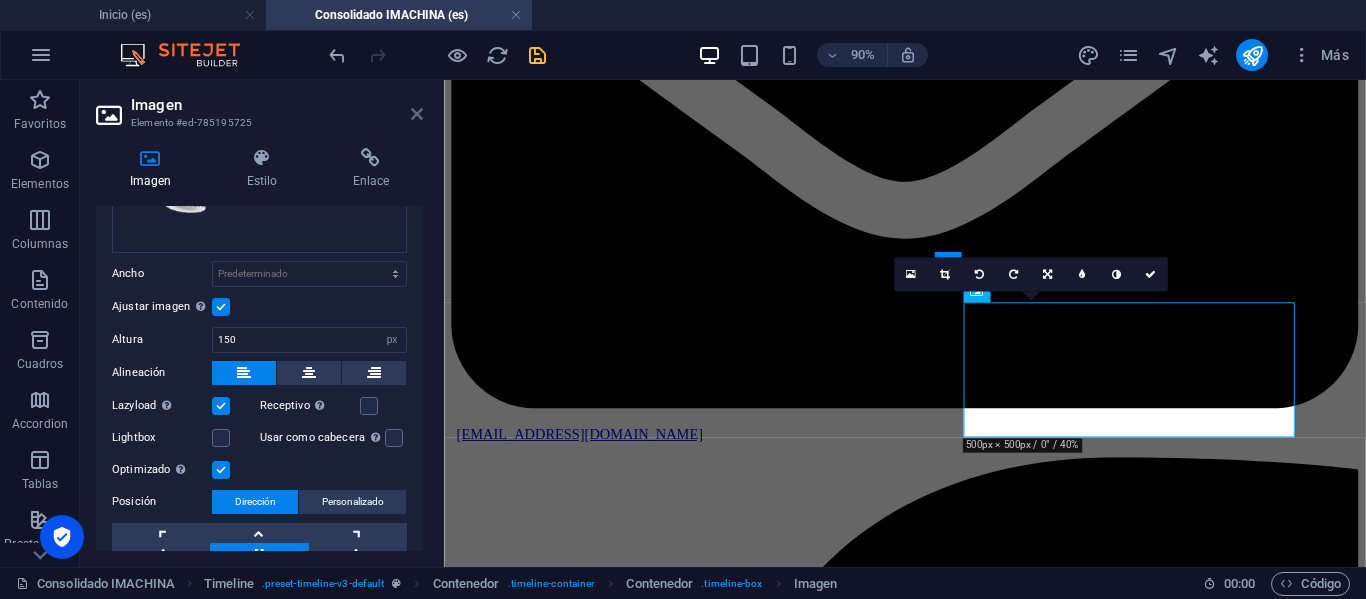 click at bounding box center [417, 114] 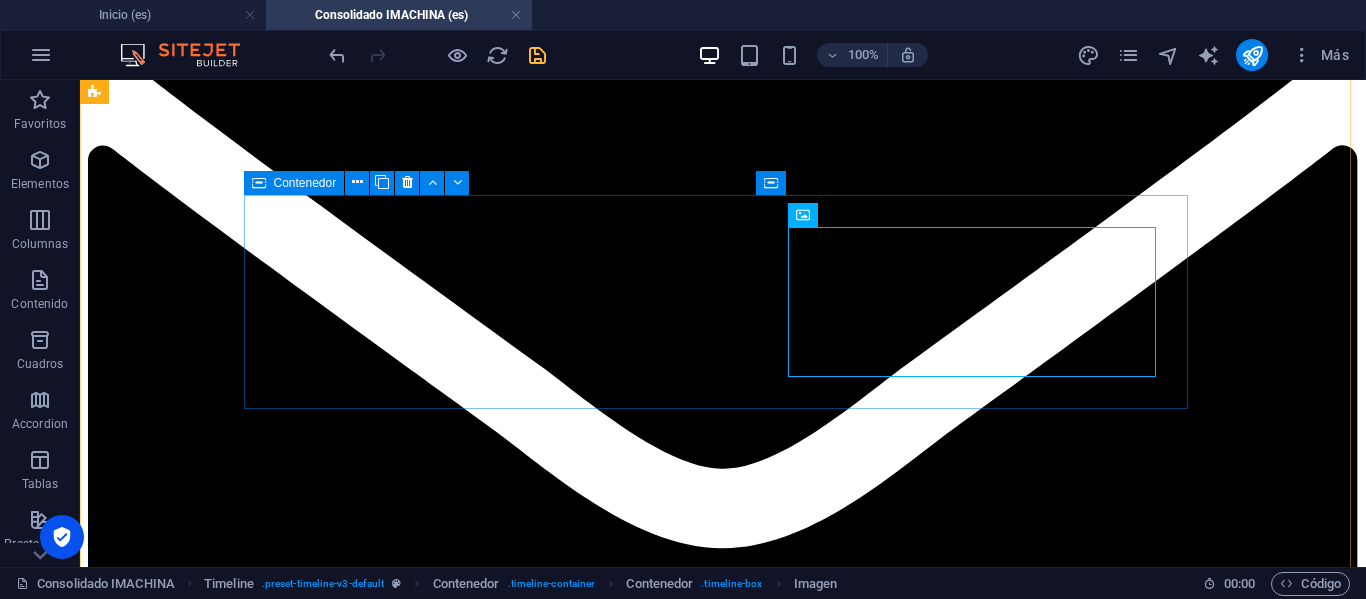 scroll, scrollTop: 2439, scrollLeft: 0, axis: vertical 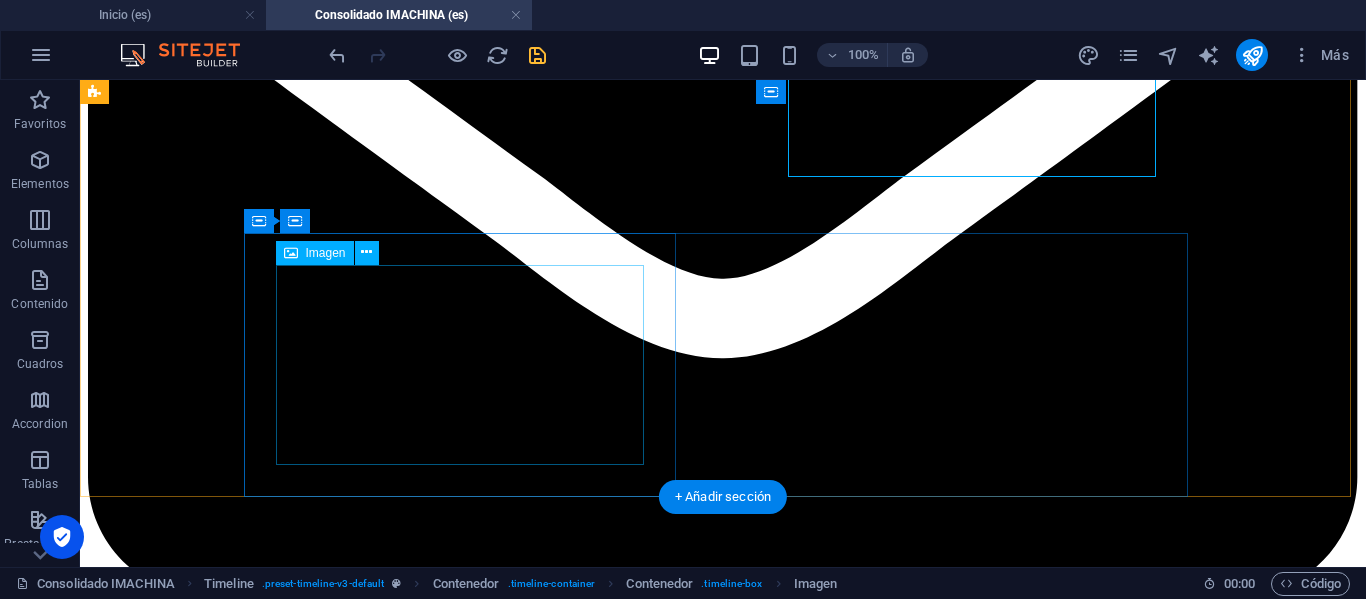 click at bounding box center [723, 9954] 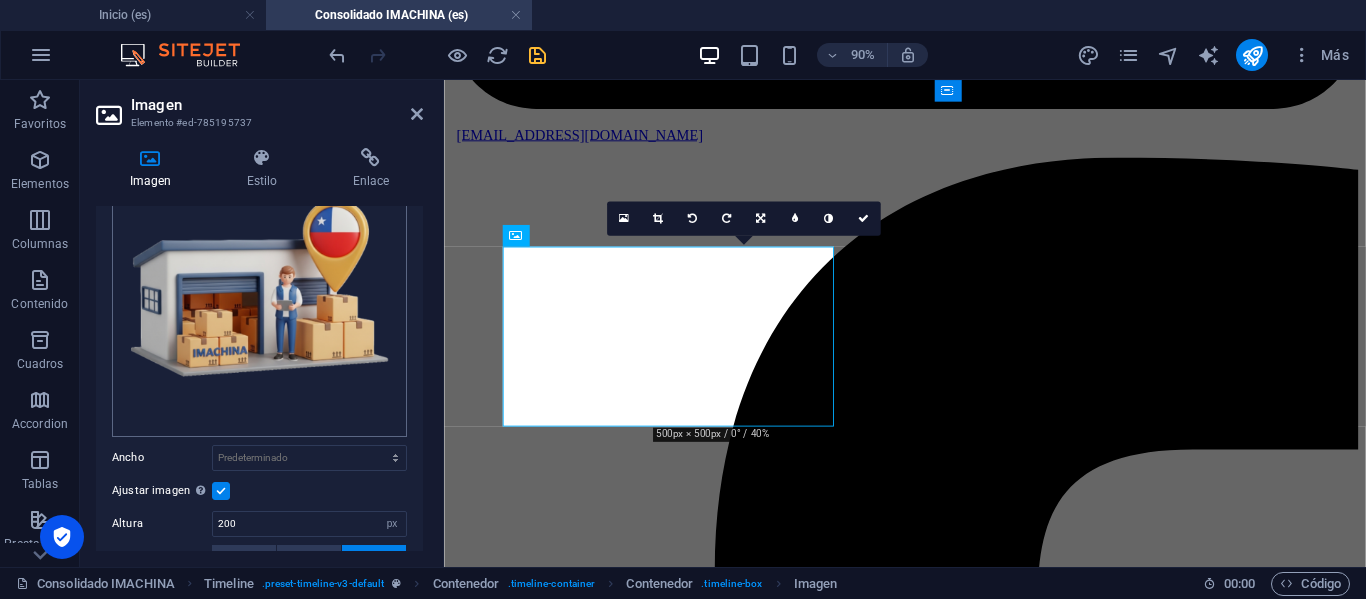 scroll, scrollTop: 396, scrollLeft: 0, axis: vertical 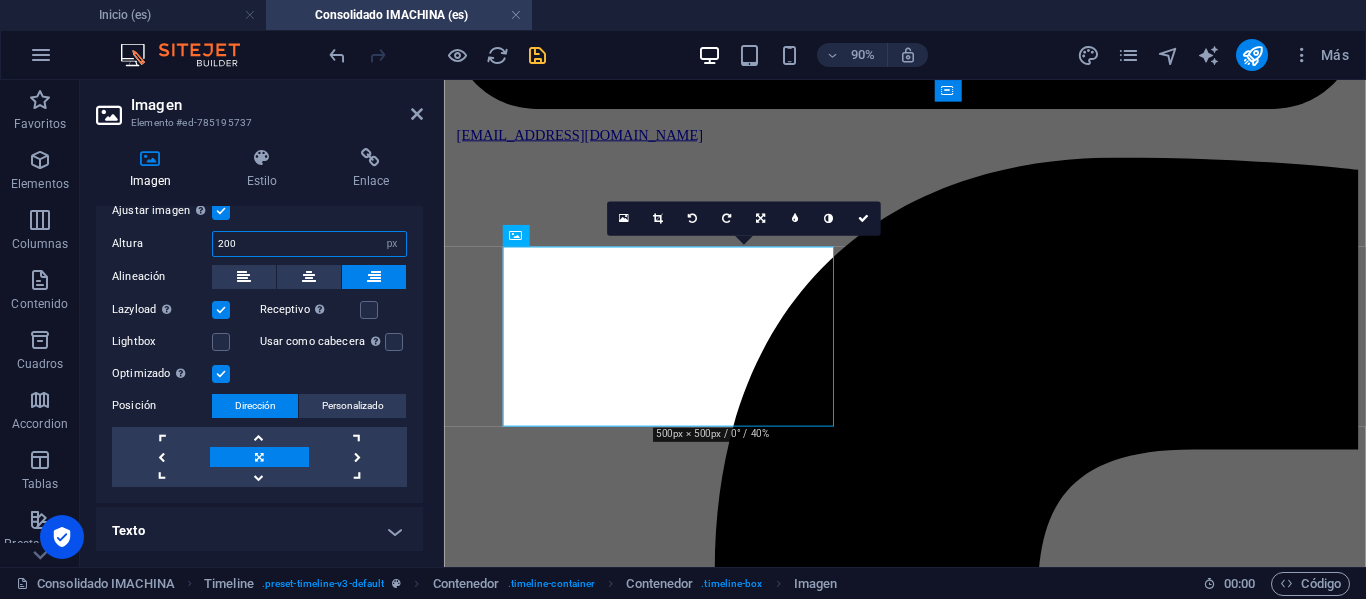 drag, startPoint x: 242, startPoint y: 245, endPoint x: 170, endPoint y: 243, distance: 72.02777 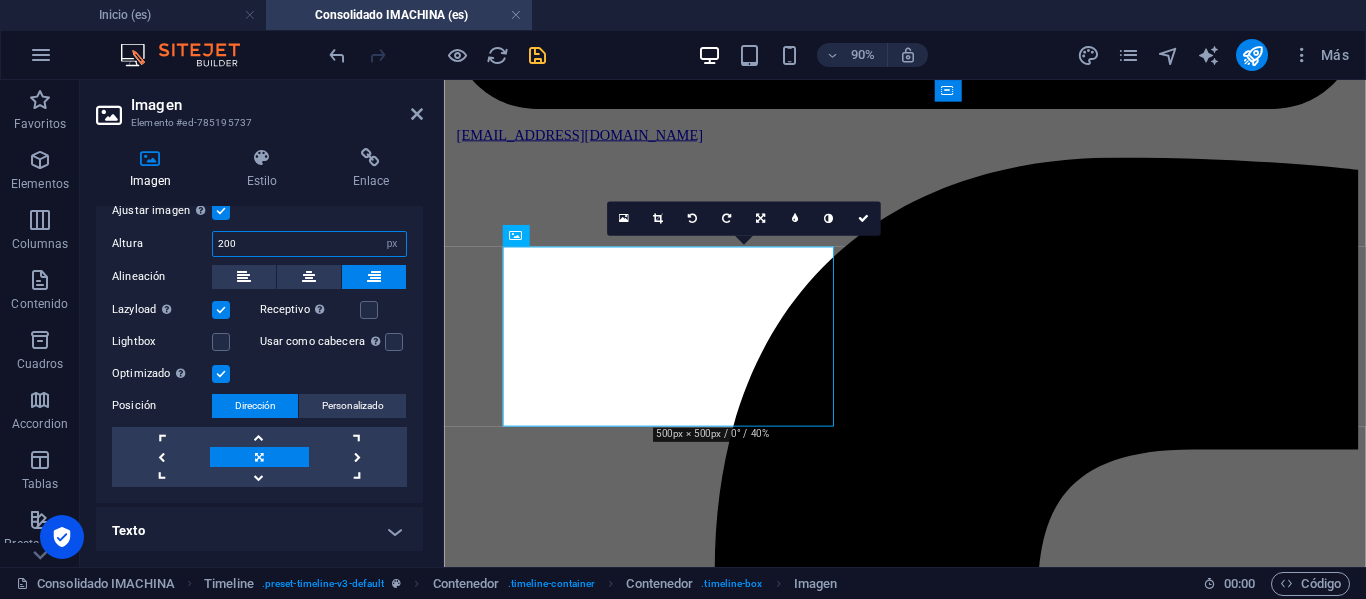 click on "Altura 200 Predeterminado automático px" at bounding box center (259, 244) 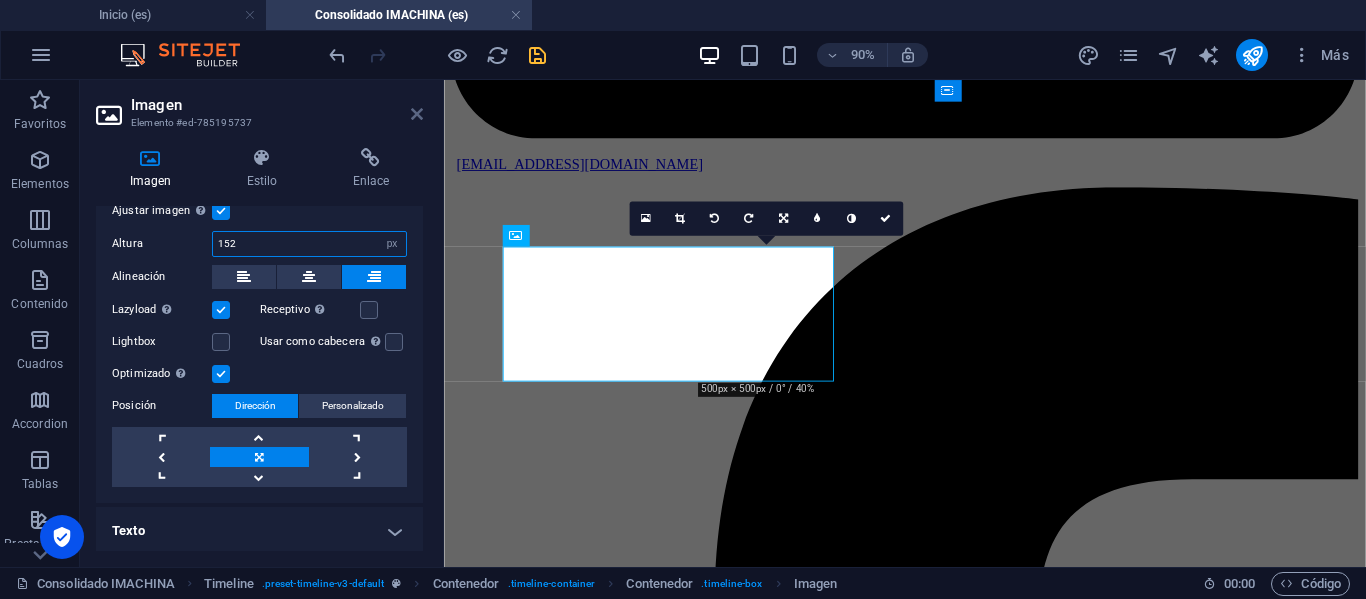 type on "152" 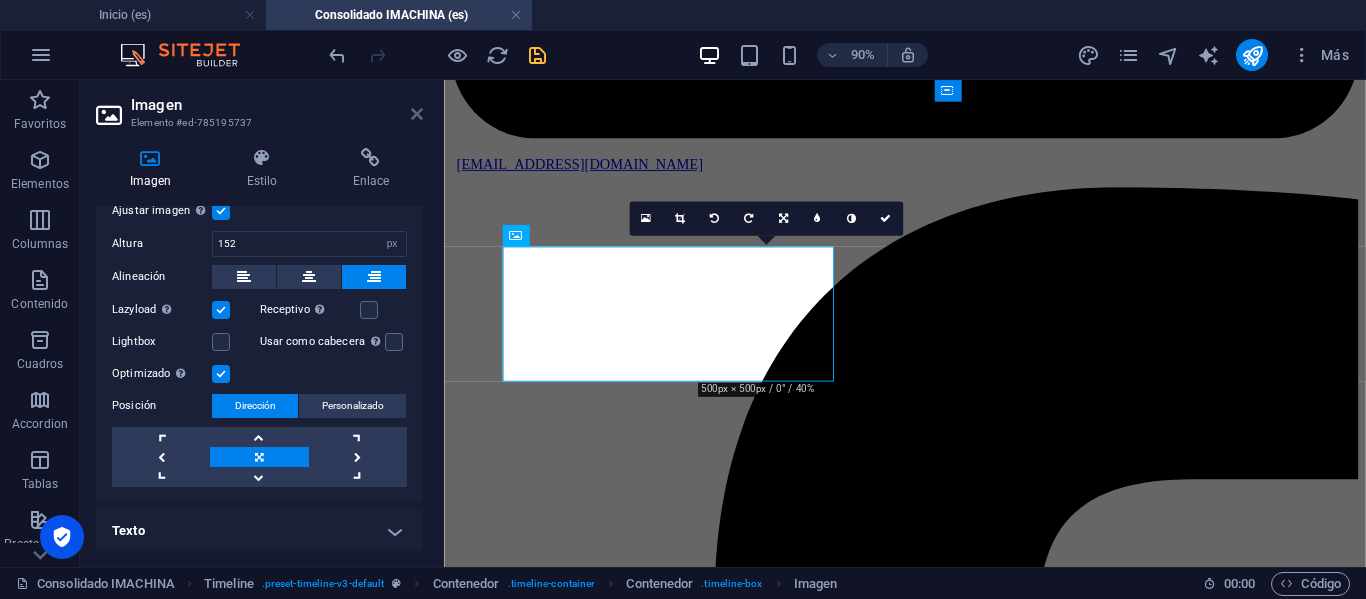click at bounding box center [417, 114] 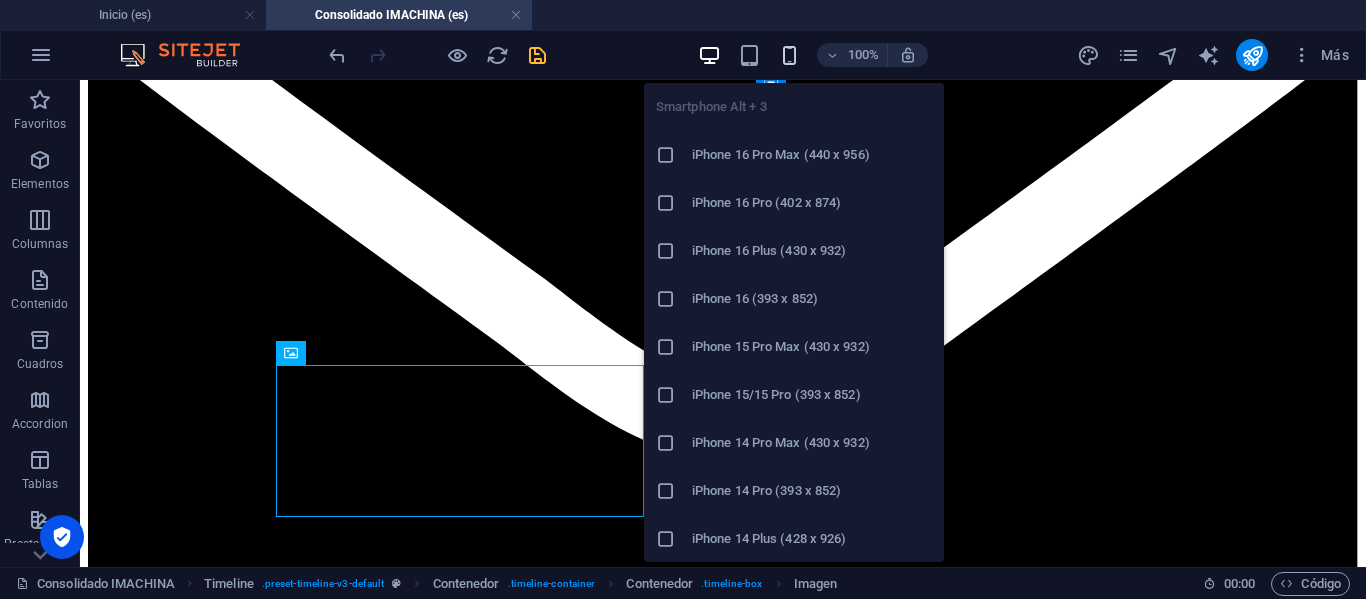 click at bounding box center (789, 55) 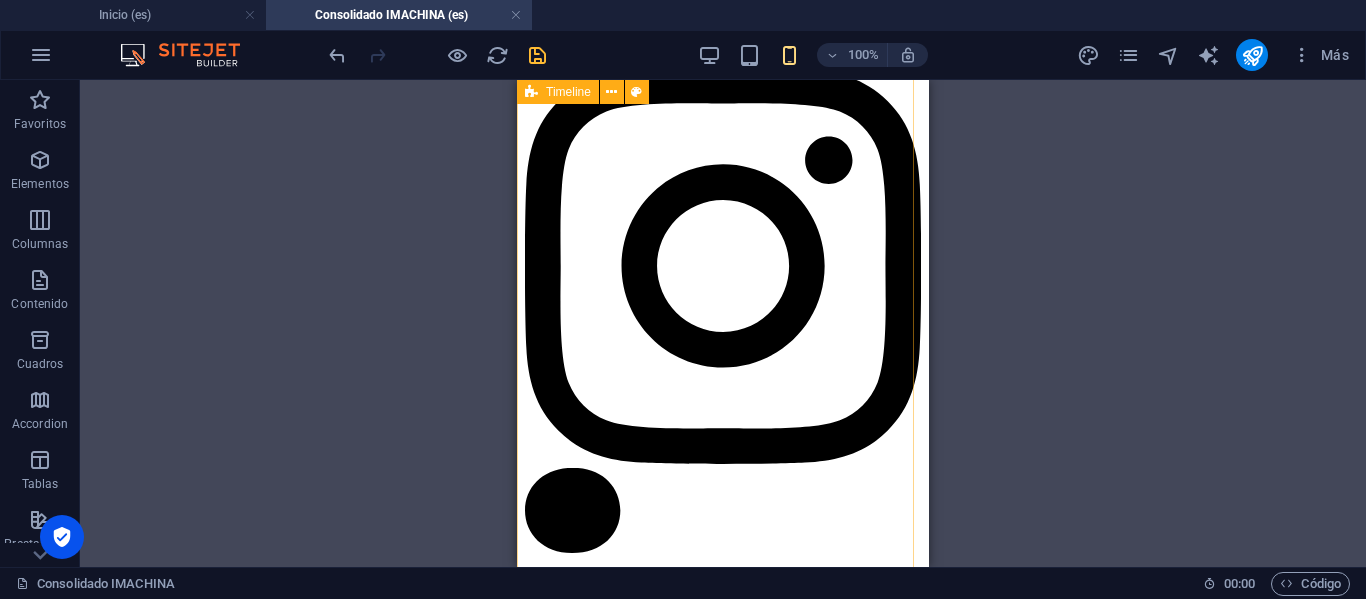scroll, scrollTop: 2085, scrollLeft: 0, axis: vertical 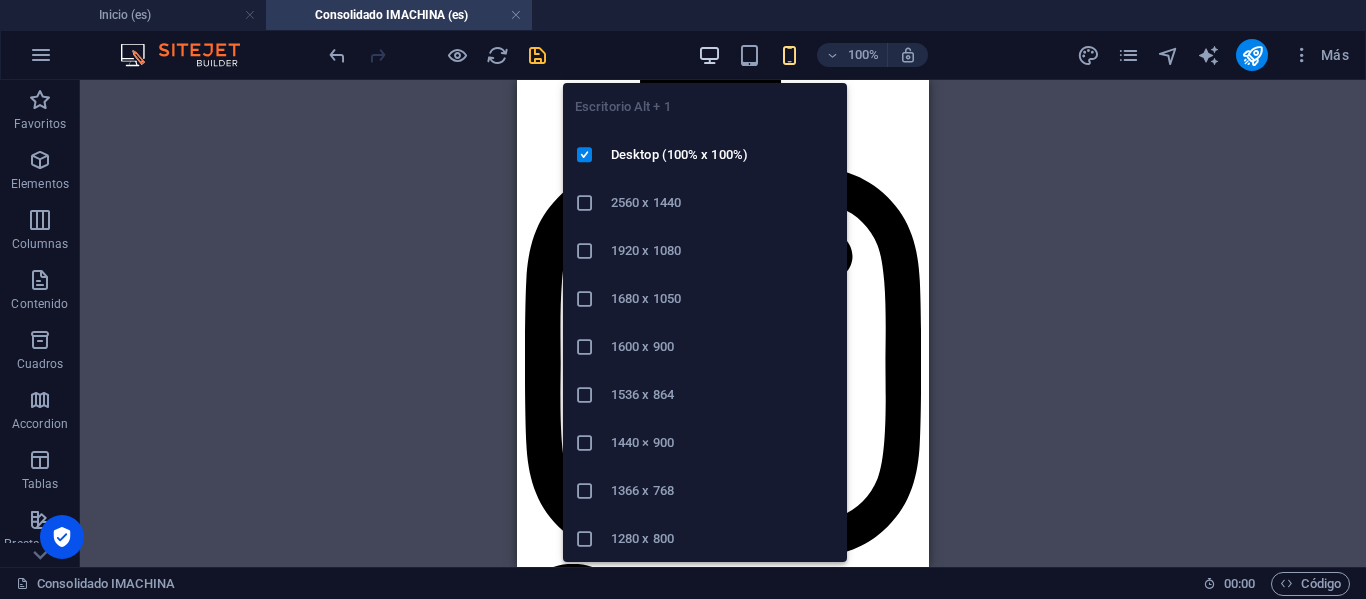 click at bounding box center [709, 55] 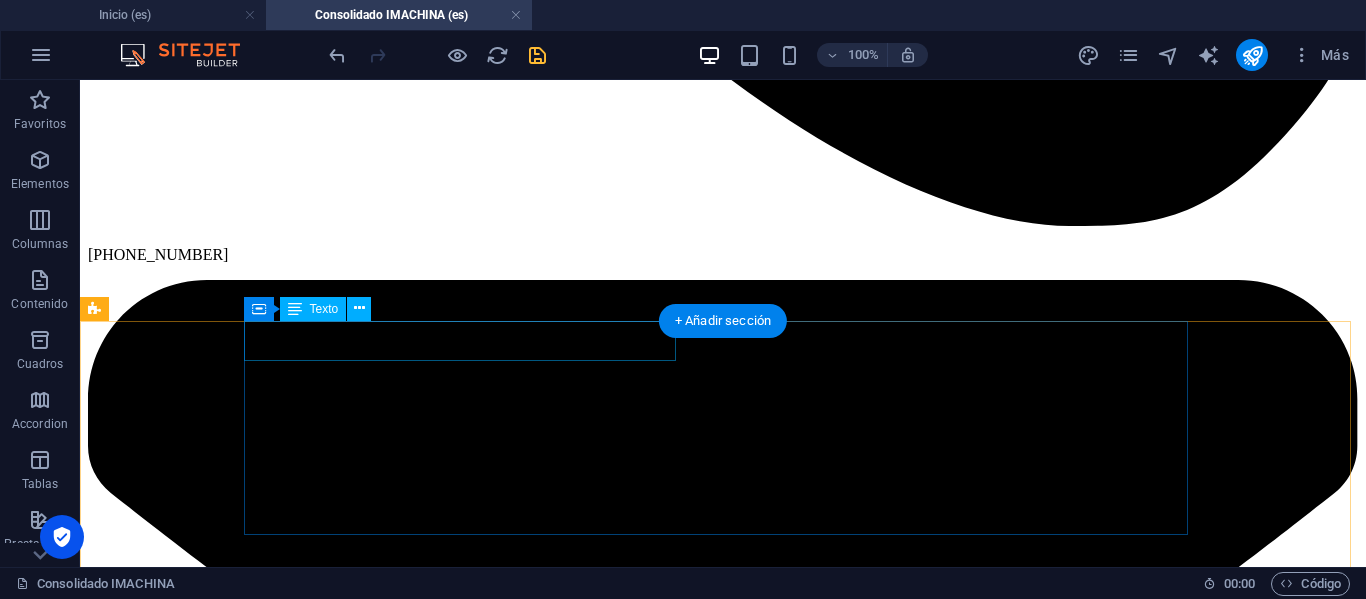 scroll, scrollTop: 1797, scrollLeft: 0, axis: vertical 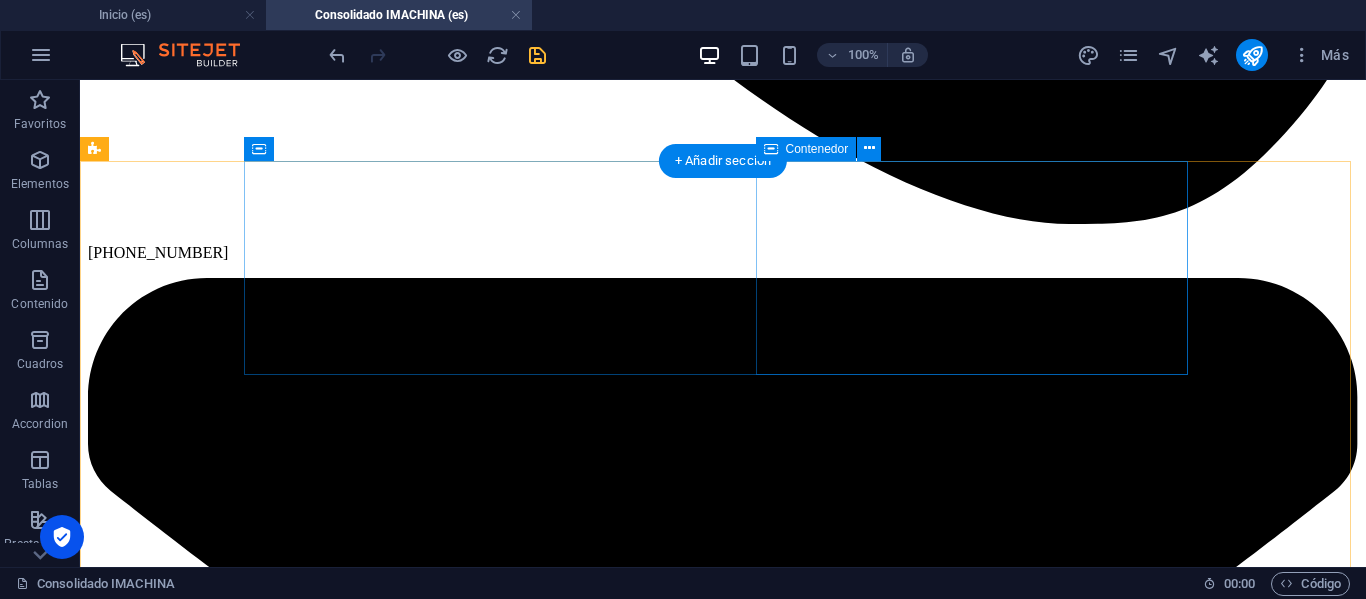 click at bounding box center (723, 9913) 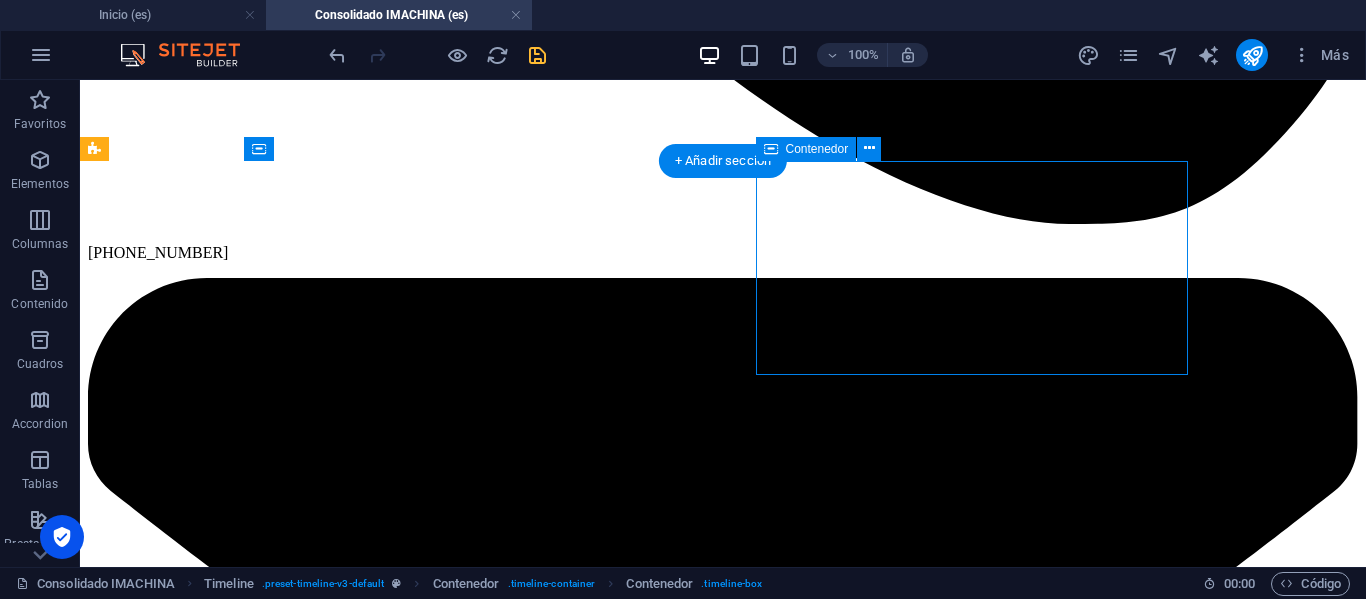 click at bounding box center [723, 9913] 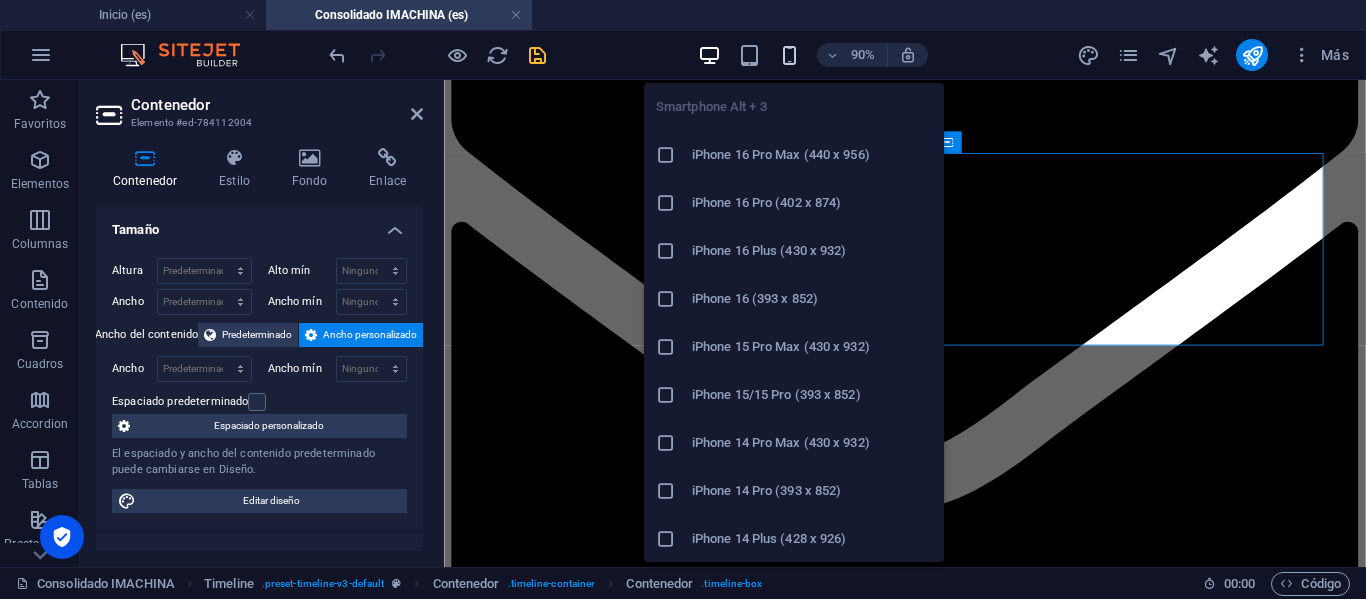 click at bounding box center [789, 55] 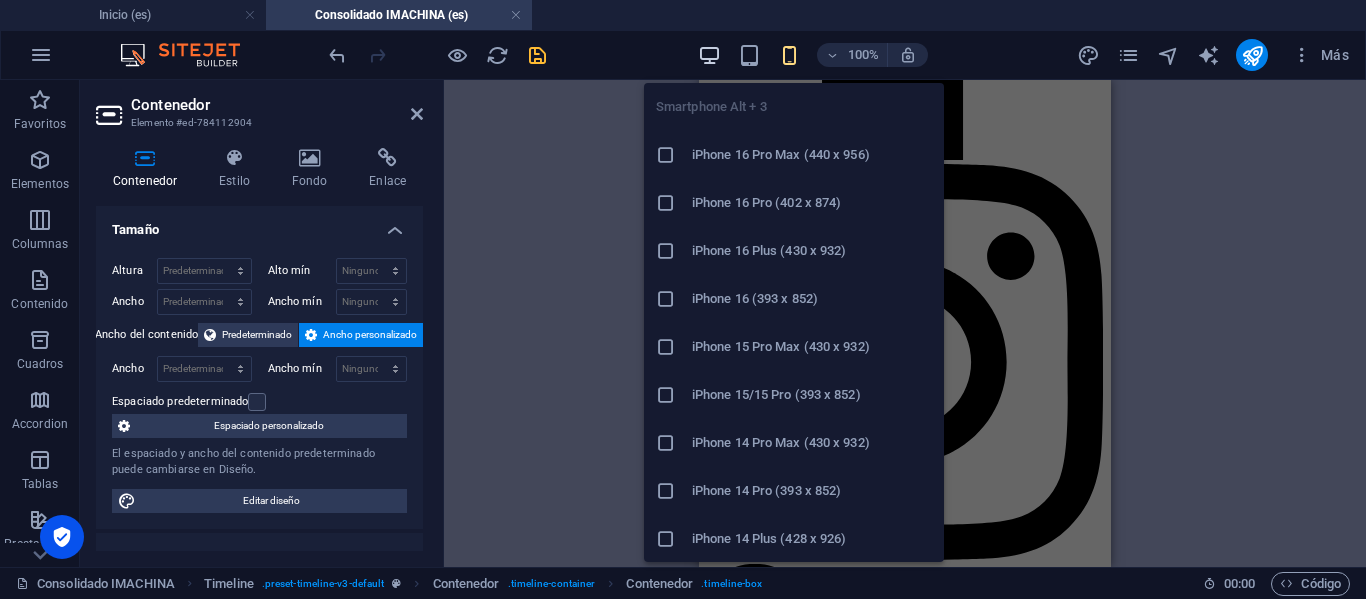 scroll, scrollTop: 2085, scrollLeft: 0, axis: vertical 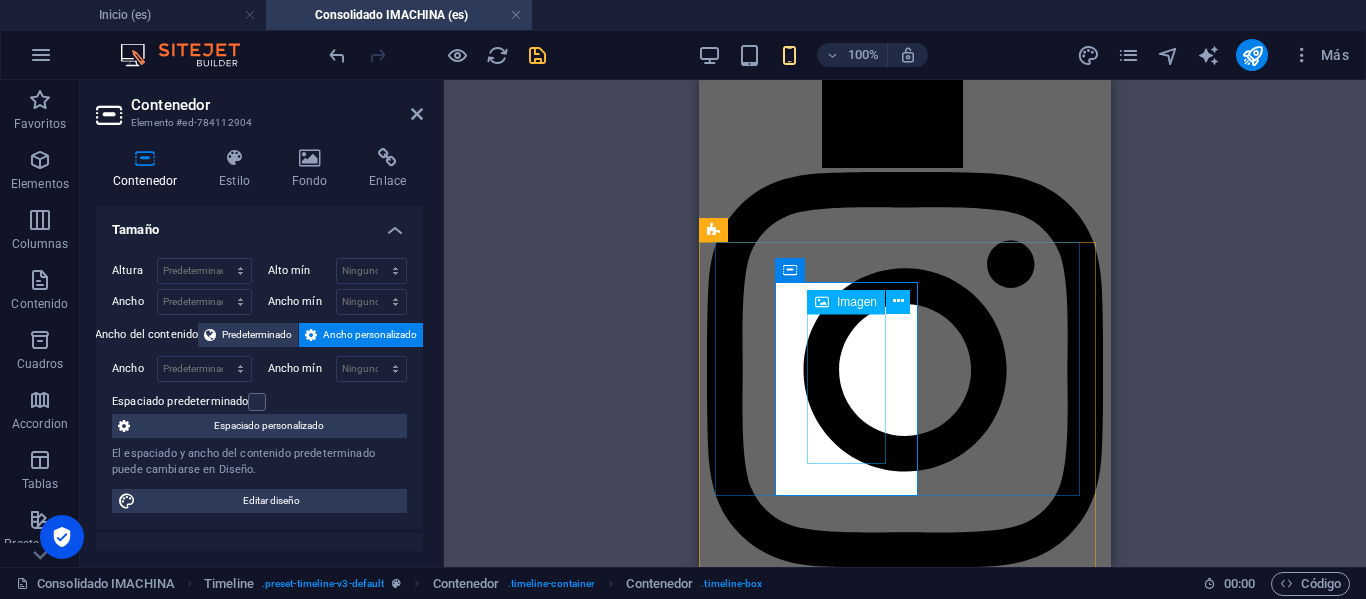 click at bounding box center [905, 4204] 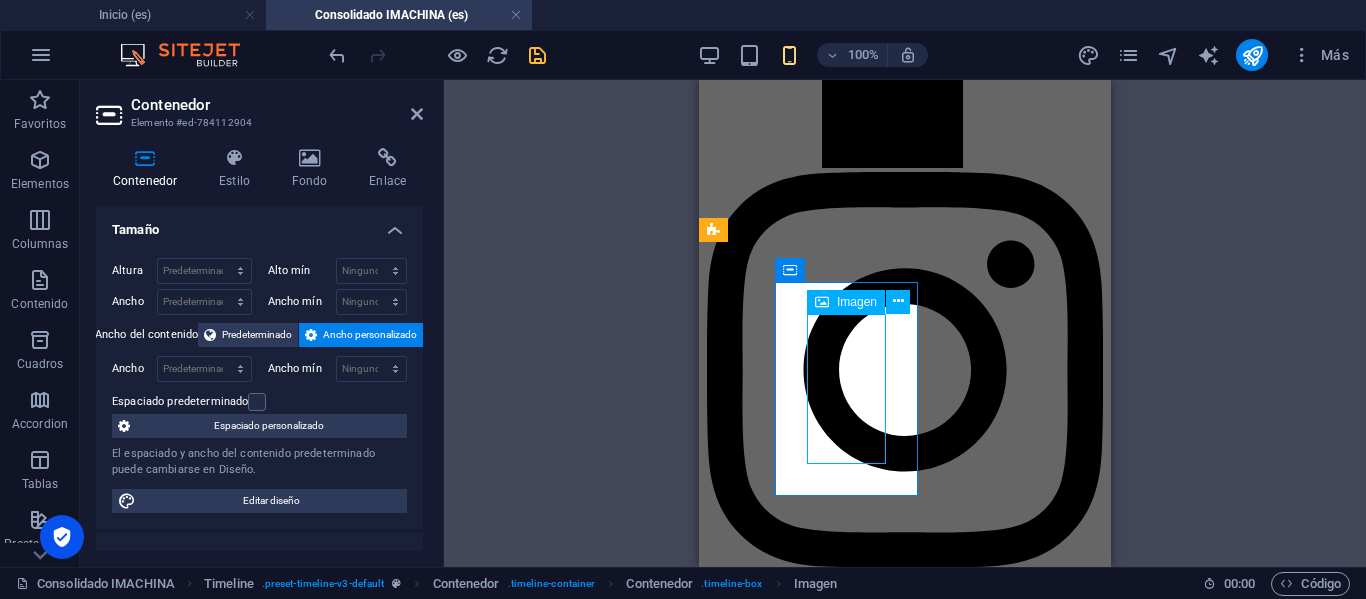 click at bounding box center (905, 4204) 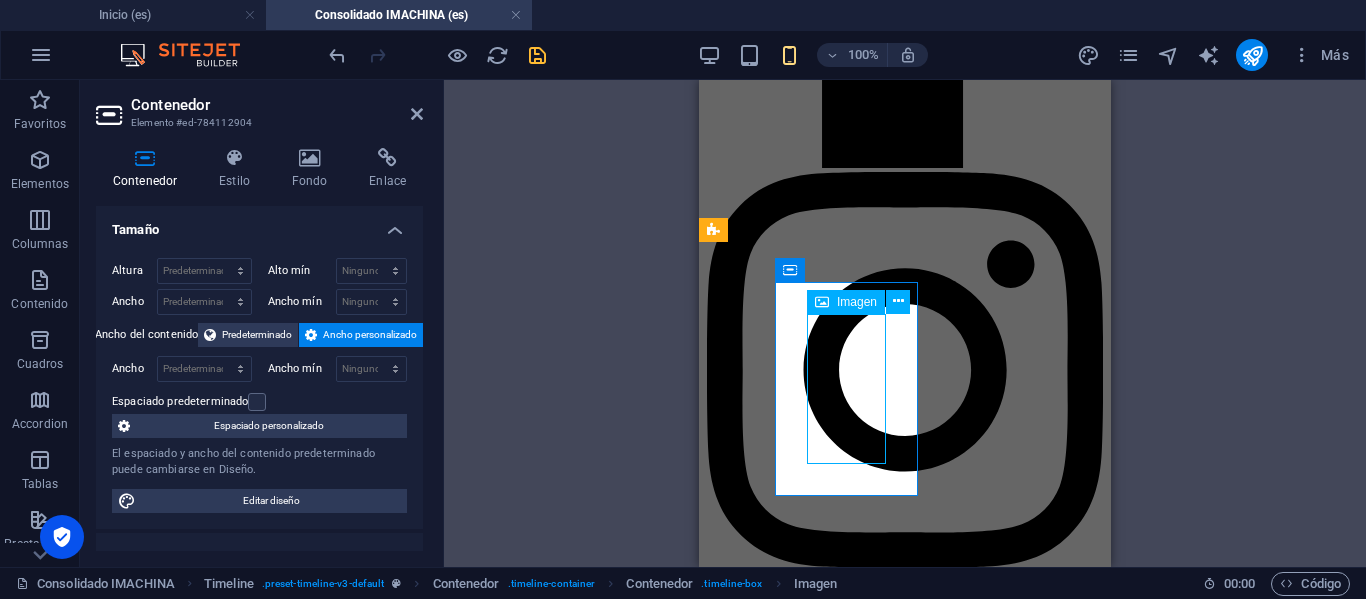 select on "px" 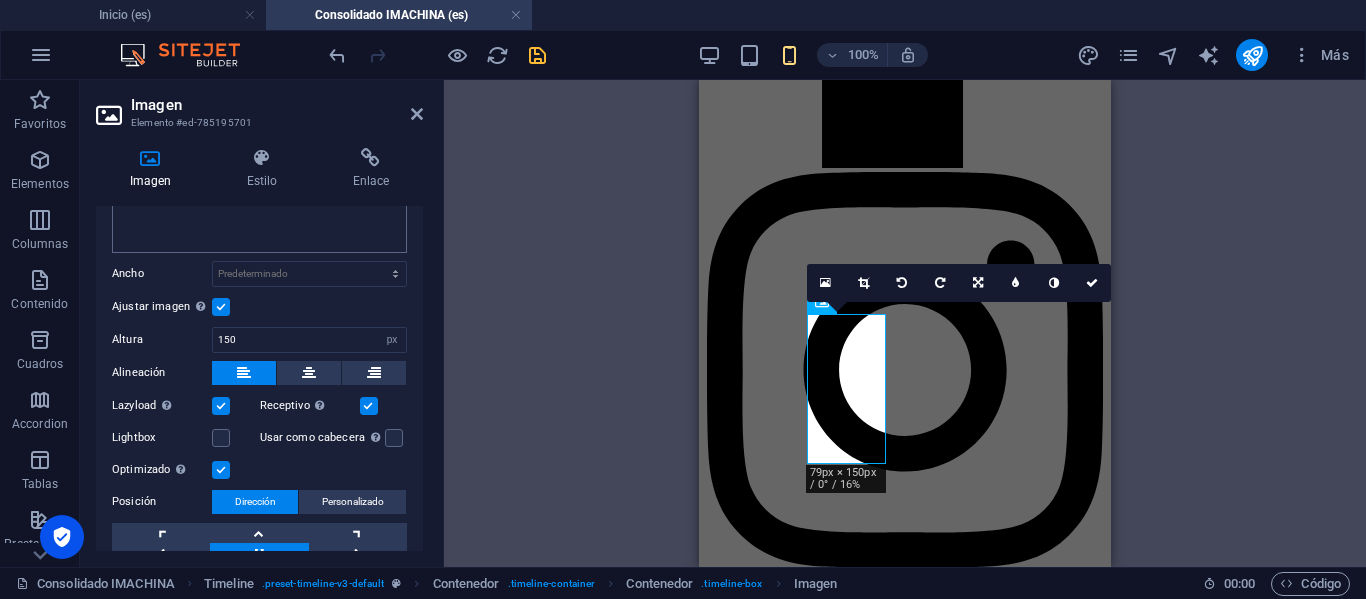 scroll, scrollTop: 400, scrollLeft: 0, axis: vertical 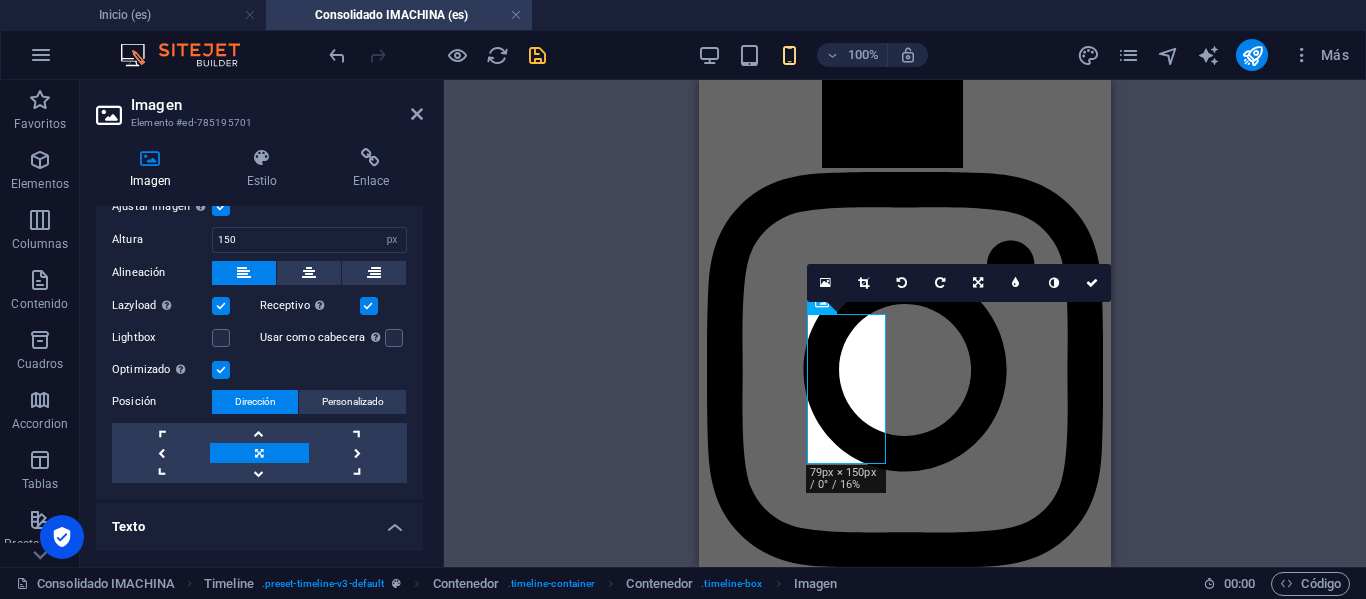 click at bounding box center (221, 370) 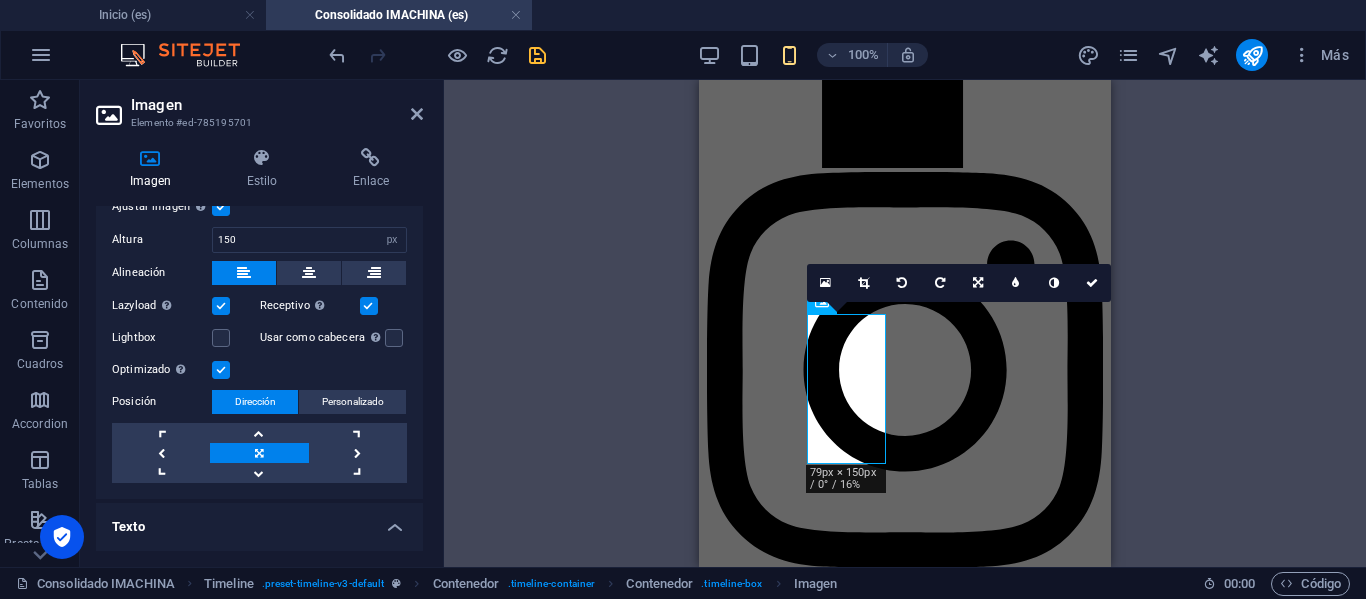 click on "Optimizado Las imágenes se comprimen para así mejorar la velocidad de las páginas." at bounding box center (0, 0) 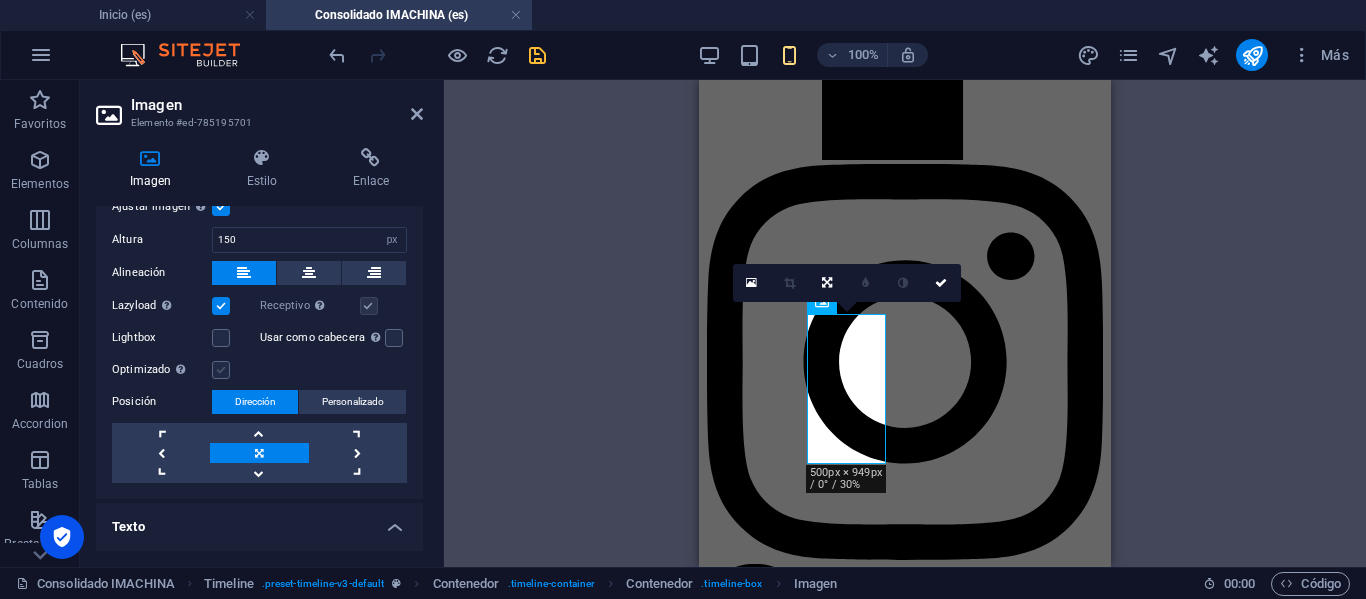 click at bounding box center [221, 370] 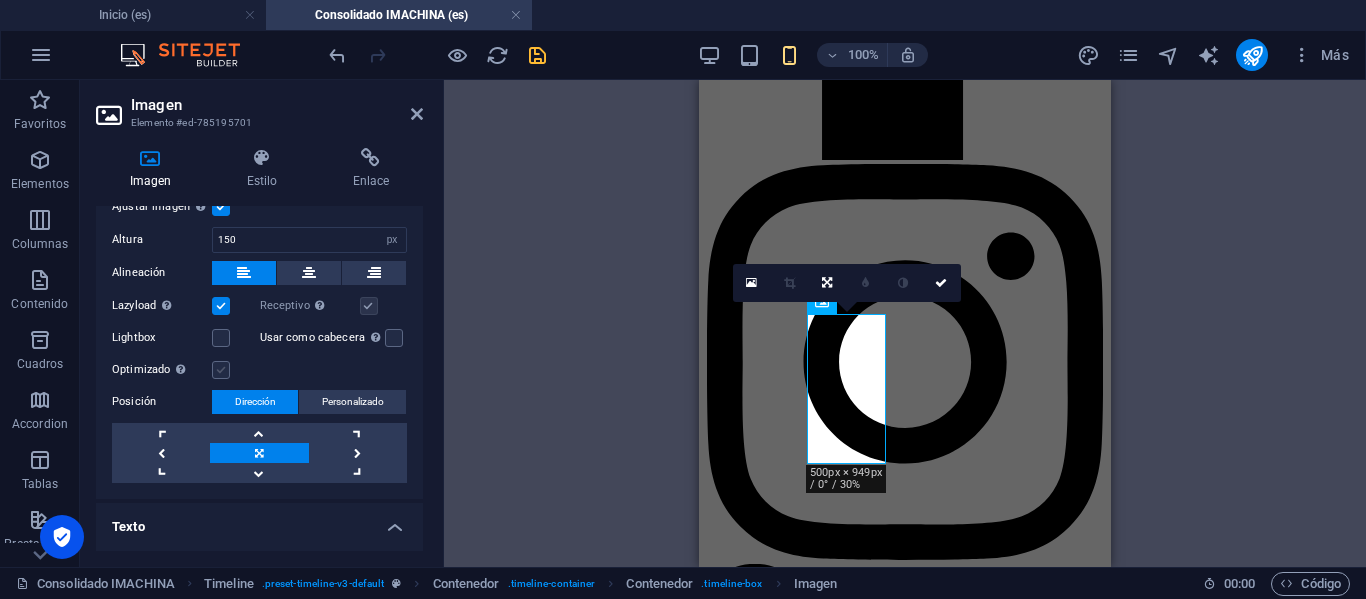 click on "Optimizado Las imágenes se comprimen para así mejorar la velocidad de las páginas." at bounding box center [0, 0] 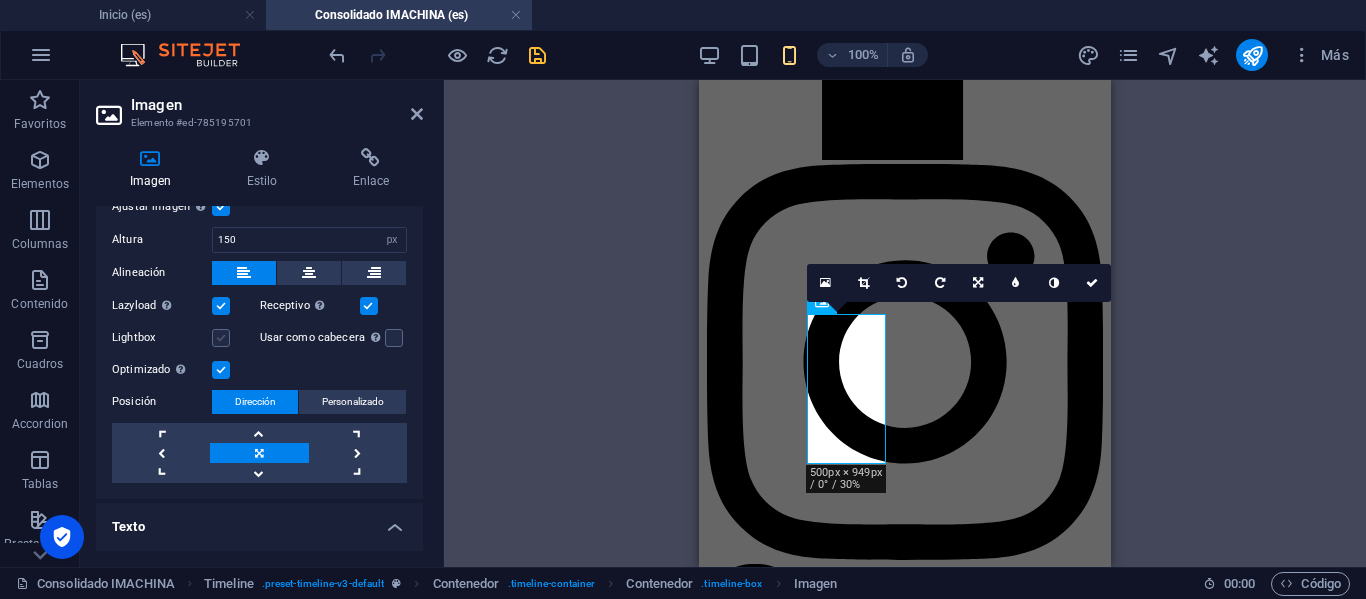 click at bounding box center (221, 338) 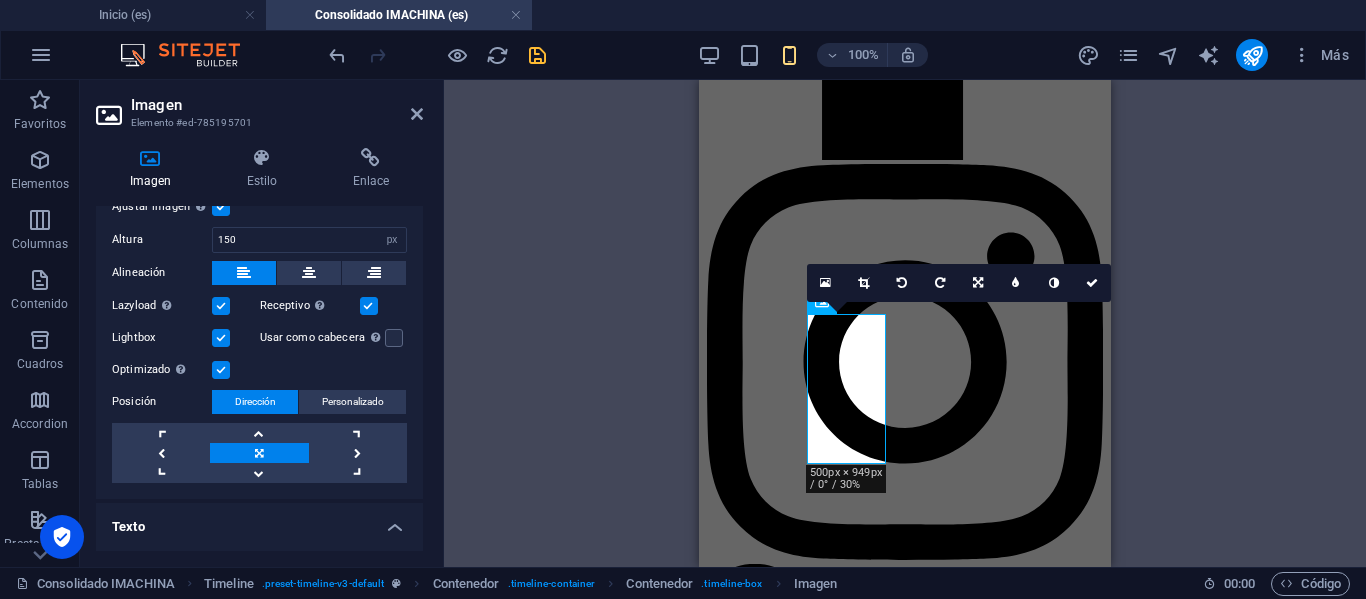 click at bounding box center [221, 338] 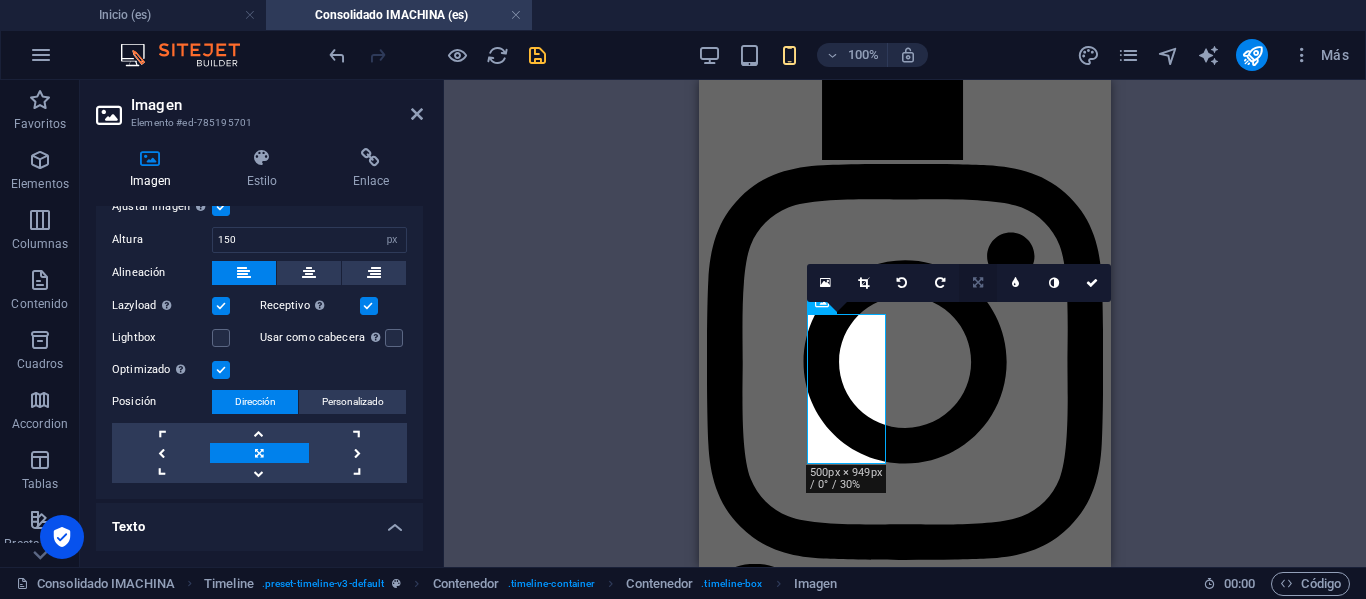 click at bounding box center (978, 283) 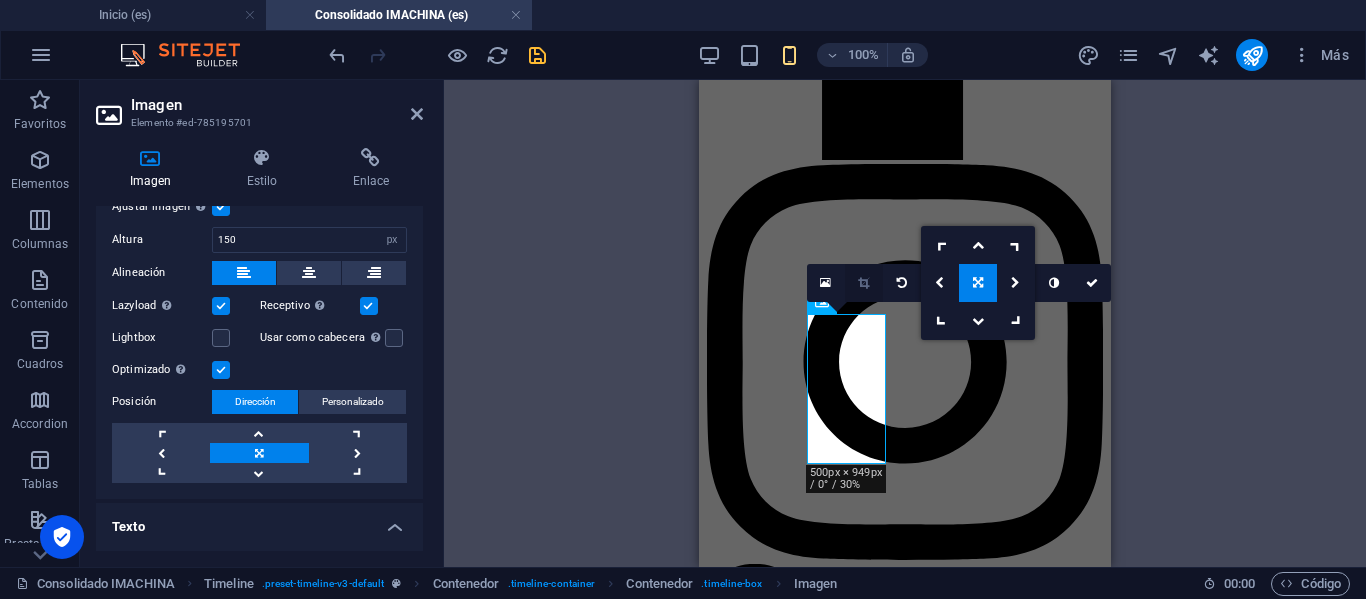 click at bounding box center (863, 283) 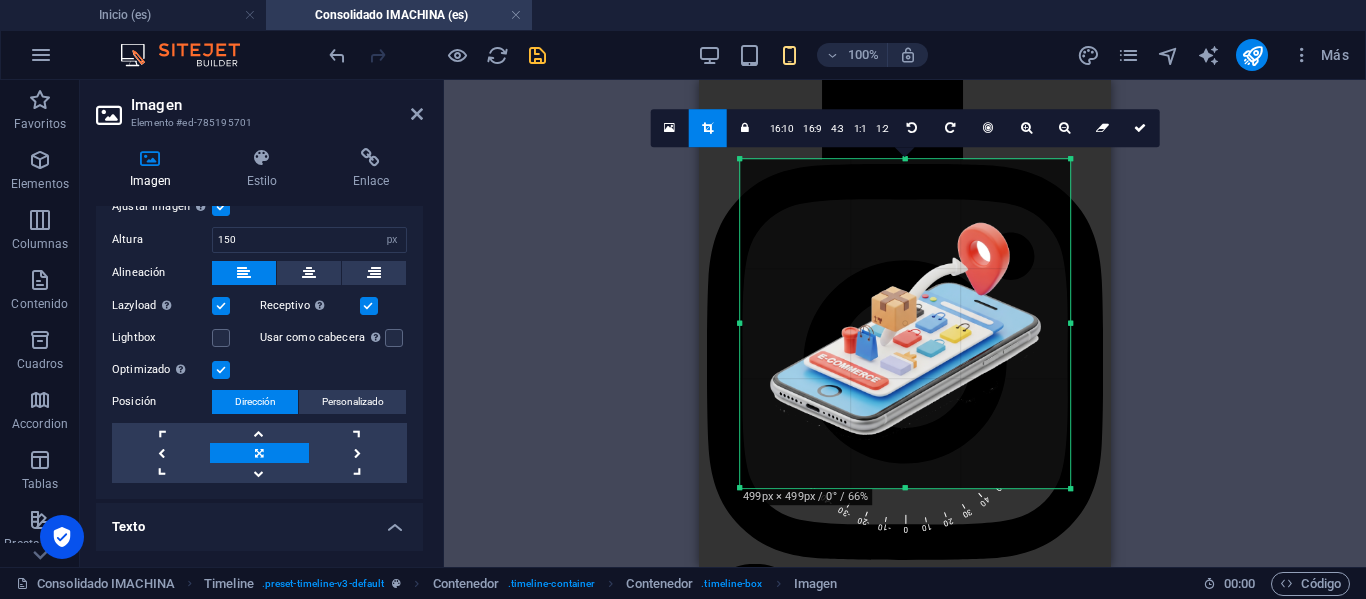 click at bounding box center [708, 128] 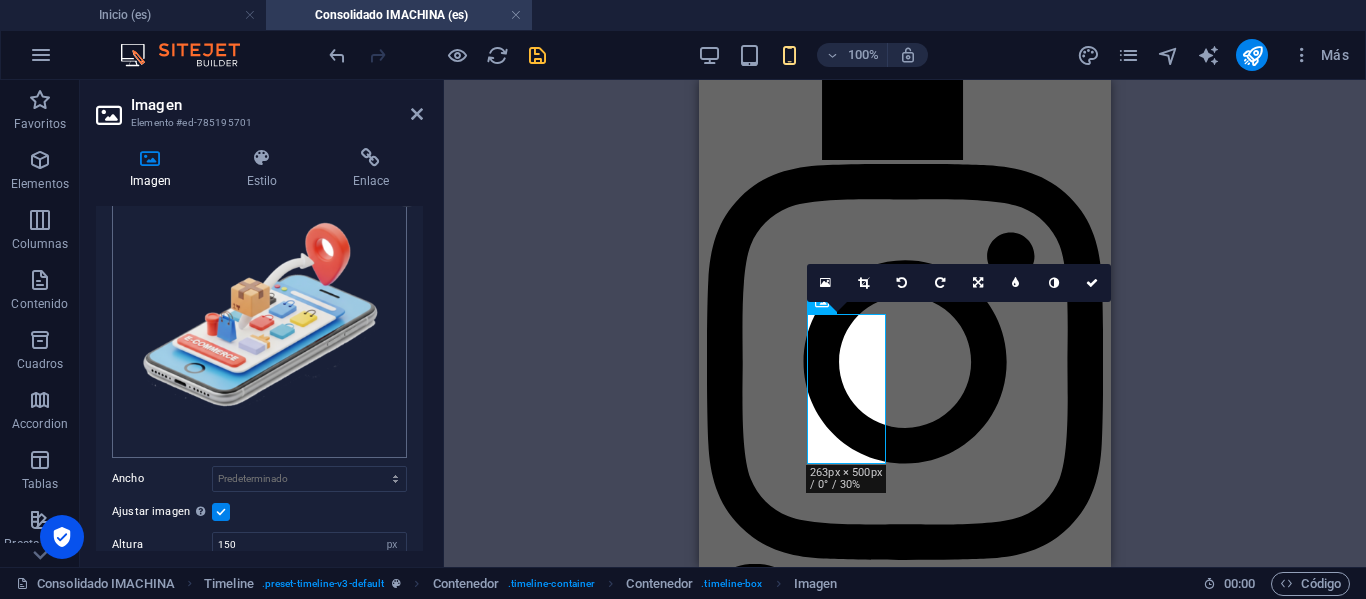scroll, scrollTop: 200, scrollLeft: 0, axis: vertical 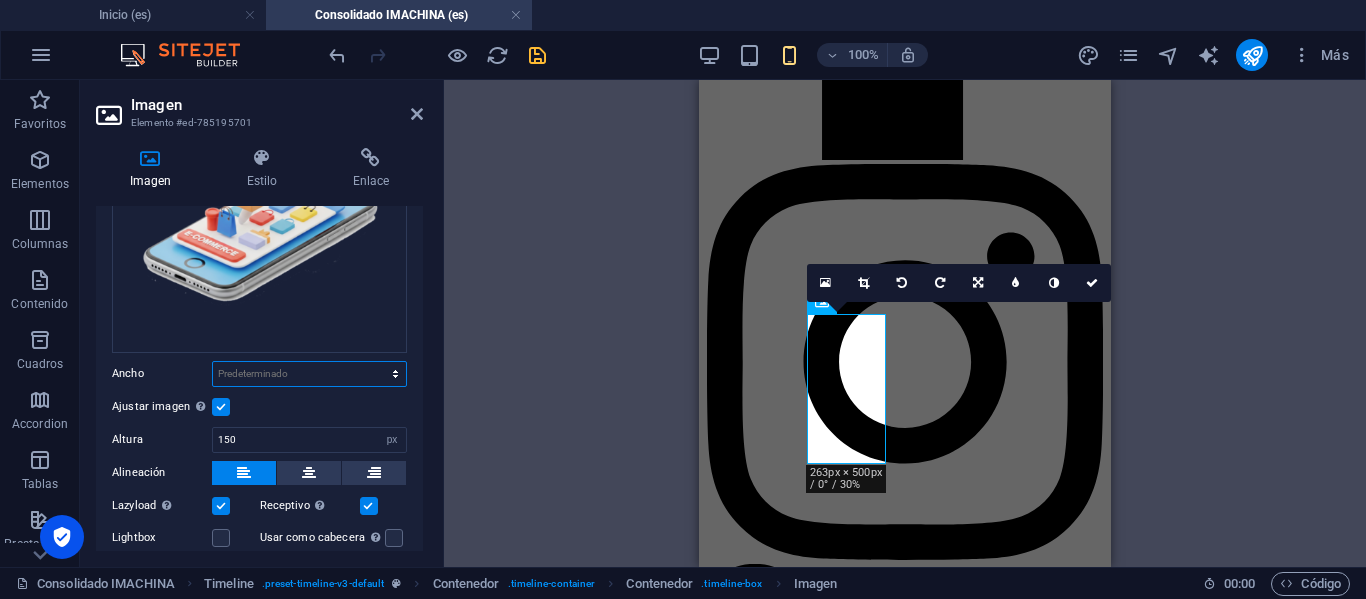 click on "Predeterminado automático px rem % em vh vw" at bounding box center [309, 374] 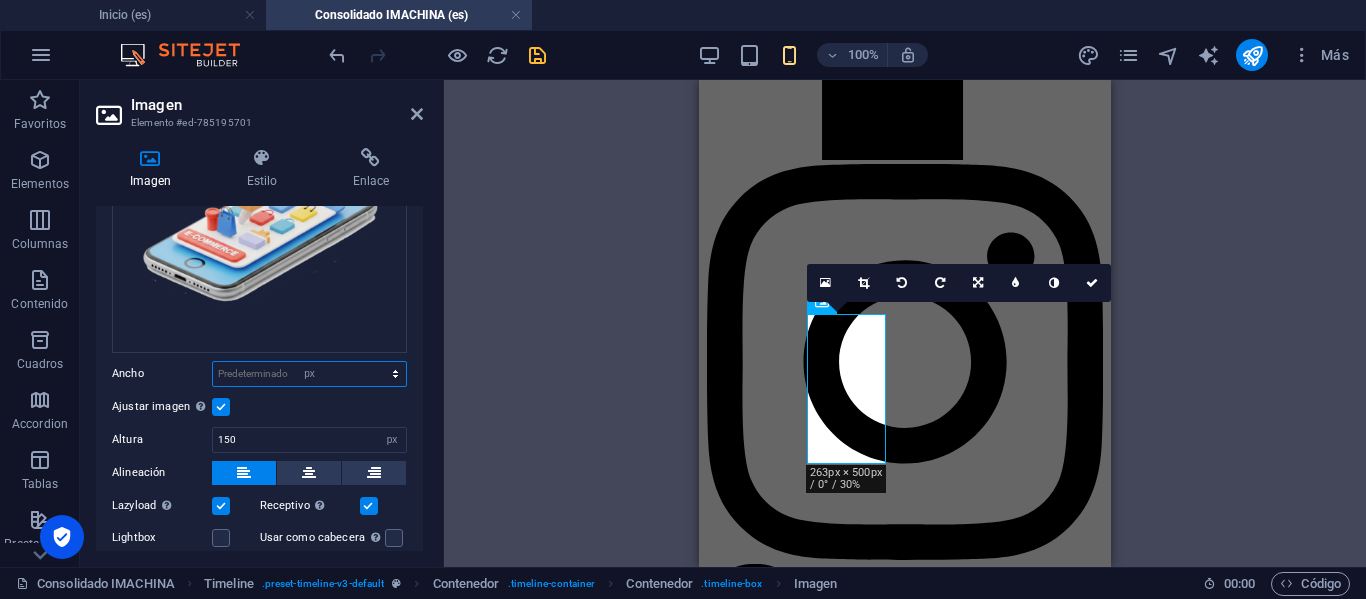 click on "Predeterminado automático px rem % em vh vw" at bounding box center (309, 374) 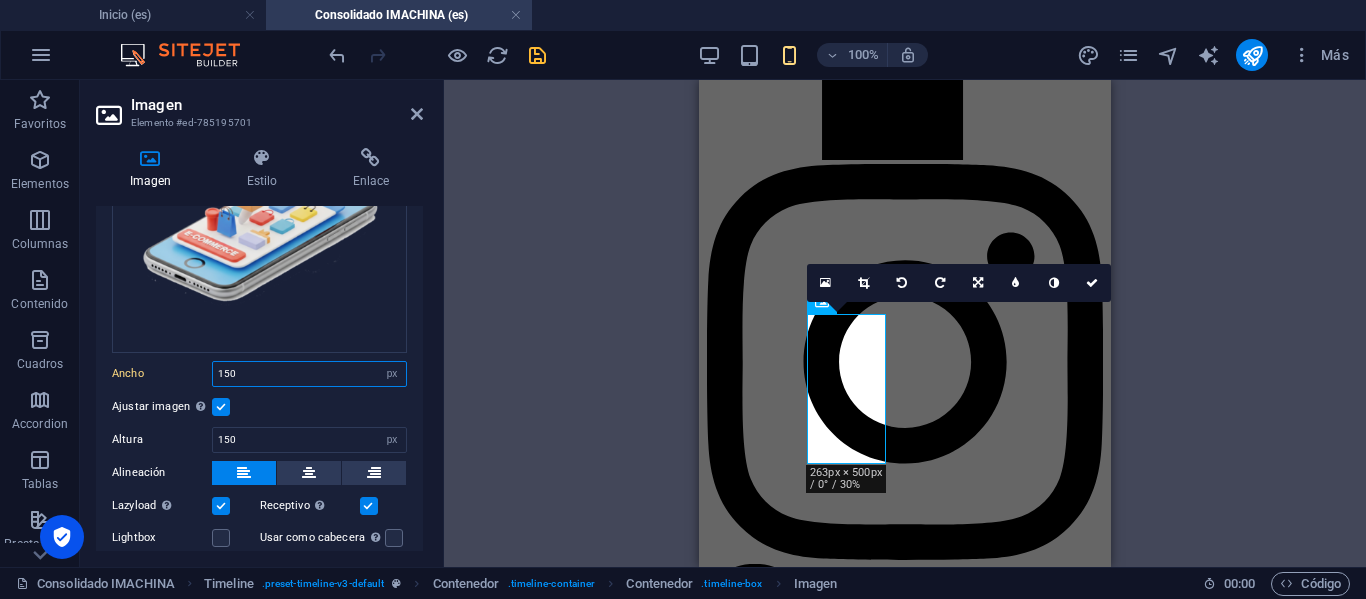 type on "150" 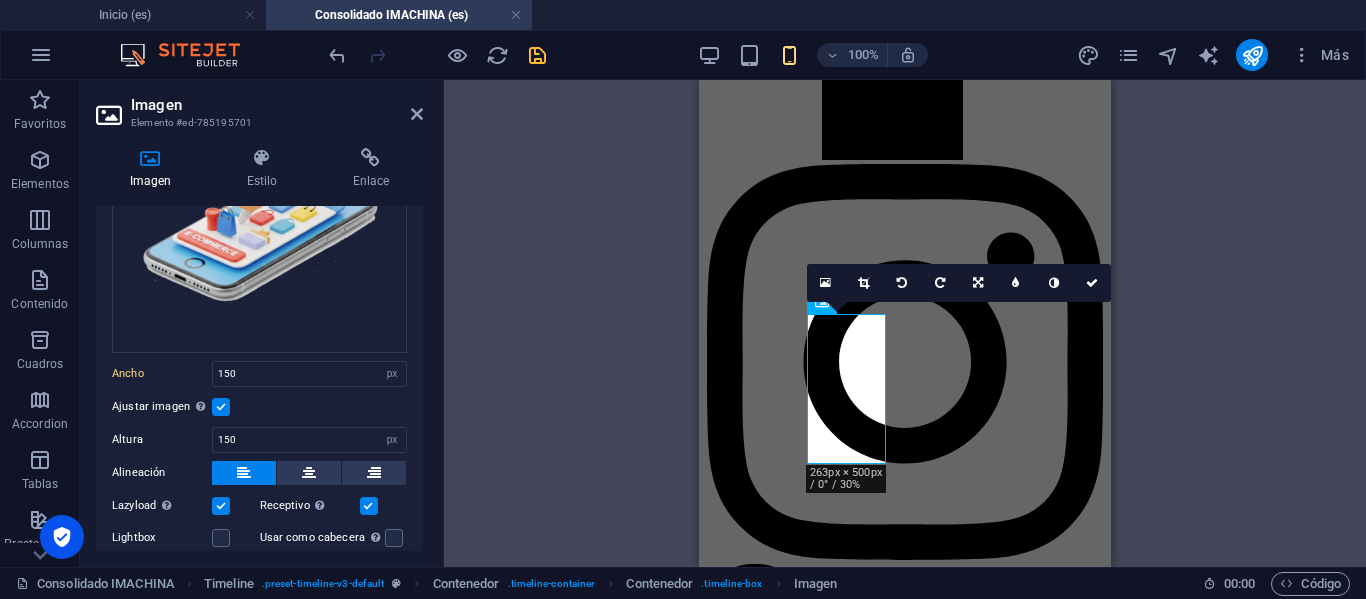 click on "Arrastra archivos aquí, haz clic para escoger archivos o  selecciona archivos de Archivos o de nuestra galería gratuita de fotos y vídeos Selecciona archivos del administrador de archivos, de la galería de fotos o carga archivo(s) Cargar Ancho 150 Predeterminado automático px rem % em vh vw Ajustar imagen Ajustar imagen automáticamente a un ancho y alto fijo Altura 150 Predeterminado automático px Alineación Lazyload La carga de imágenes tras la carga de la página mejora la velocidad de la página. Receptivo Automáticamente cargar tamaños optimizados de smartphone e imagen retina. Lightbox Usar como cabecera La imagen se ajustará en una etiqueta de cabecera H1. Resulta útil para dar al texto alternativo el peso de una cabecera H1, por ejemplo, para el logo. En caso [PERSON_NAME], dejar deseleccionado. Optimizado Las imágenes se comprimen para así mejorar la velocidad de las páginas. Posición Dirección Personalizado X offset 50 px rem % vh vw Y offset 50 px rem % vh vw" at bounding box center [259, 370] 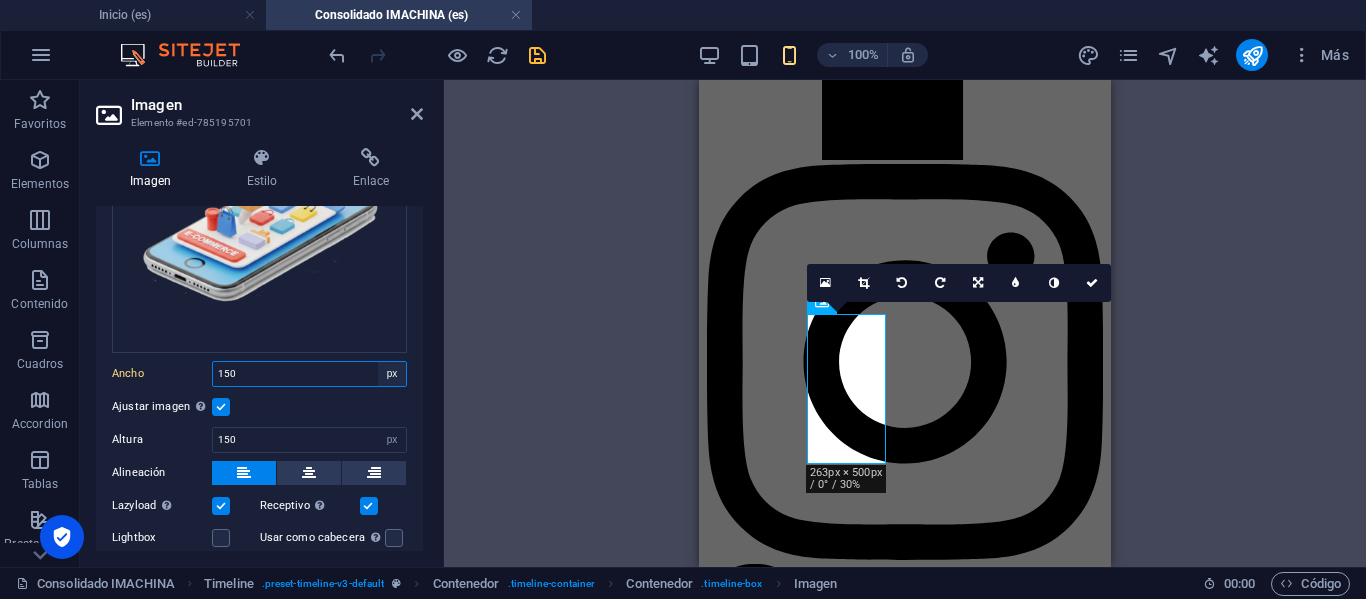 click on "Predeterminado automático px rem % em vh vw" at bounding box center [392, 374] 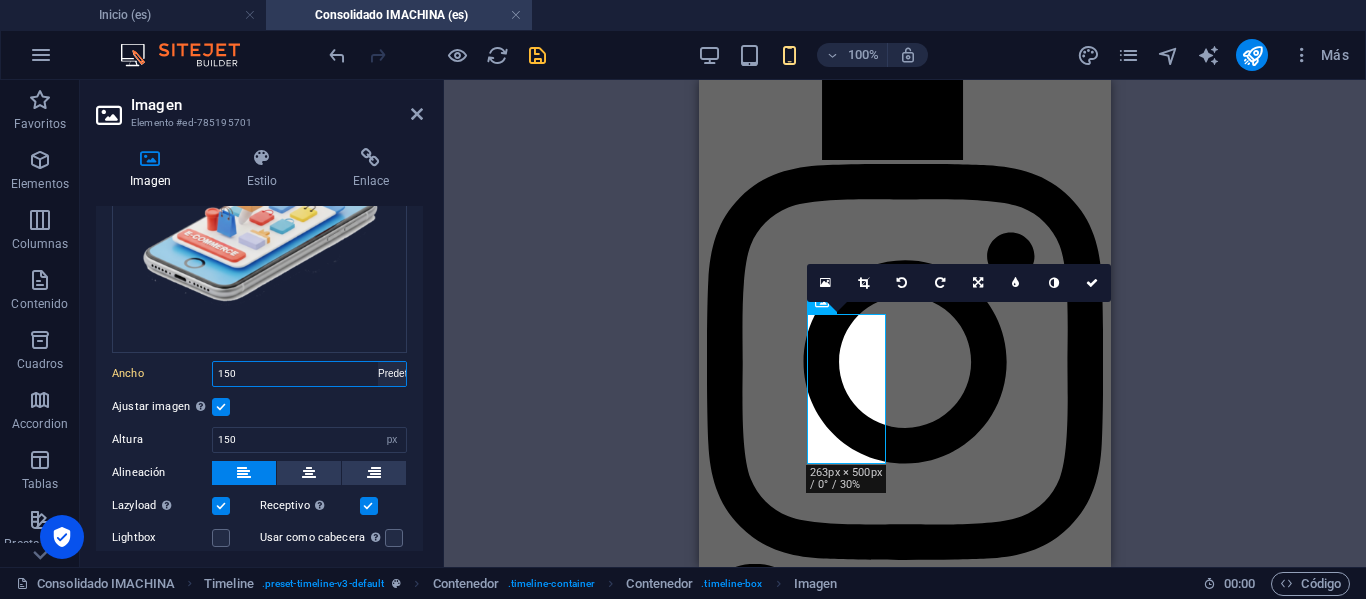 click on "Predeterminado automático px rem % em vh vw" at bounding box center (392, 374) 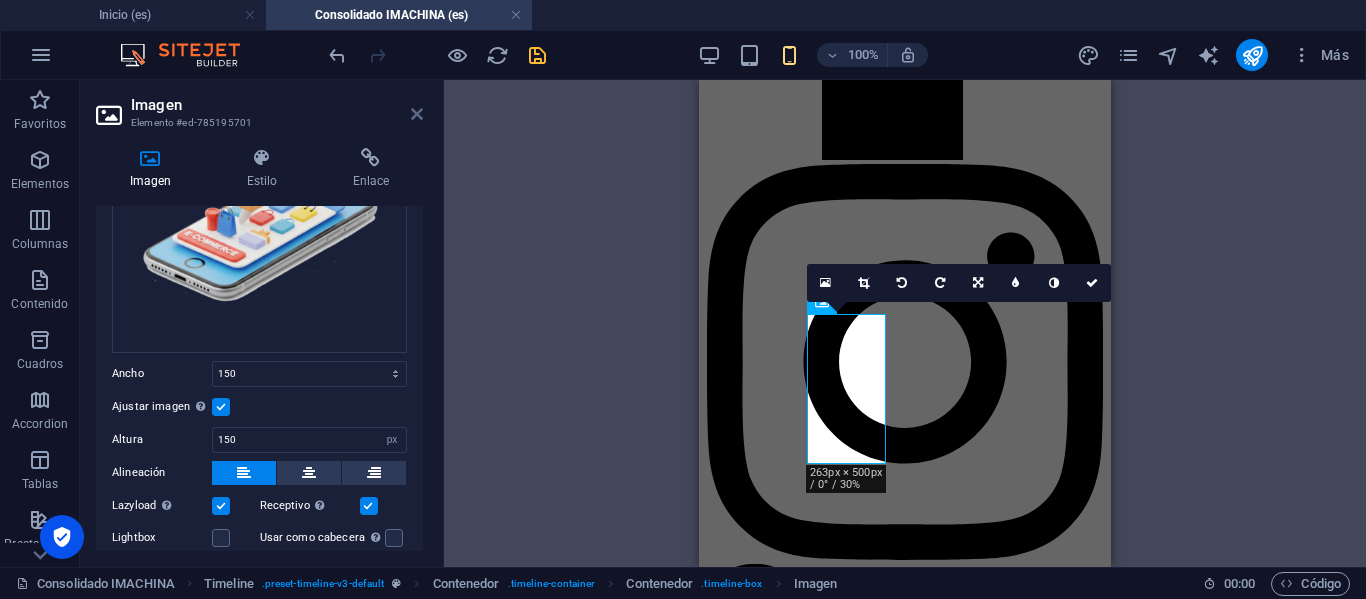 click at bounding box center (417, 114) 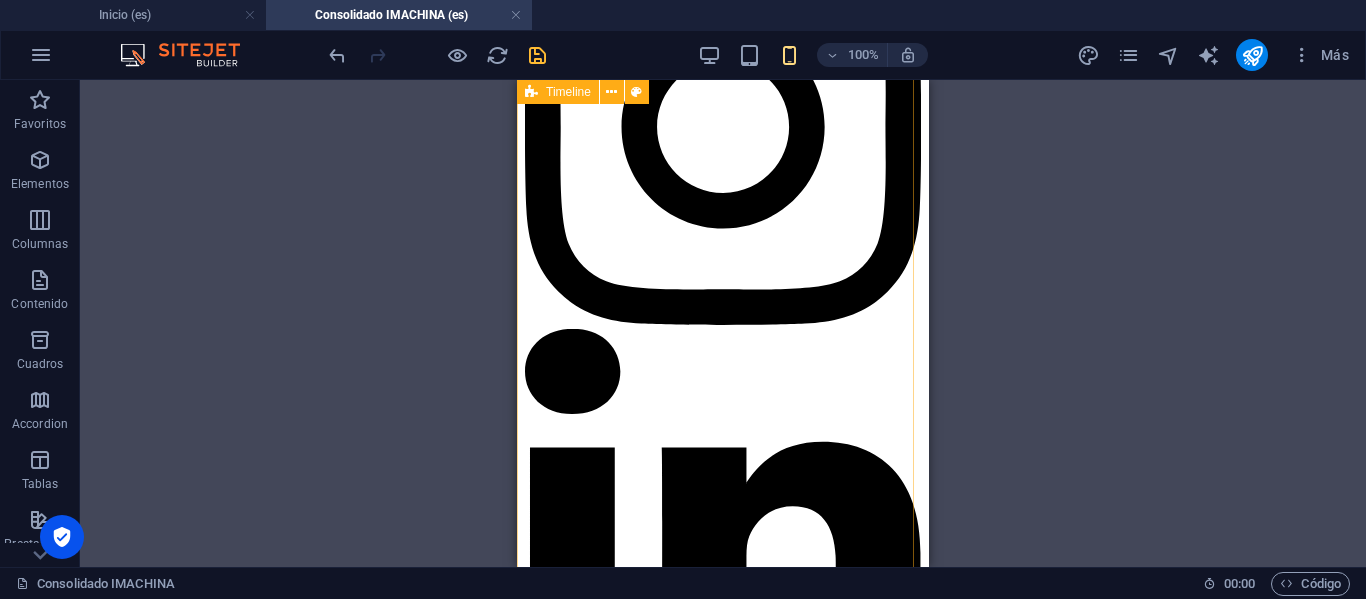 scroll, scrollTop: 2285, scrollLeft: 0, axis: vertical 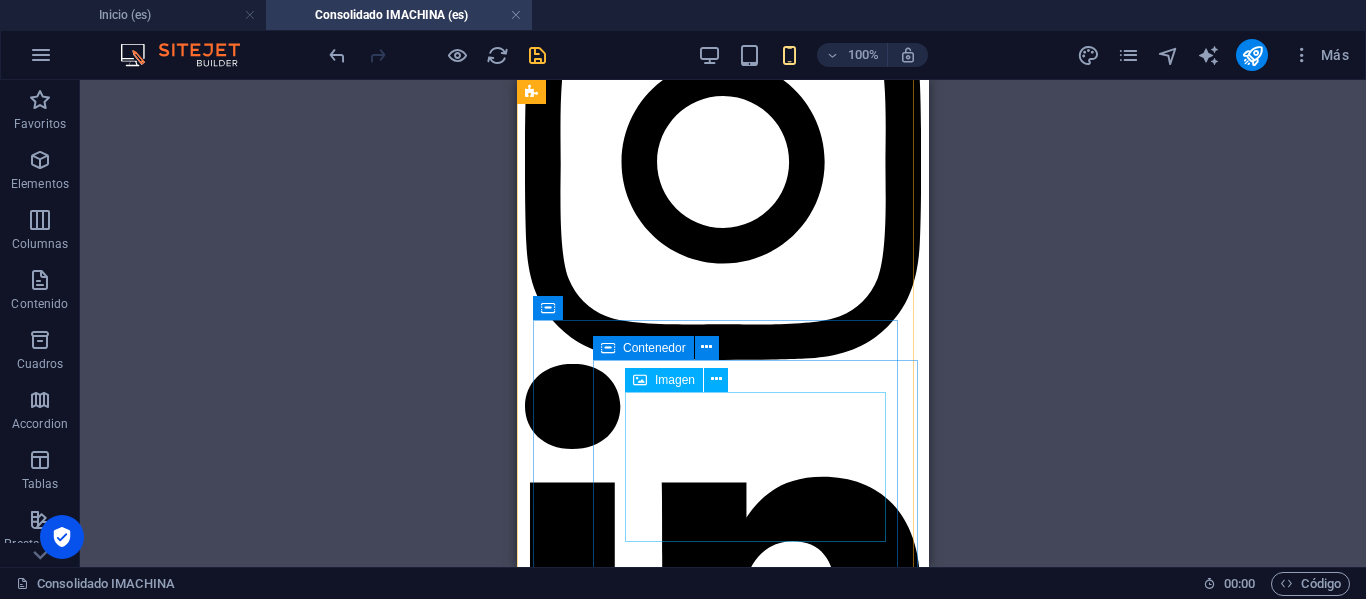 click at bounding box center [723, 4186] 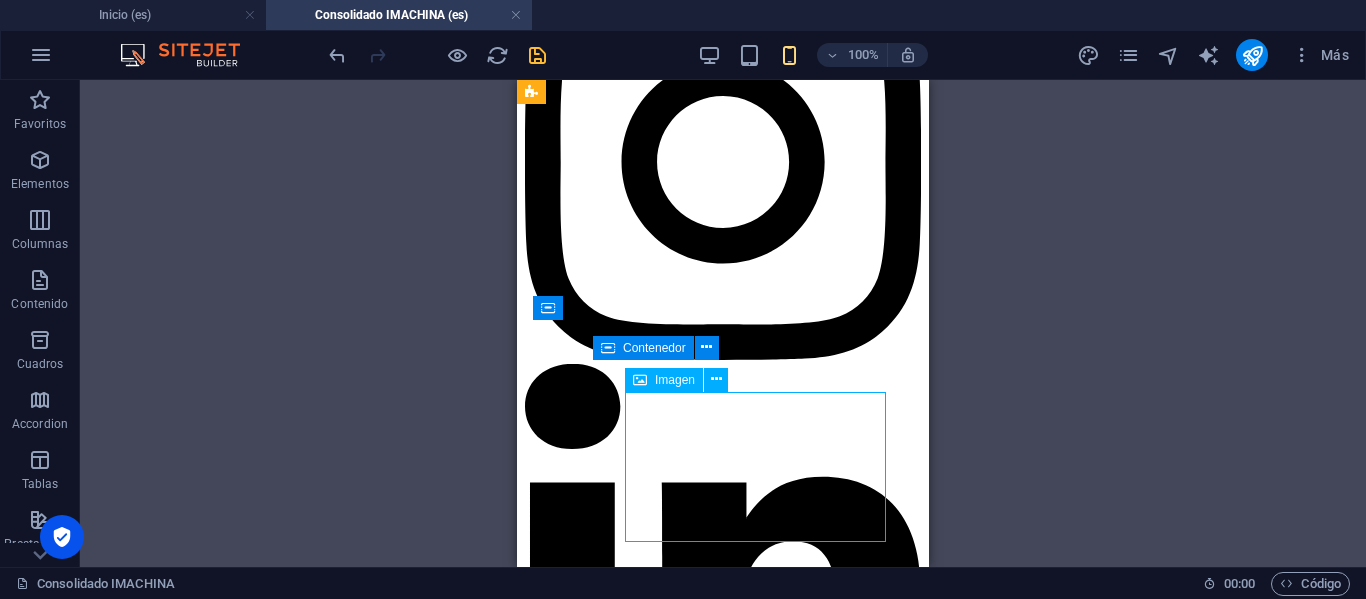 click at bounding box center [723, 4186] 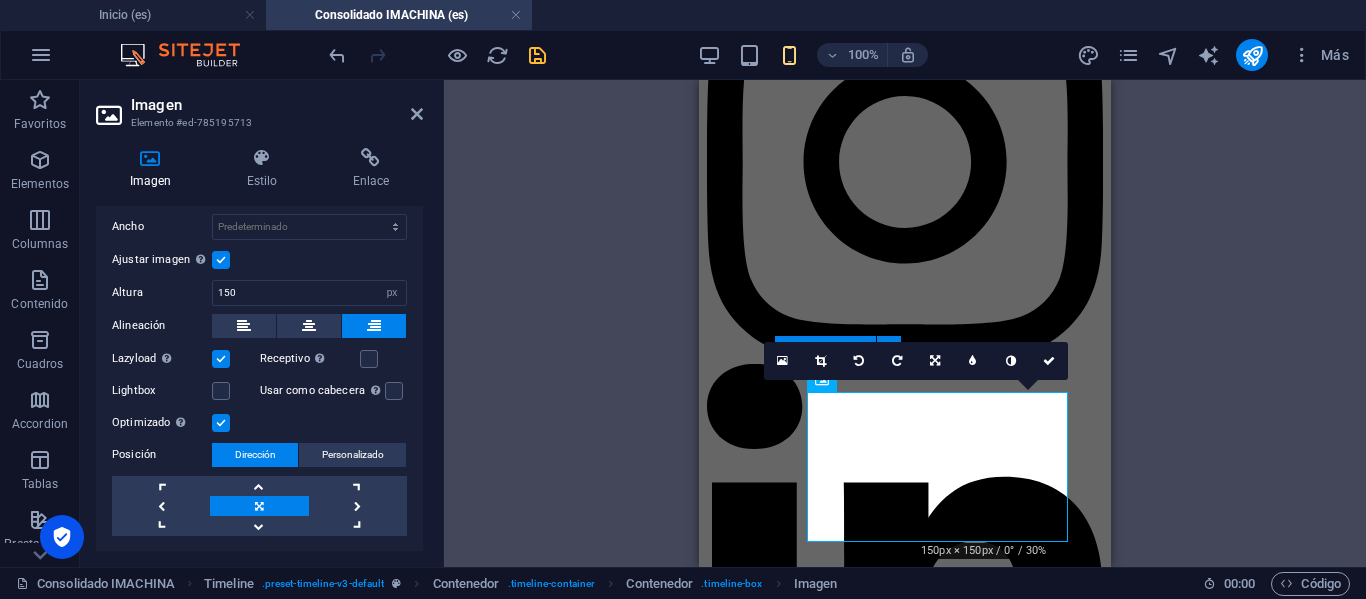 scroll, scrollTop: 396, scrollLeft: 0, axis: vertical 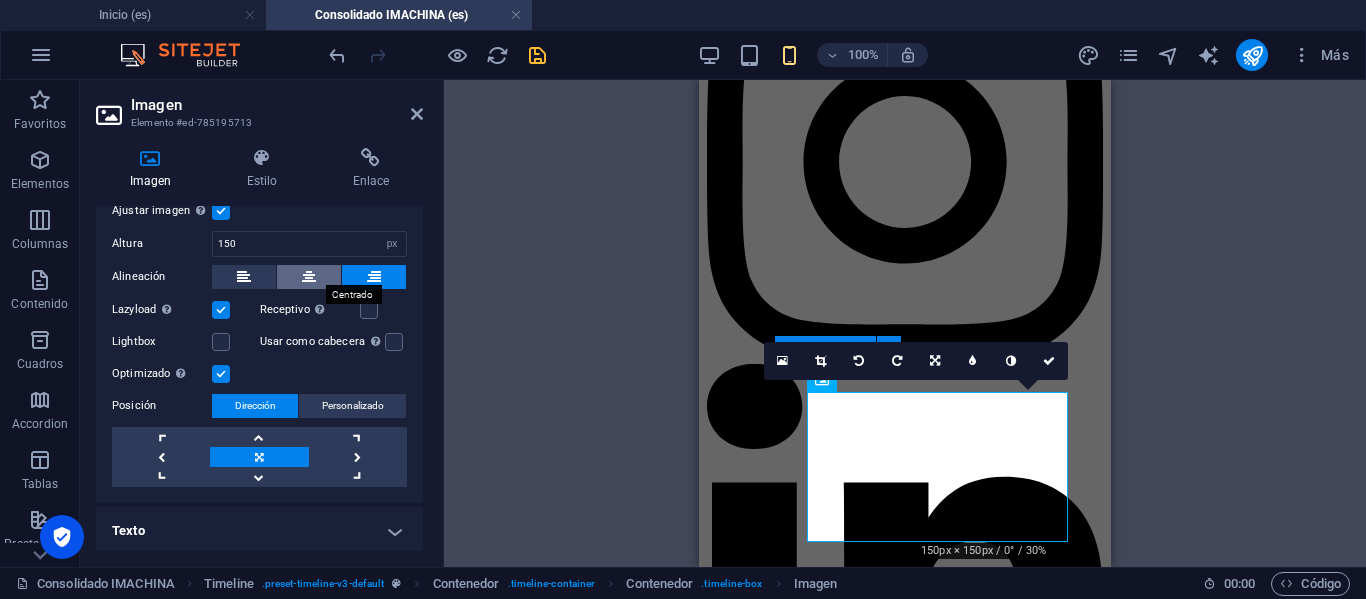 click at bounding box center [309, 277] 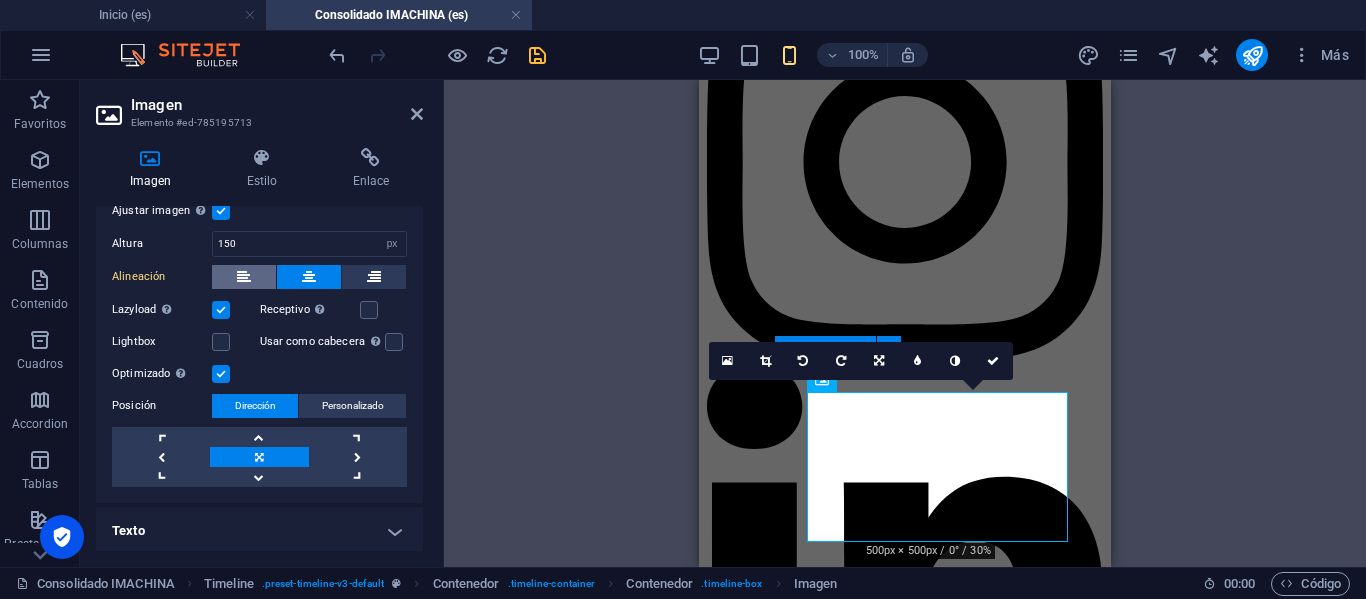 click at bounding box center [244, 277] 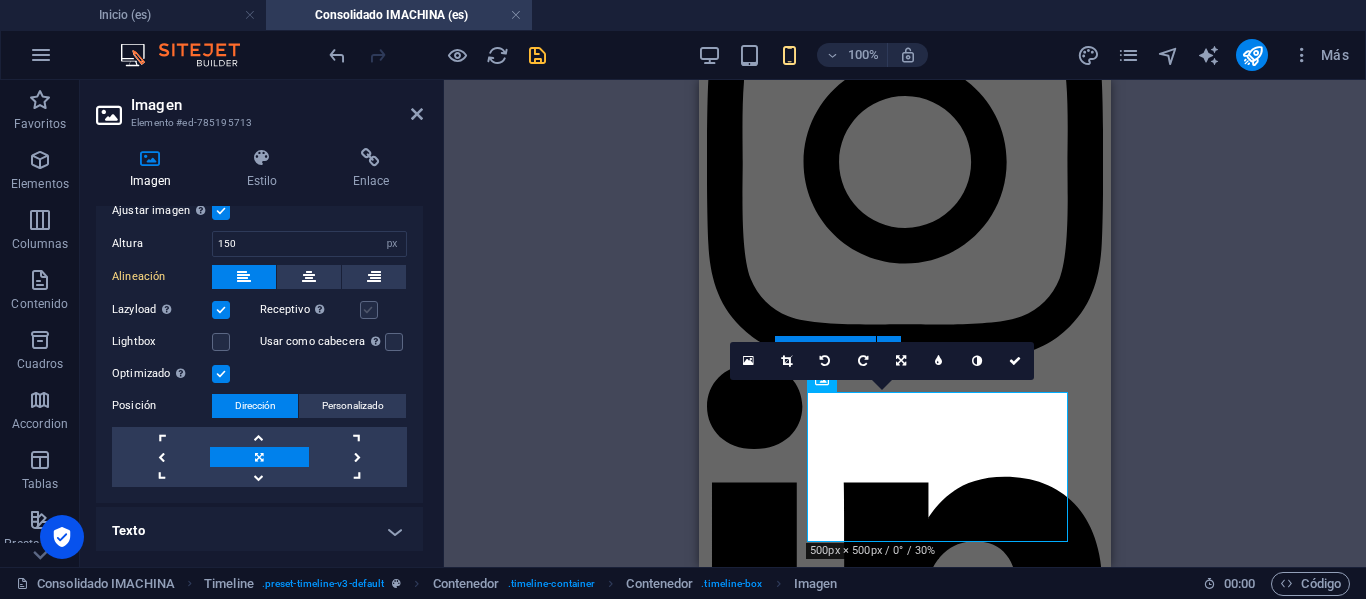 click at bounding box center (369, 310) 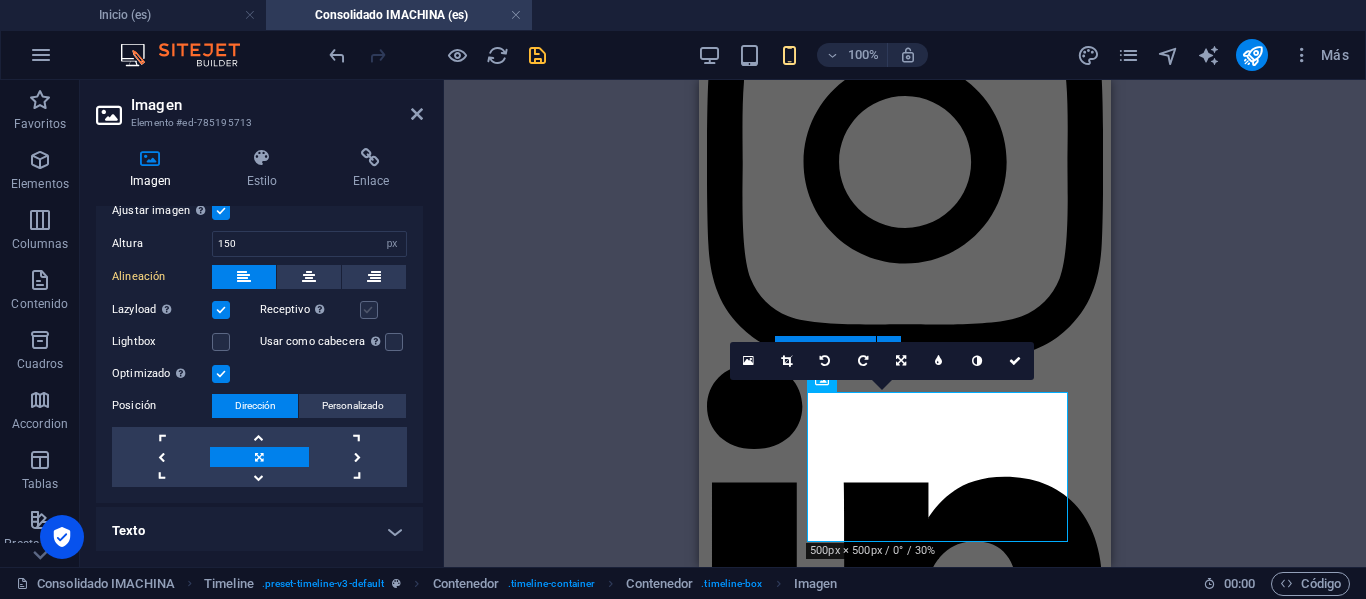click on "Receptivo Automáticamente cargar tamaños optimizados de smartphone e imagen retina." at bounding box center (0, 0) 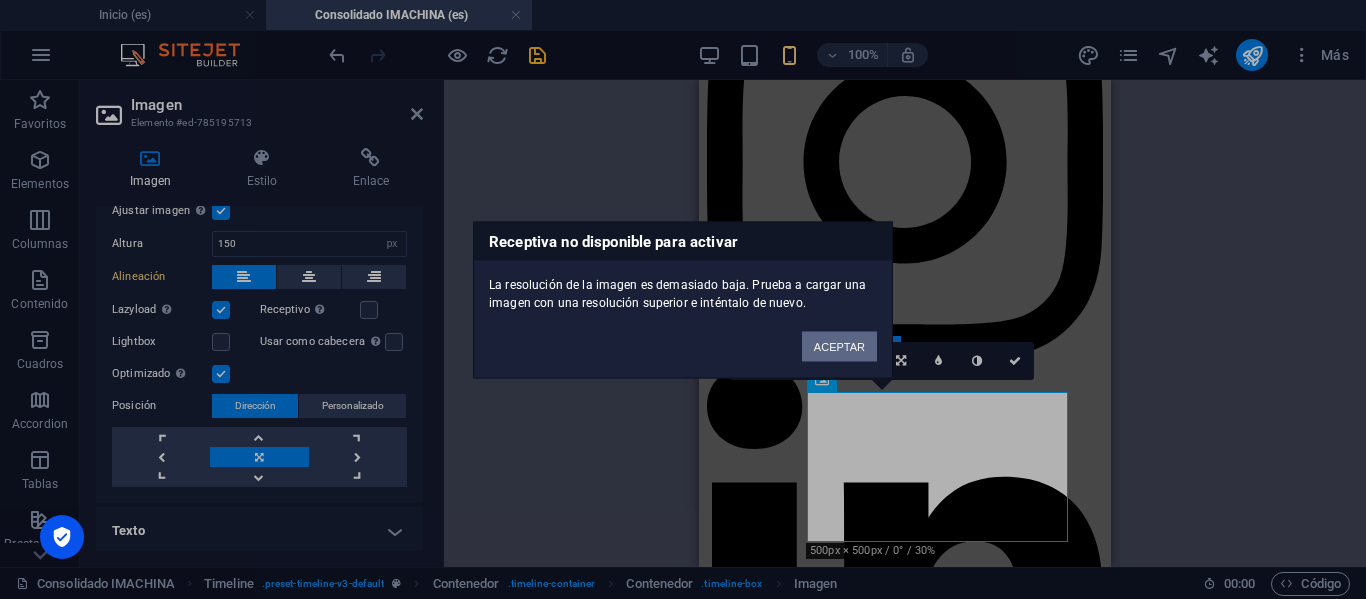 click on "ACEPTAR" at bounding box center (839, 346) 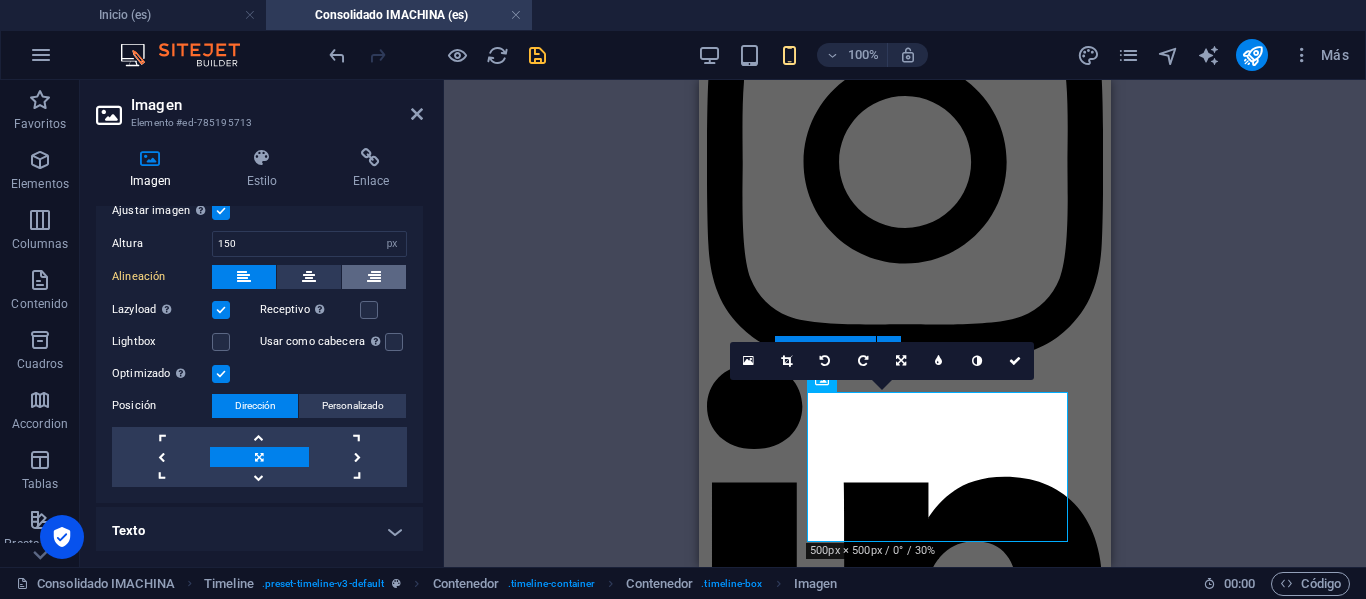 click at bounding box center (374, 277) 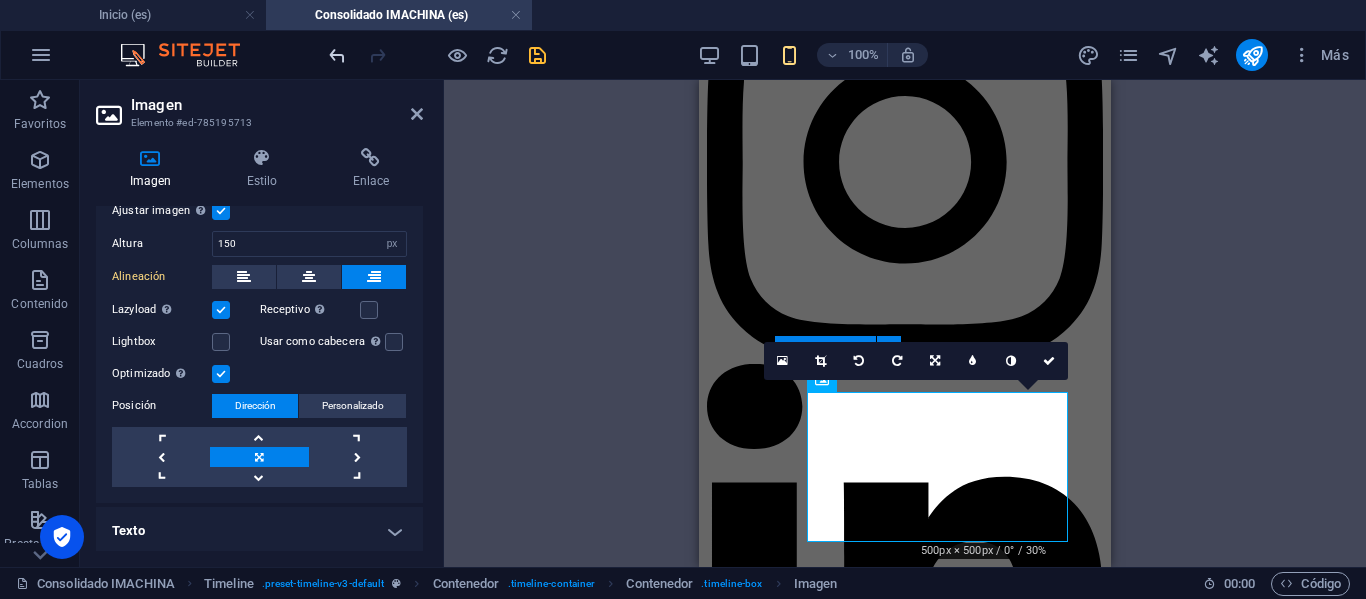 click at bounding box center [337, 55] 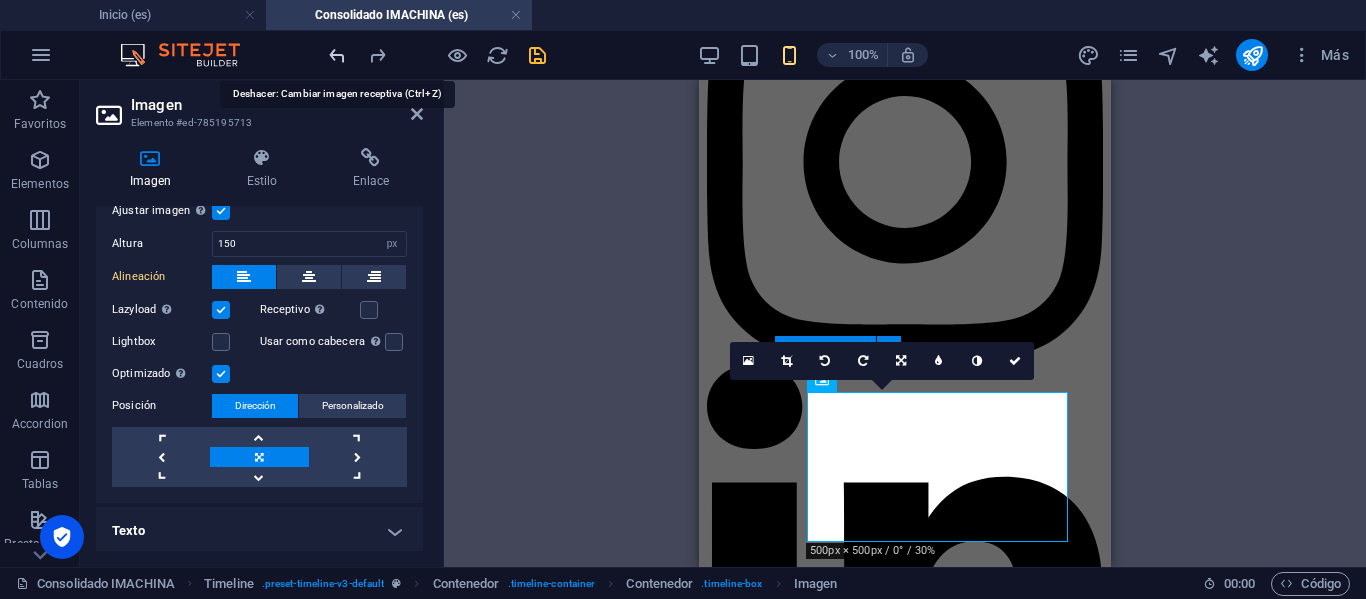 click at bounding box center (337, 55) 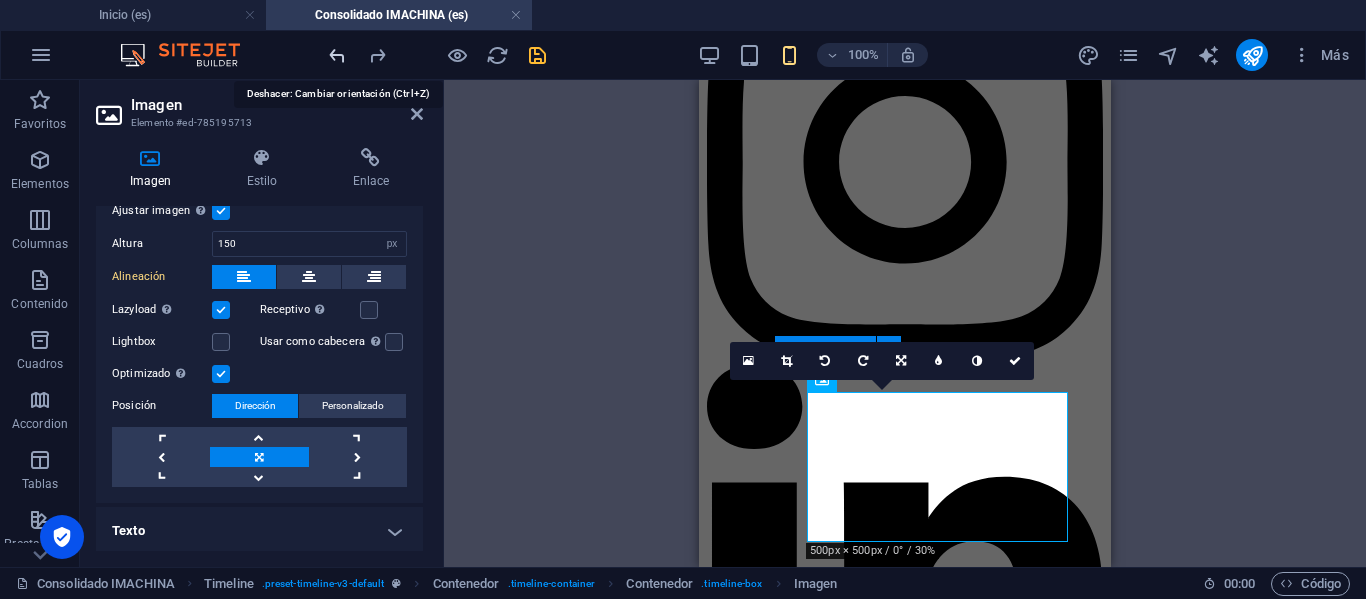 click at bounding box center (337, 55) 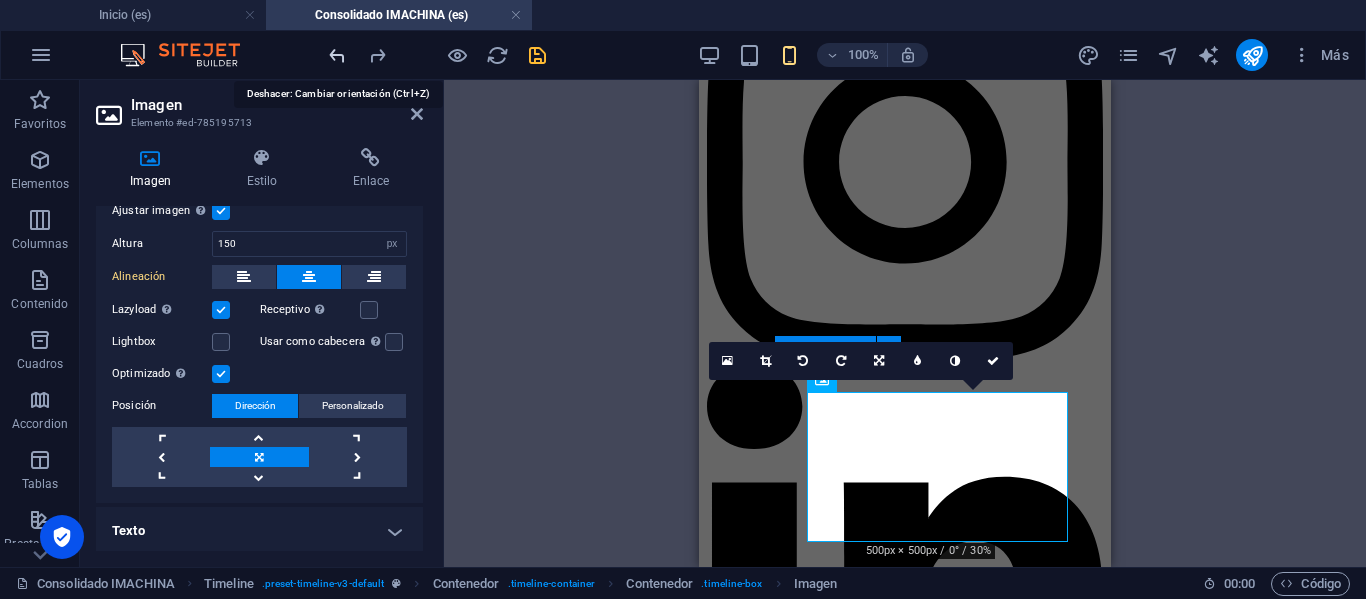 click at bounding box center (337, 55) 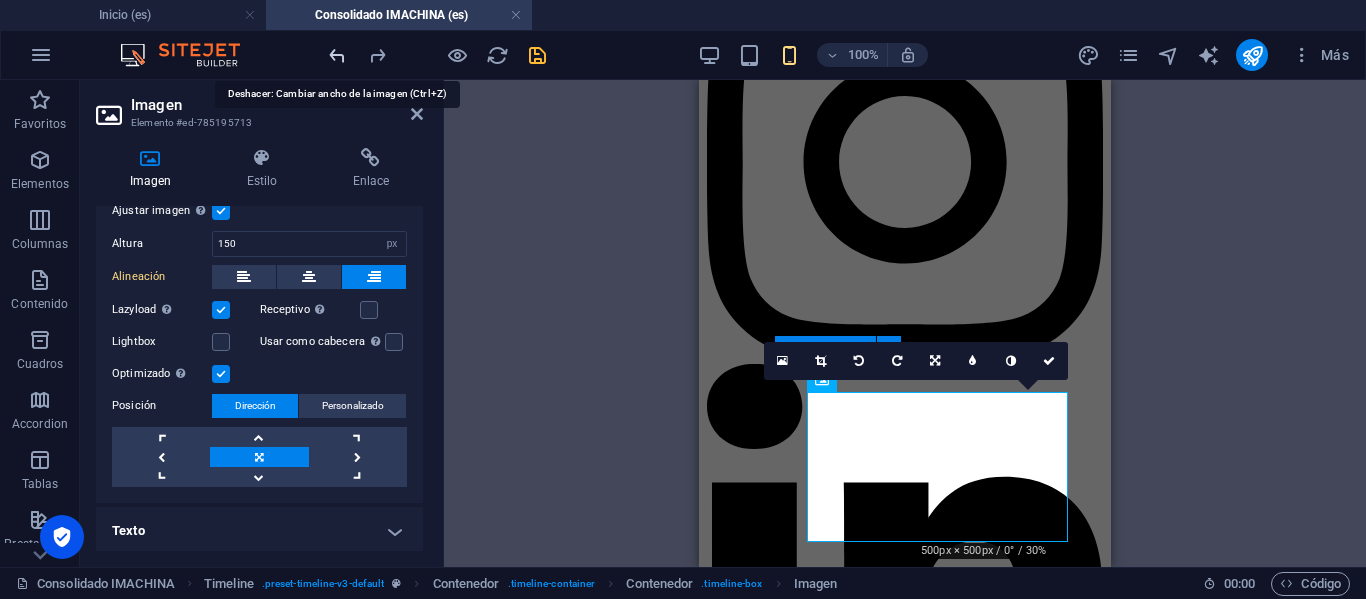 click at bounding box center (337, 55) 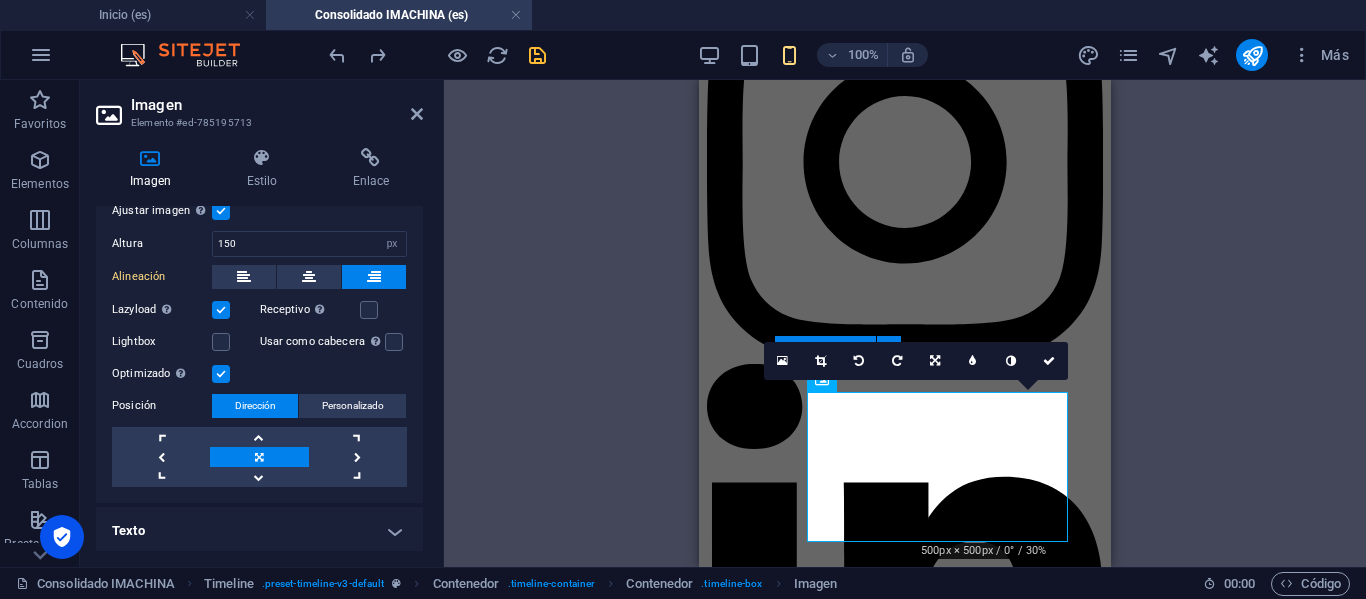click at bounding box center [437, 55] 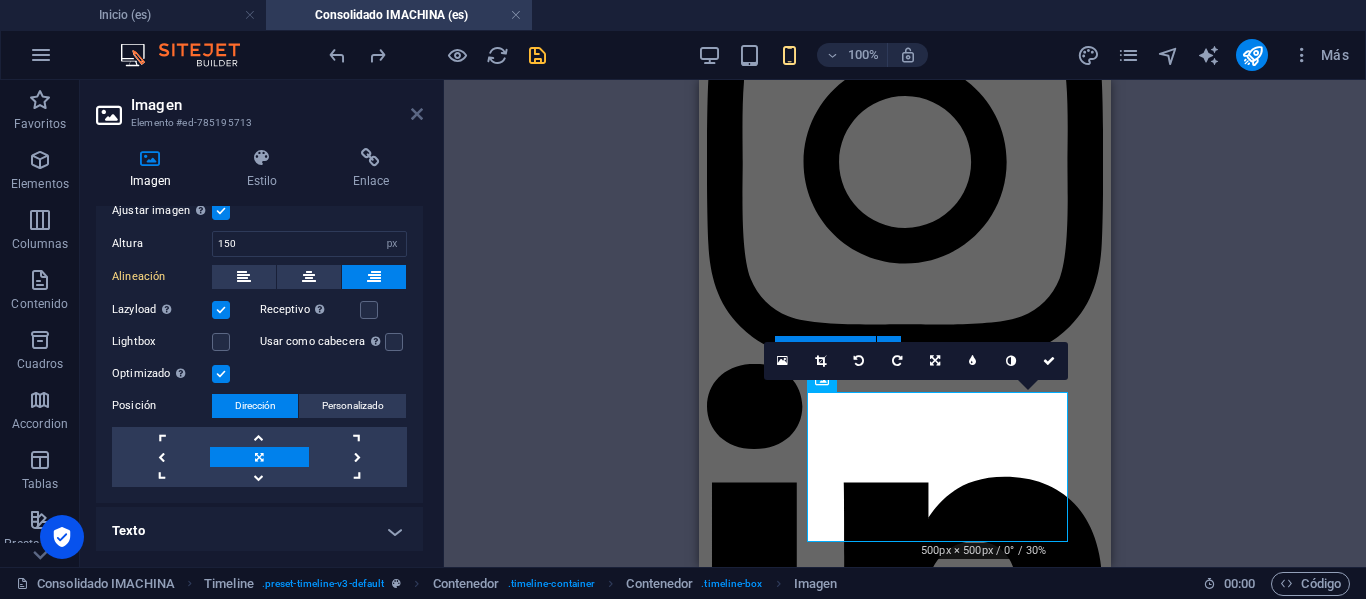click at bounding box center [417, 114] 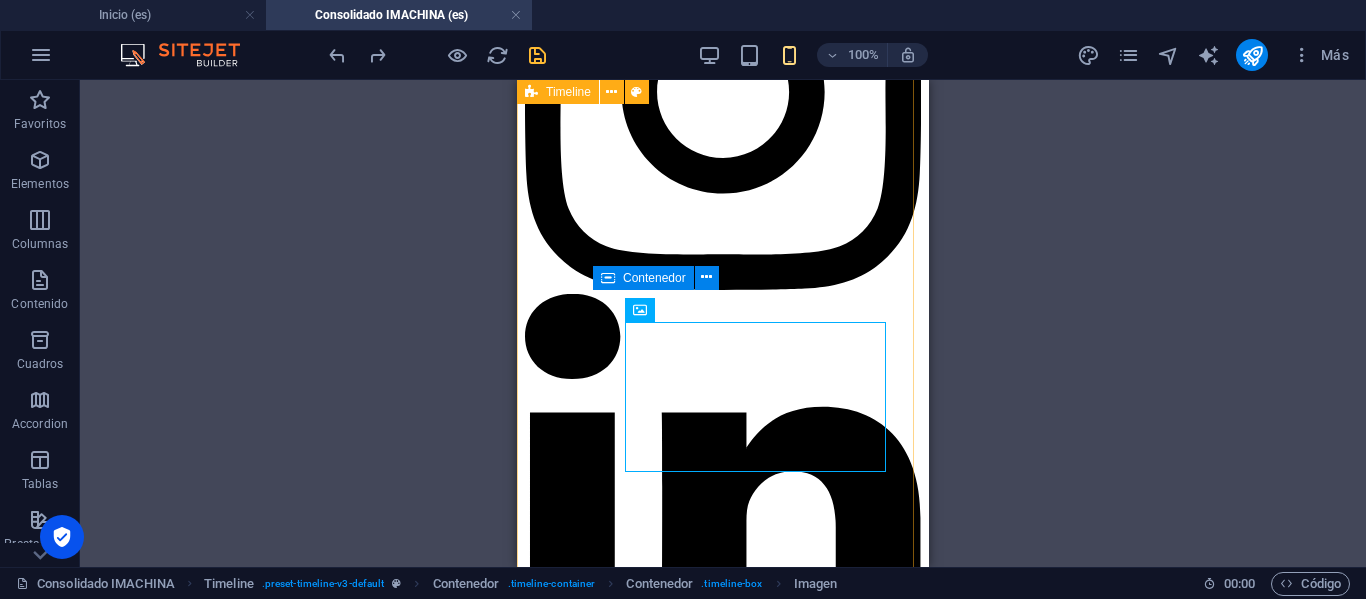 scroll, scrollTop: 2385, scrollLeft: 0, axis: vertical 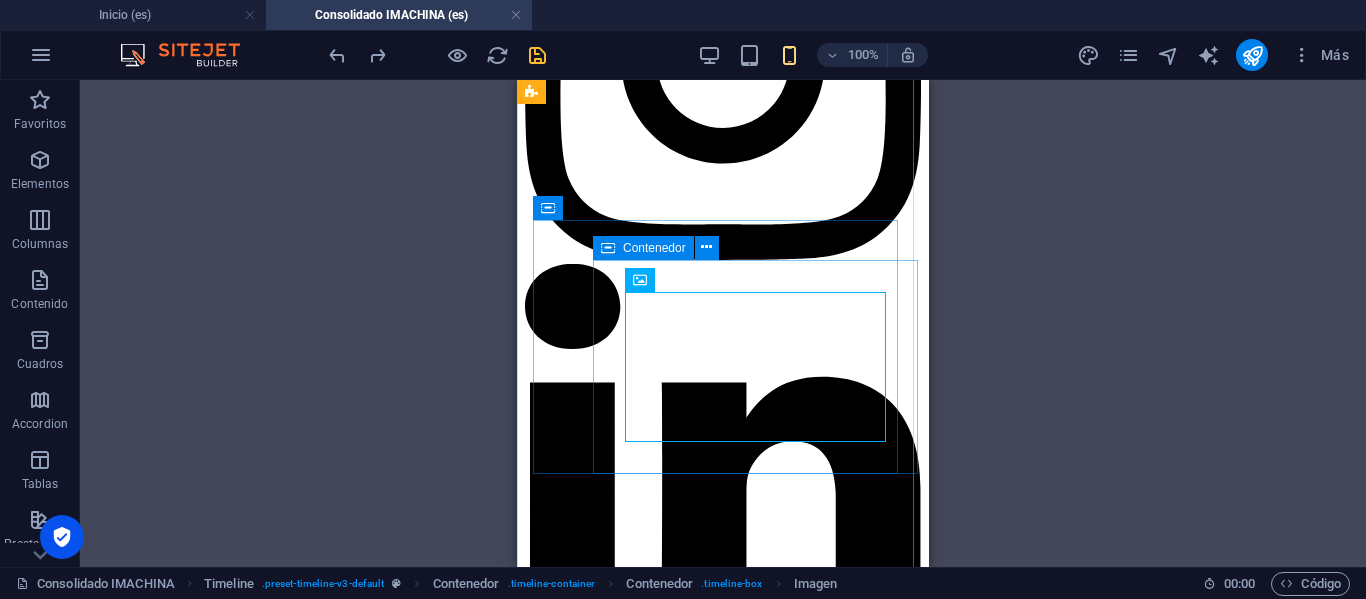 click at bounding box center [723, 4086] 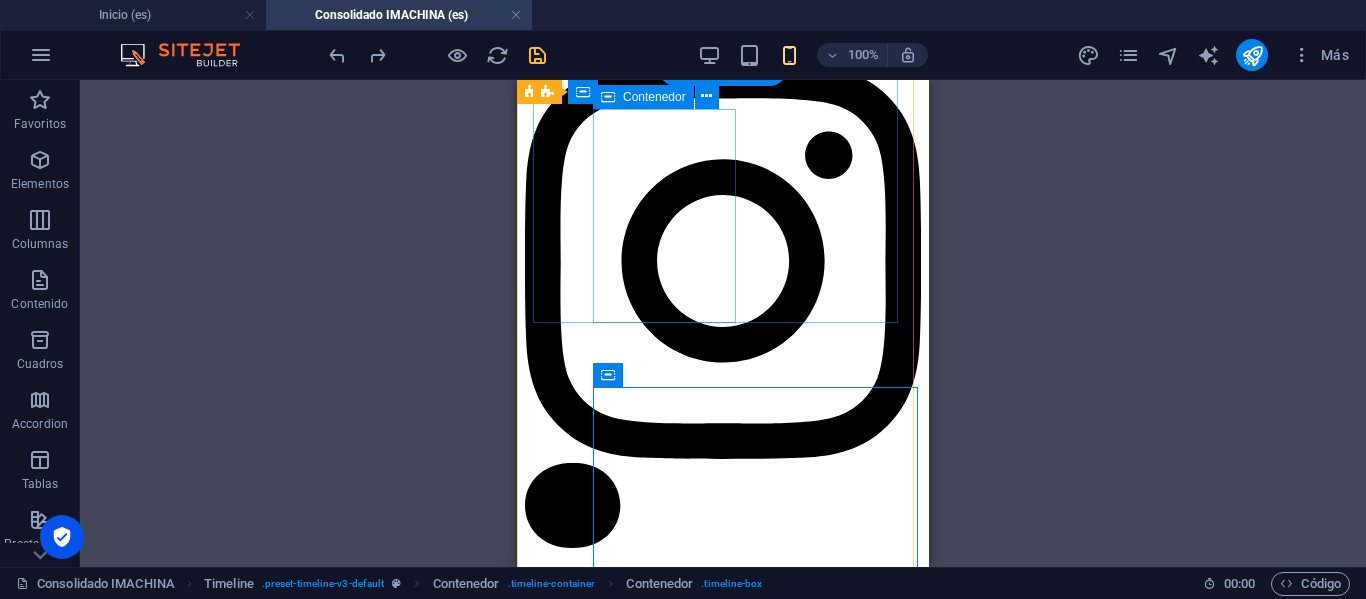 scroll, scrollTop: 2185, scrollLeft: 0, axis: vertical 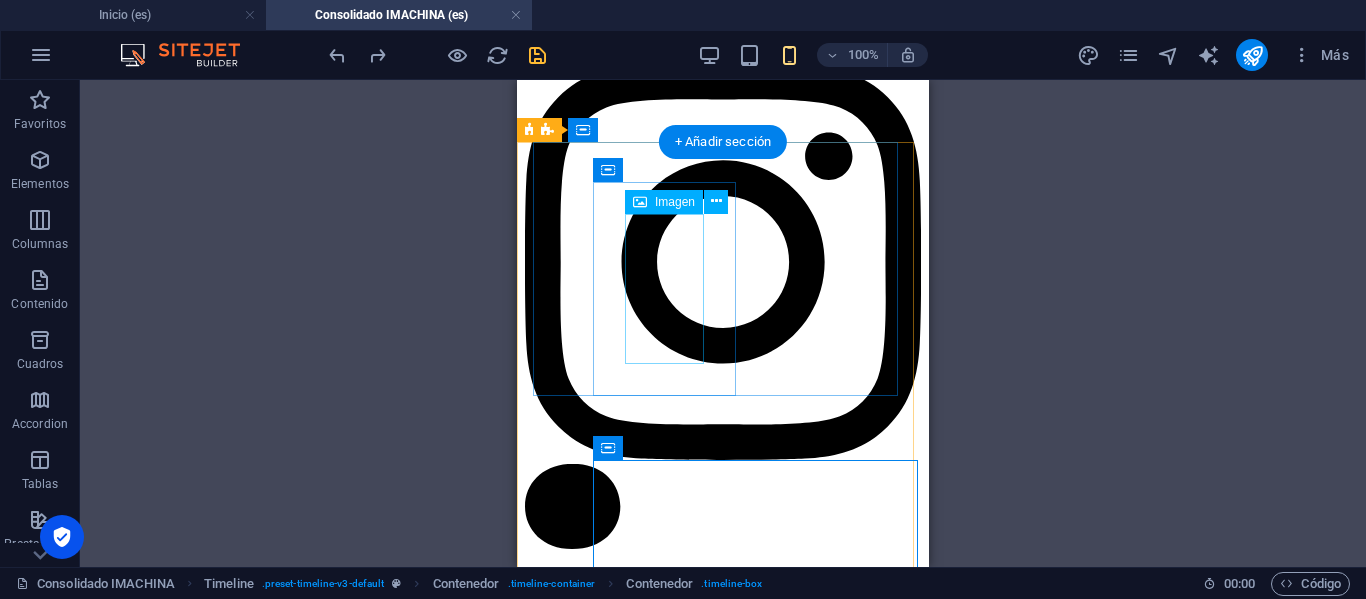 click at bounding box center [723, 4076] 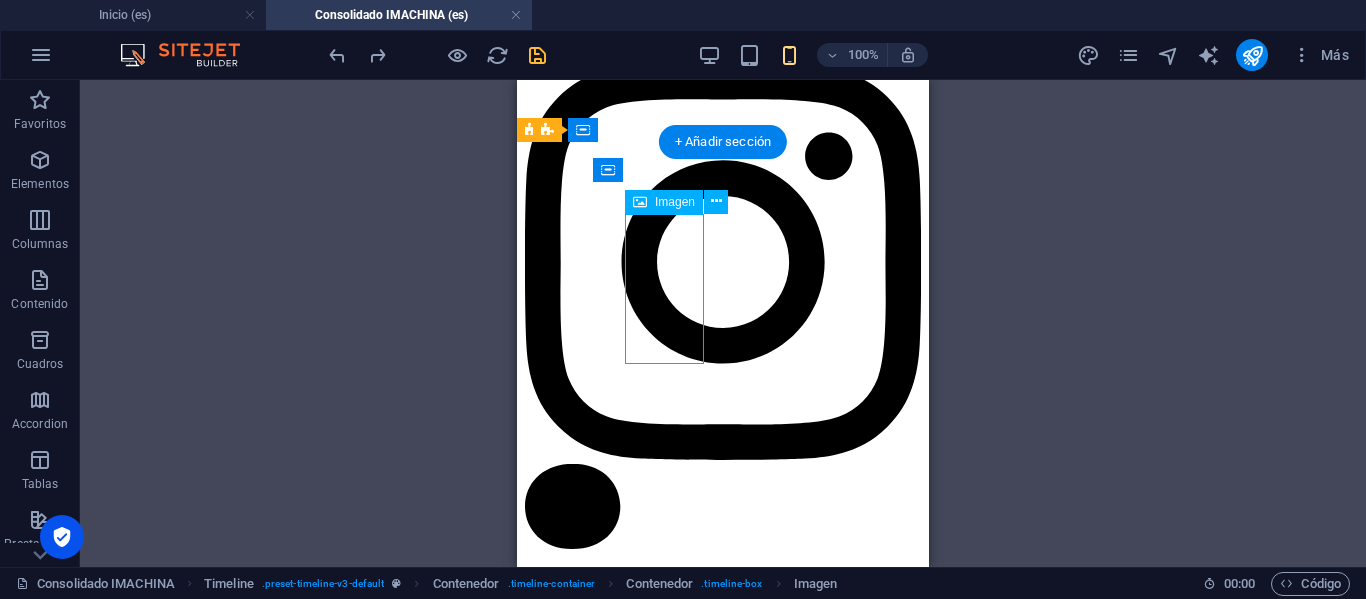 click at bounding box center [723, 4076] 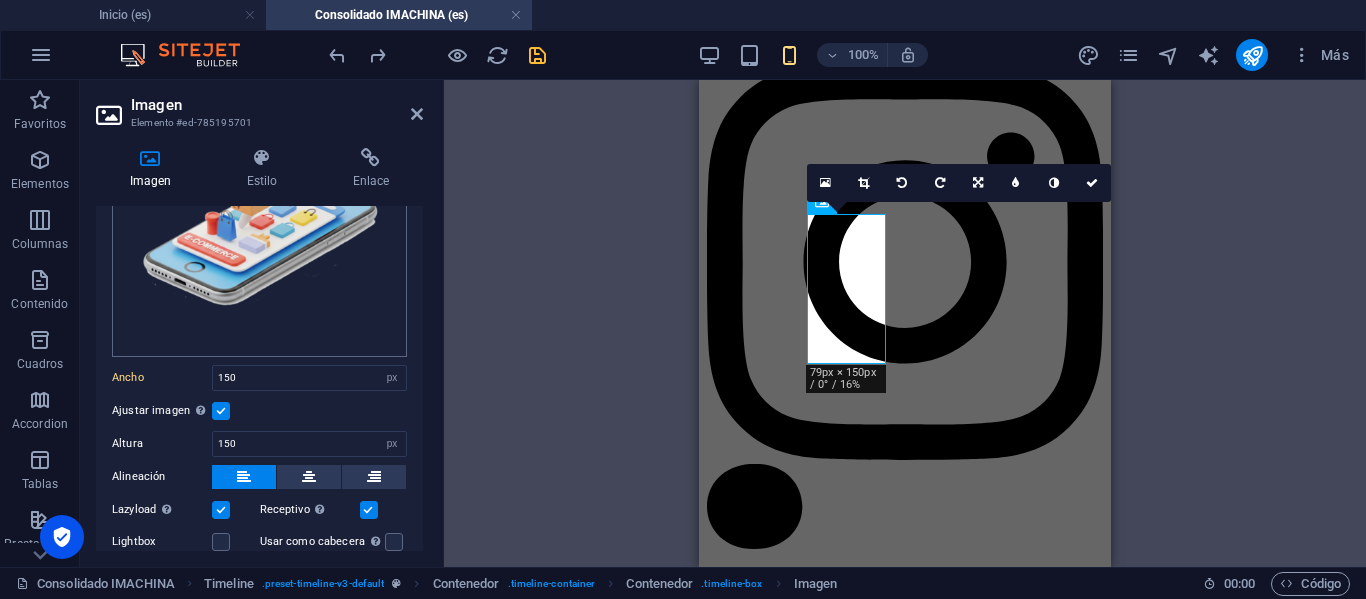 scroll, scrollTop: 200, scrollLeft: 0, axis: vertical 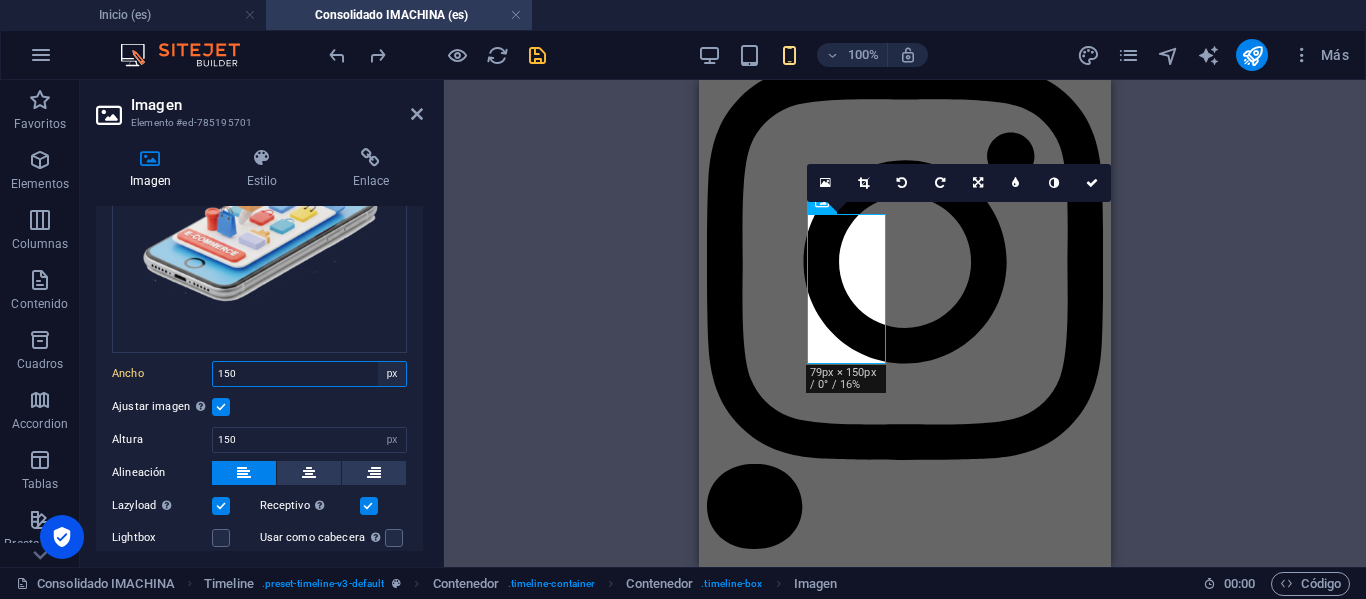 click on "Predeterminado automático px rem % em vh vw" at bounding box center (392, 374) 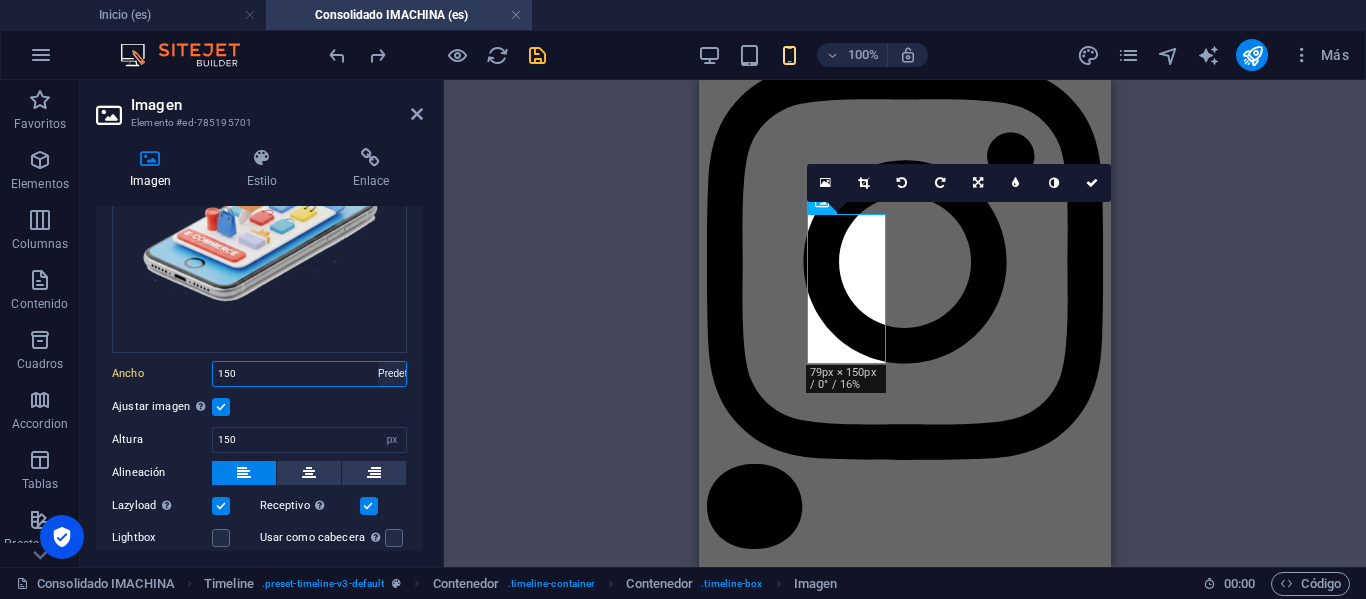 click on "Predeterminado automático px rem % em vh vw" at bounding box center [392, 374] 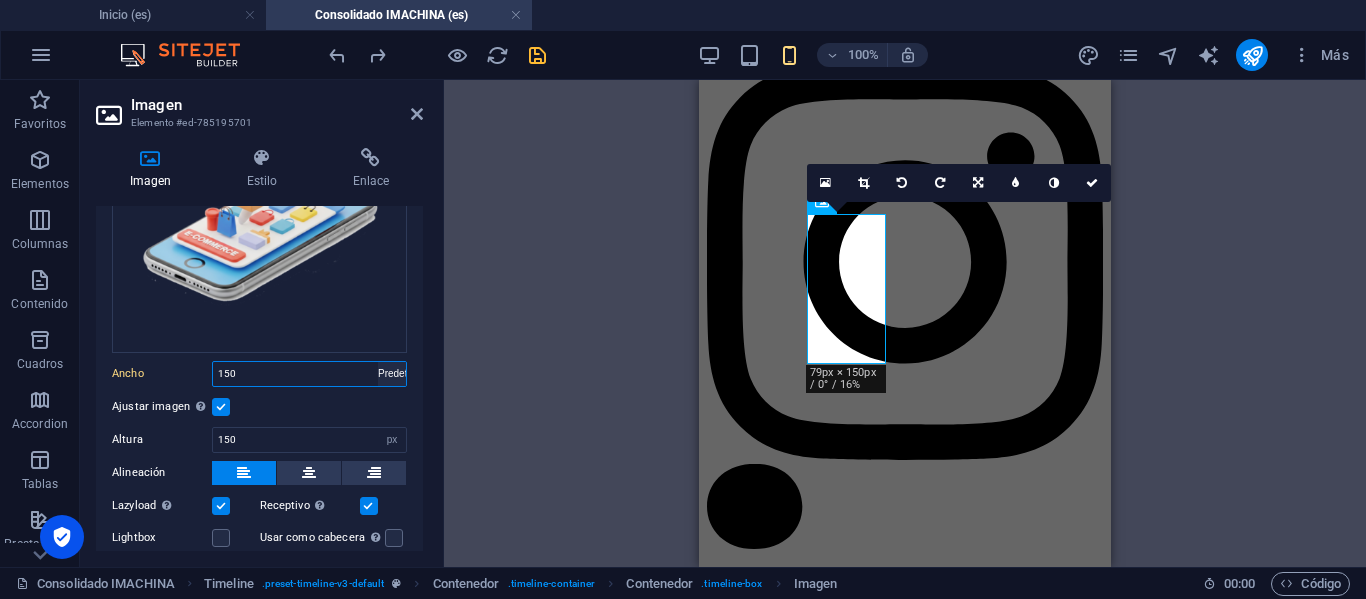 select on "DISABLED_OPTION_VALUE" 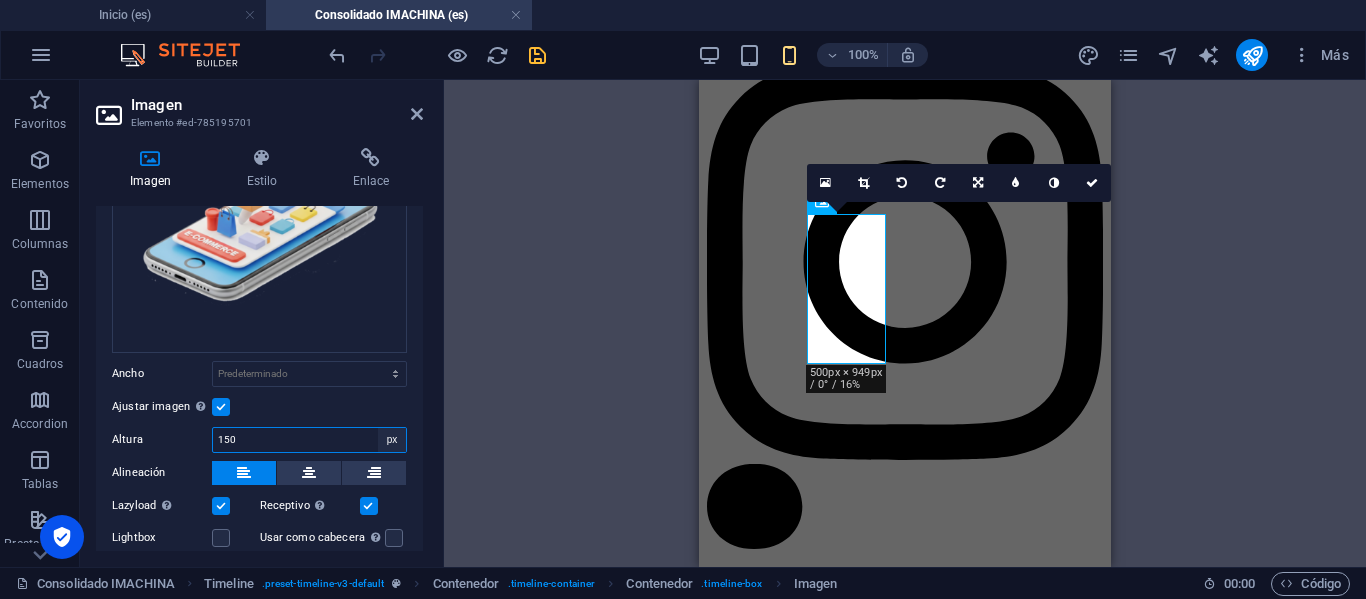 click on "Predeterminado automático px" at bounding box center [392, 440] 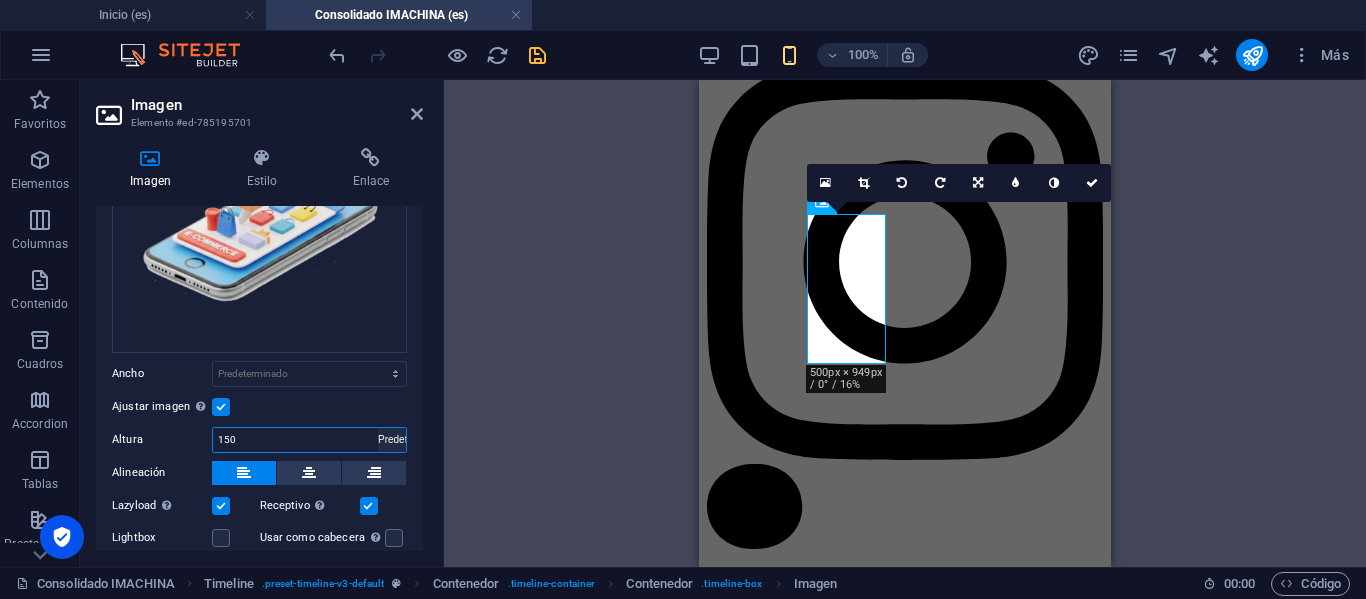click on "Predeterminado automático px" at bounding box center (392, 440) 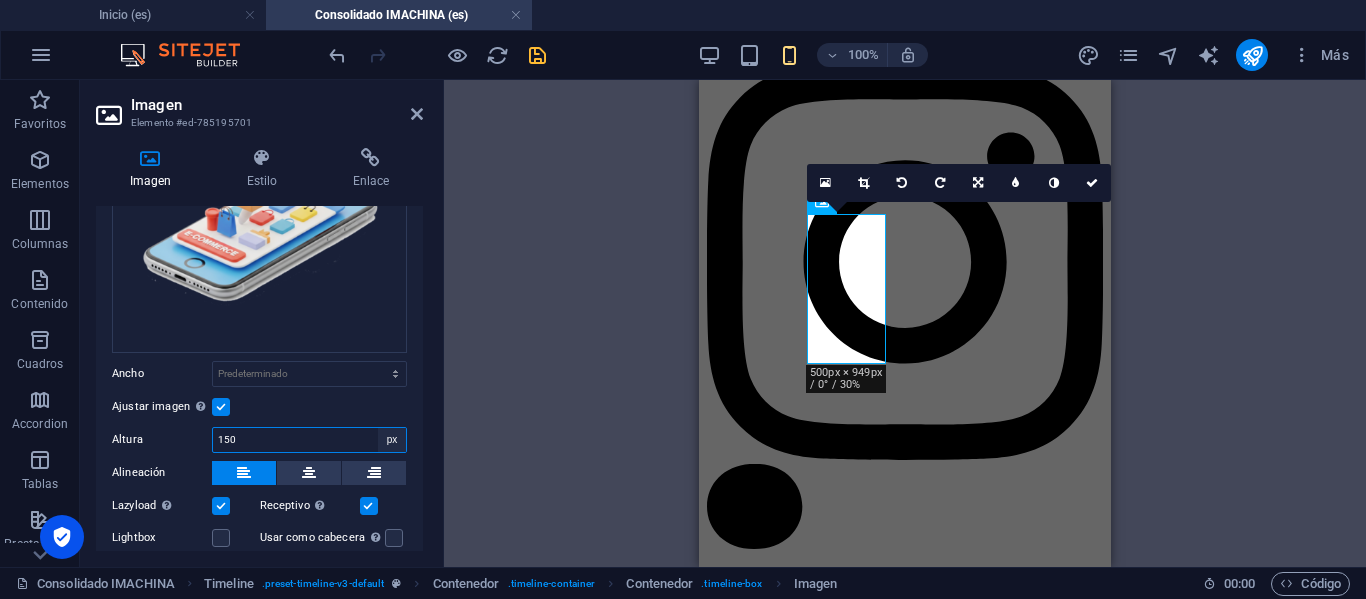 click on "Predeterminado automático px" at bounding box center (392, 440) 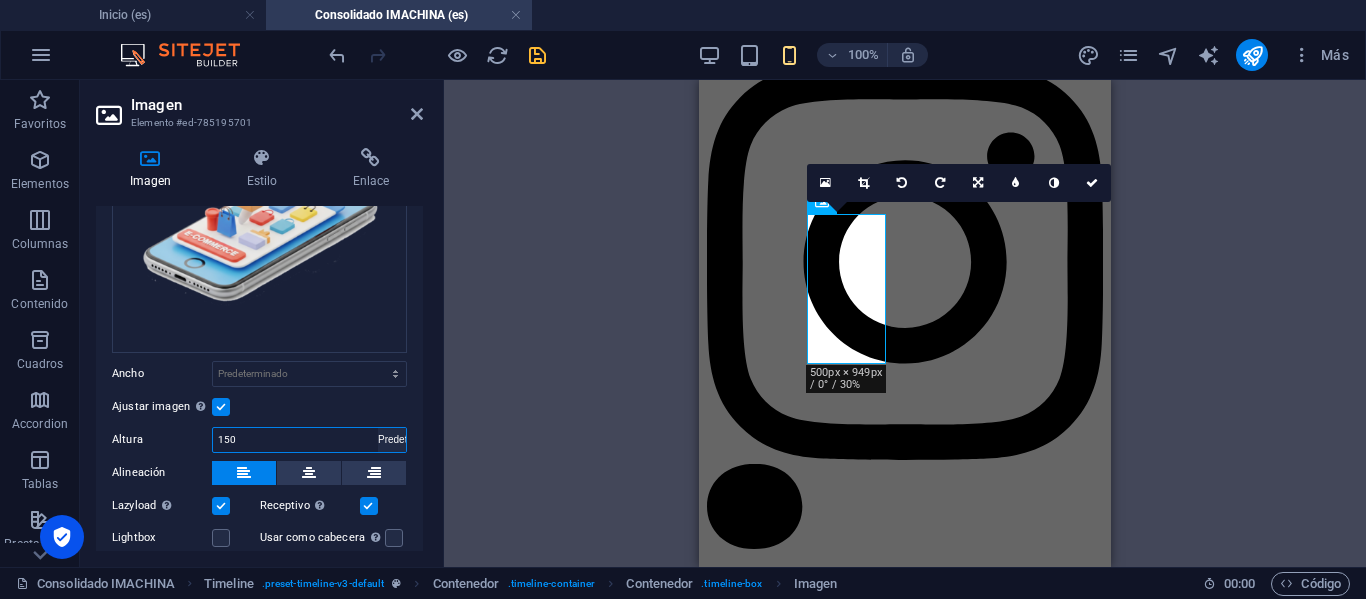 click on "Predeterminado automático px" at bounding box center [392, 440] 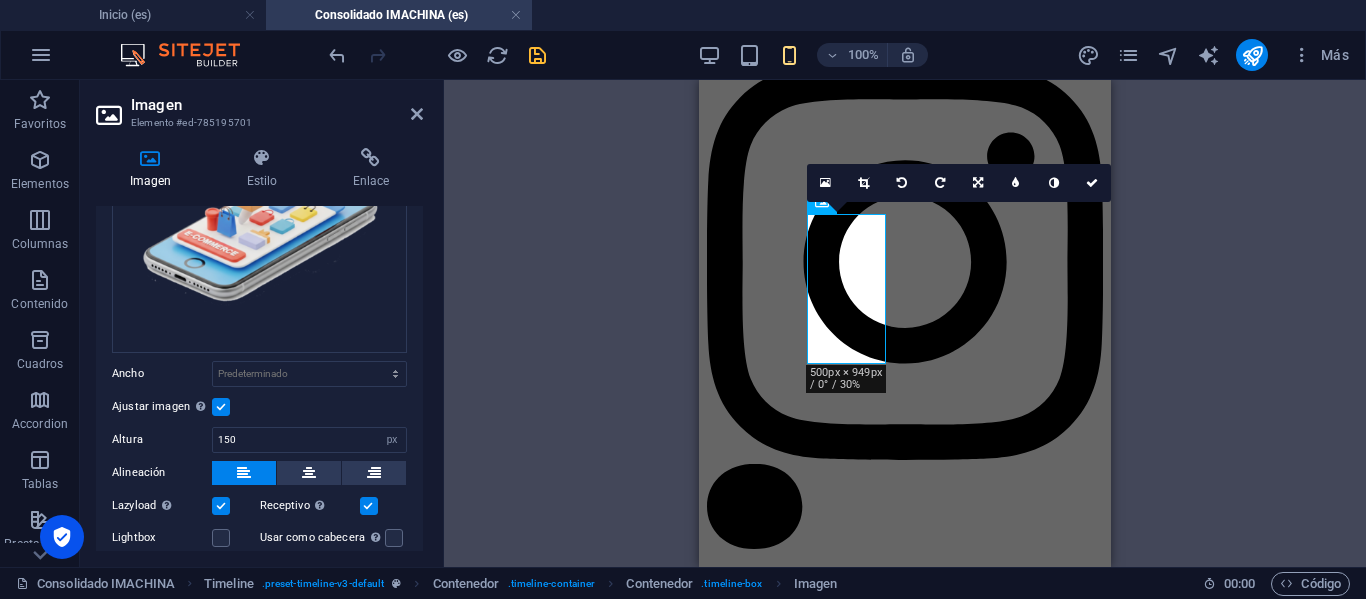 click at bounding box center (221, 407) 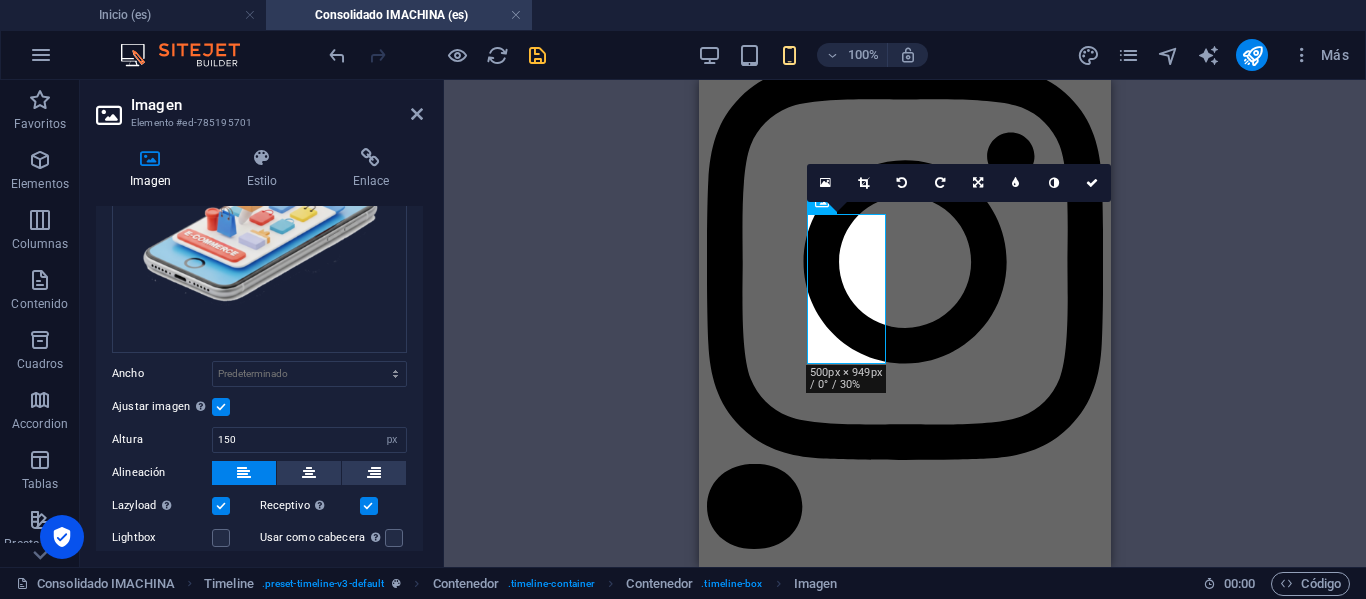 click on "Ajustar imagen Ajustar imagen automáticamente a un ancho y alto fijo" at bounding box center (0, 0) 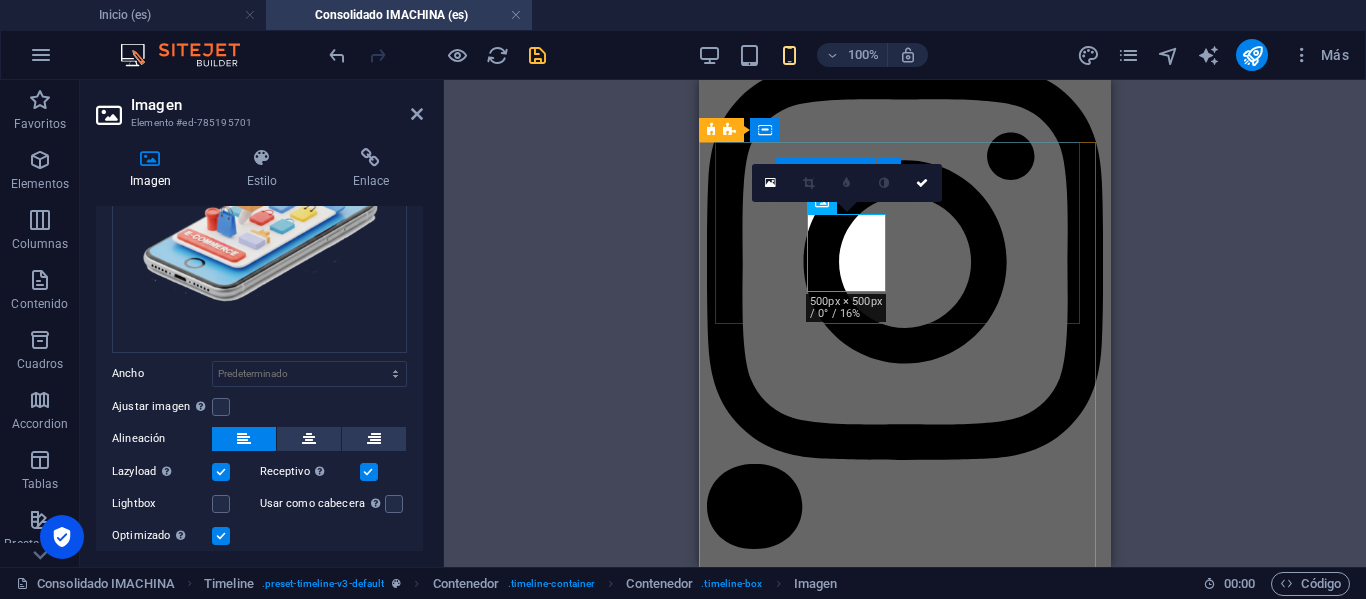 click at bounding box center [905, 4251] 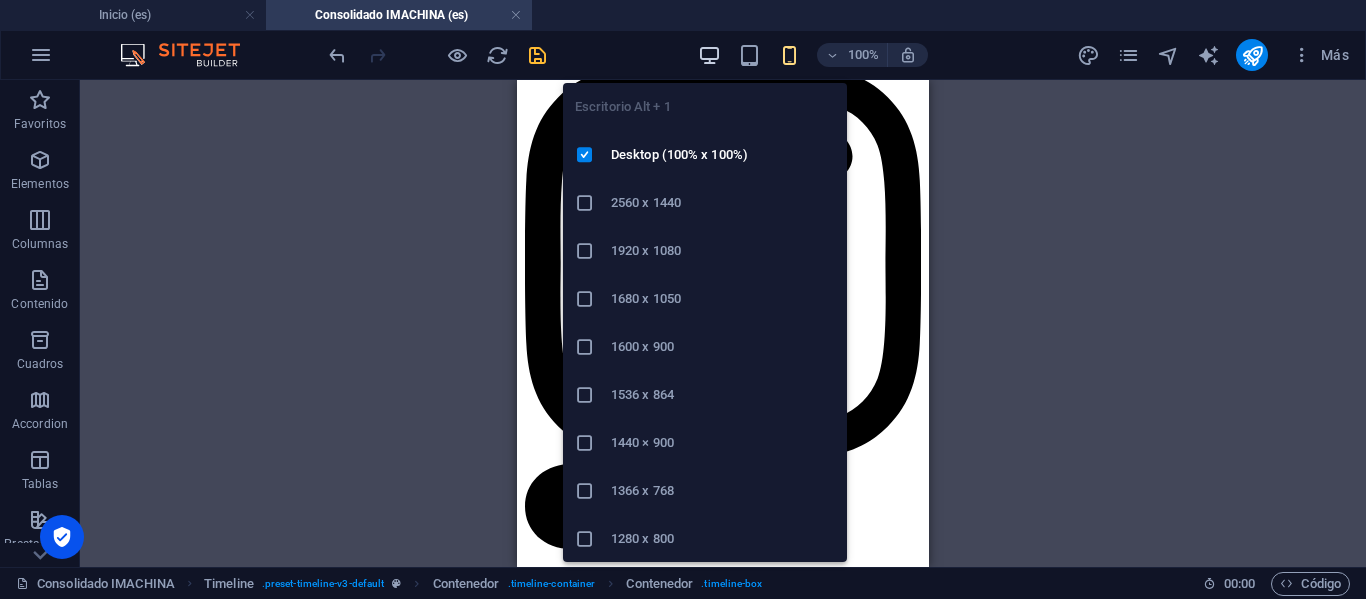 click at bounding box center [709, 55] 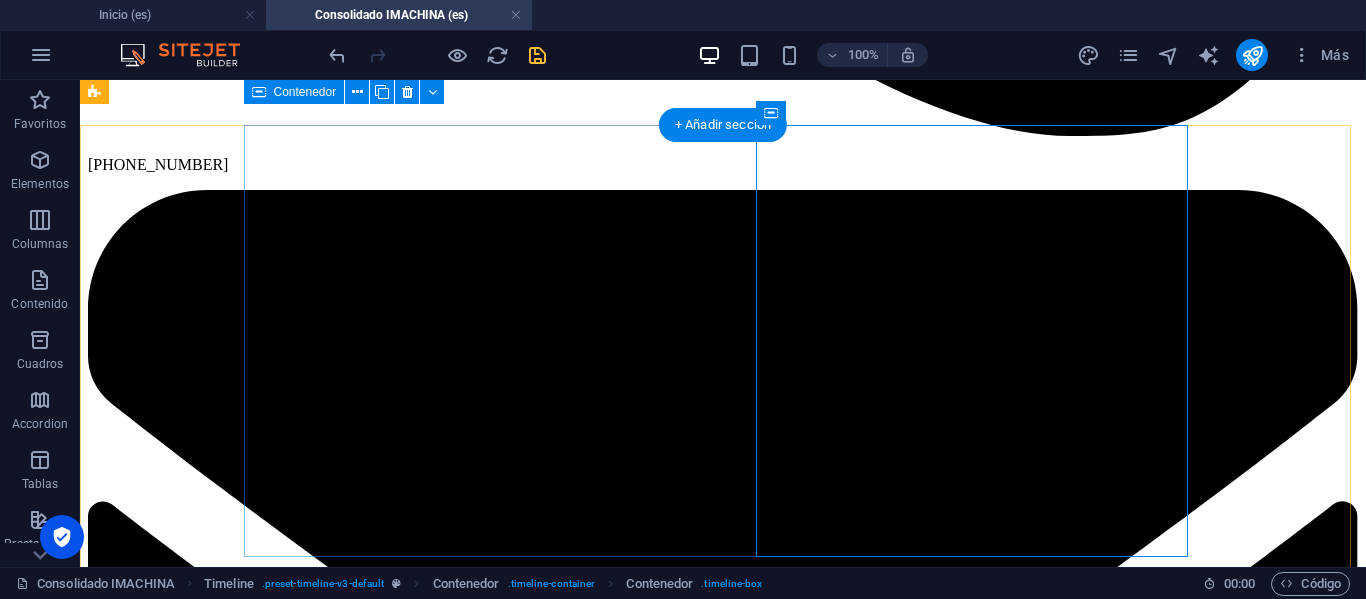 scroll, scrollTop: 1770, scrollLeft: 0, axis: vertical 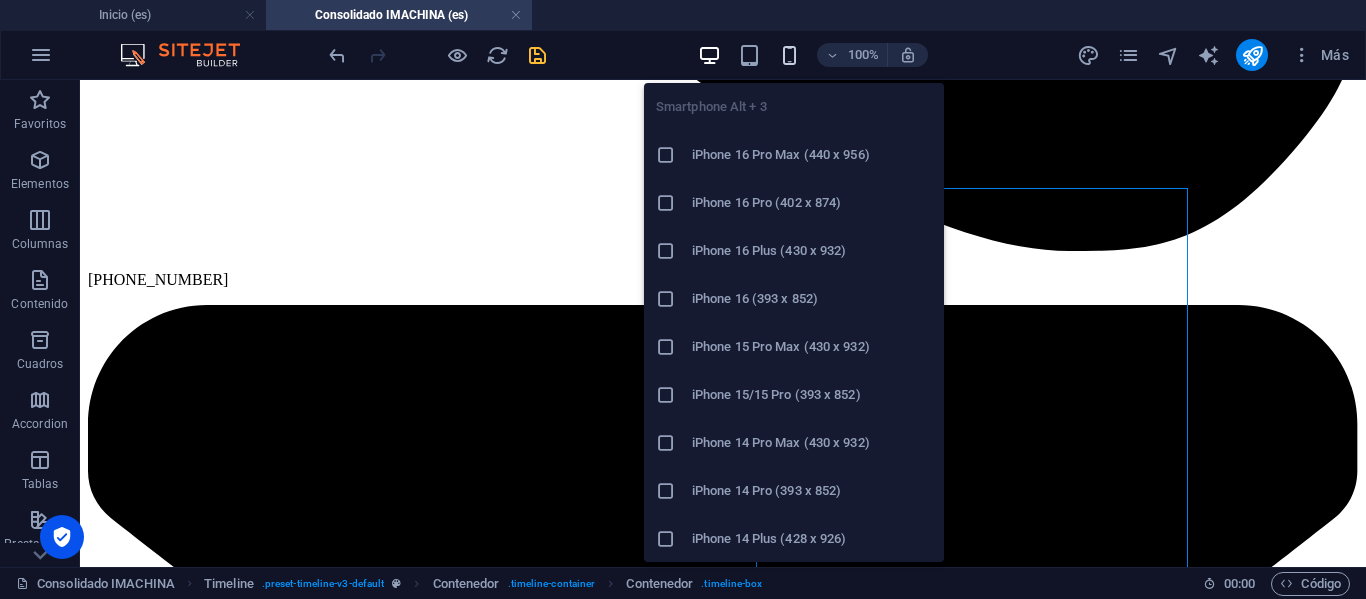 click at bounding box center [789, 55] 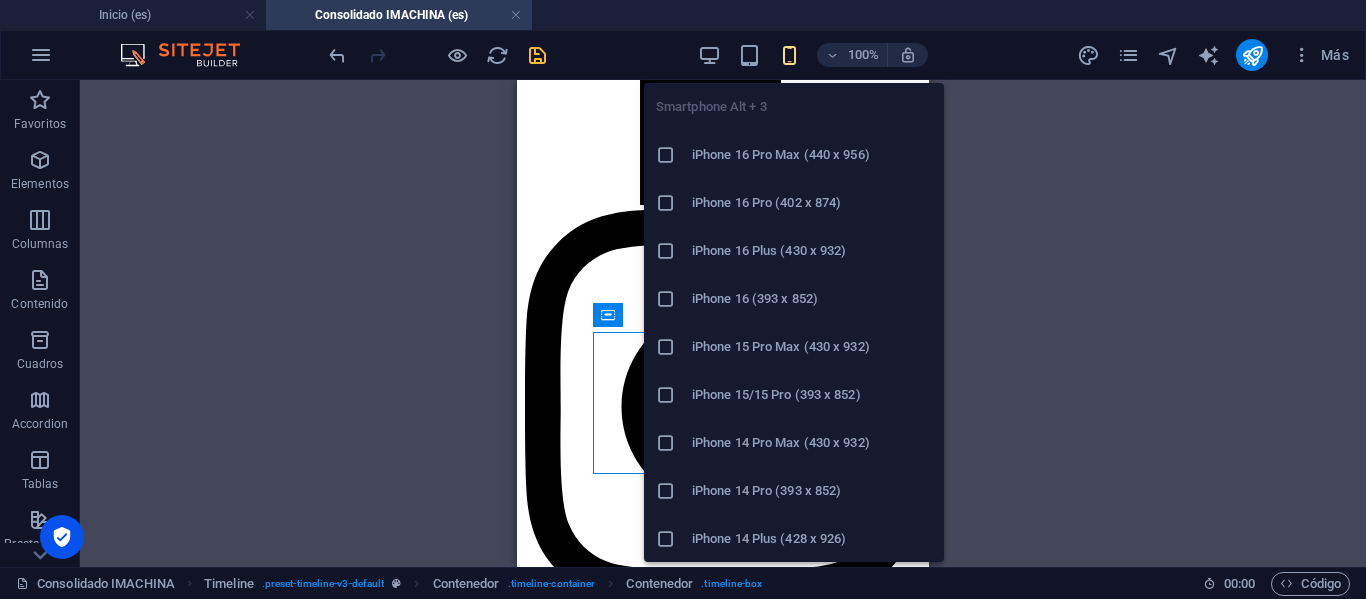 scroll, scrollTop: 2040, scrollLeft: 0, axis: vertical 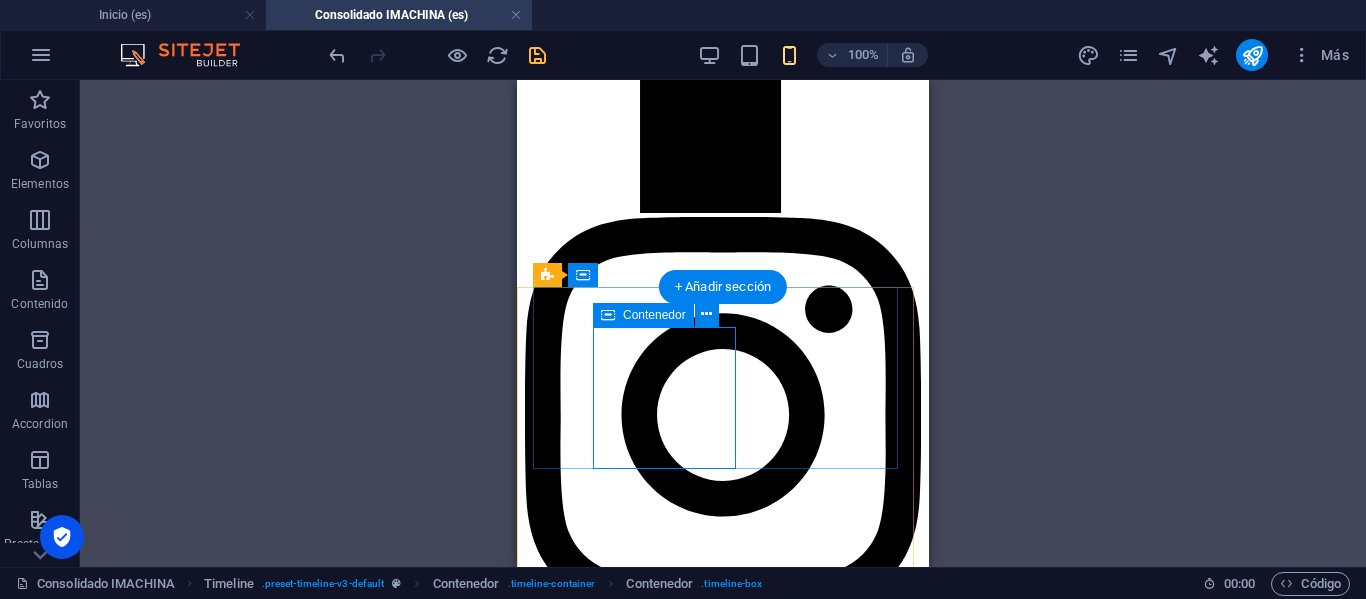 click at bounding box center (723, 4424) 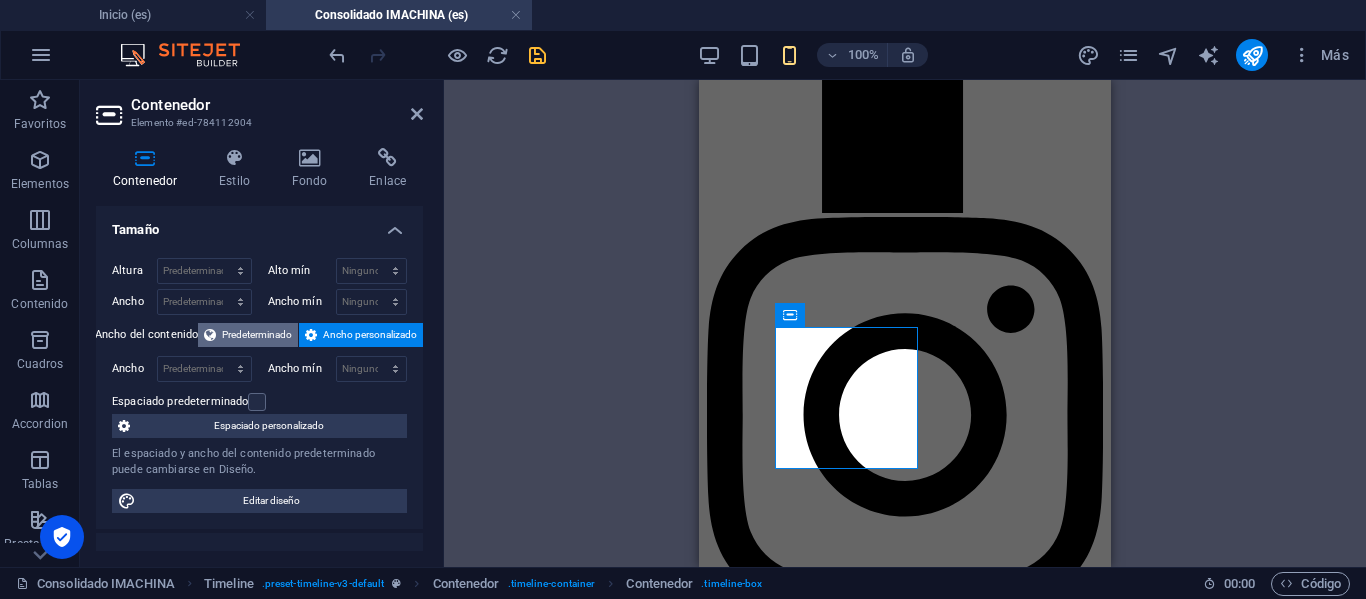click on "Predeterminado" at bounding box center [257, 335] 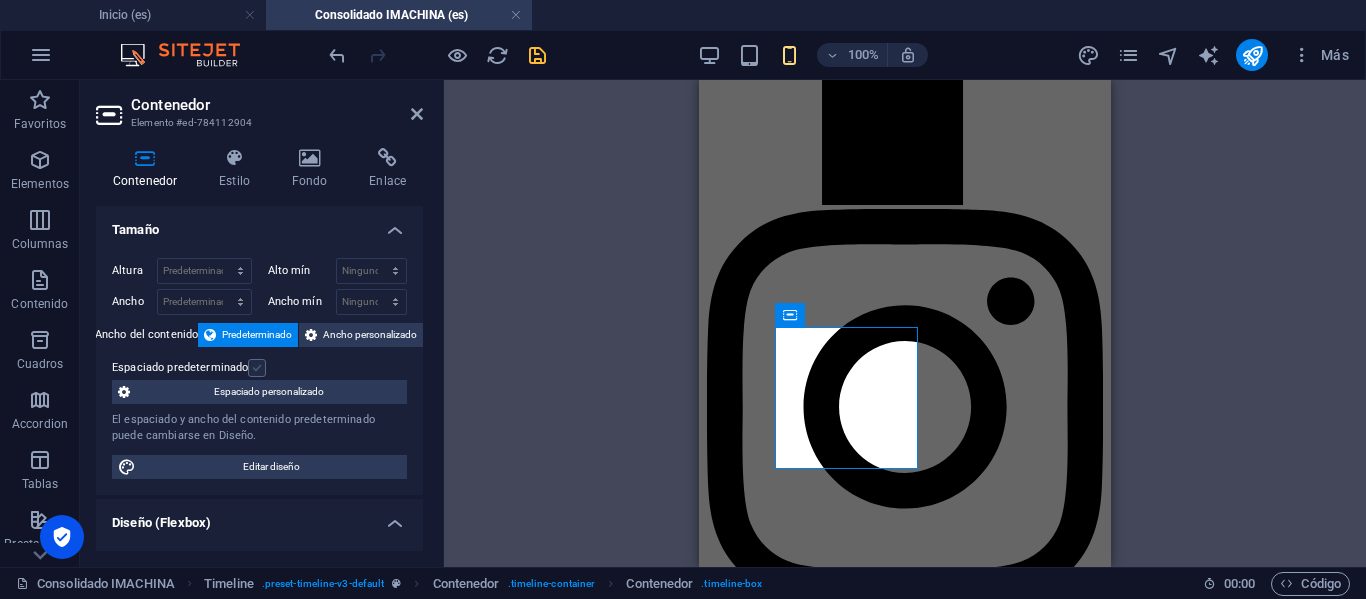 click at bounding box center [257, 368] 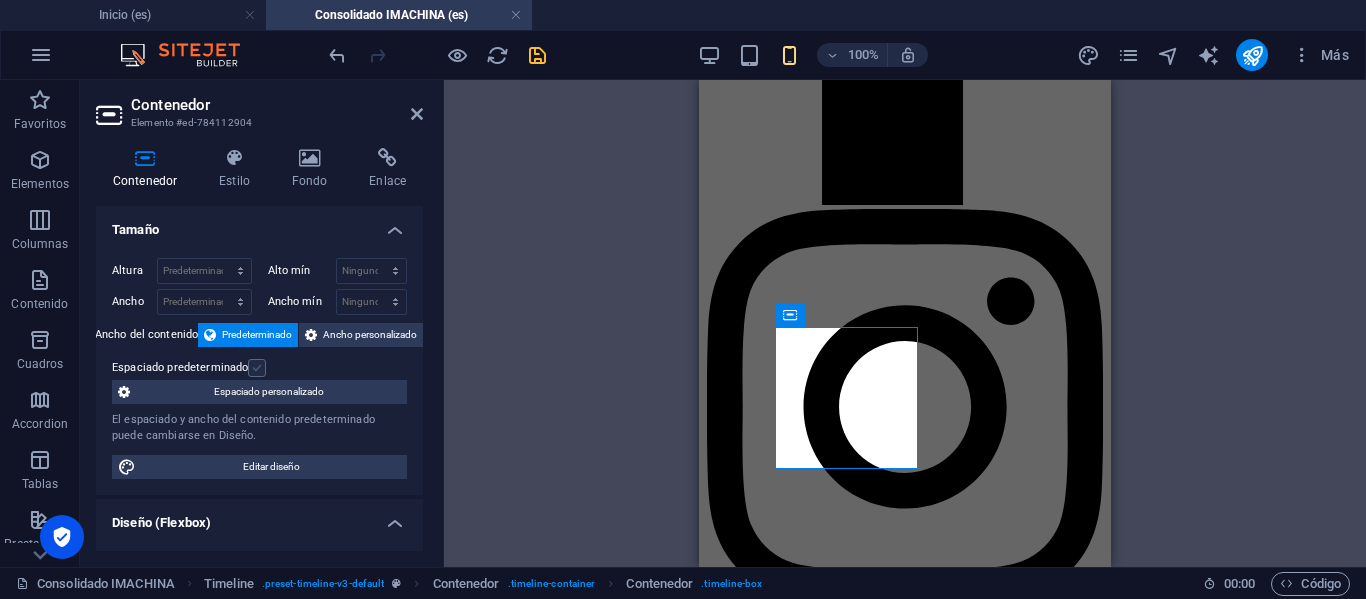click on "Espaciado predeterminado" at bounding box center (0, 0) 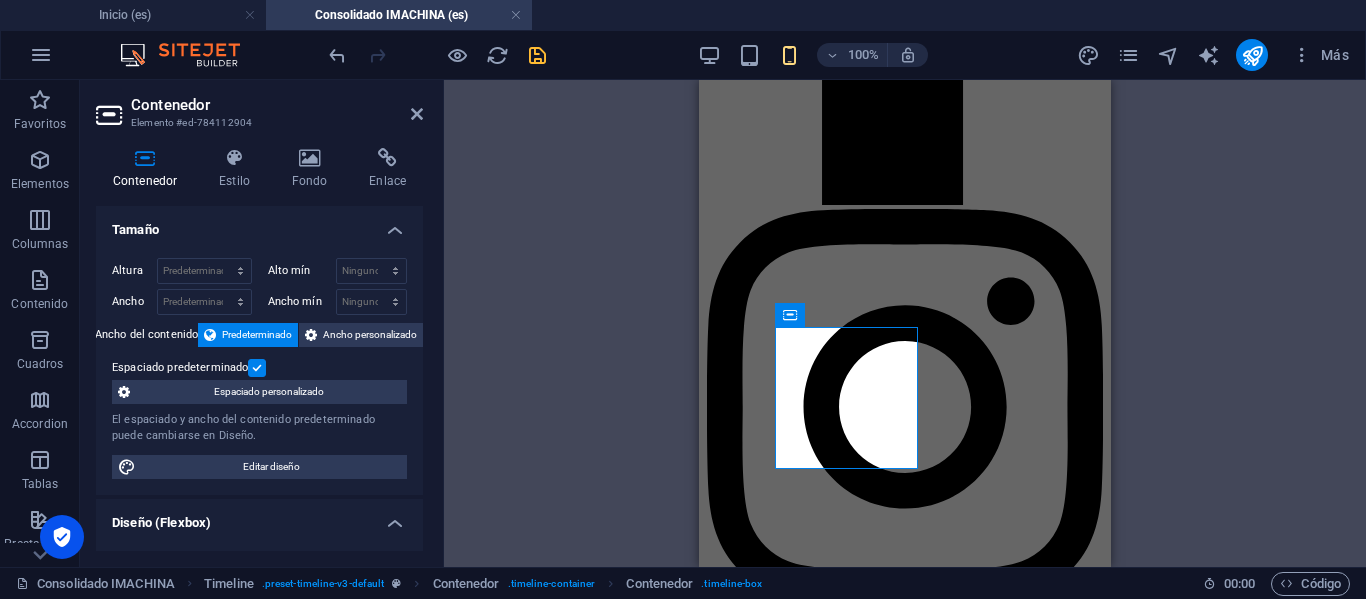 click at bounding box center [257, 368] 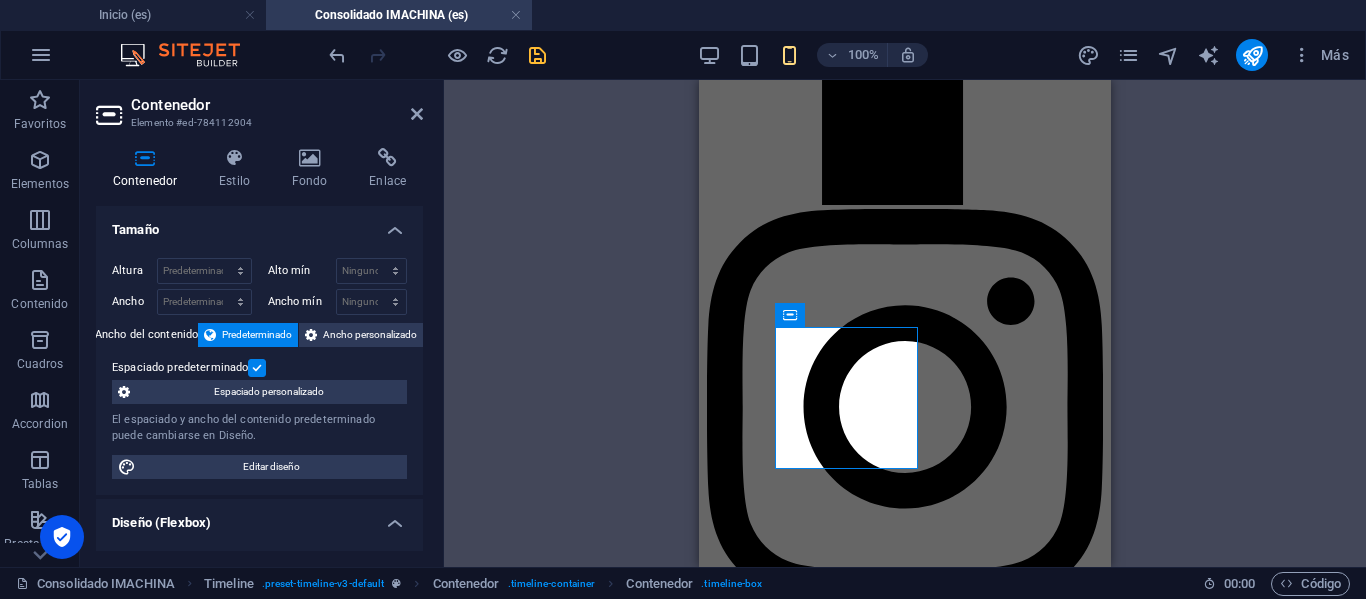 click on "Espaciado predeterminado" at bounding box center [0, 0] 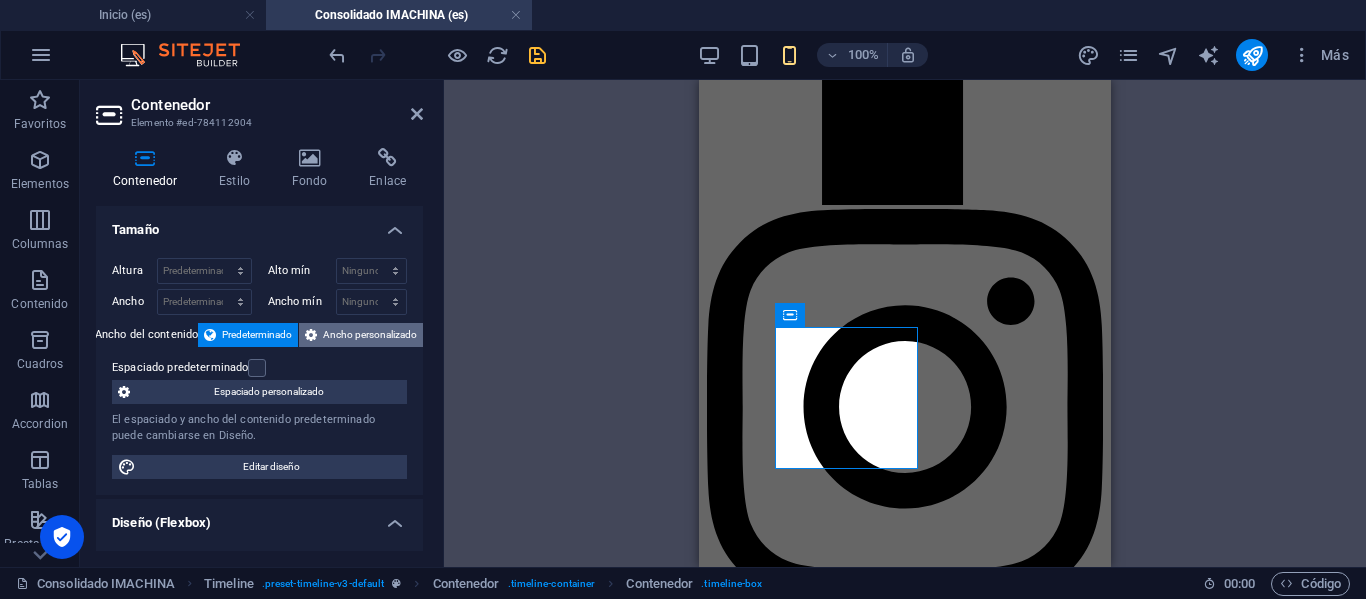 click on "Ancho personalizado" at bounding box center (370, 335) 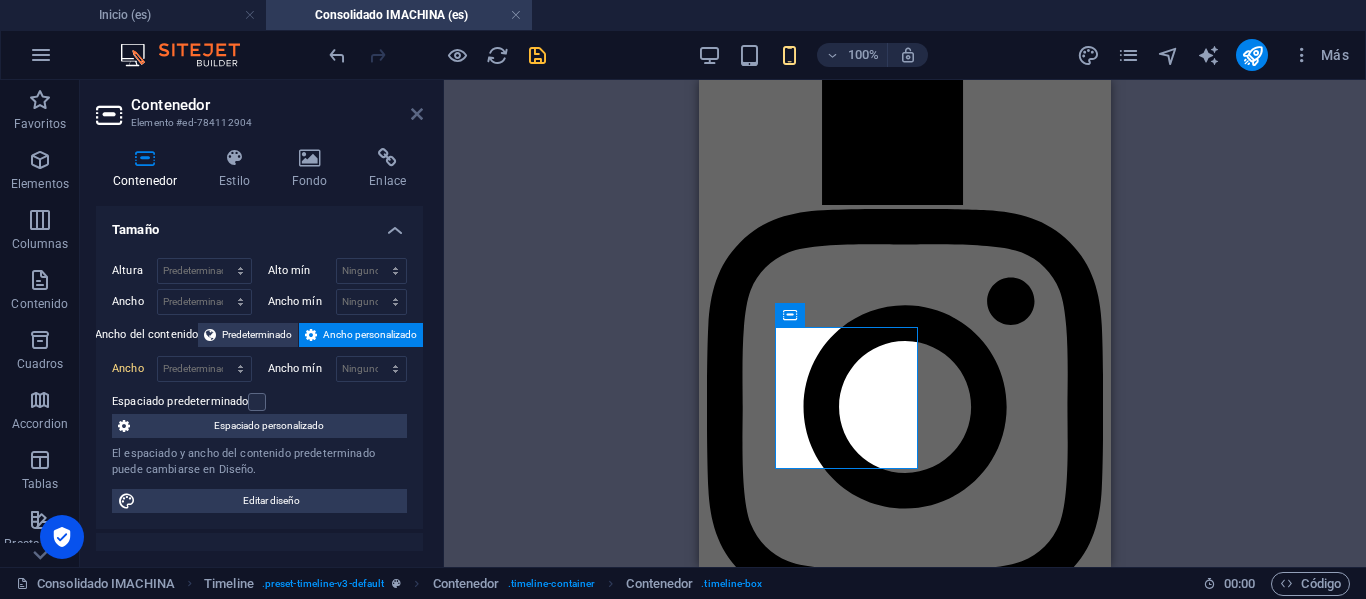 click at bounding box center (417, 114) 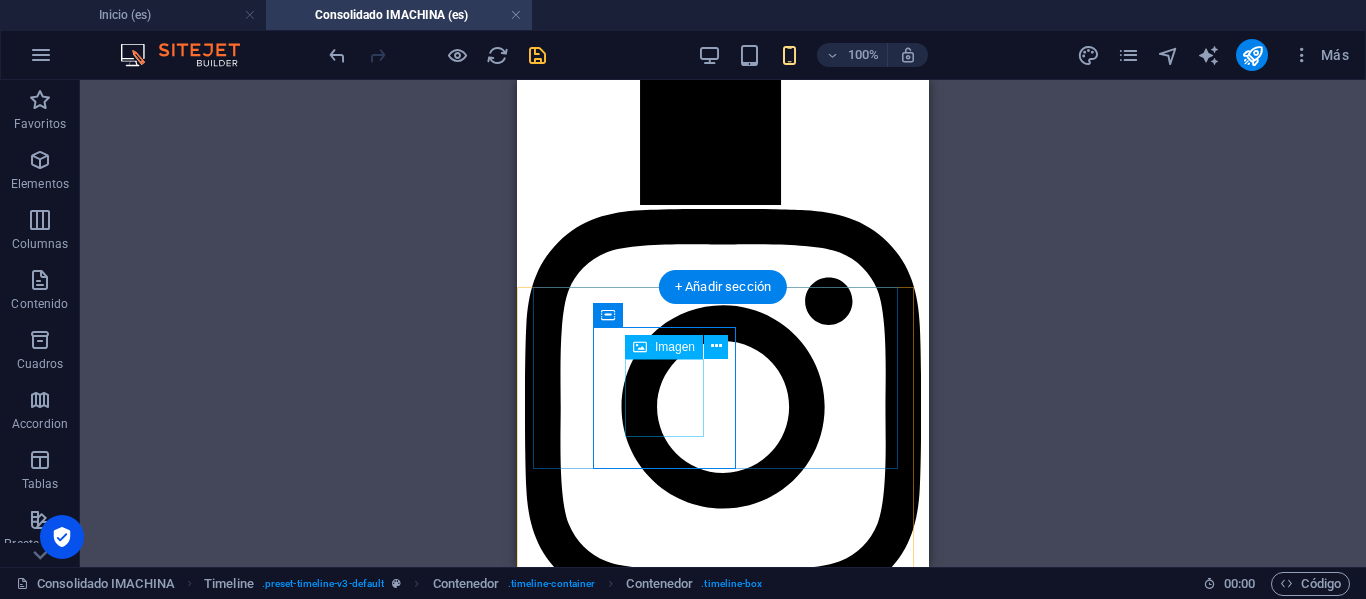 click at bounding box center [723, 4396] 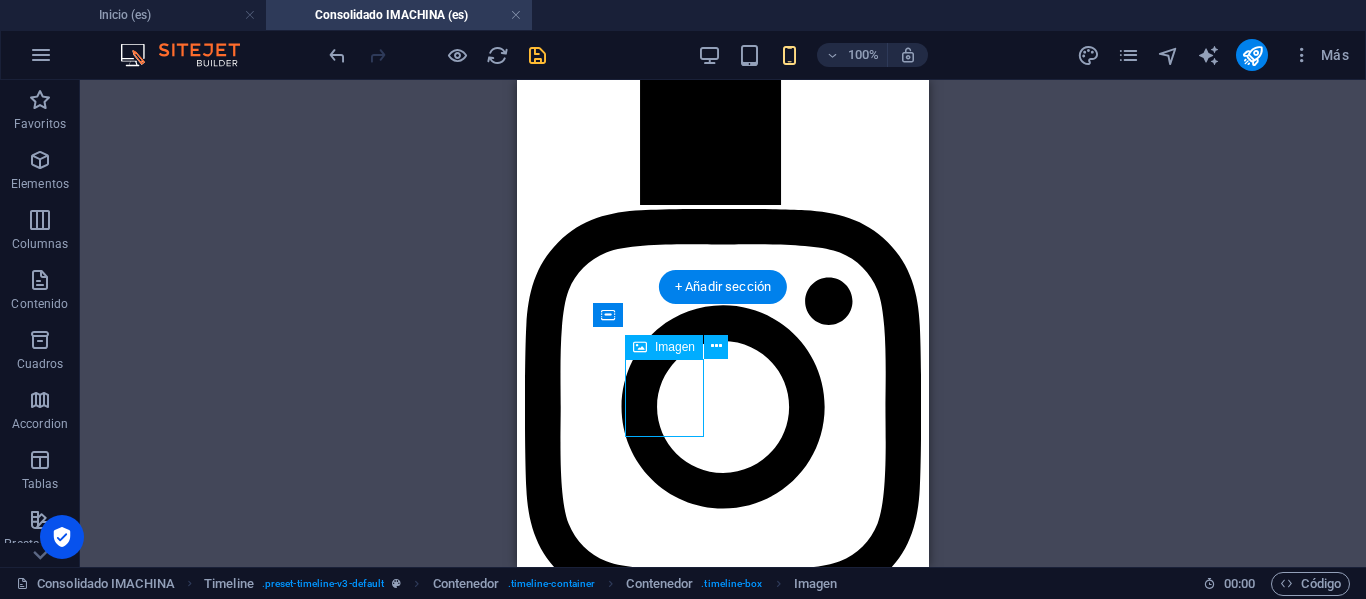 click at bounding box center (723, 4396) 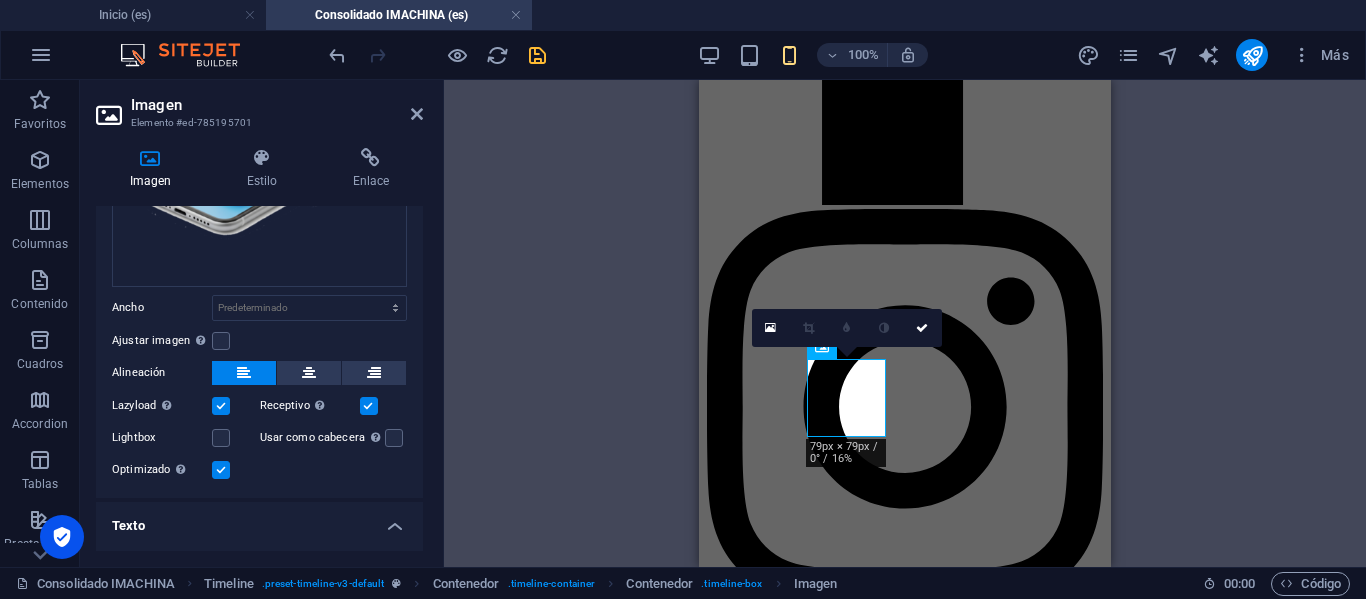 scroll, scrollTop: 300, scrollLeft: 0, axis: vertical 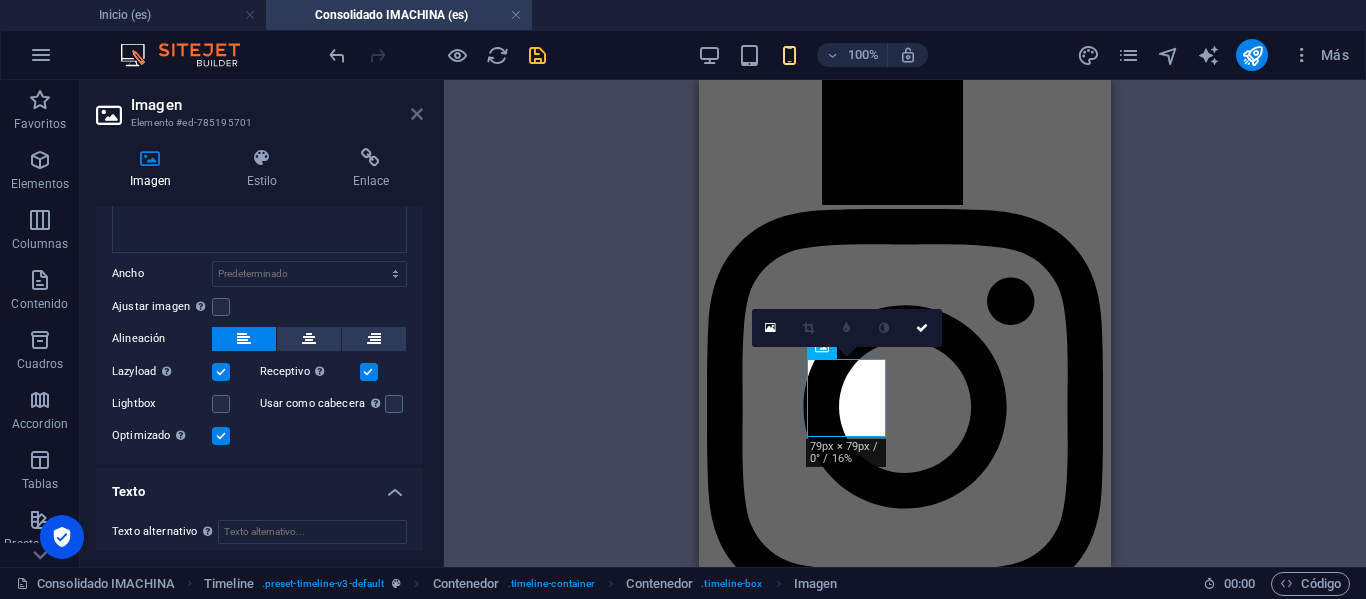 click at bounding box center (417, 114) 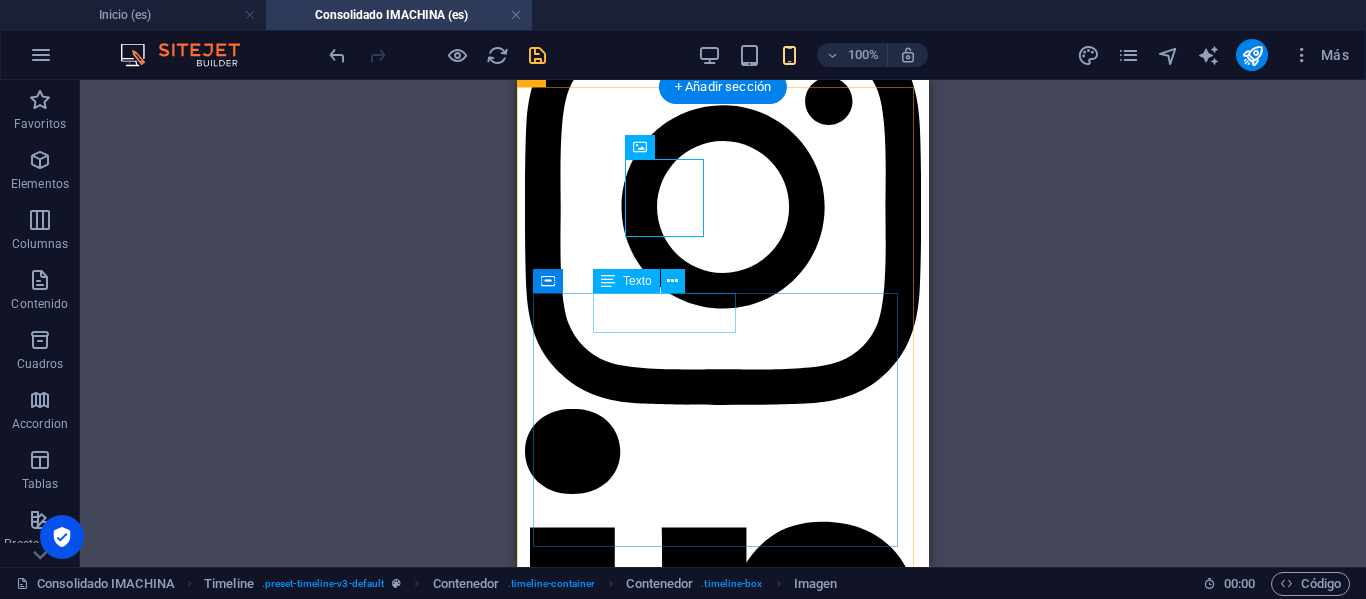 scroll, scrollTop: 2340, scrollLeft: 0, axis: vertical 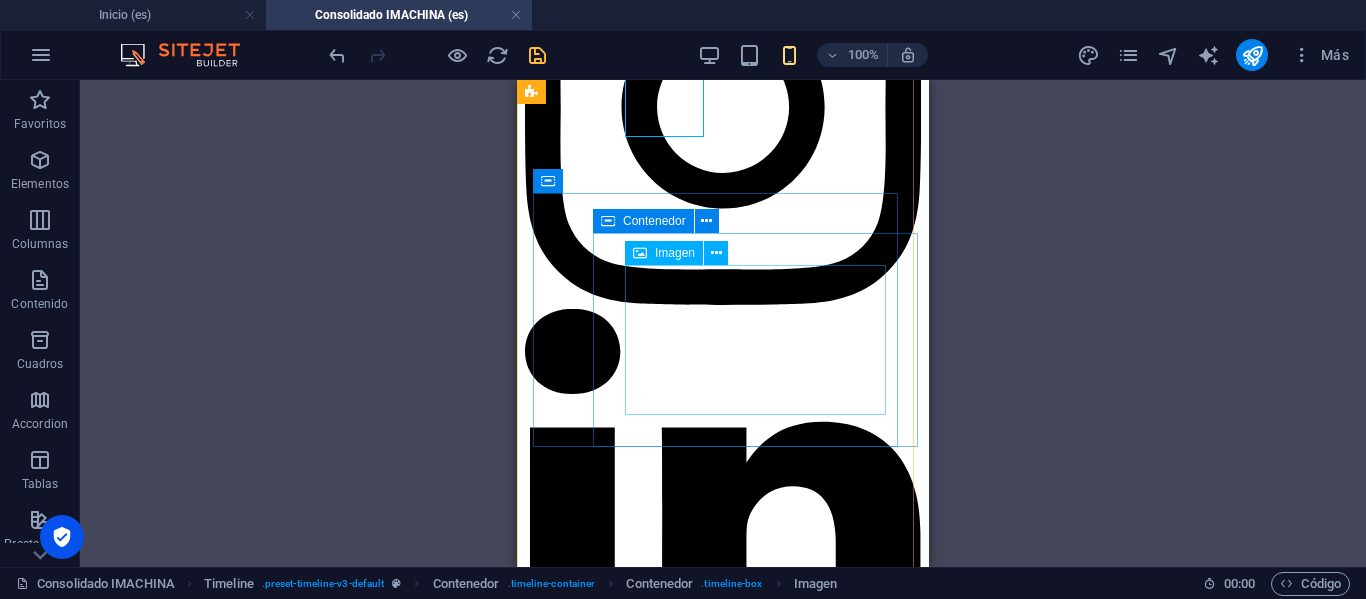 click at bounding box center (723, 4481) 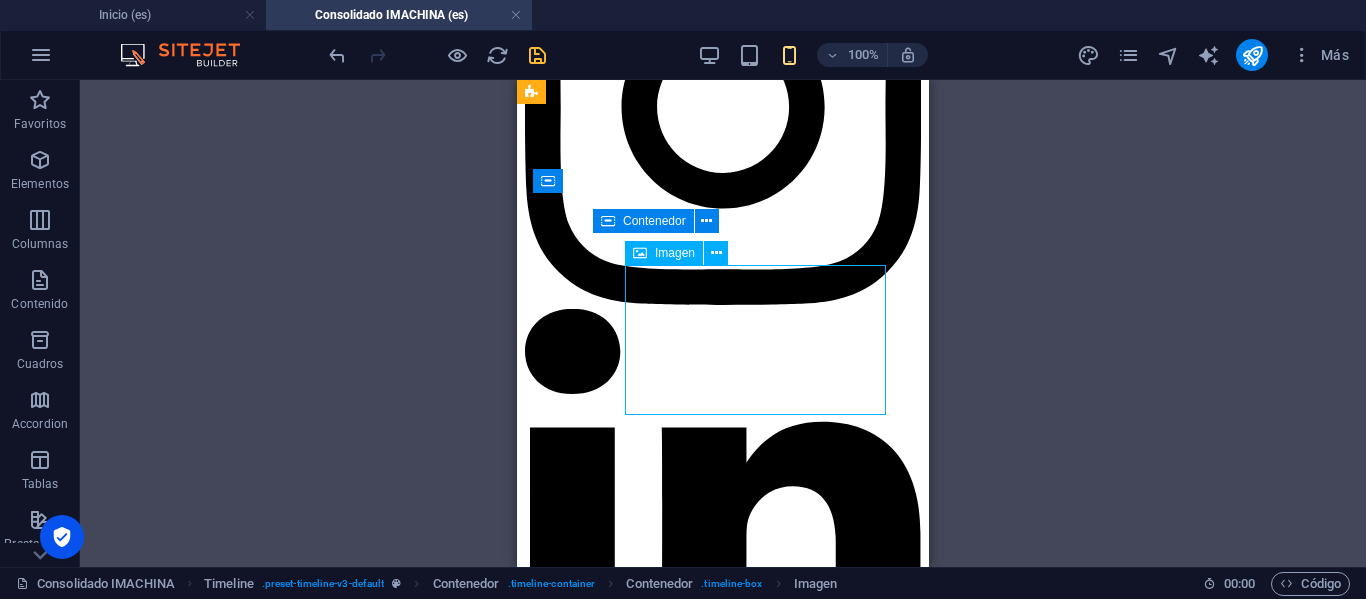 click at bounding box center [723, 4481] 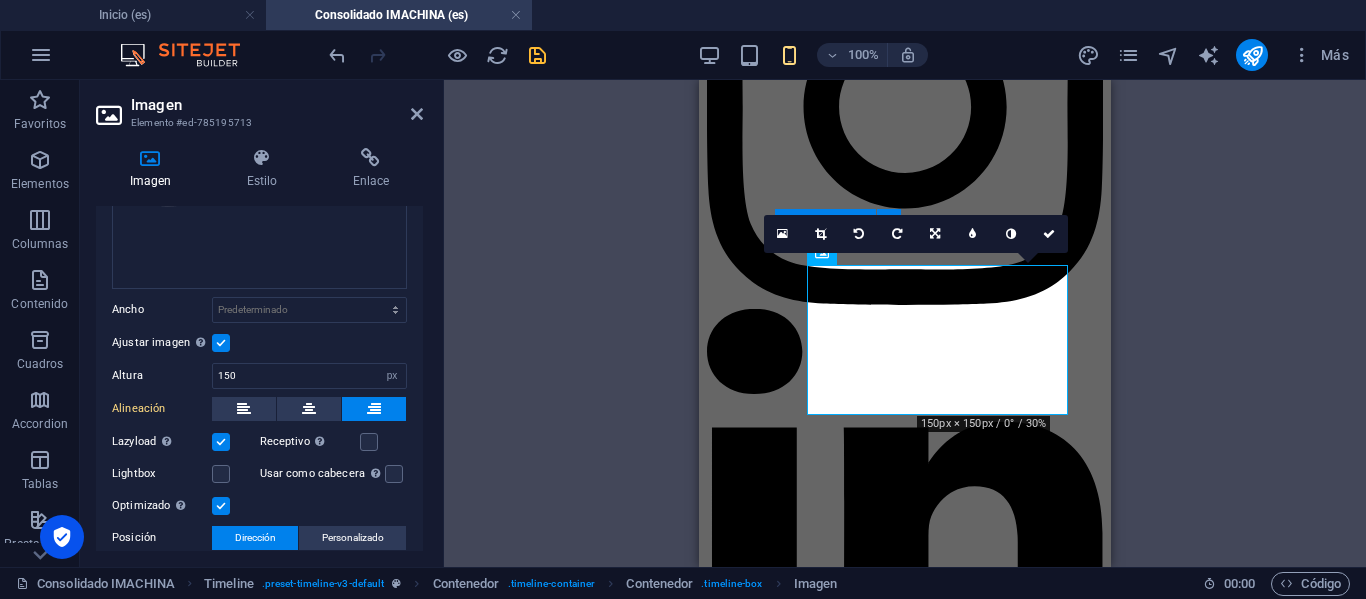 scroll, scrollTop: 300, scrollLeft: 0, axis: vertical 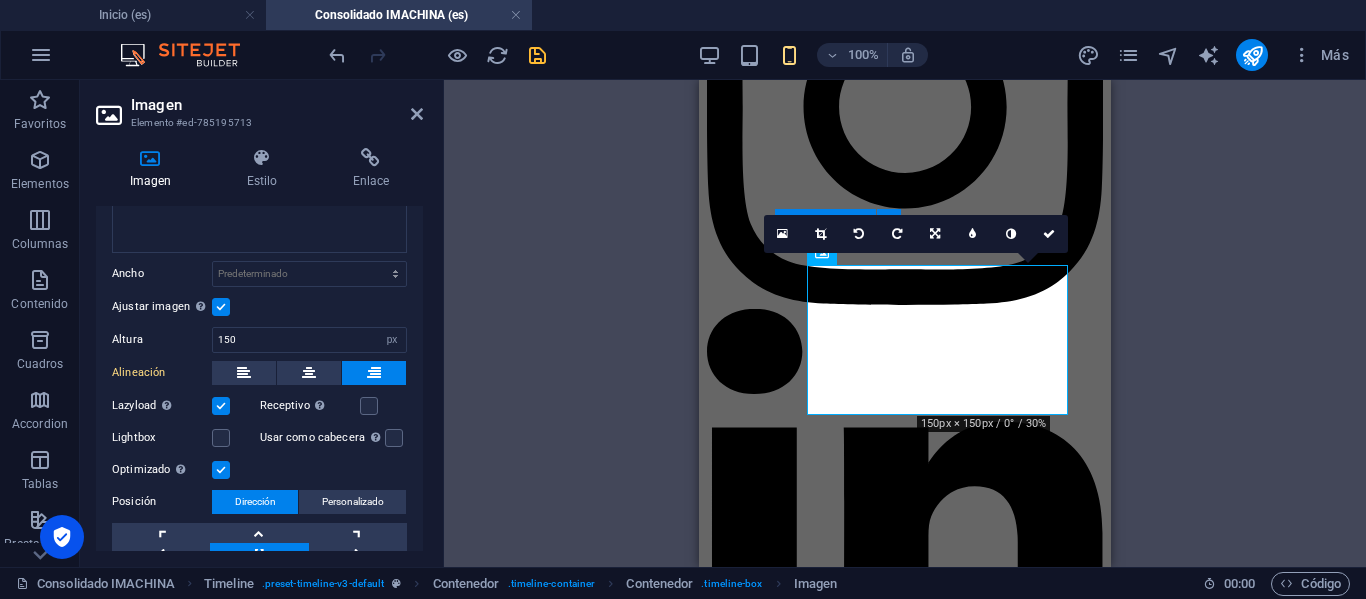 click at bounding box center [221, 307] 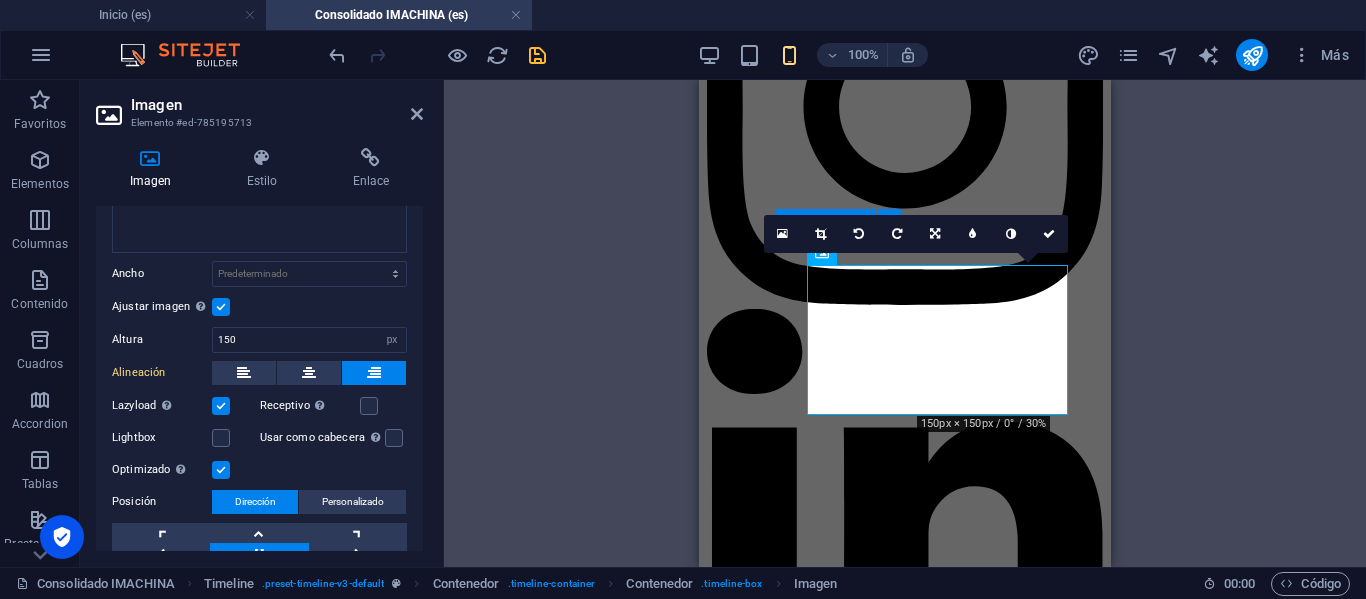 click on "Ajustar imagen Ajustar imagen automáticamente a un ancho y alto fijo" at bounding box center [0, 0] 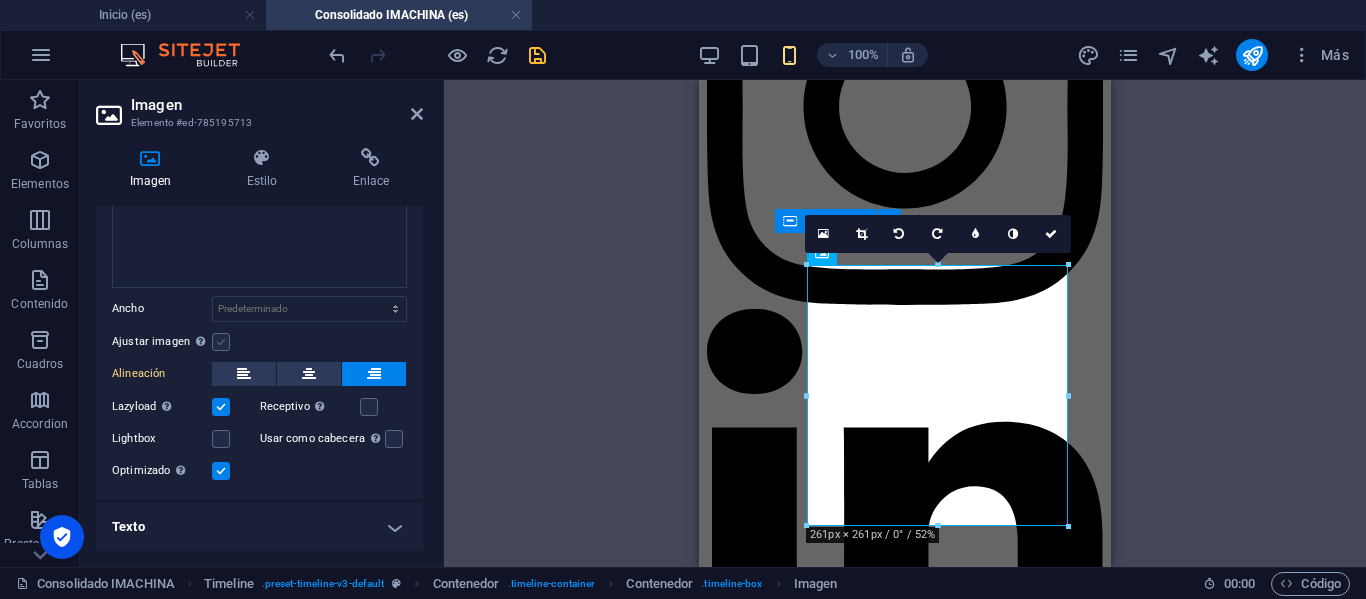 scroll, scrollTop: 261, scrollLeft: 0, axis: vertical 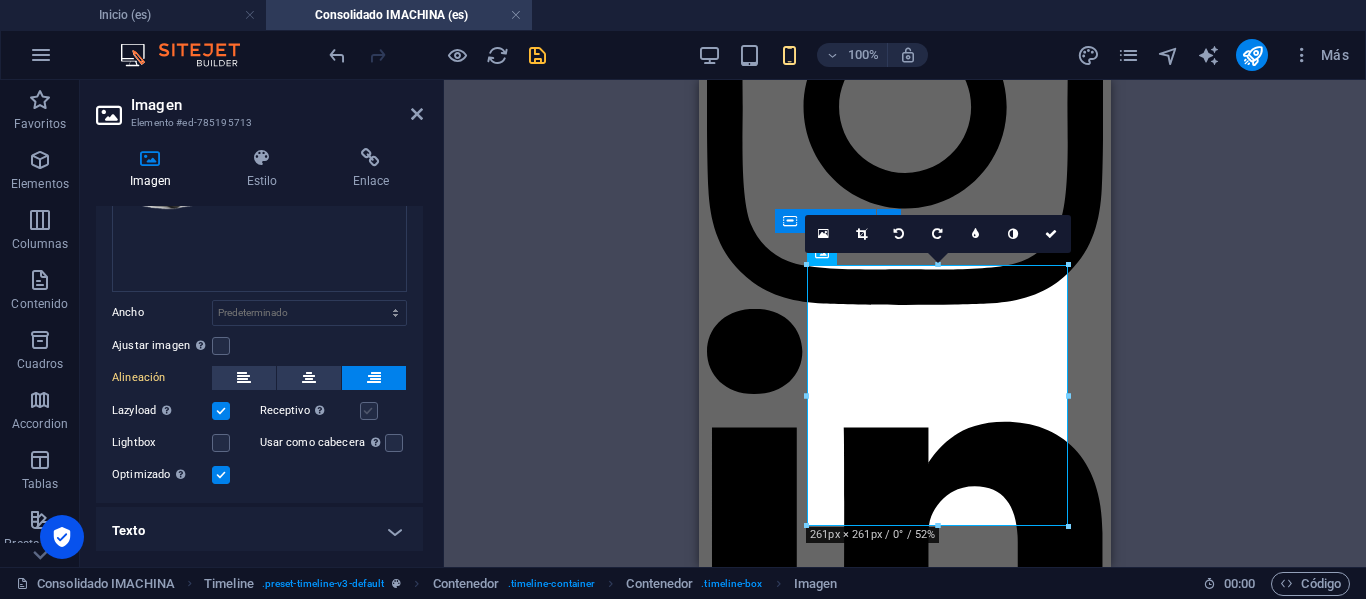 click at bounding box center (369, 411) 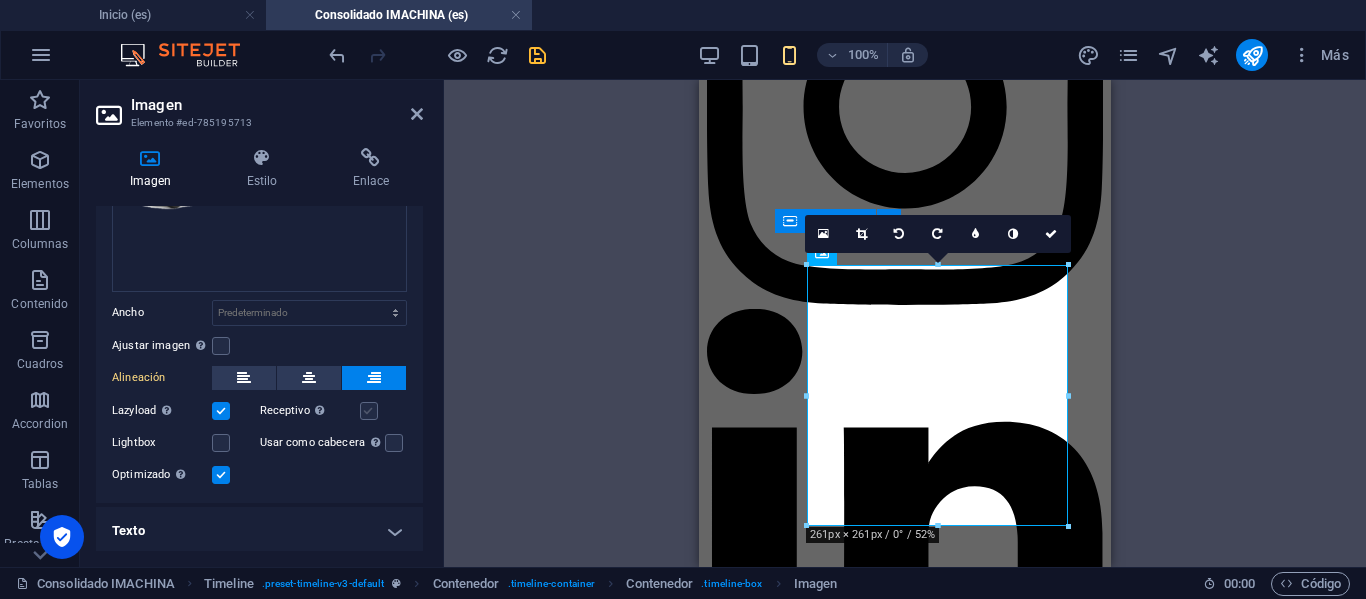 click on "Receptivo Automáticamente cargar tamaños optimizados de smartphone e imagen retina." at bounding box center (0, 0) 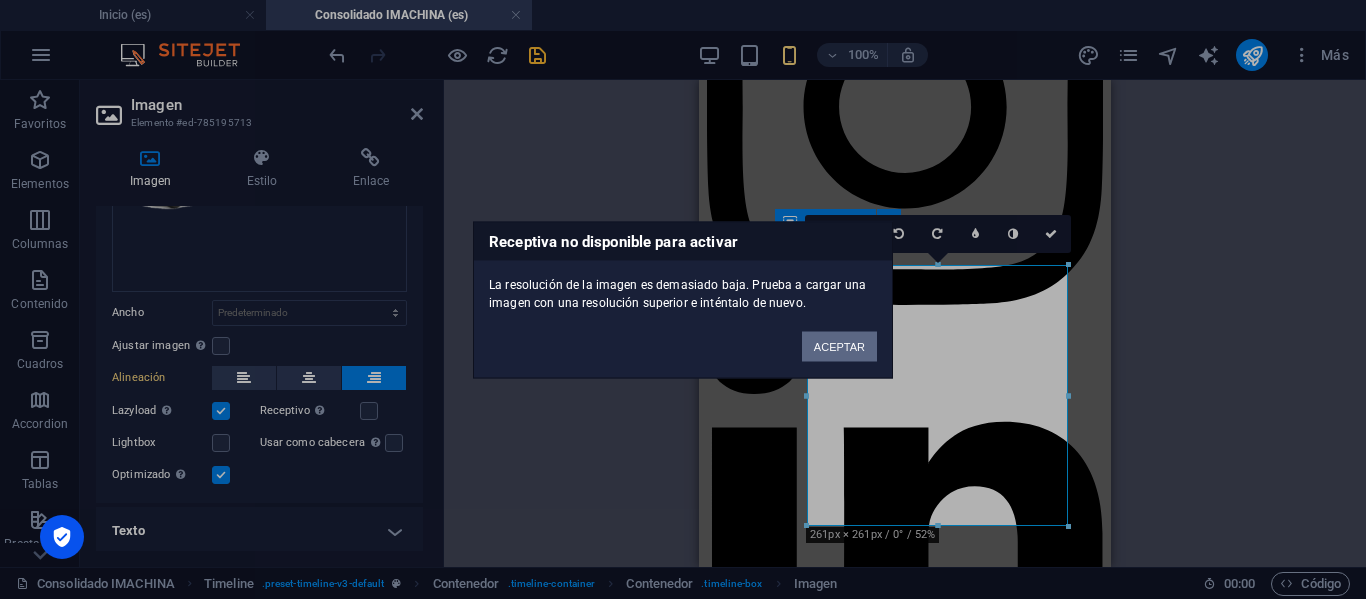 click on "ACEPTAR" at bounding box center (839, 346) 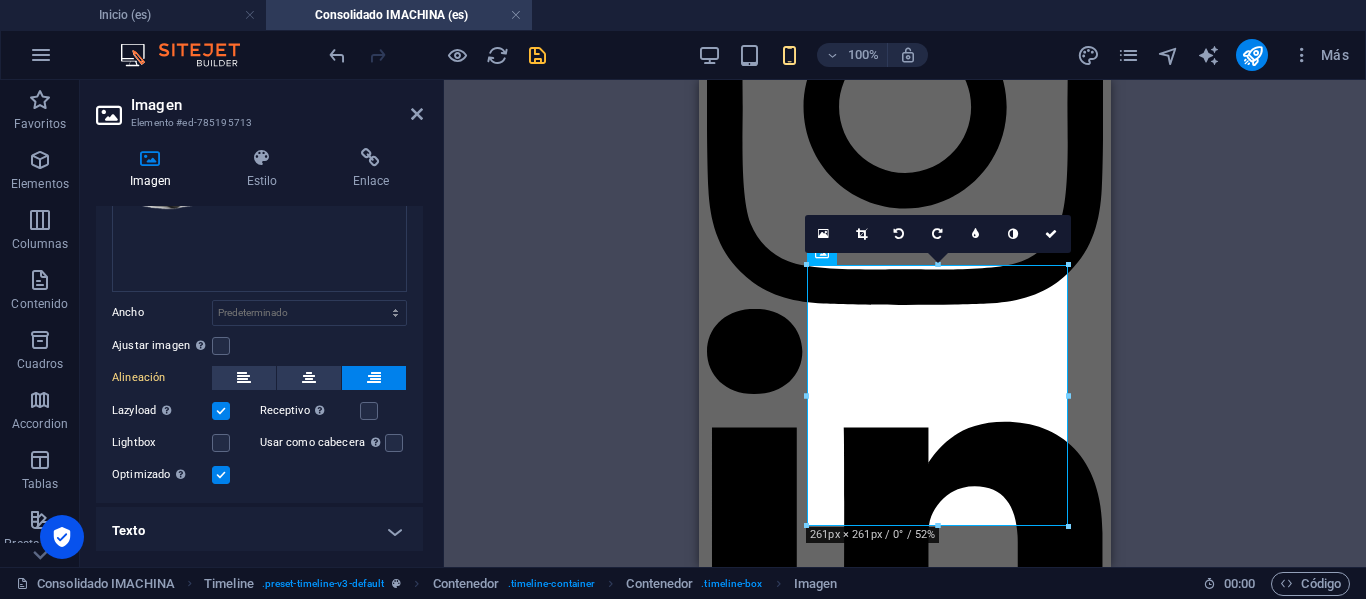 click on "Receptivo Automáticamente cargar tamaños optimizados de smartphone e imagen retina." at bounding box center [334, 411] 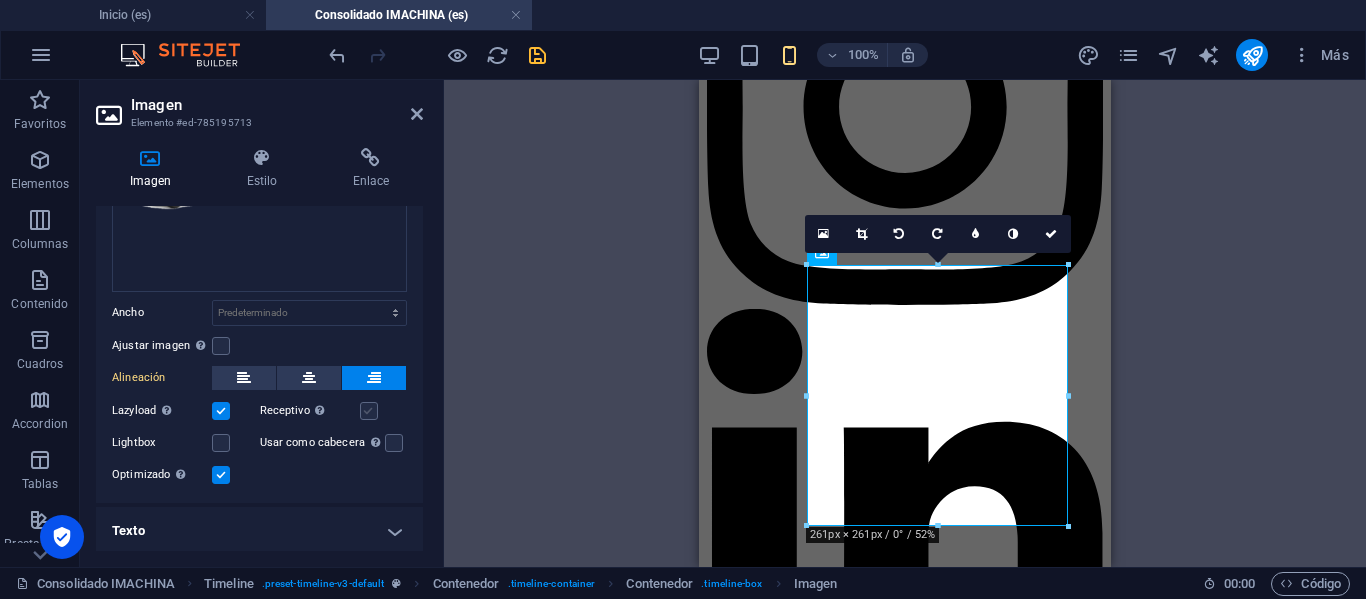 click at bounding box center (369, 411) 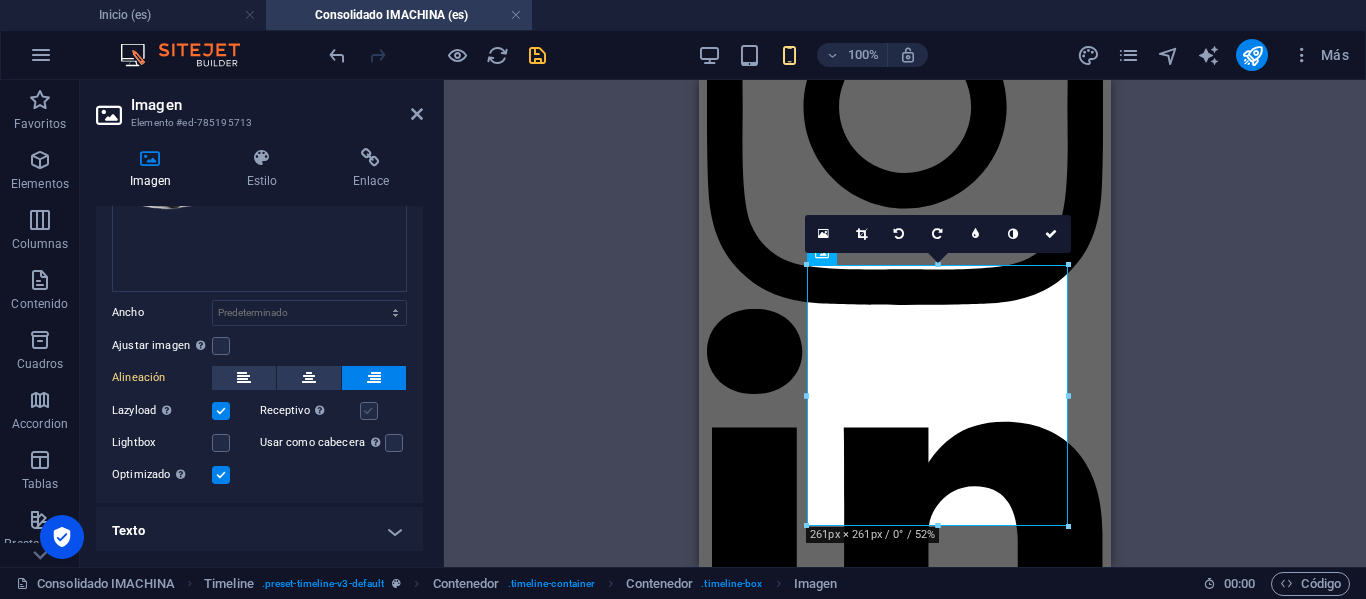 click on "Receptivo Automáticamente cargar tamaños optimizados de smartphone e imagen retina." at bounding box center (0, 0) 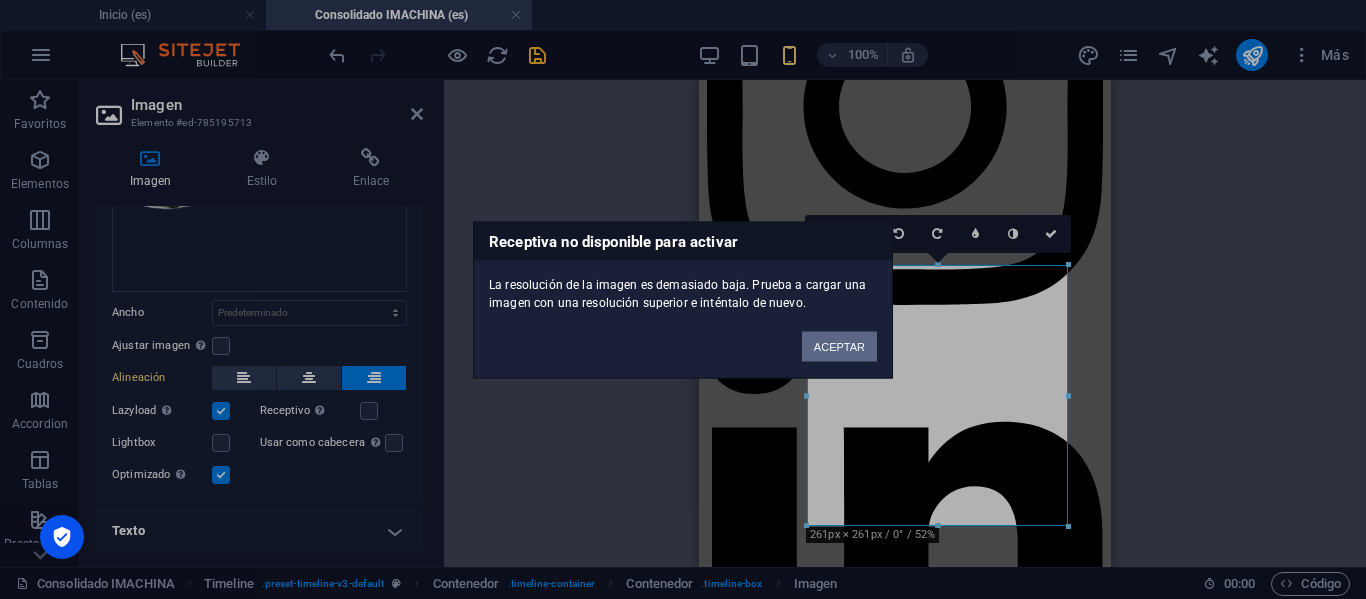 click on "ACEPTAR" at bounding box center (839, 346) 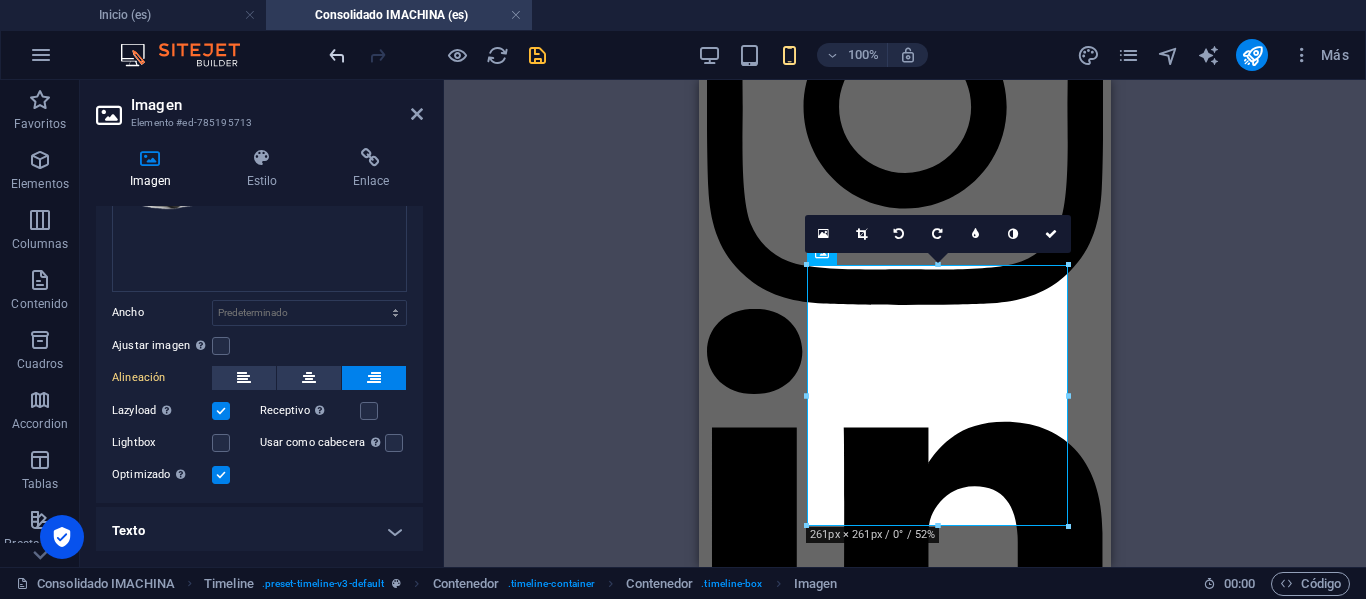 click at bounding box center [337, 55] 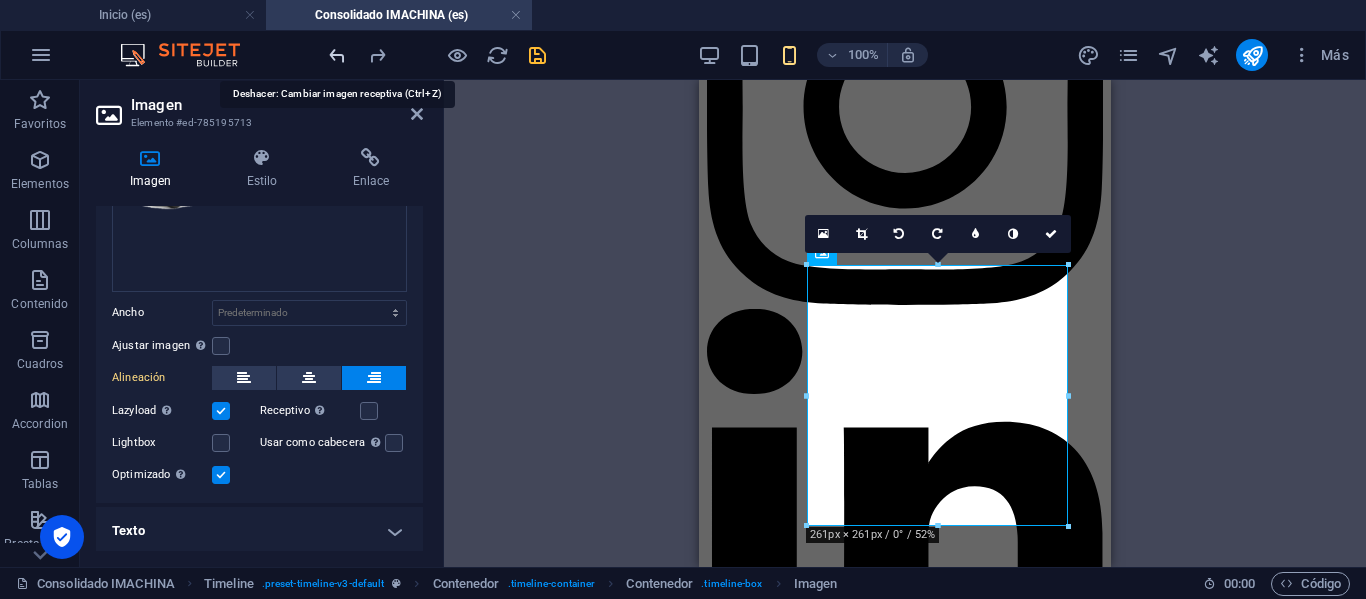 click at bounding box center (337, 55) 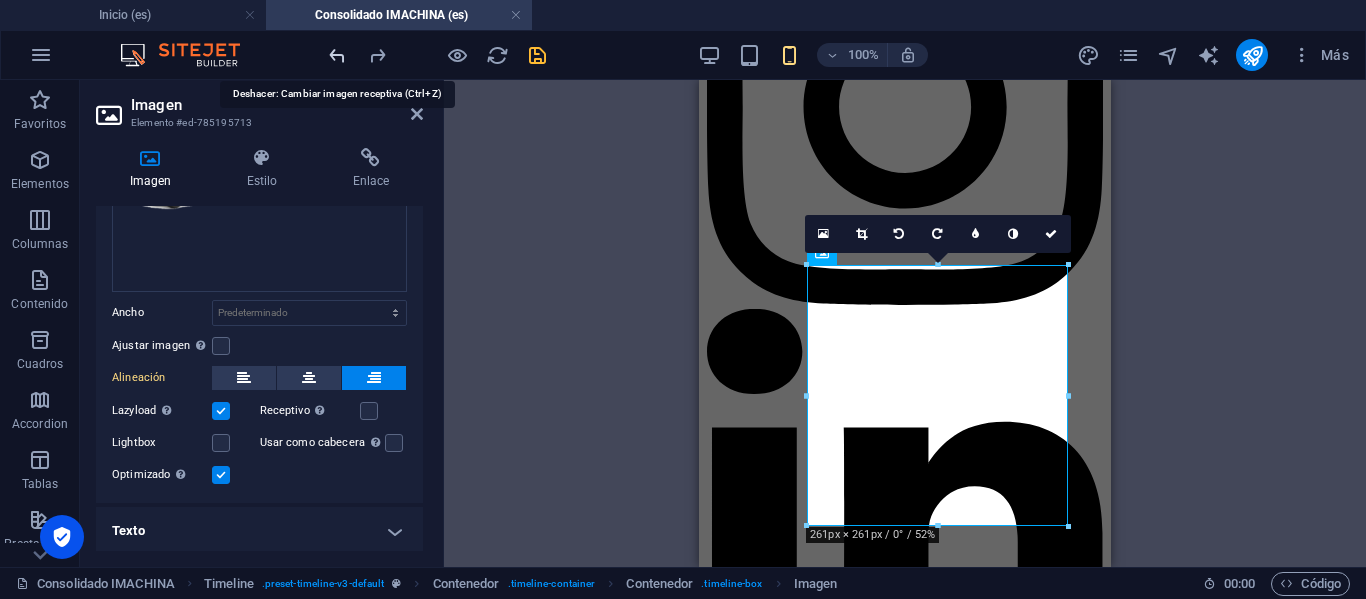 click at bounding box center [337, 55] 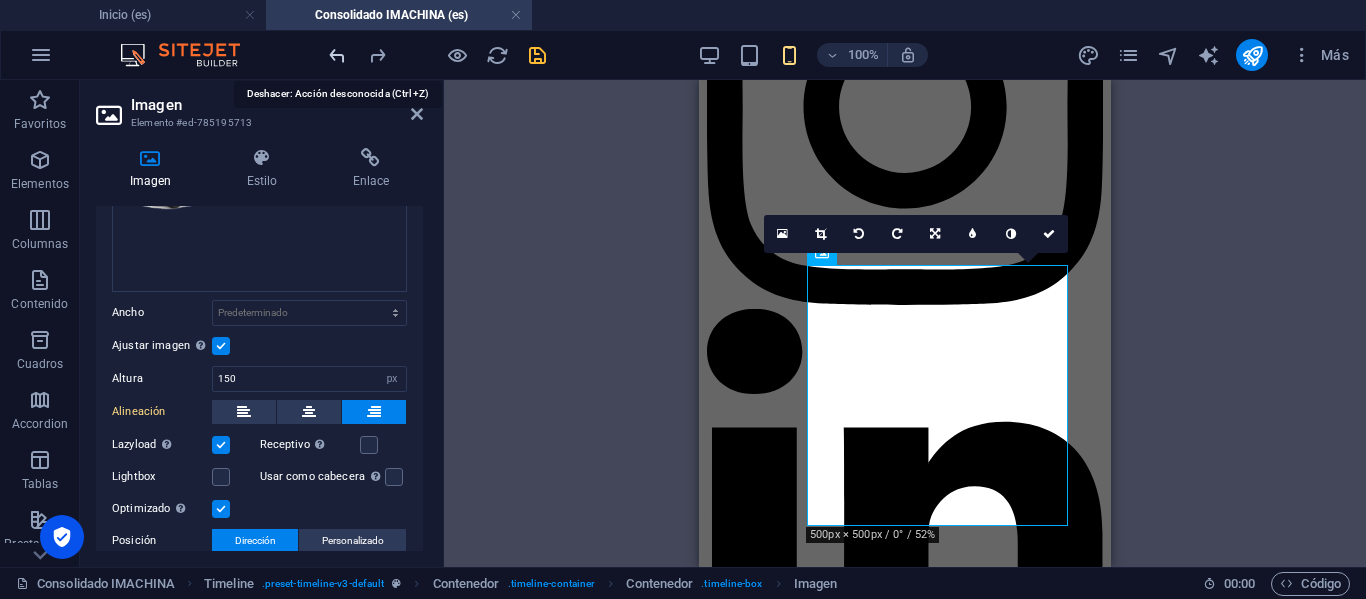 scroll, scrollTop: 300, scrollLeft: 0, axis: vertical 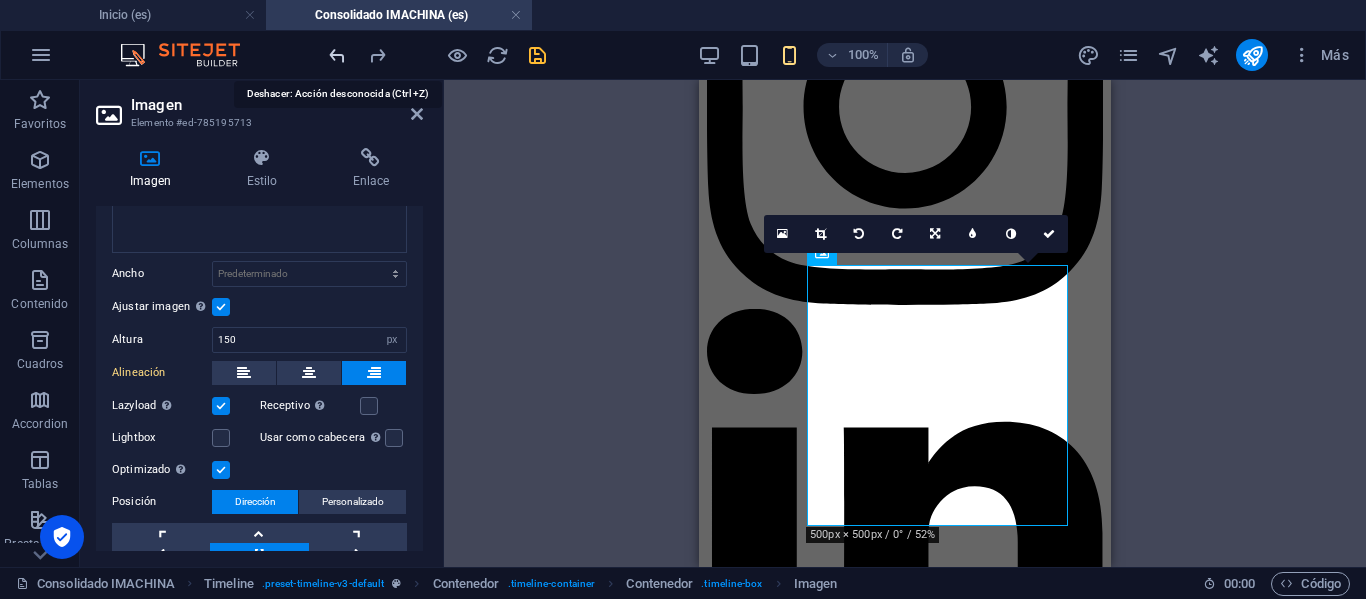 click at bounding box center (337, 55) 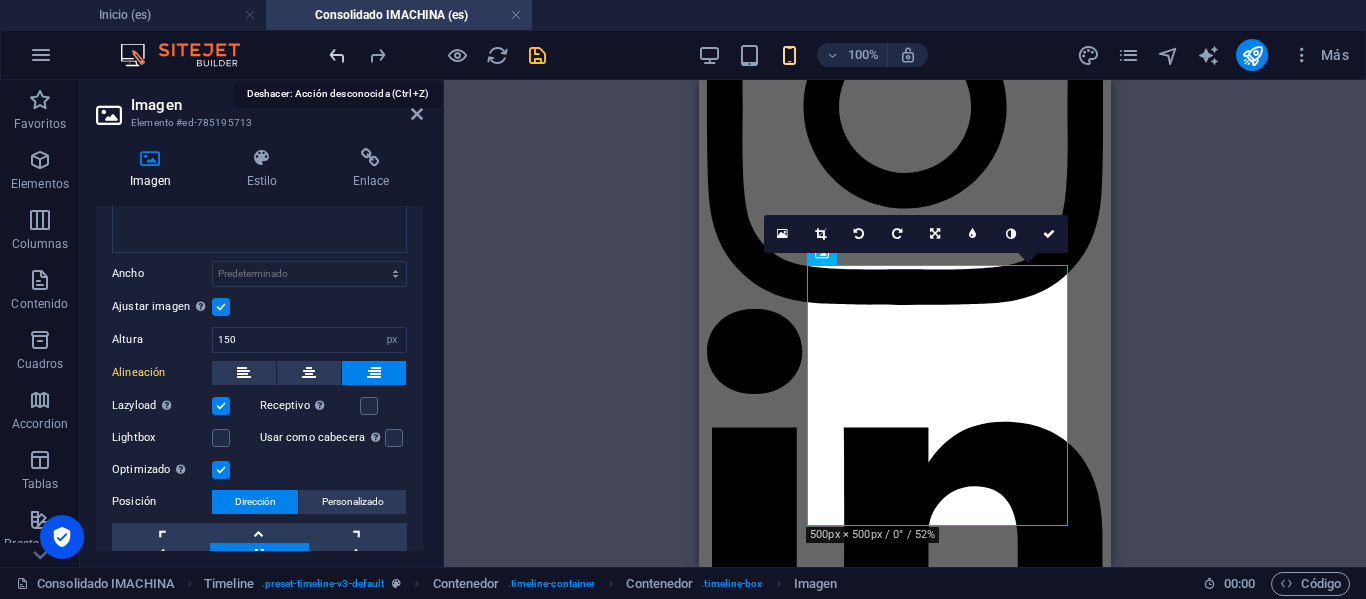 click at bounding box center [337, 55] 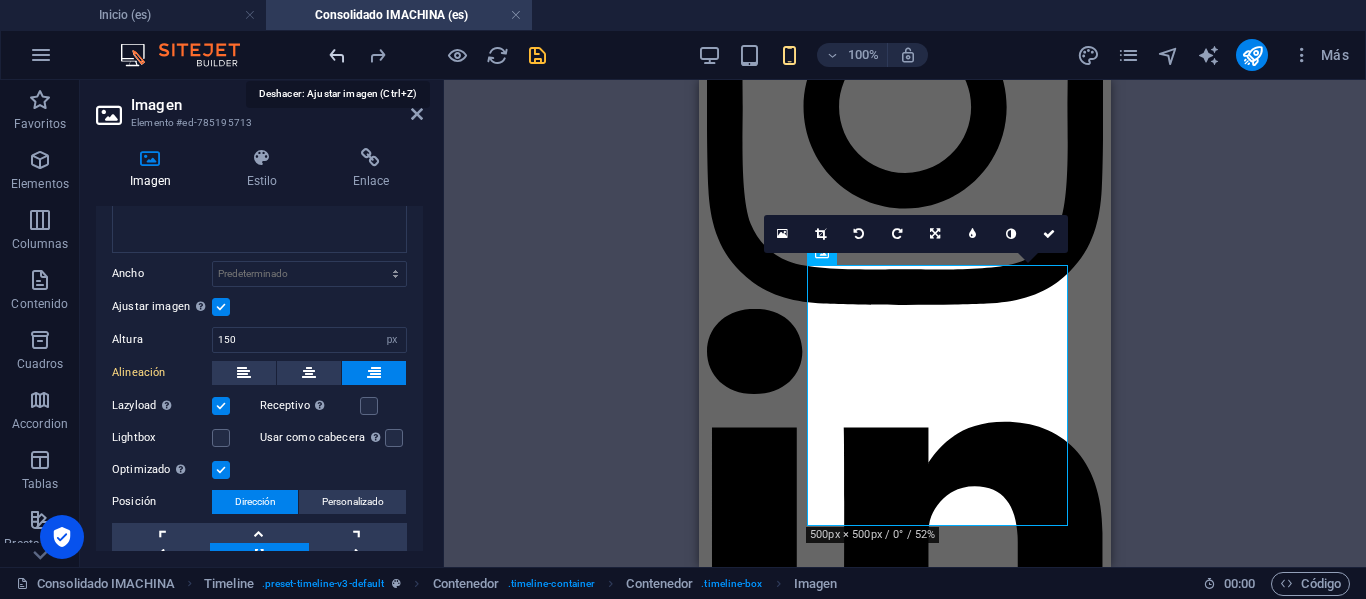 click at bounding box center [337, 55] 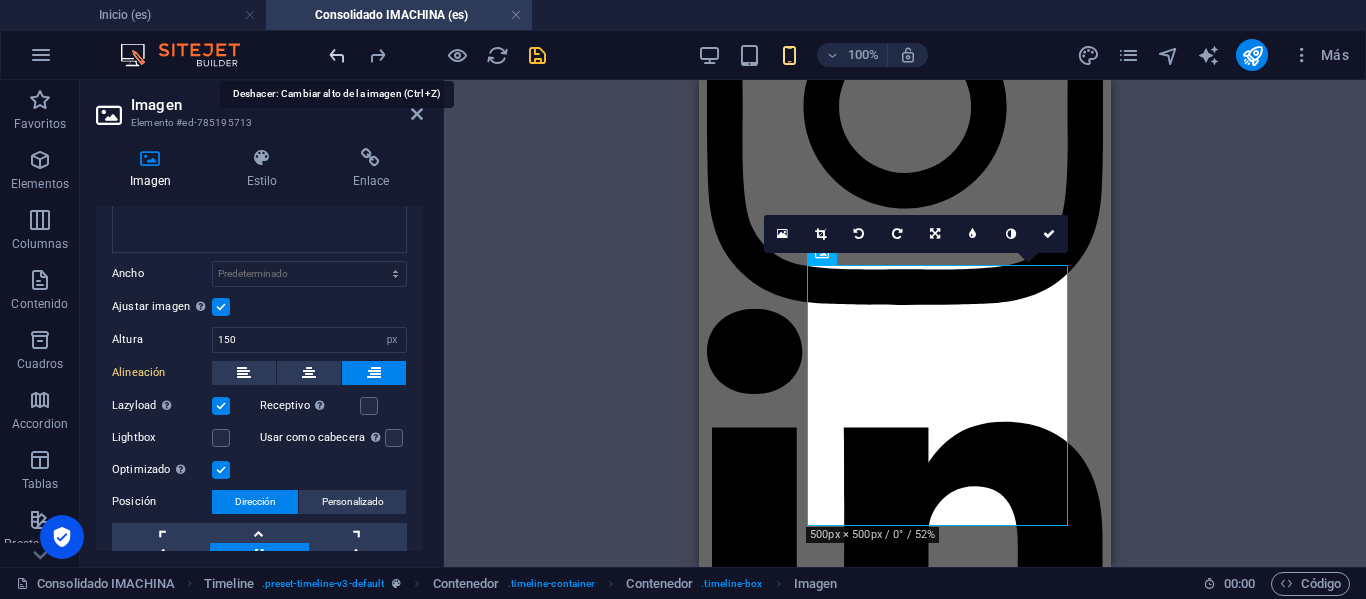 click at bounding box center (337, 55) 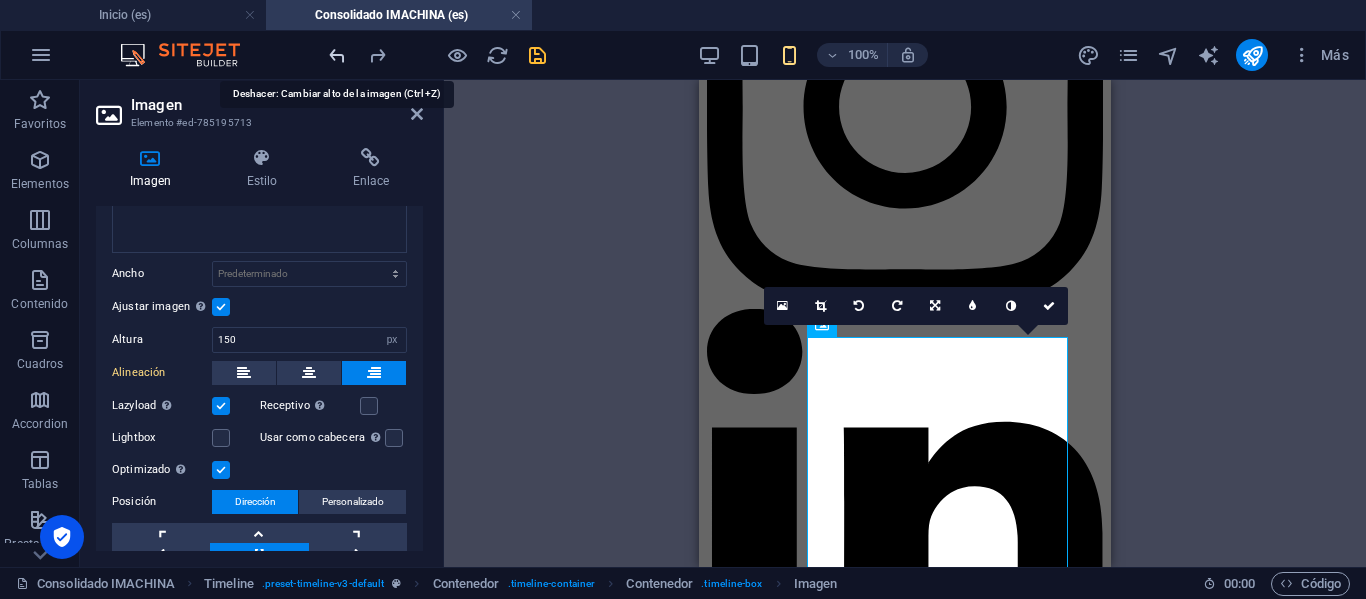 click at bounding box center (337, 55) 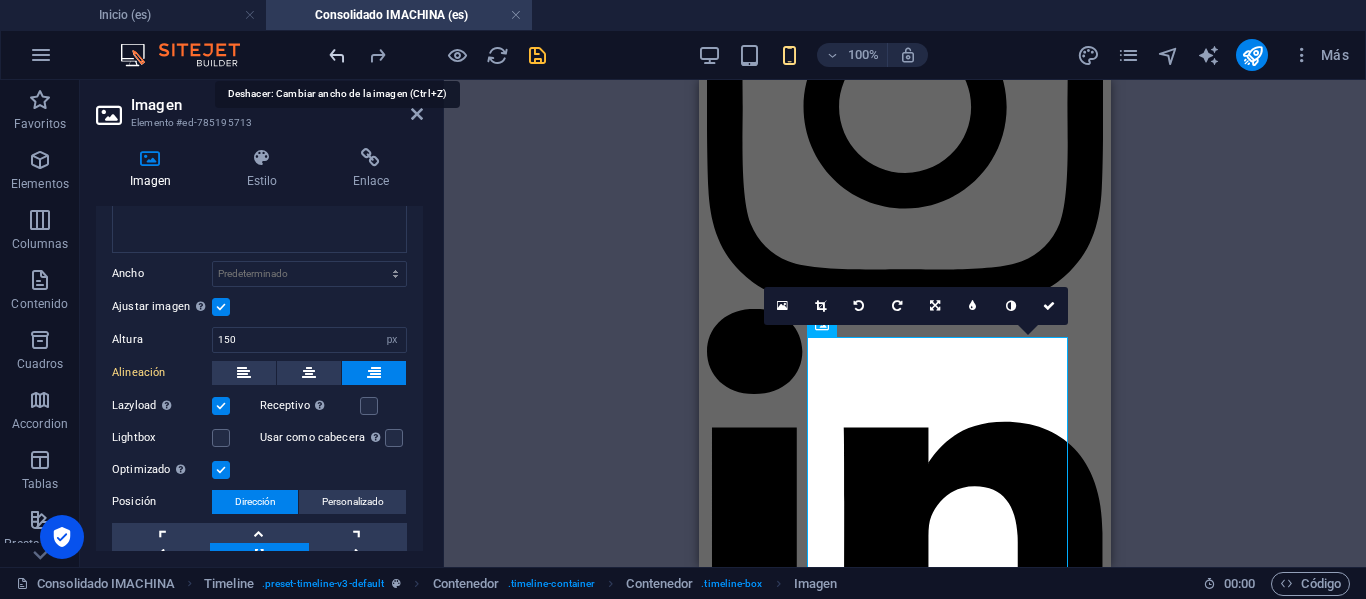 click at bounding box center [337, 55] 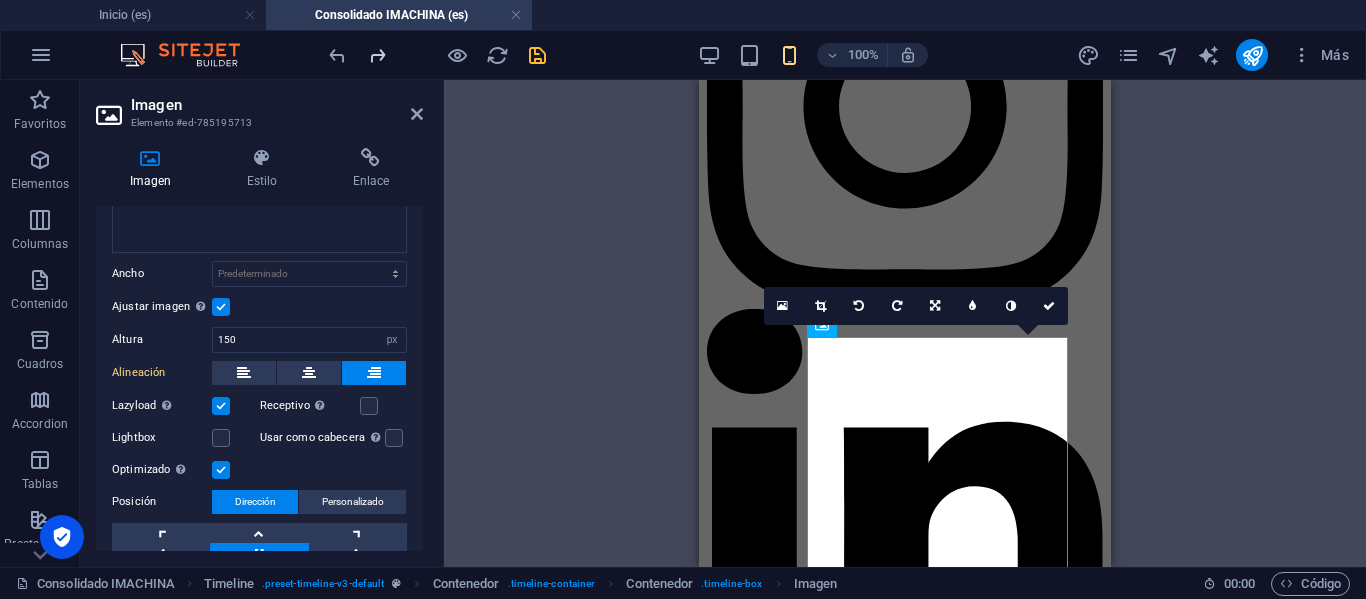 click at bounding box center [377, 55] 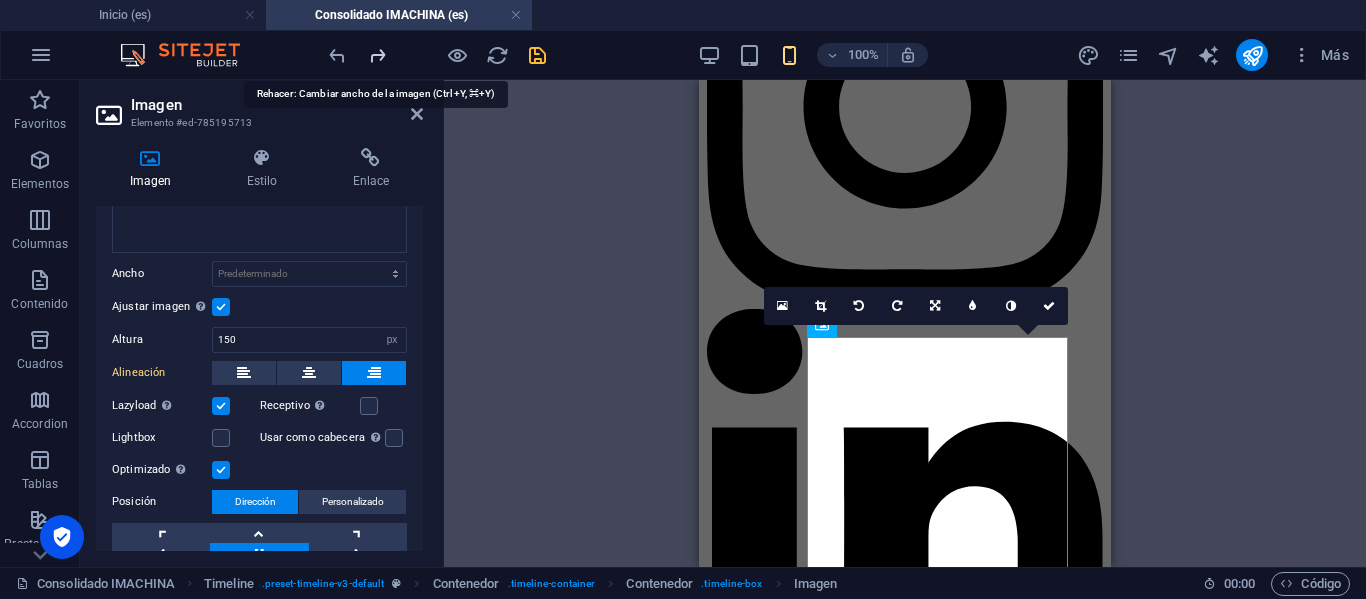 click at bounding box center [377, 55] 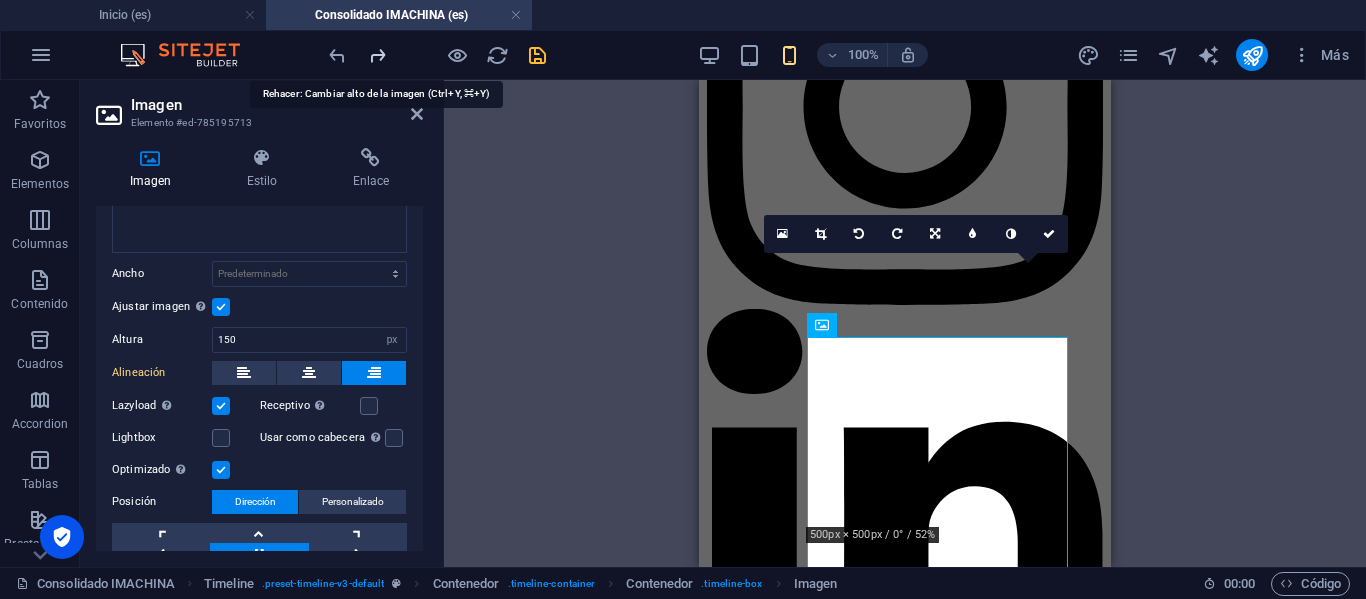 click at bounding box center [377, 55] 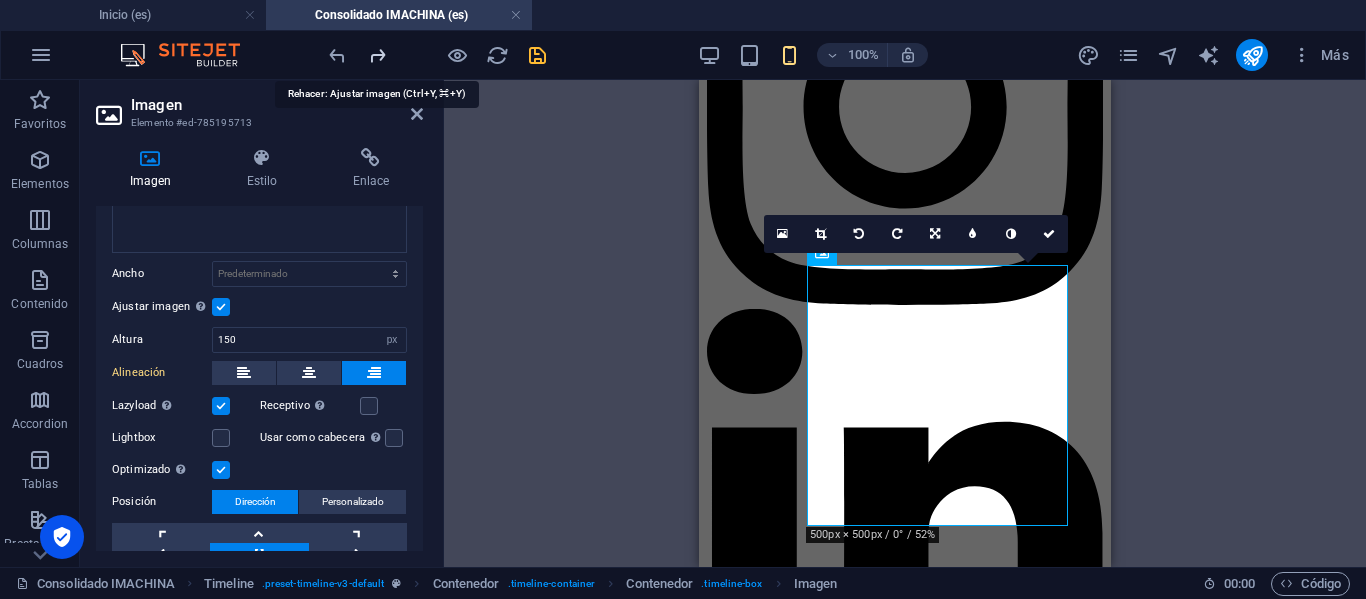 click at bounding box center [377, 55] 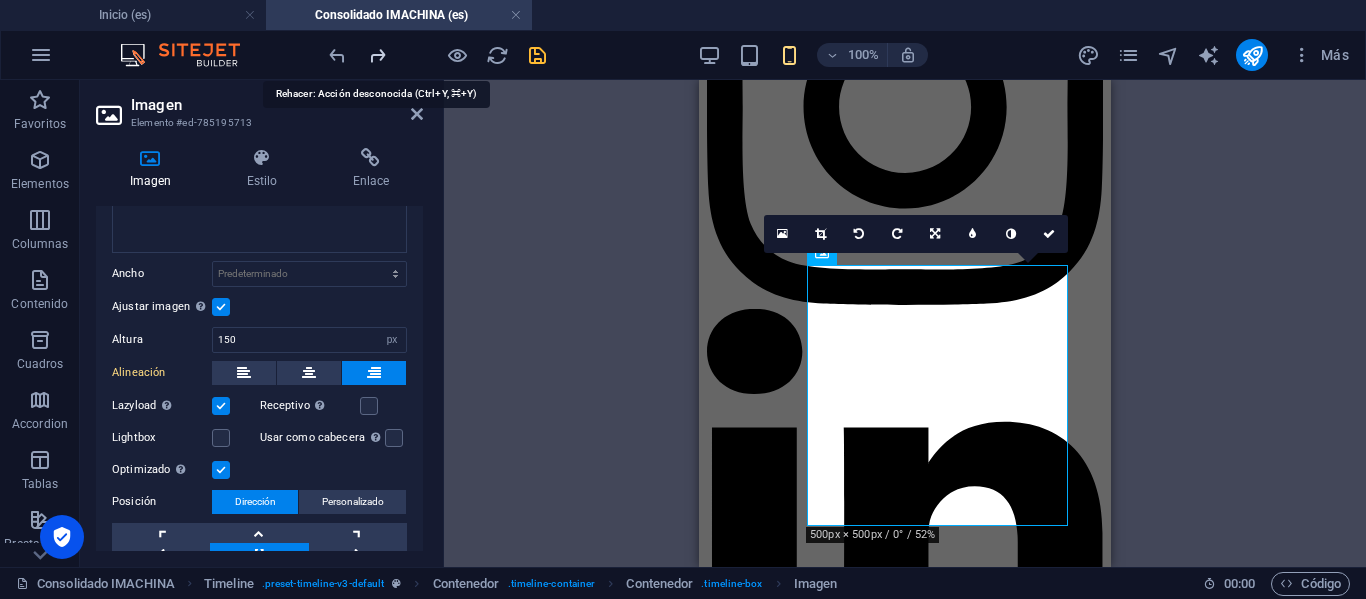 click at bounding box center (377, 55) 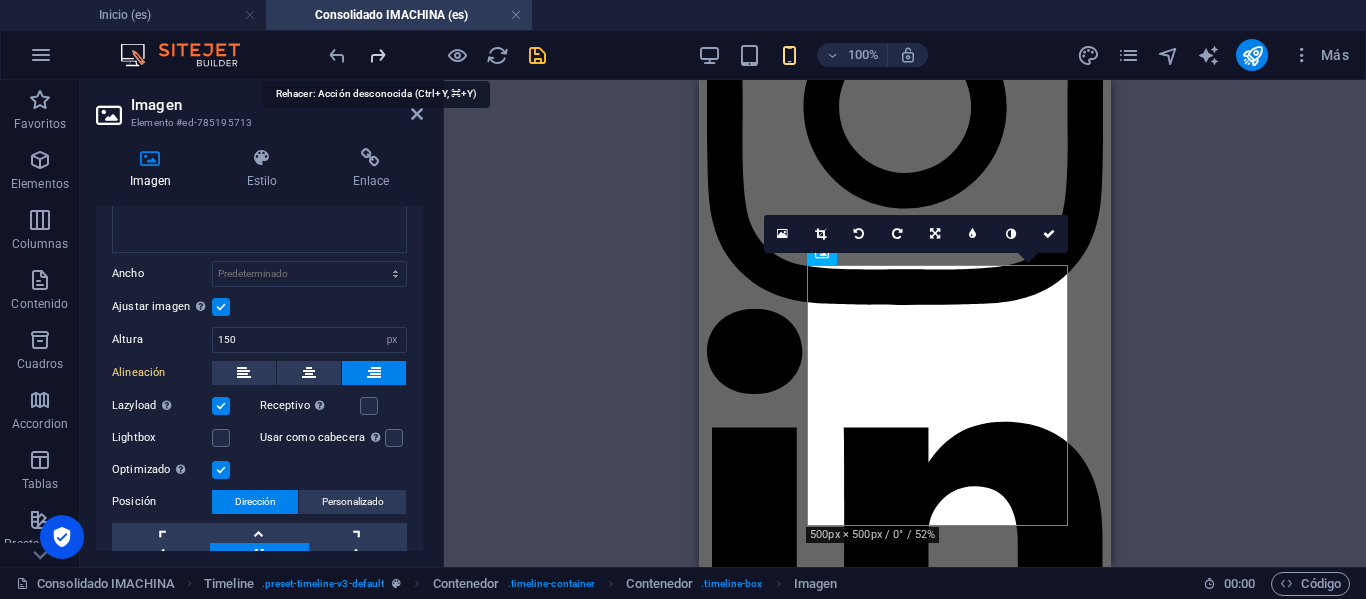 click at bounding box center [377, 55] 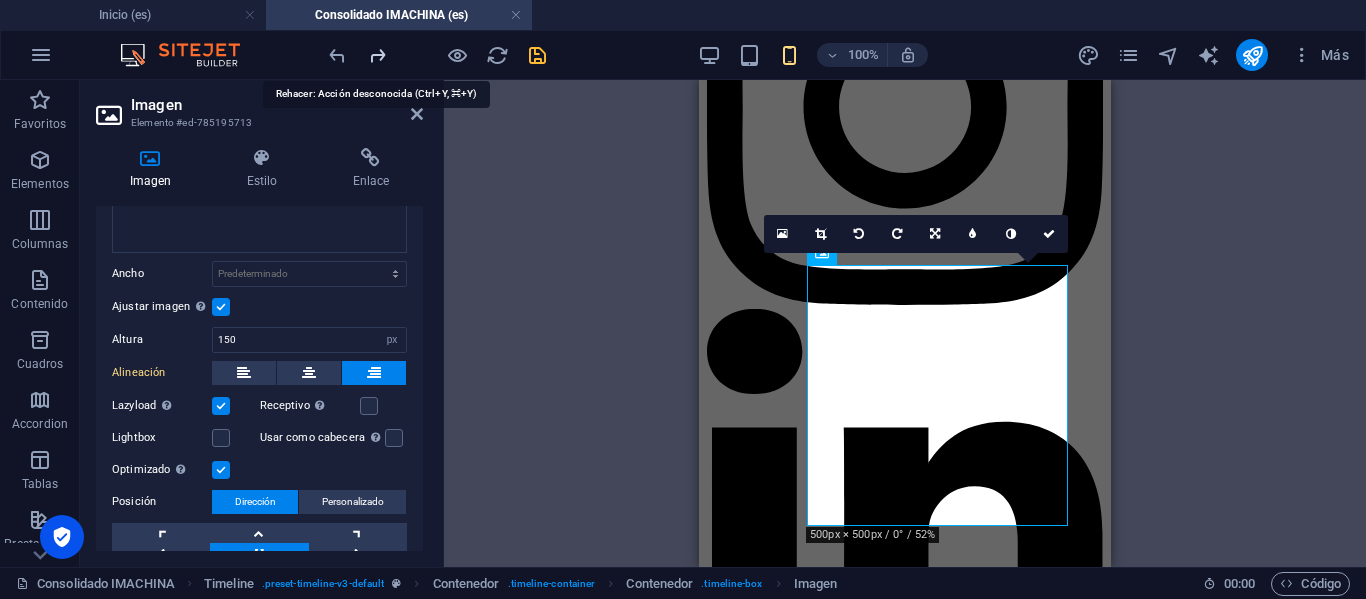 click at bounding box center [377, 55] 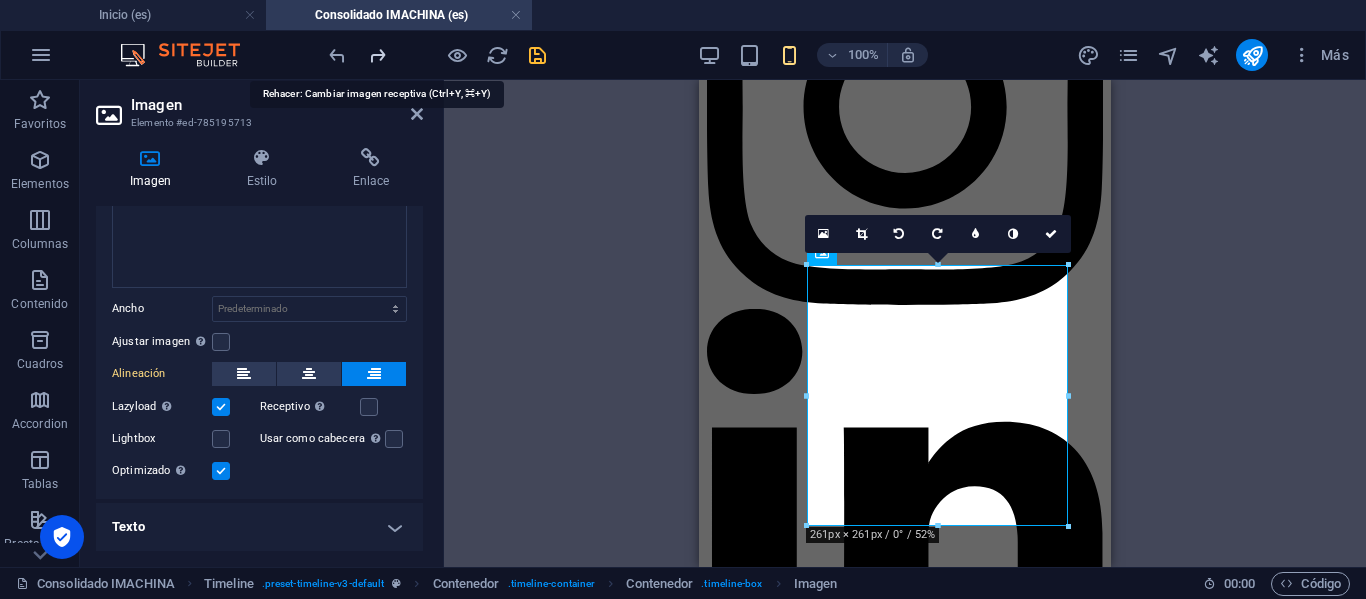 scroll, scrollTop: 261, scrollLeft: 0, axis: vertical 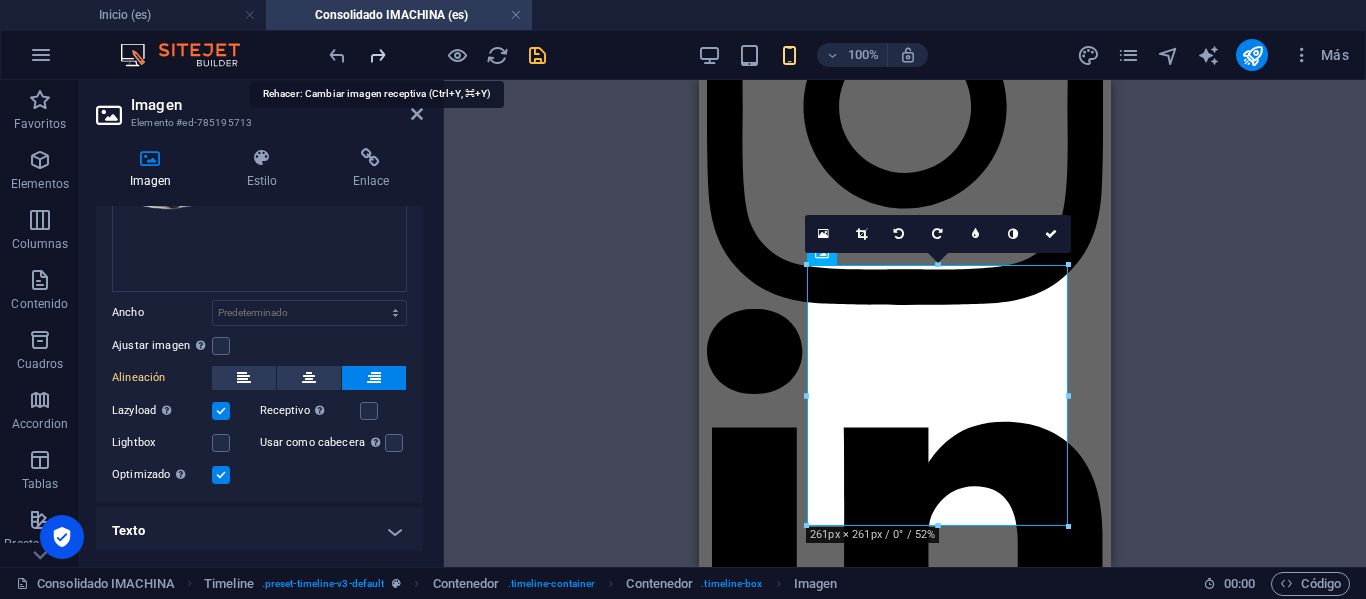 click at bounding box center (377, 55) 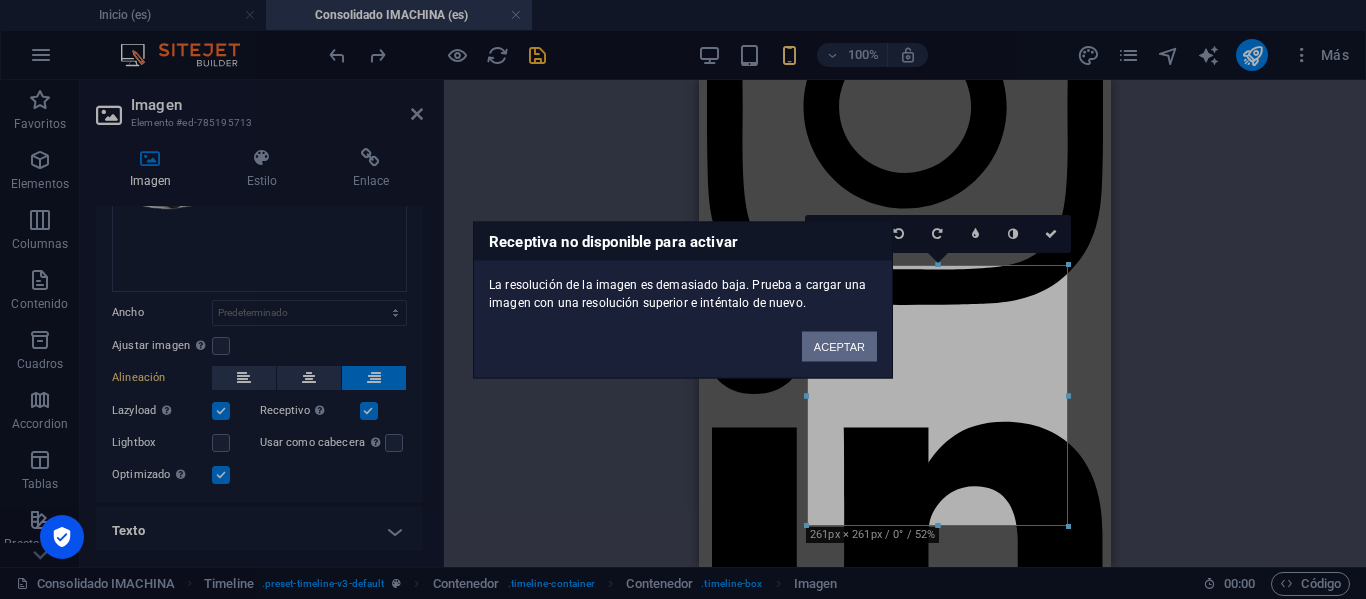 drag, startPoint x: 837, startPoint y: 340, endPoint x: 136, endPoint y: 260, distance: 705.5501 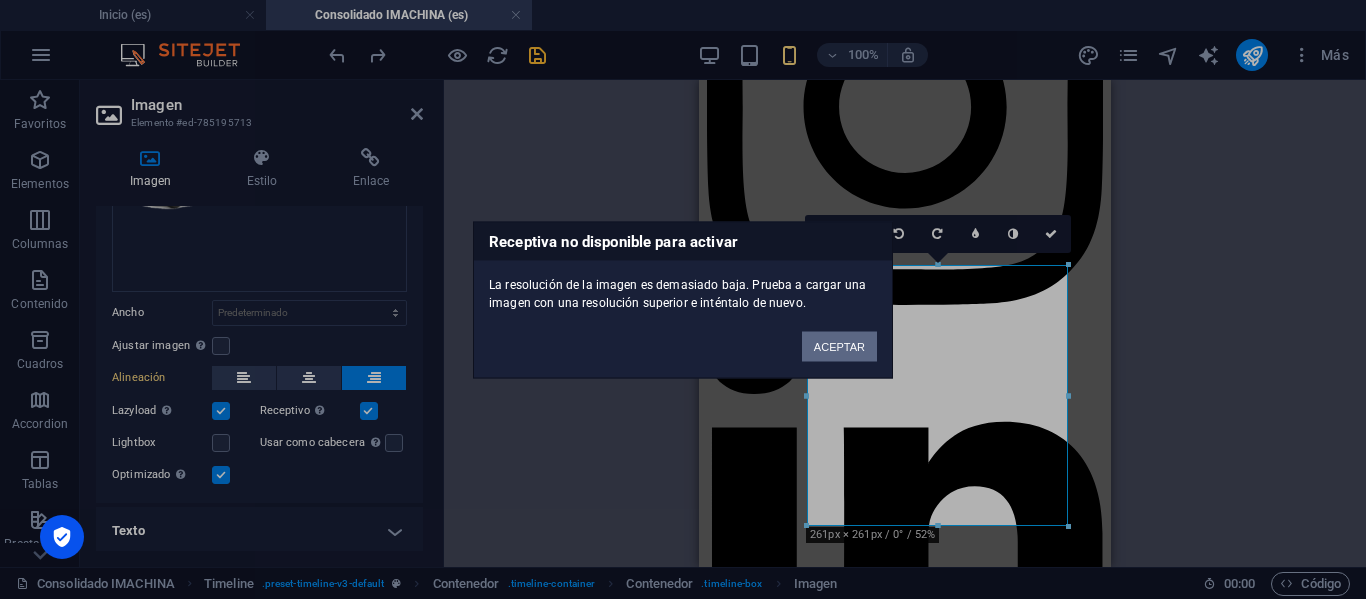 click on "ACEPTAR" at bounding box center [839, 346] 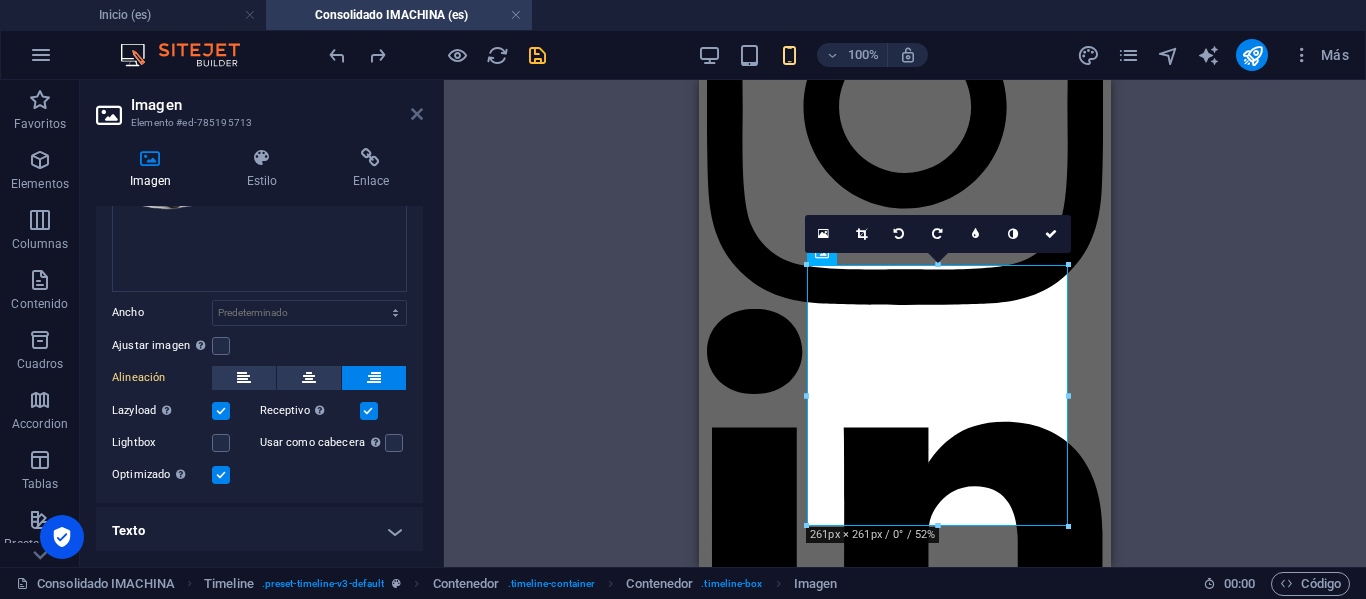 click at bounding box center (417, 114) 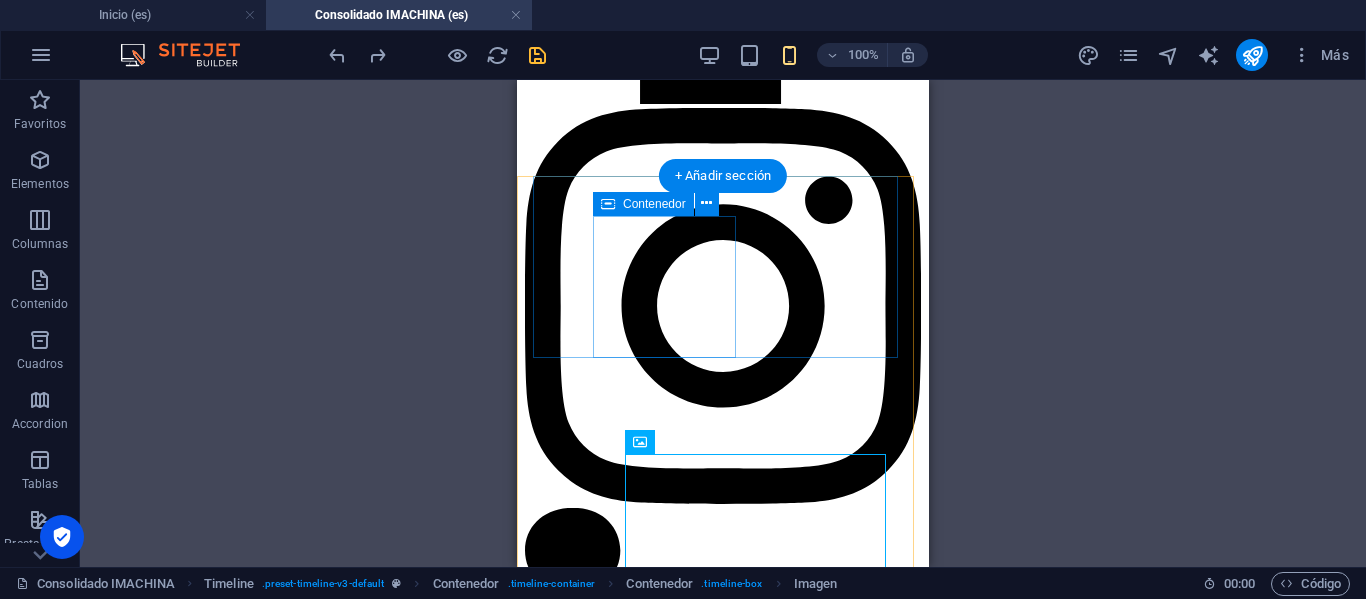 scroll, scrollTop: 2140, scrollLeft: 0, axis: vertical 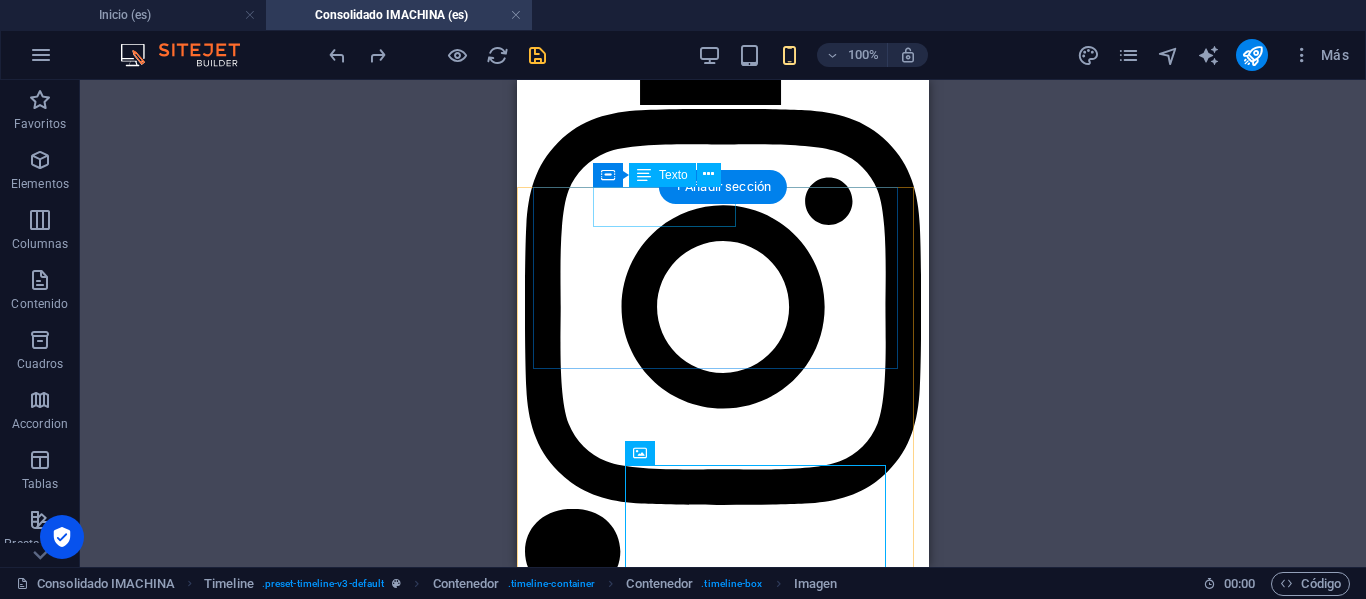 click on "Compra y Envía a Yiwu" at bounding box center (723, 4016) 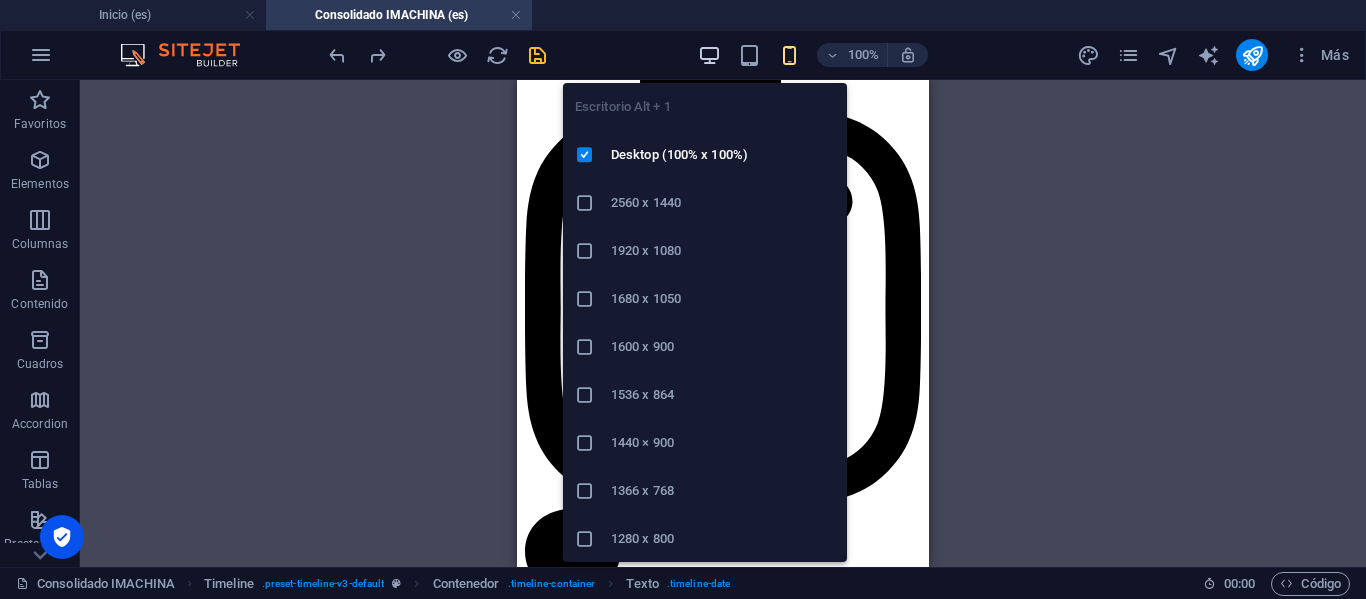 click at bounding box center (709, 55) 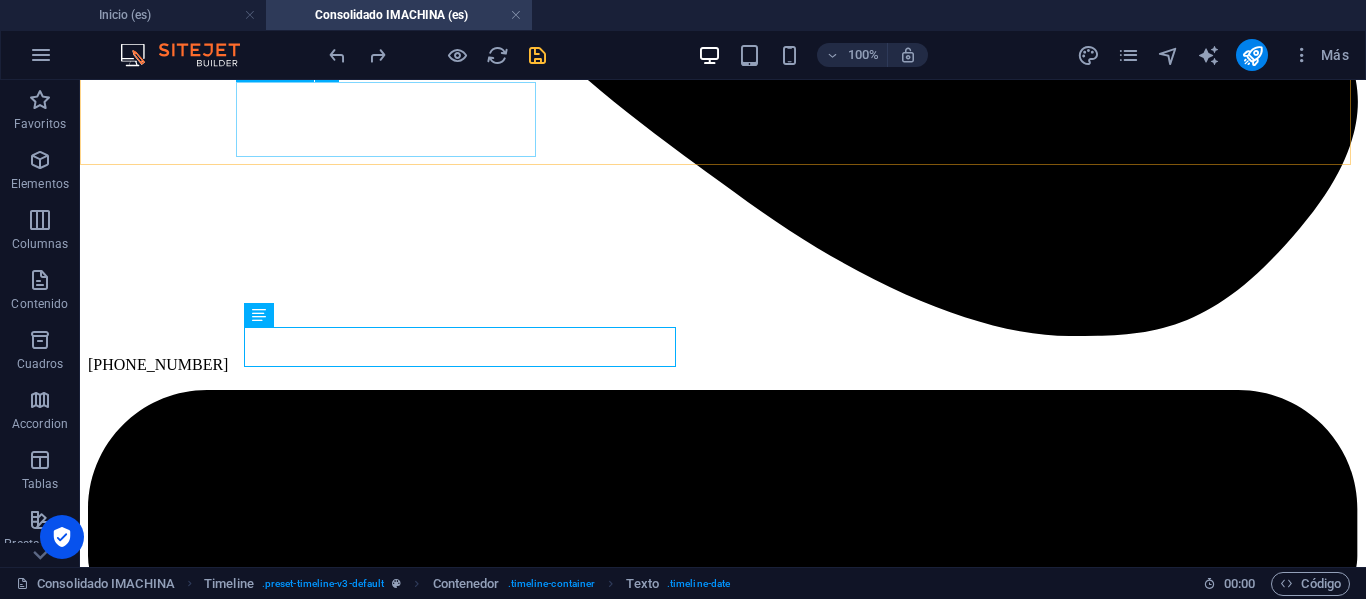 scroll, scrollTop: 1725, scrollLeft: 0, axis: vertical 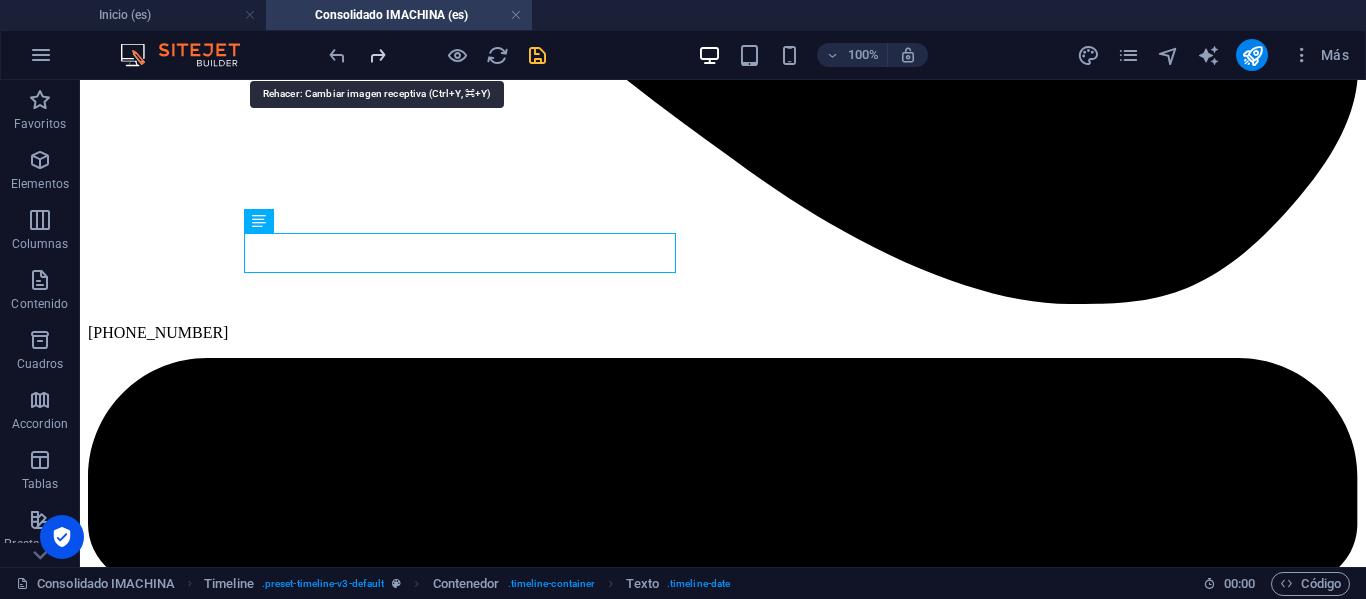click at bounding box center (377, 55) 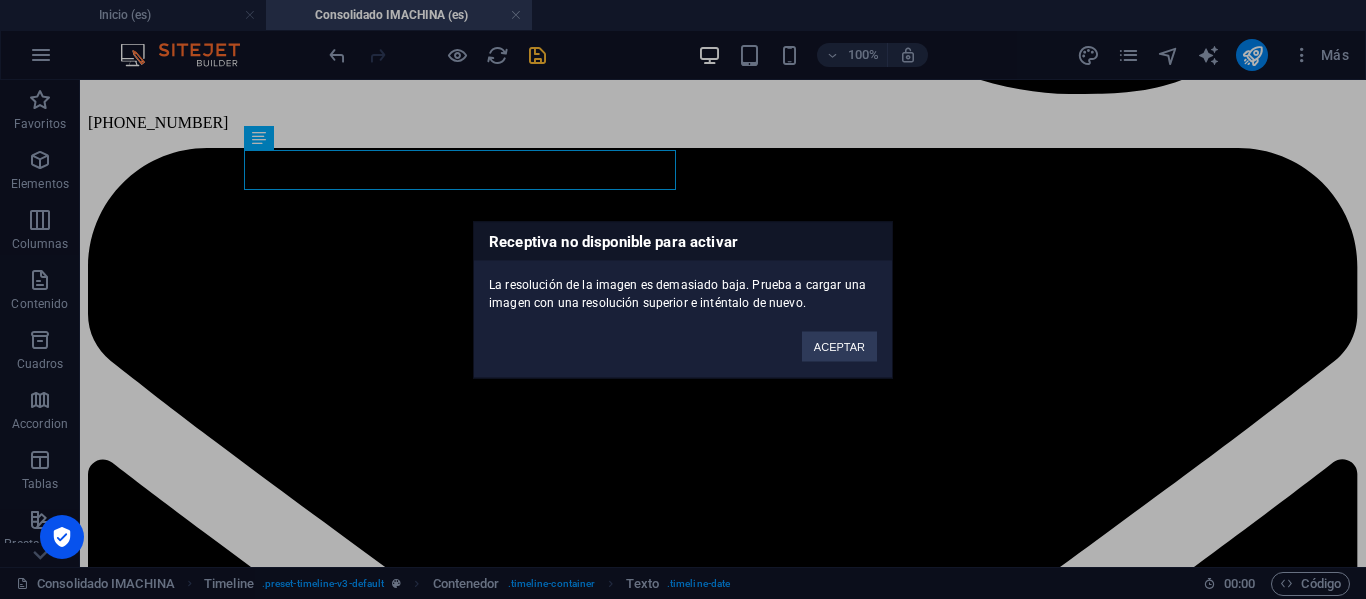 scroll, scrollTop: 2306, scrollLeft: 0, axis: vertical 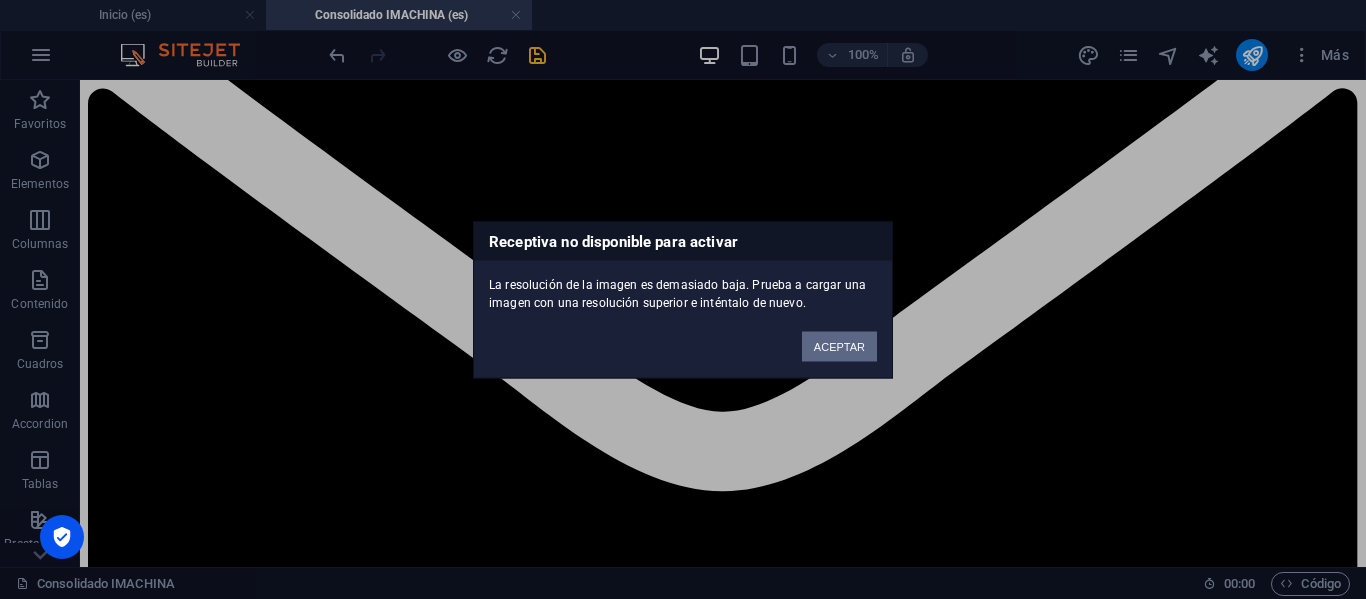 click on "ACEPTAR" at bounding box center [839, 346] 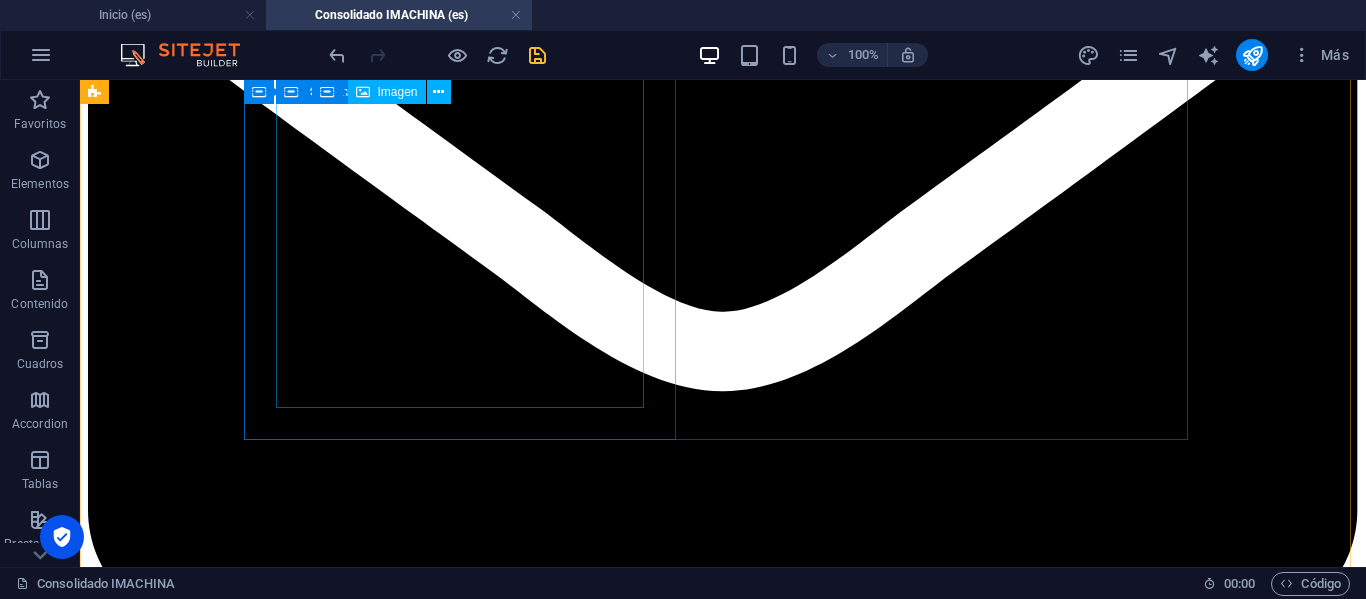 scroll, scrollTop: 2006, scrollLeft: 0, axis: vertical 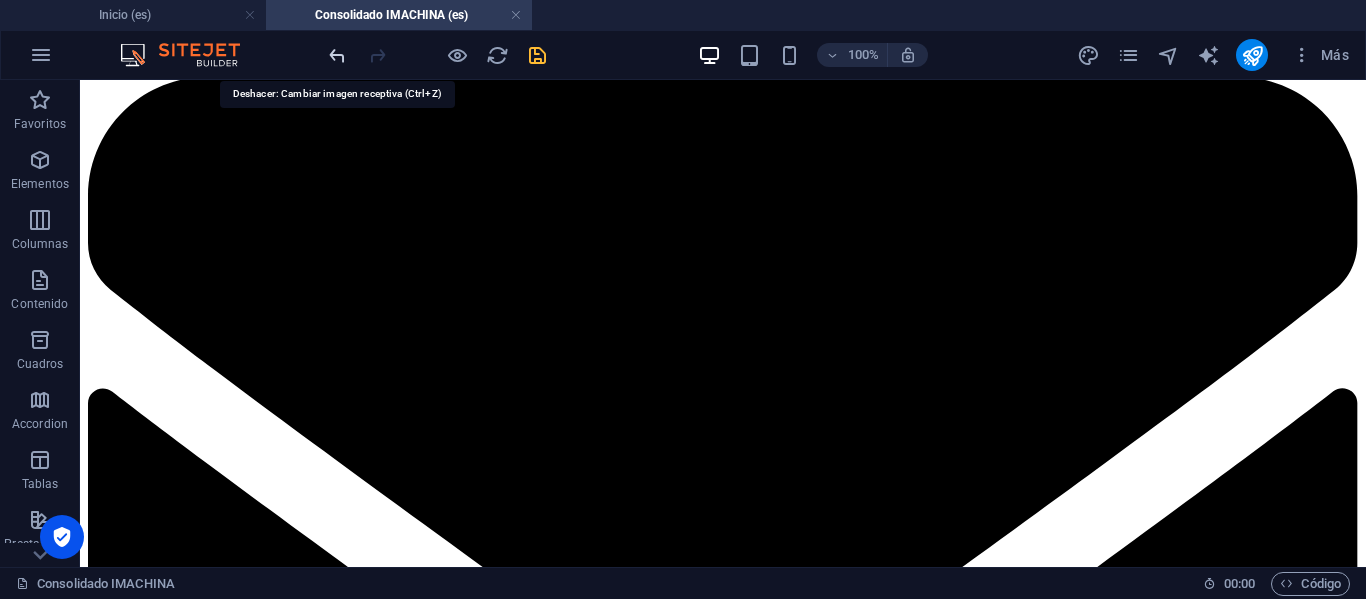 click at bounding box center (337, 55) 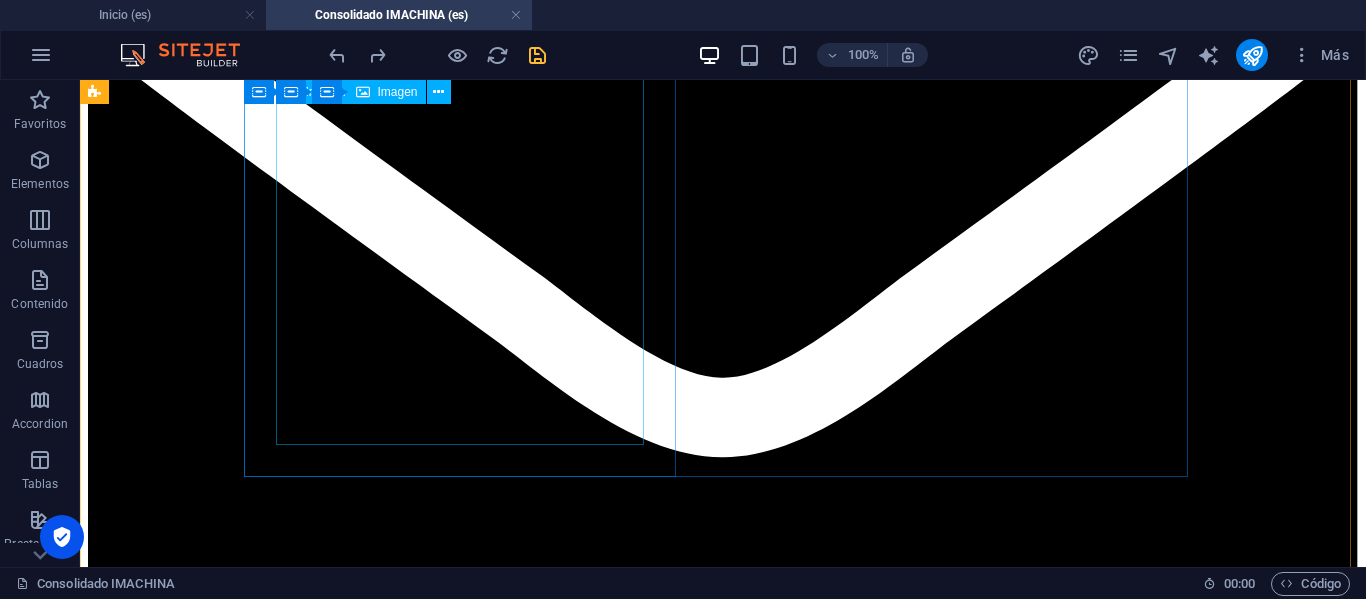 scroll, scrollTop: 2306, scrollLeft: 0, axis: vertical 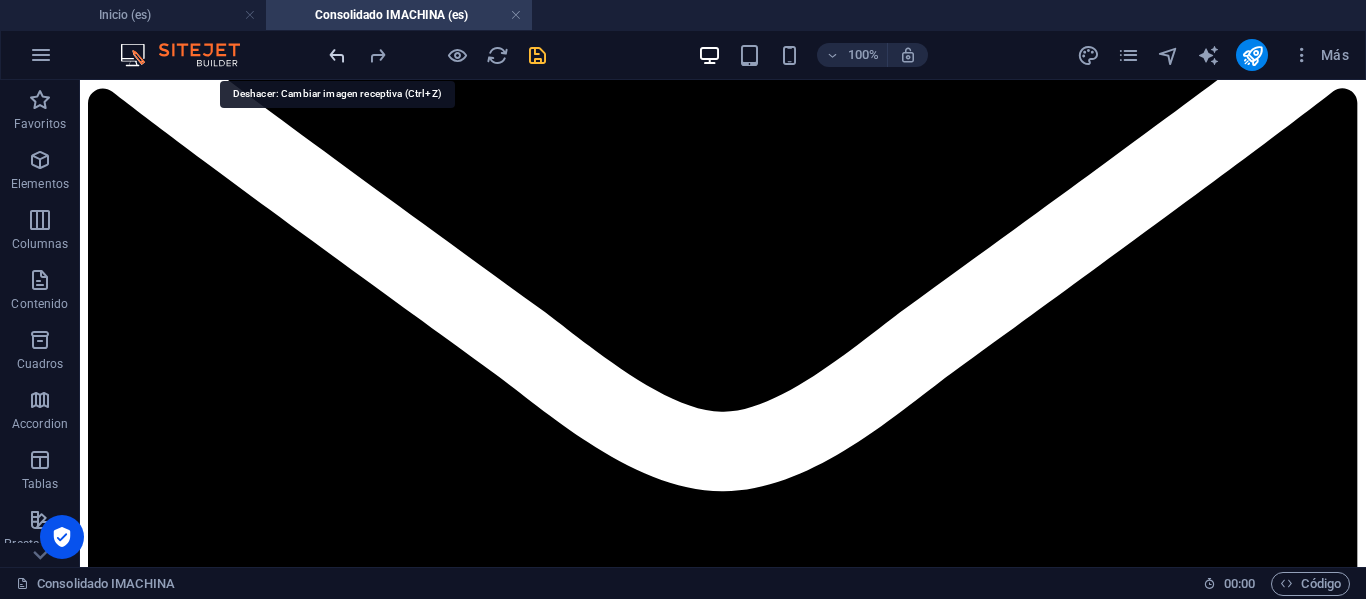 click at bounding box center [337, 55] 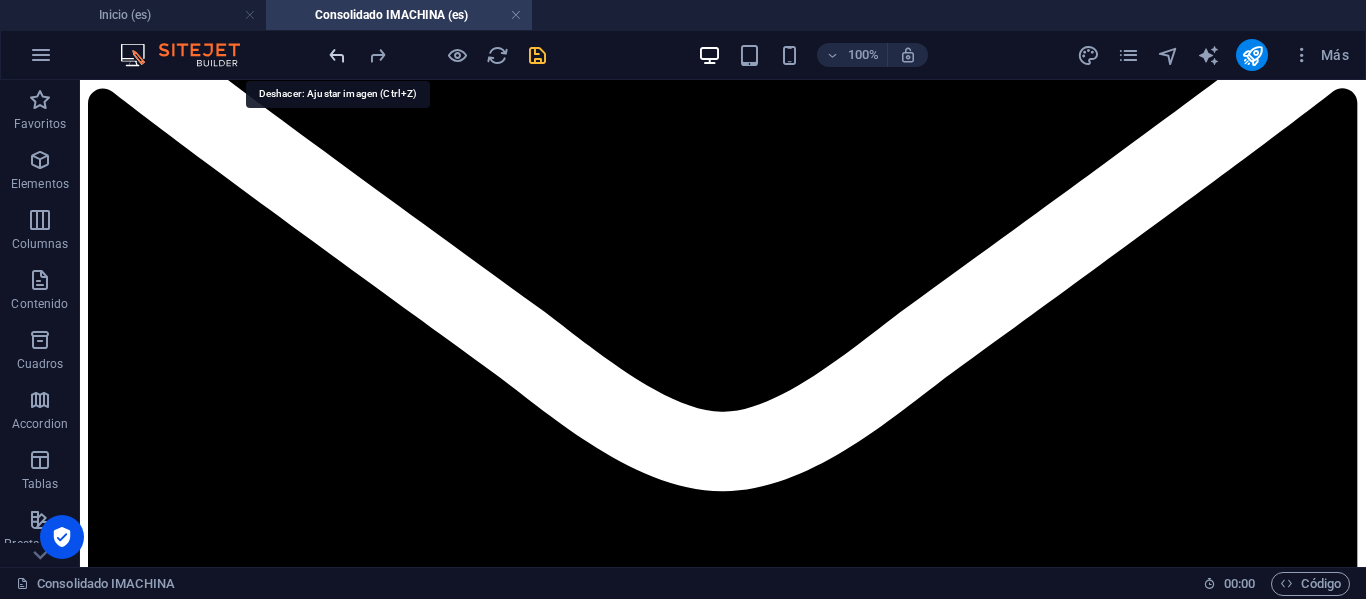 click at bounding box center [337, 55] 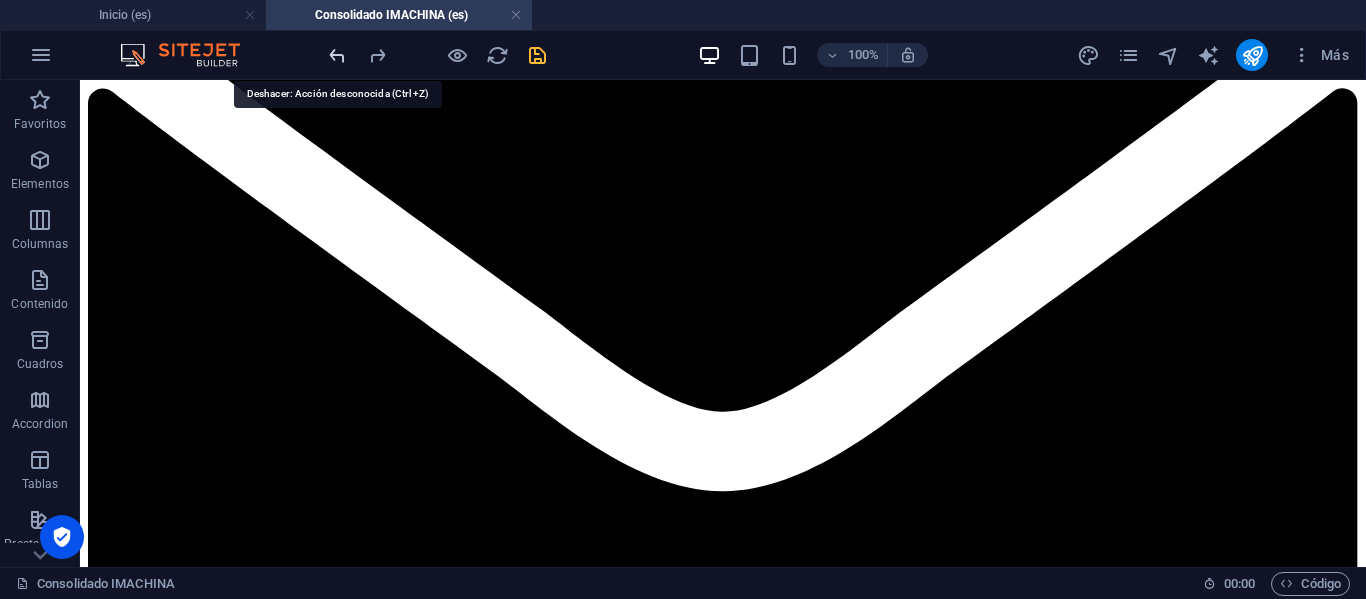 click at bounding box center [337, 55] 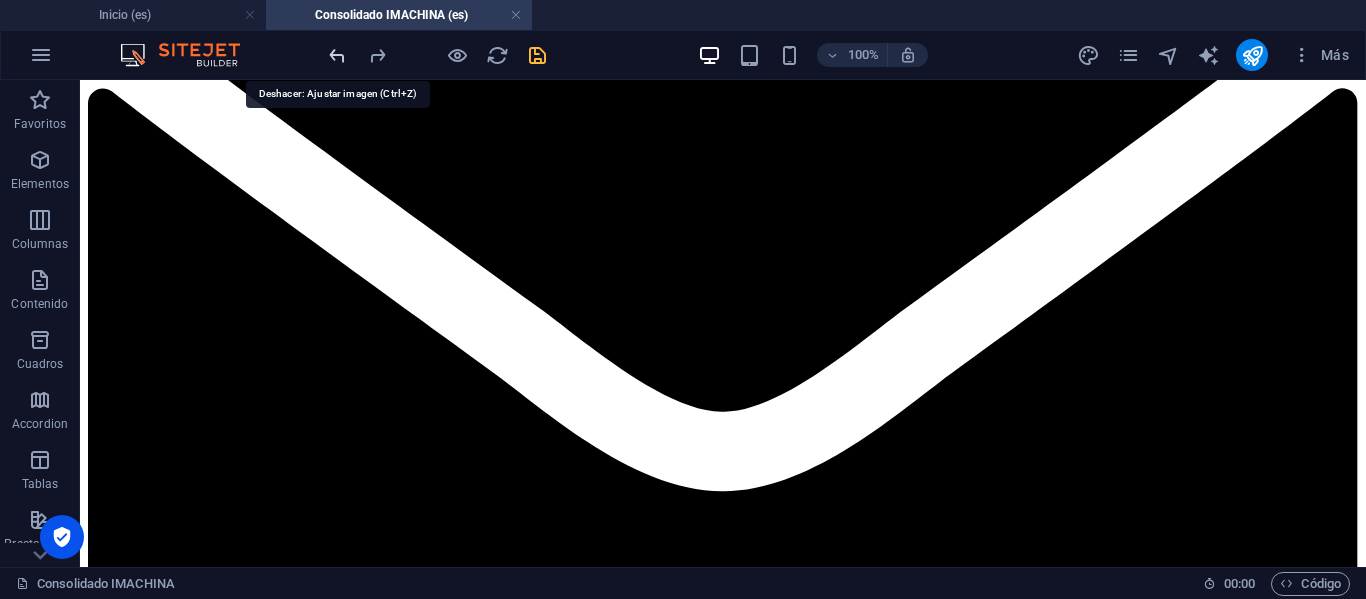 click at bounding box center (337, 55) 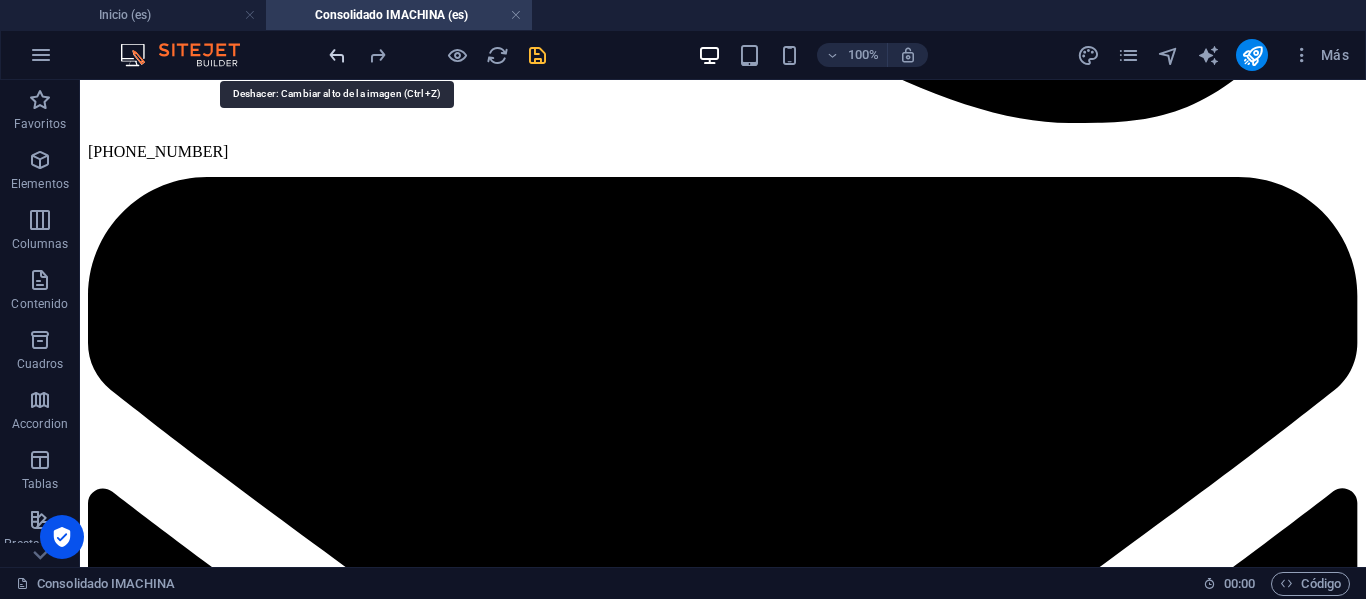 scroll, scrollTop: 1850, scrollLeft: 0, axis: vertical 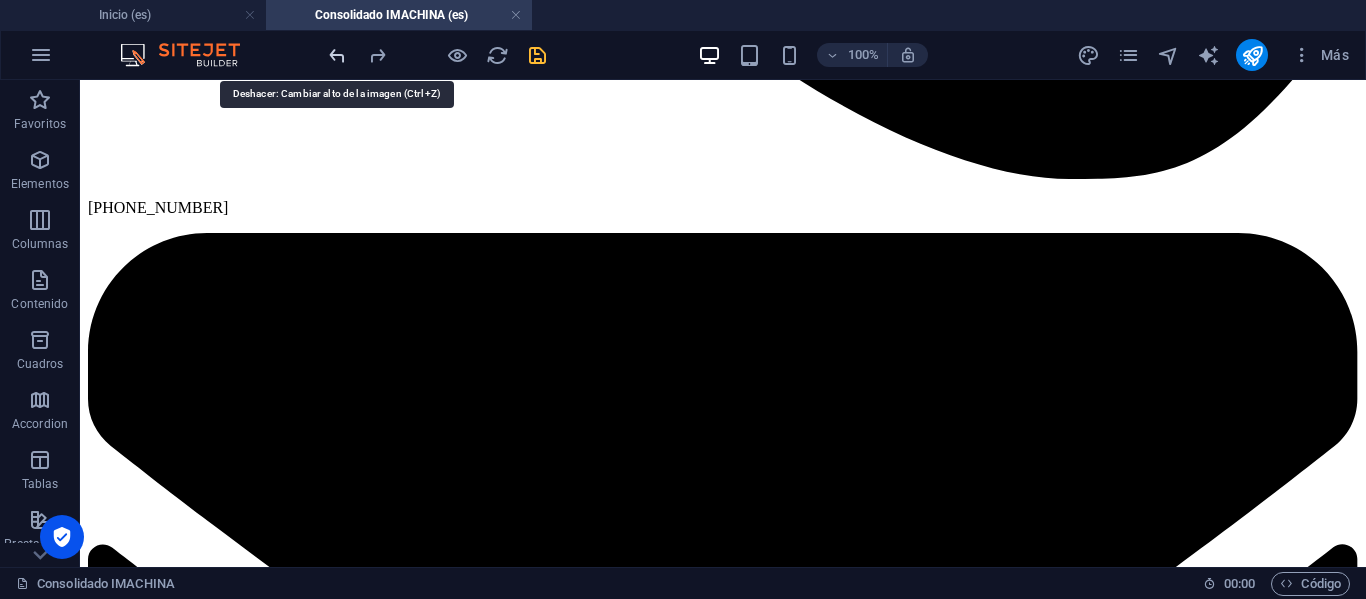 click at bounding box center (337, 55) 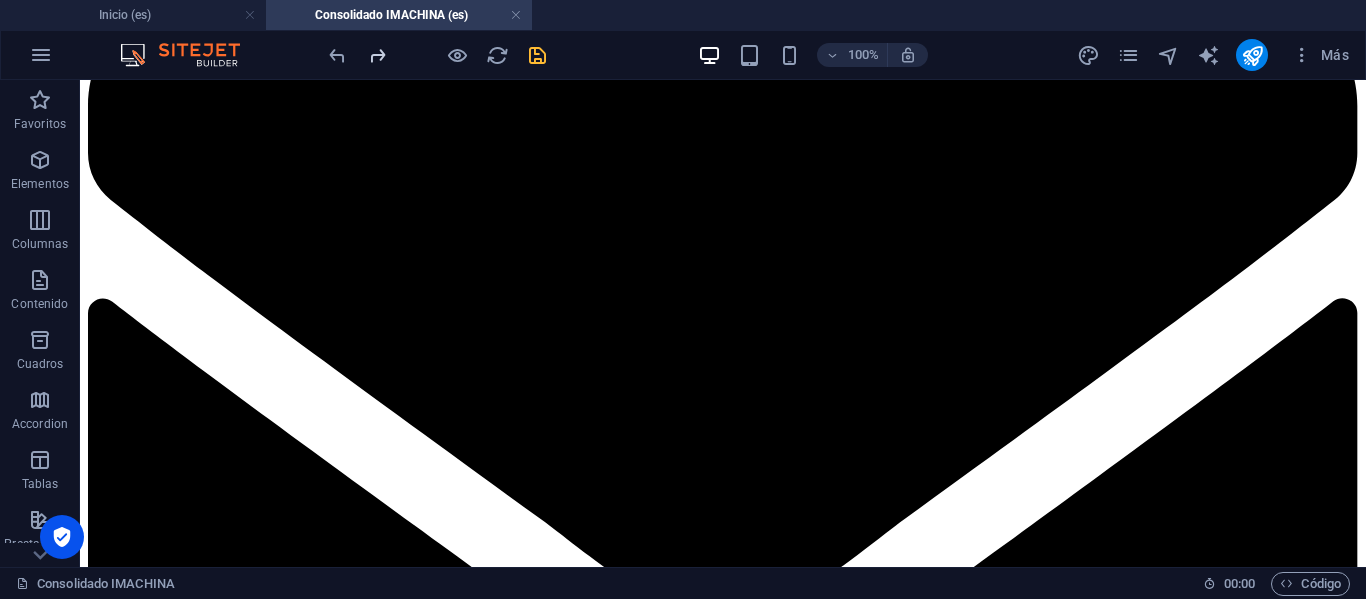 scroll, scrollTop: 2050, scrollLeft: 0, axis: vertical 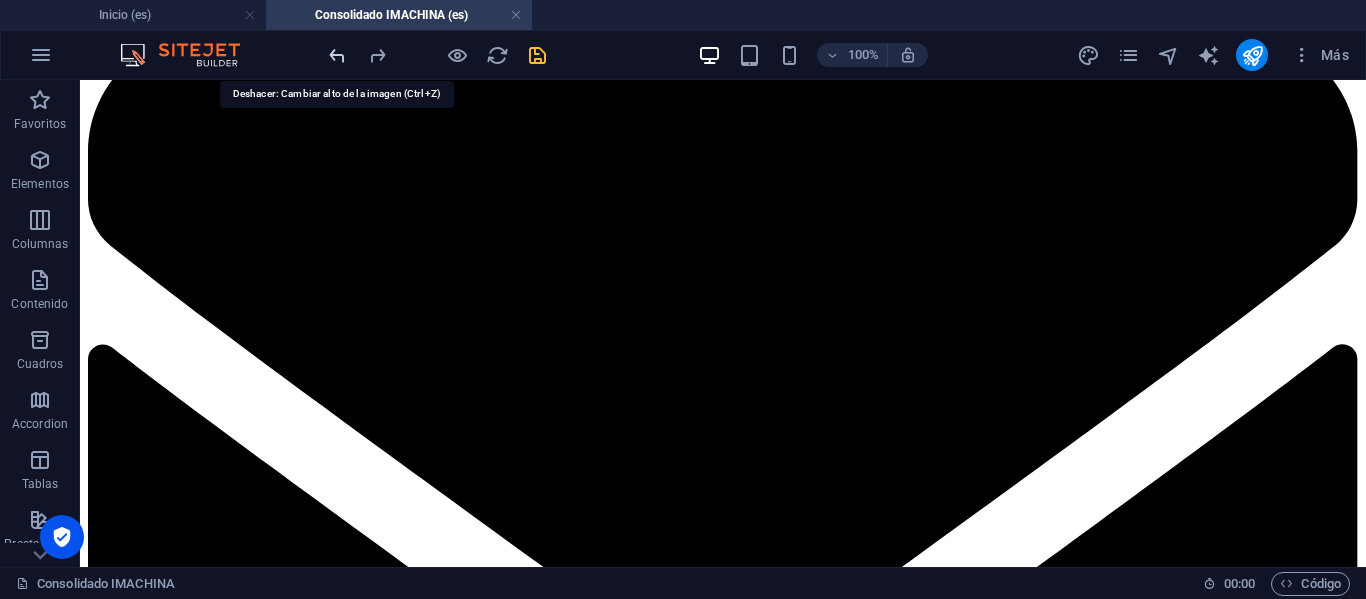 click at bounding box center (337, 55) 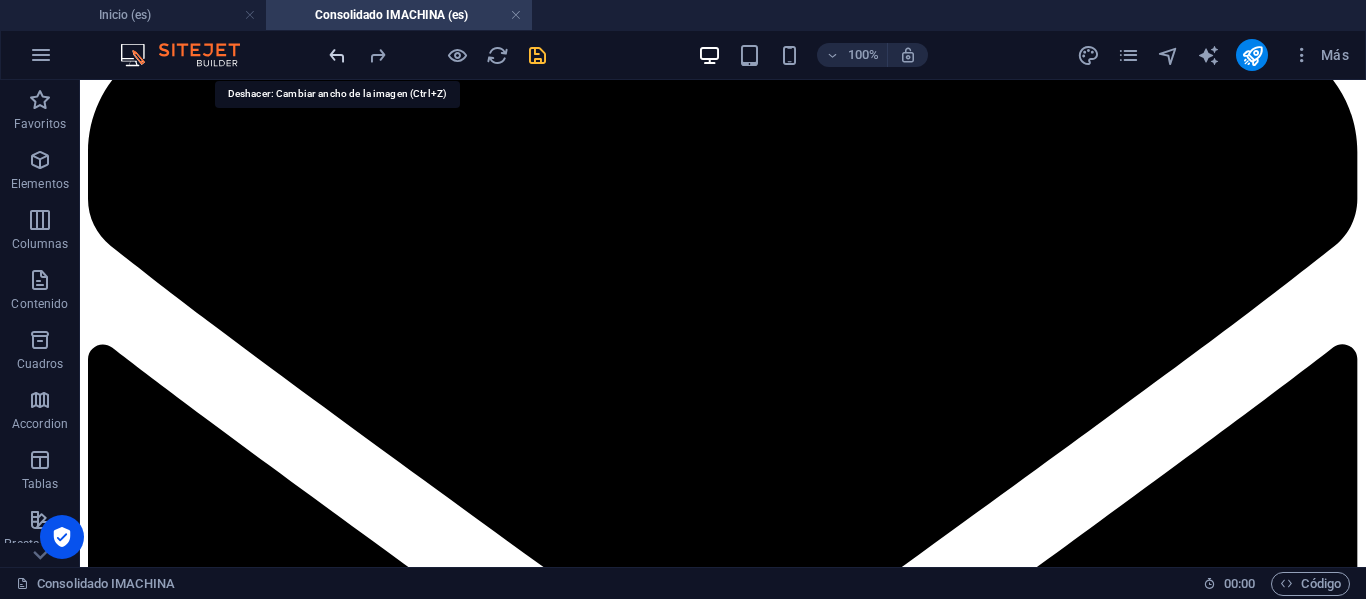click at bounding box center [337, 55] 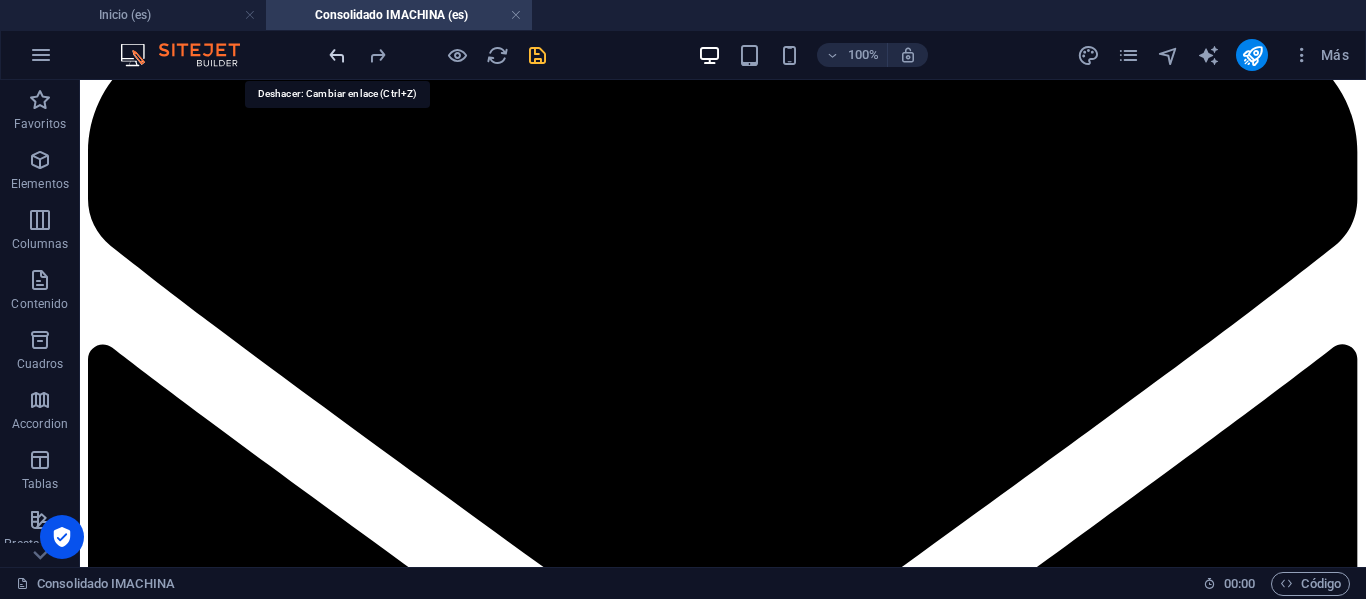click at bounding box center (337, 55) 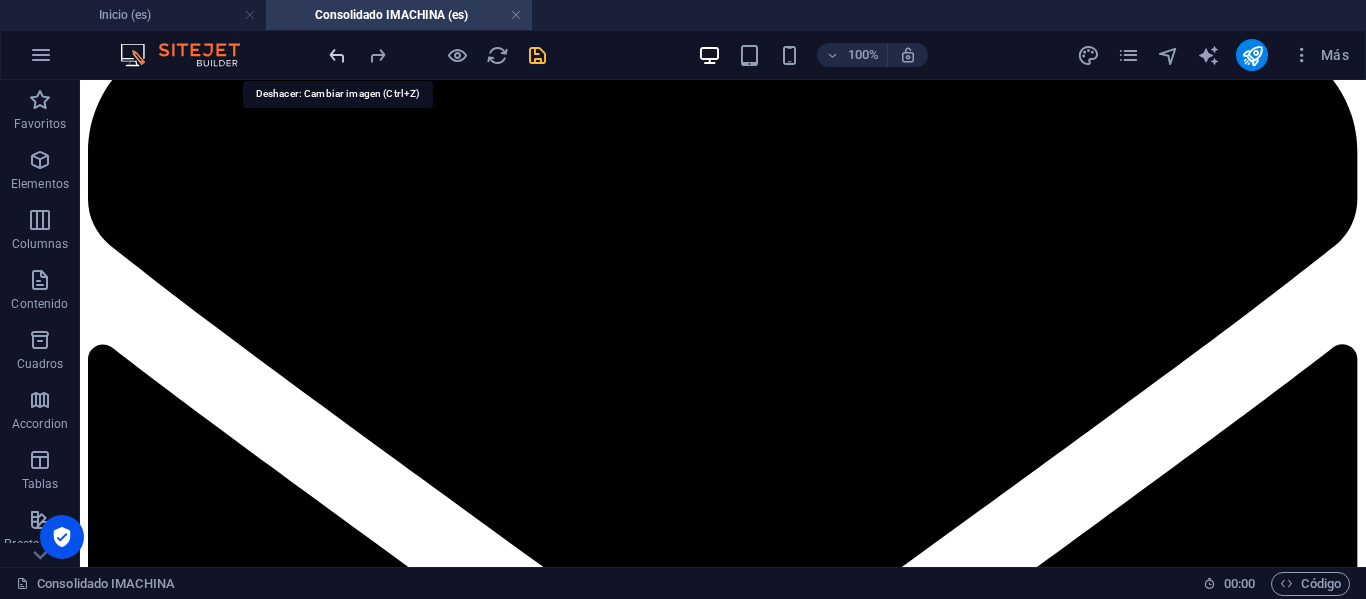 click at bounding box center (337, 55) 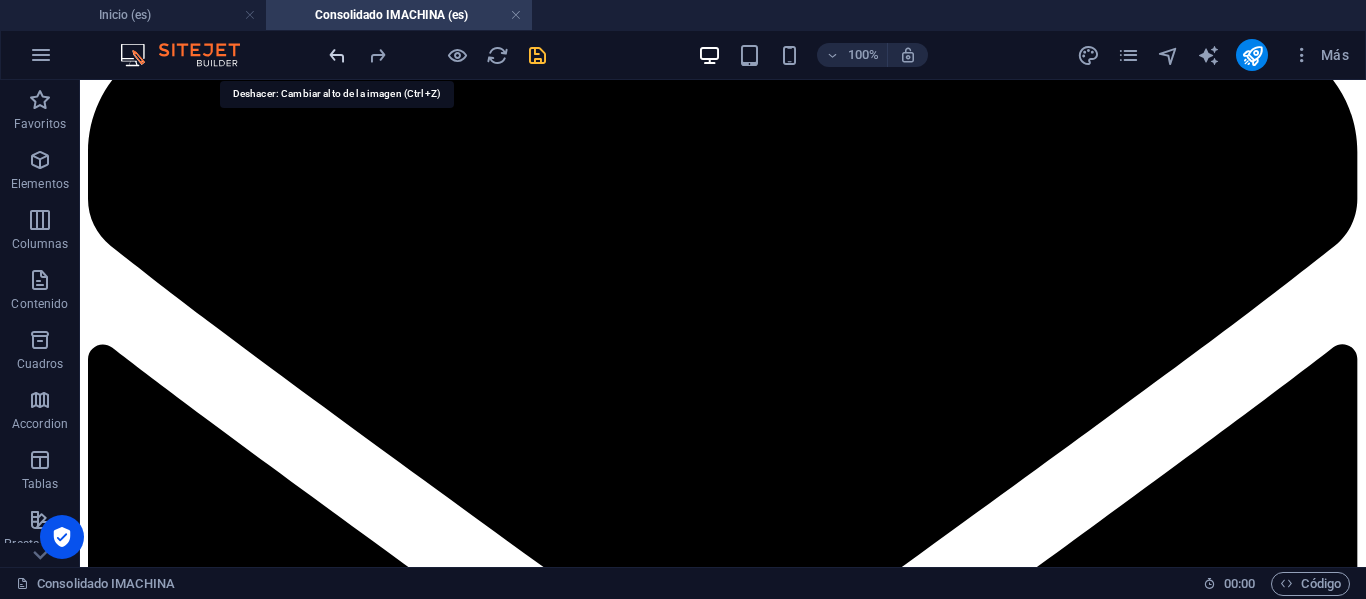 click at bounding box center (337, 55) 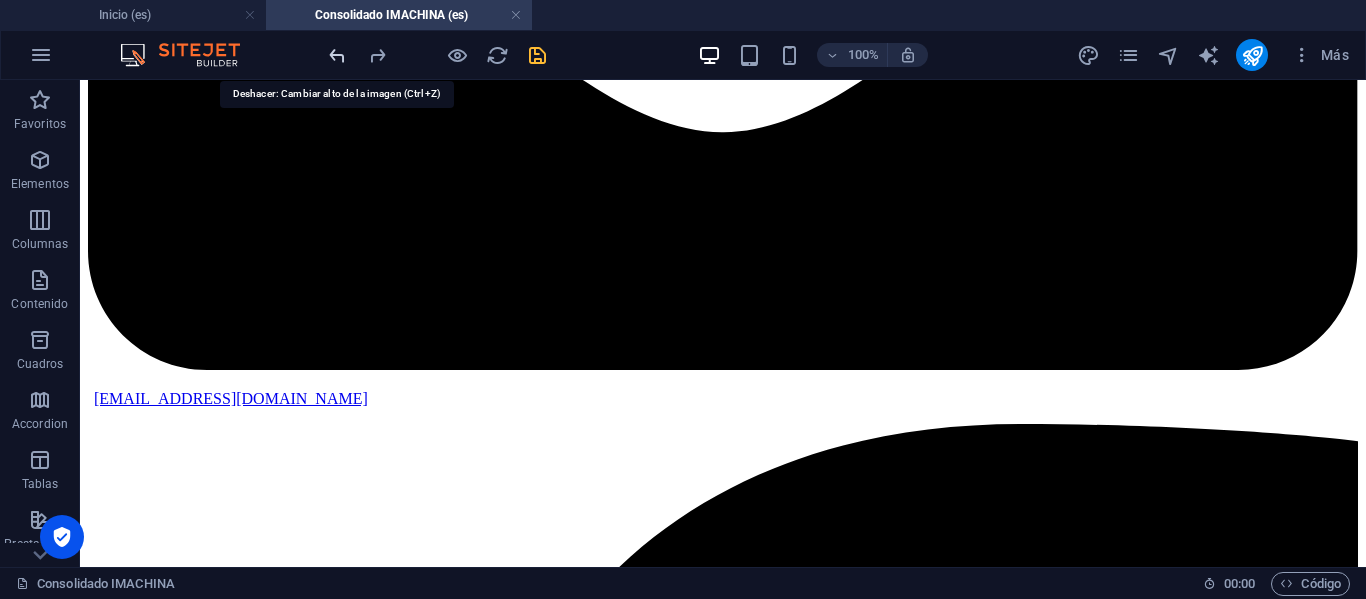 scroll, scrollTop: 2891, scrollLeft: 0, axis: vertical 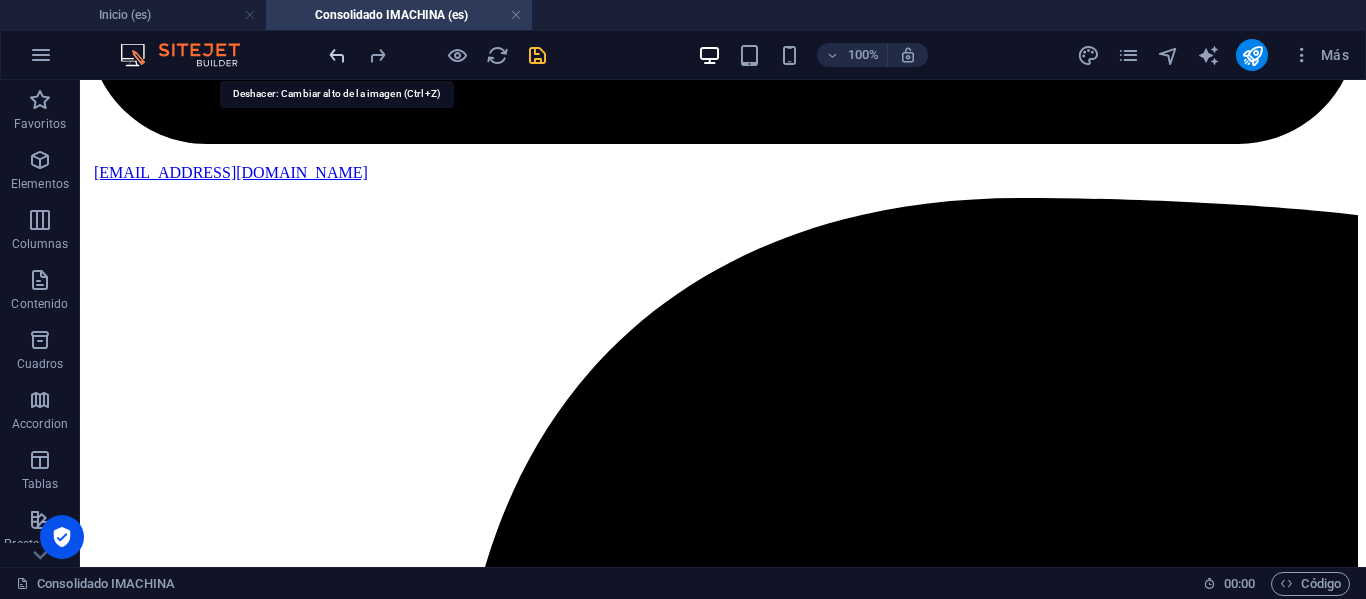 click at bounding box center (337, 55) 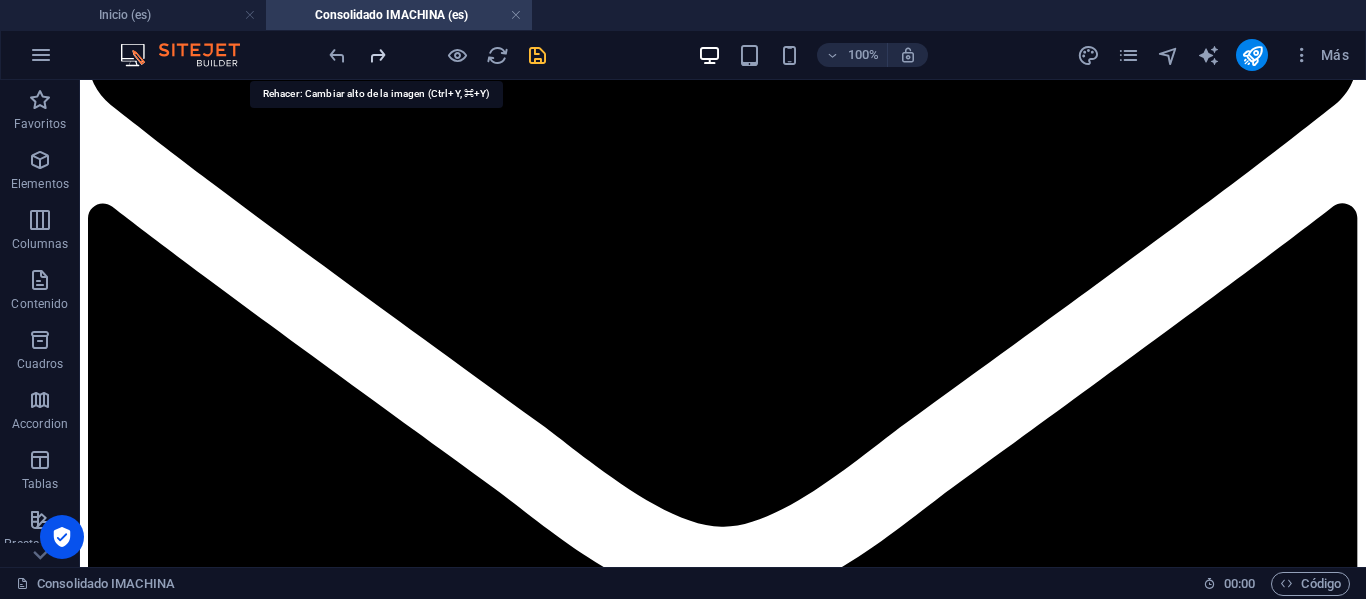 click at bounding box center [377, 55] 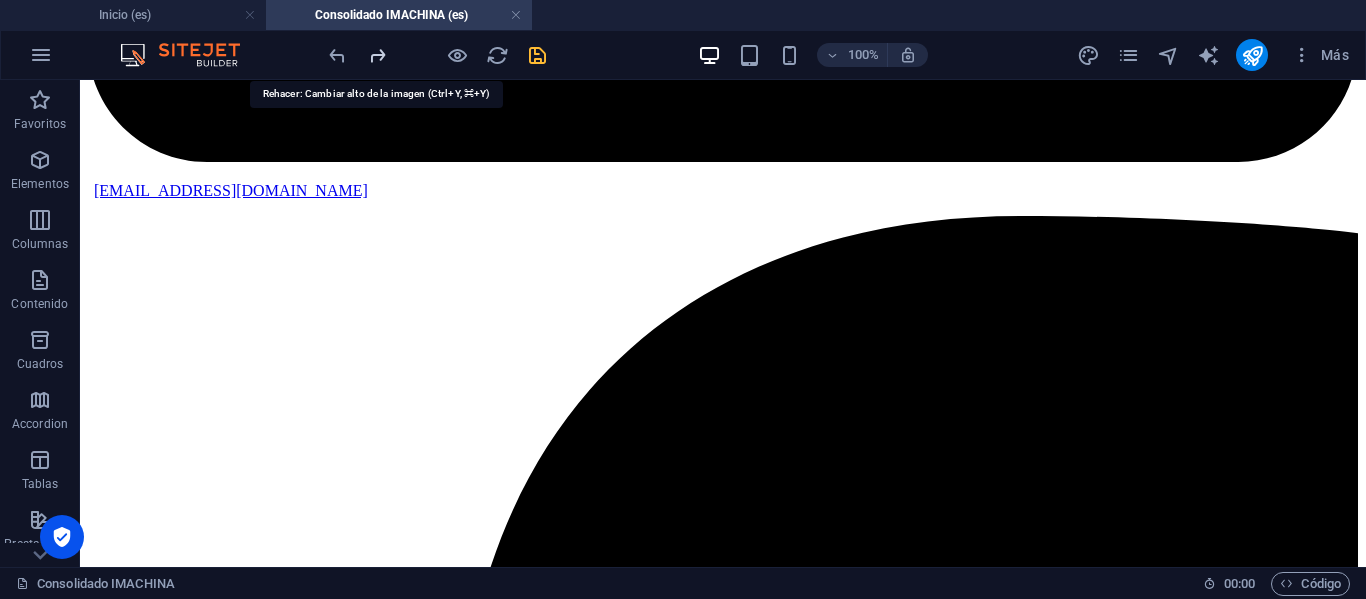 click at bounding box center [377, 55] 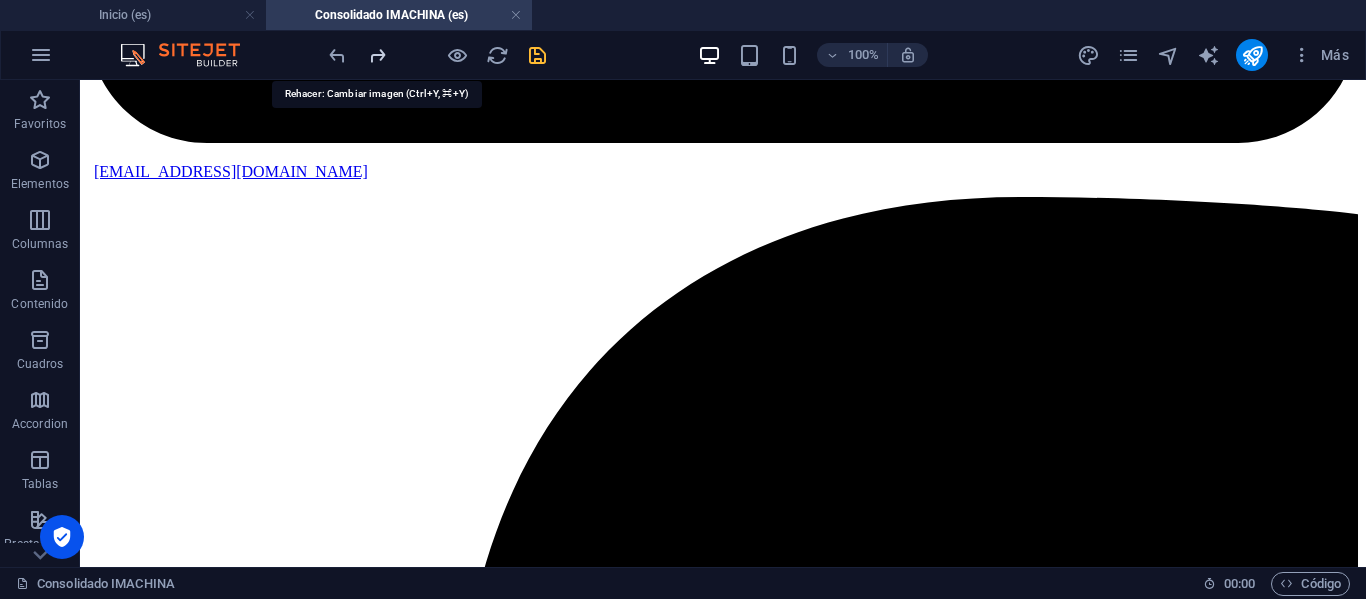 click at bounding box center (377, 55) 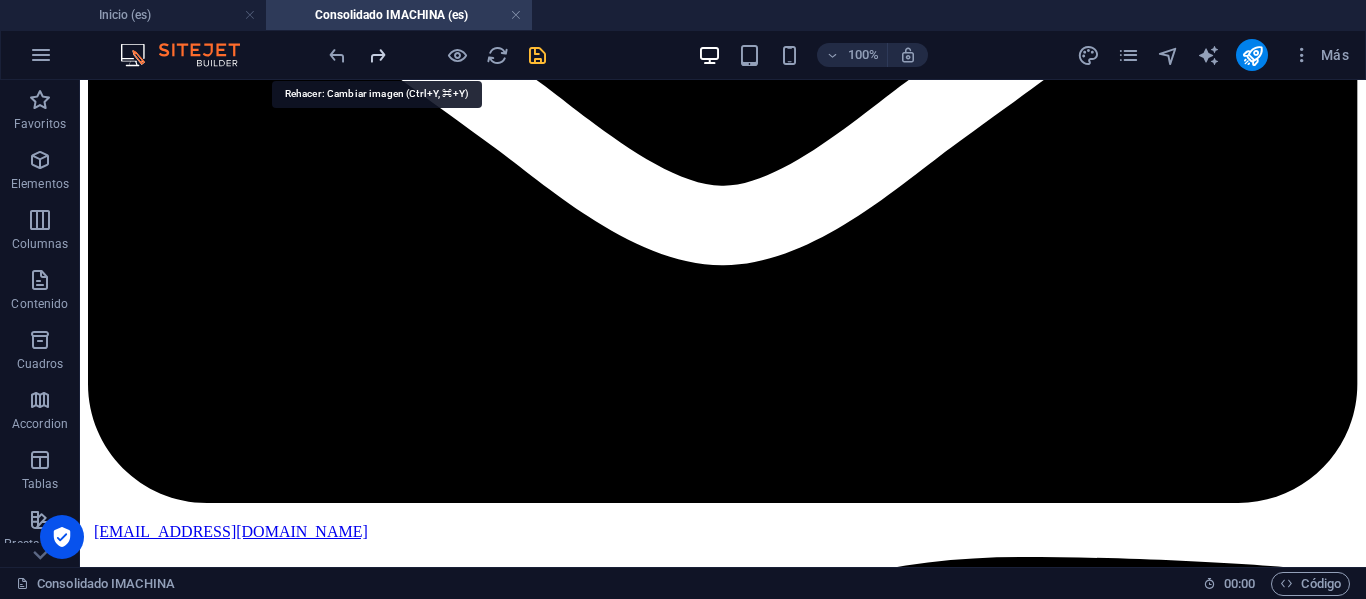 click at bounding box center [377, 55] 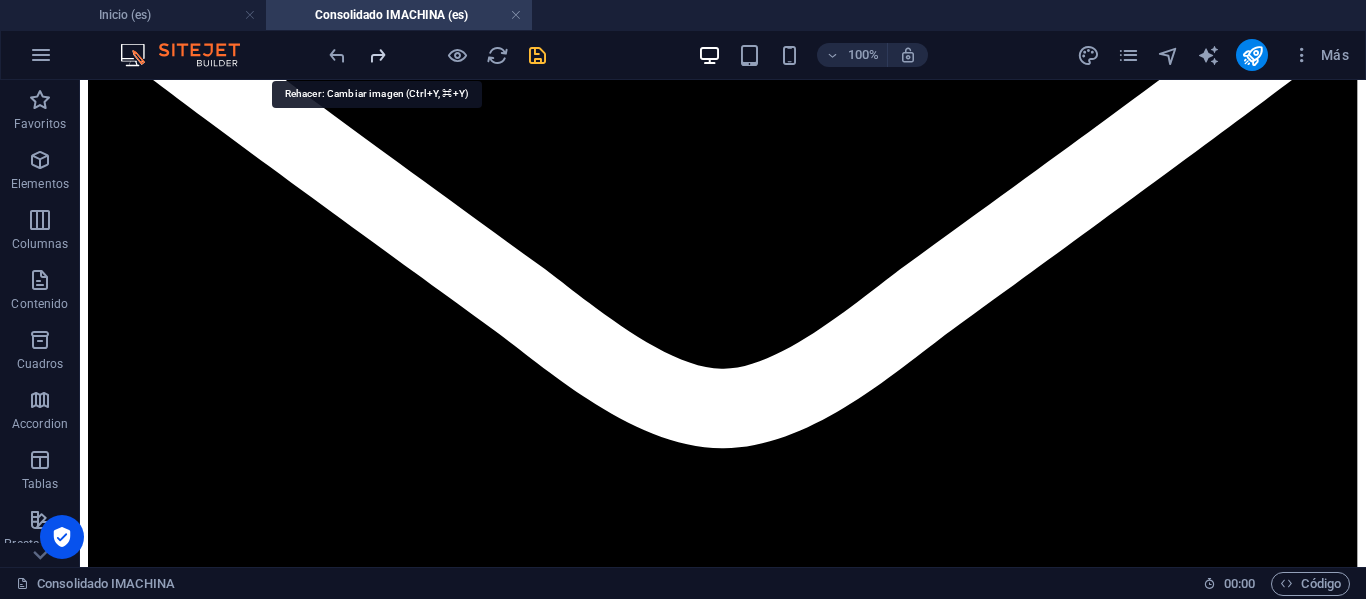 click at bounding box center [377, 55] 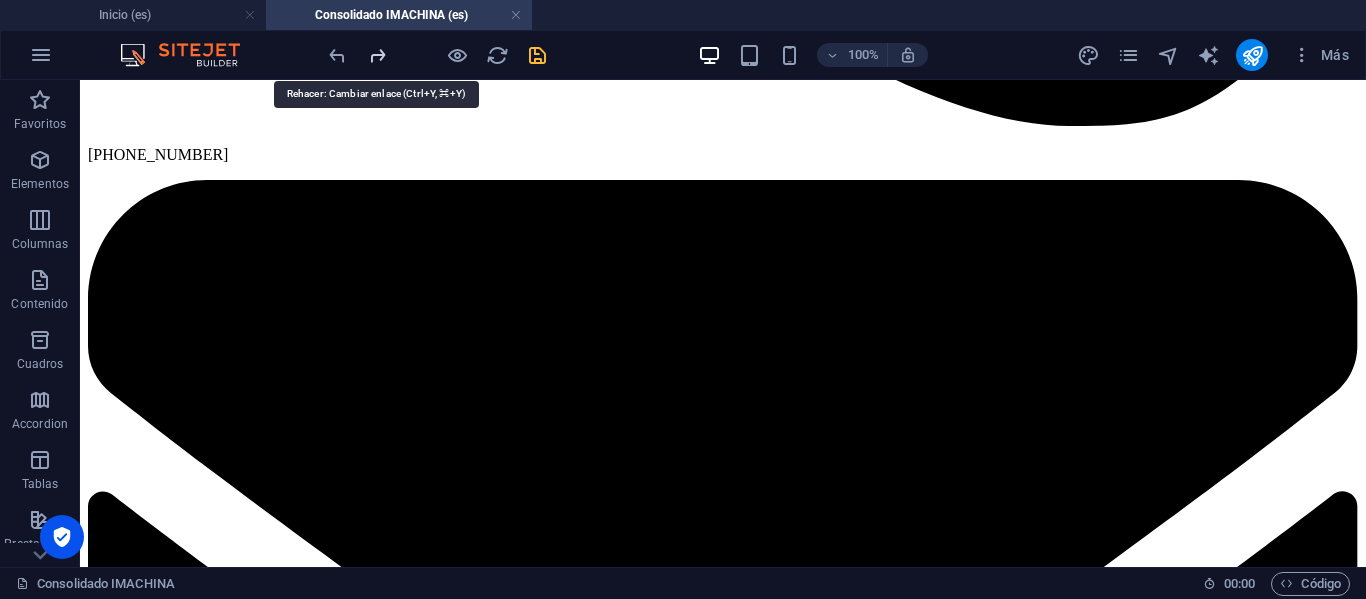 click at bounding box center [377, 55] 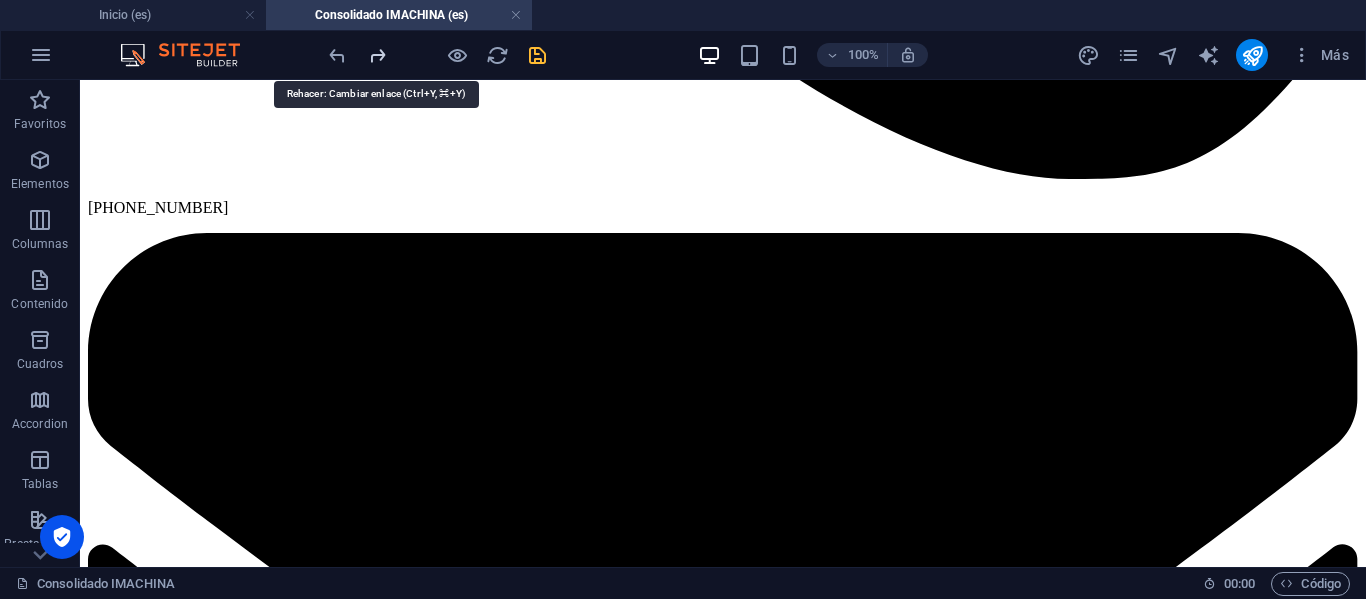 click at bounding box center (377, 55) 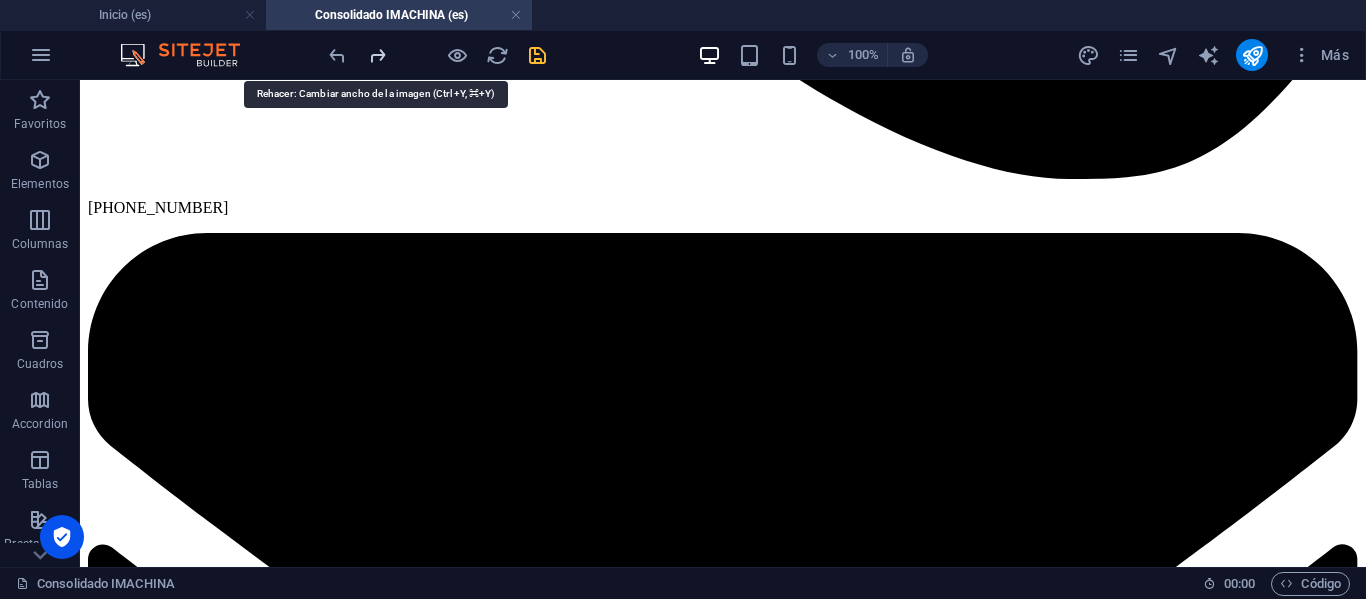 click at bounding box center (377, 55) 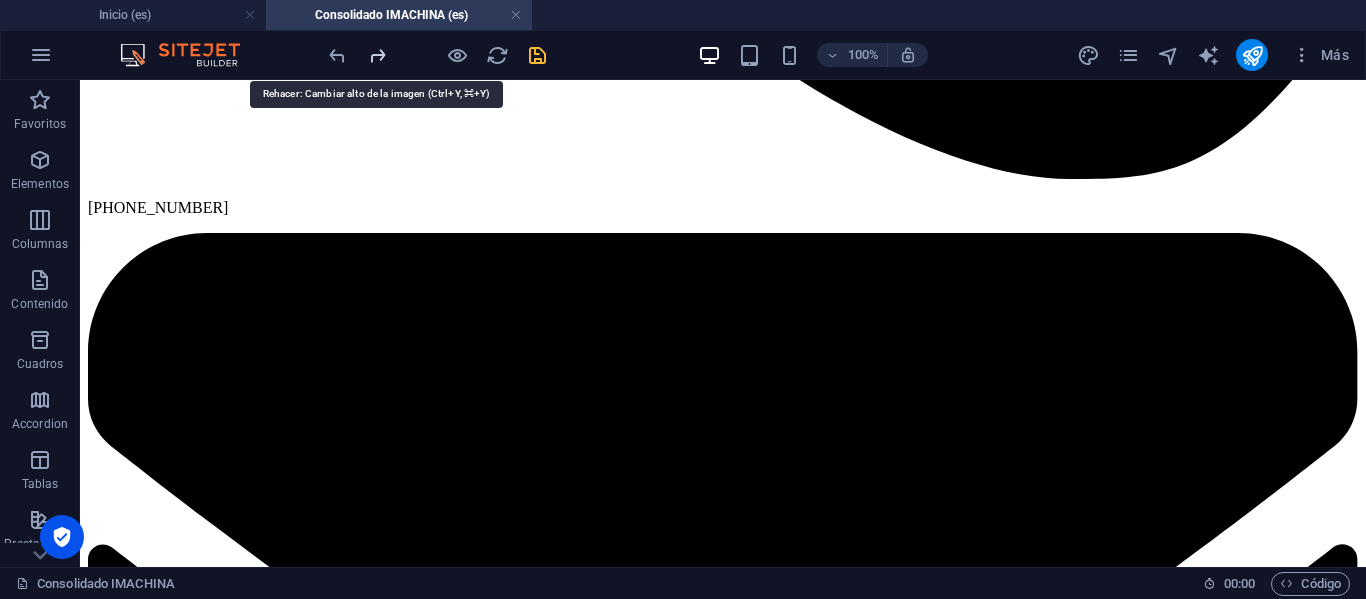 click at bounding box center [377, 55] 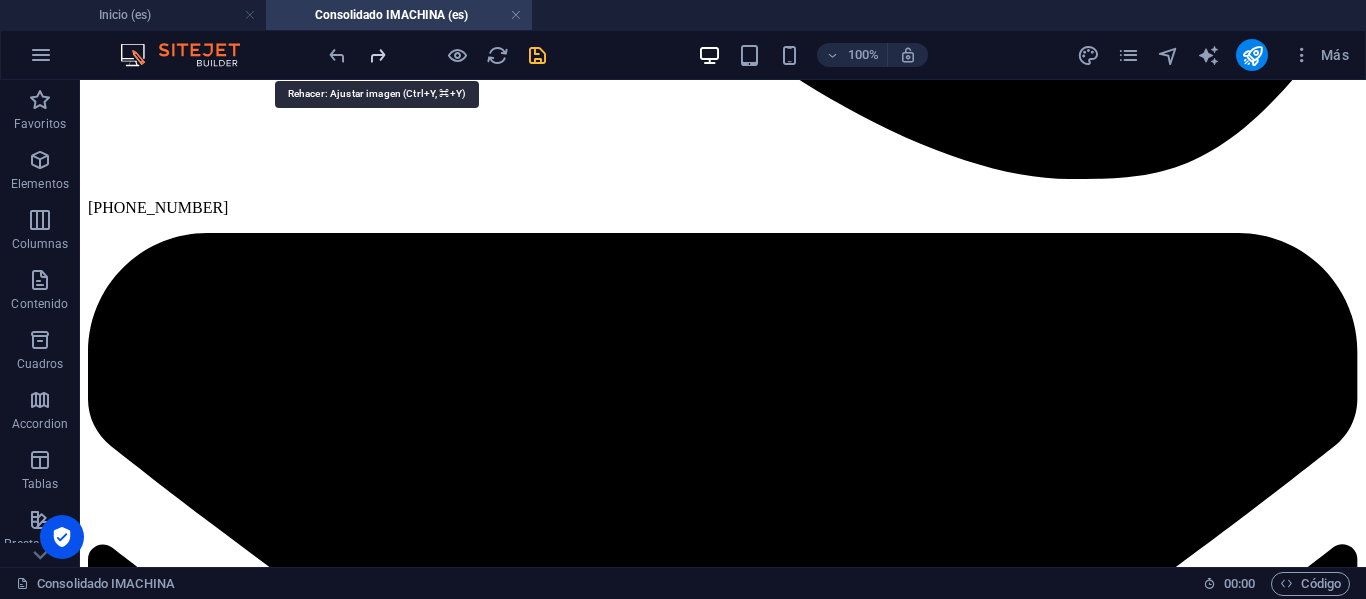 click at bounding box center [377, 55] 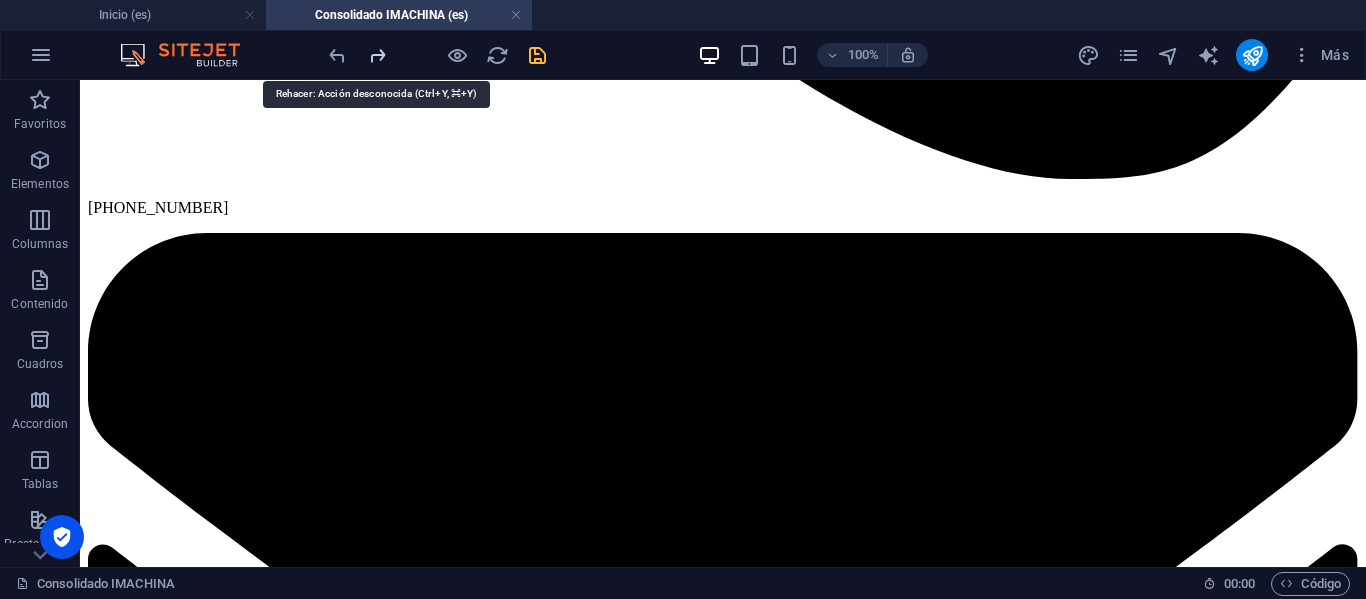 click at bounding box center [377, 55] 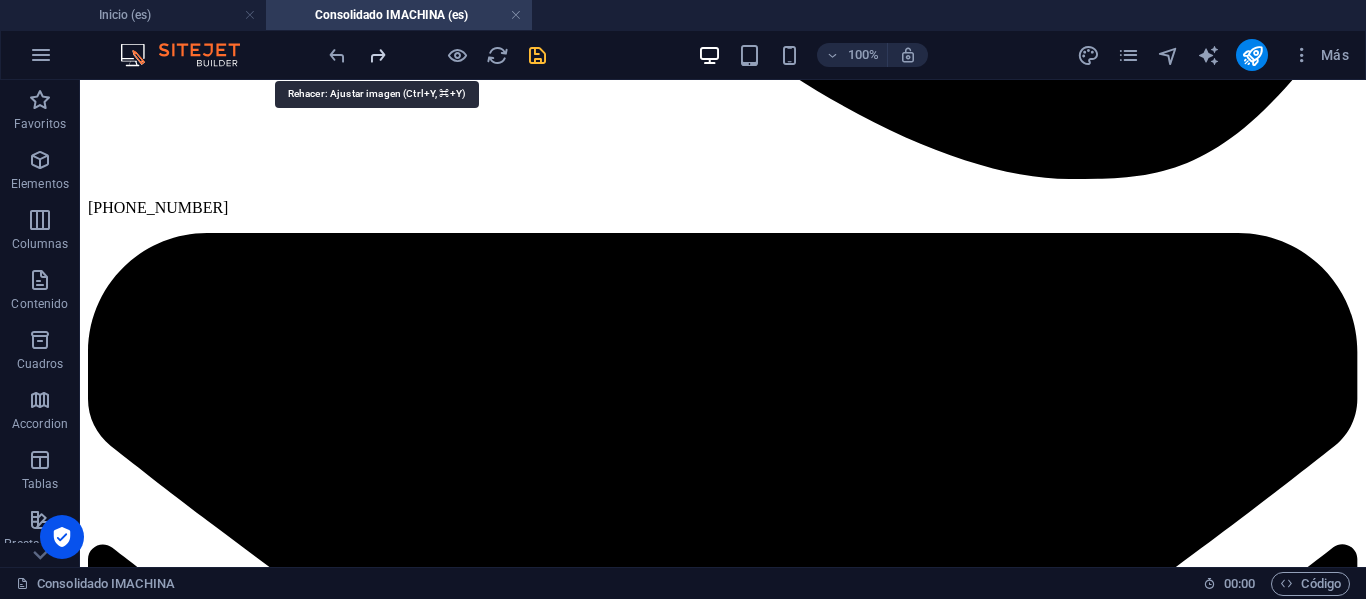 click at bounding box center [377, 55] 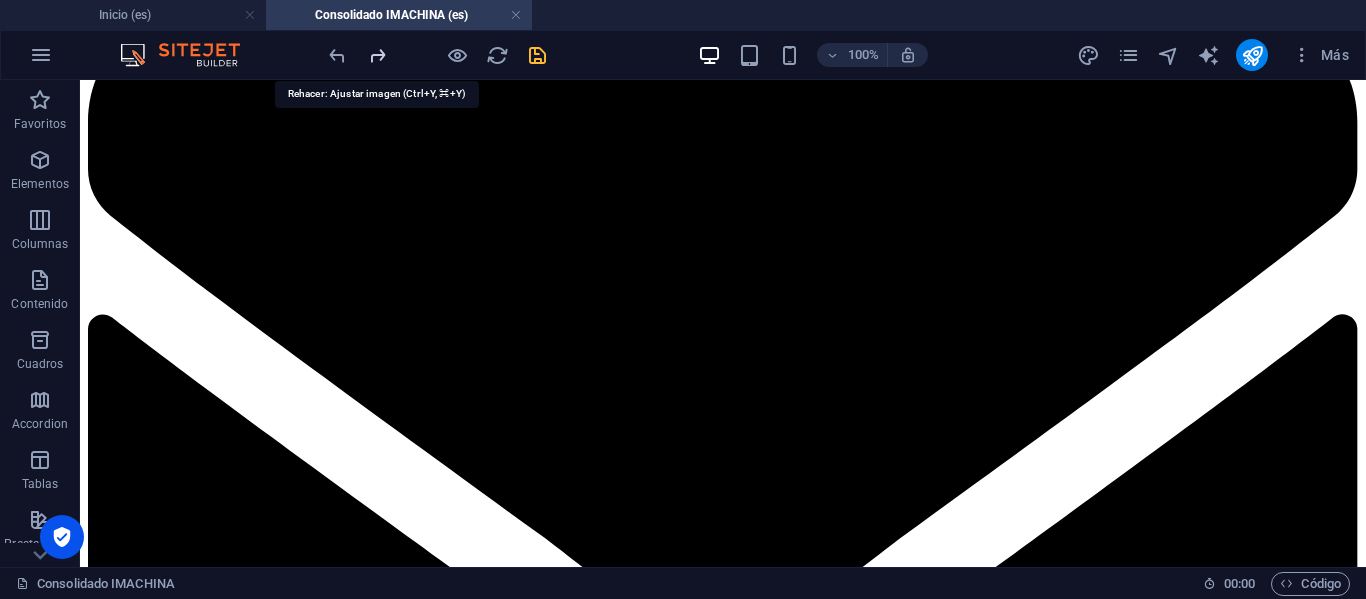 click at bounding box center [377, 55] 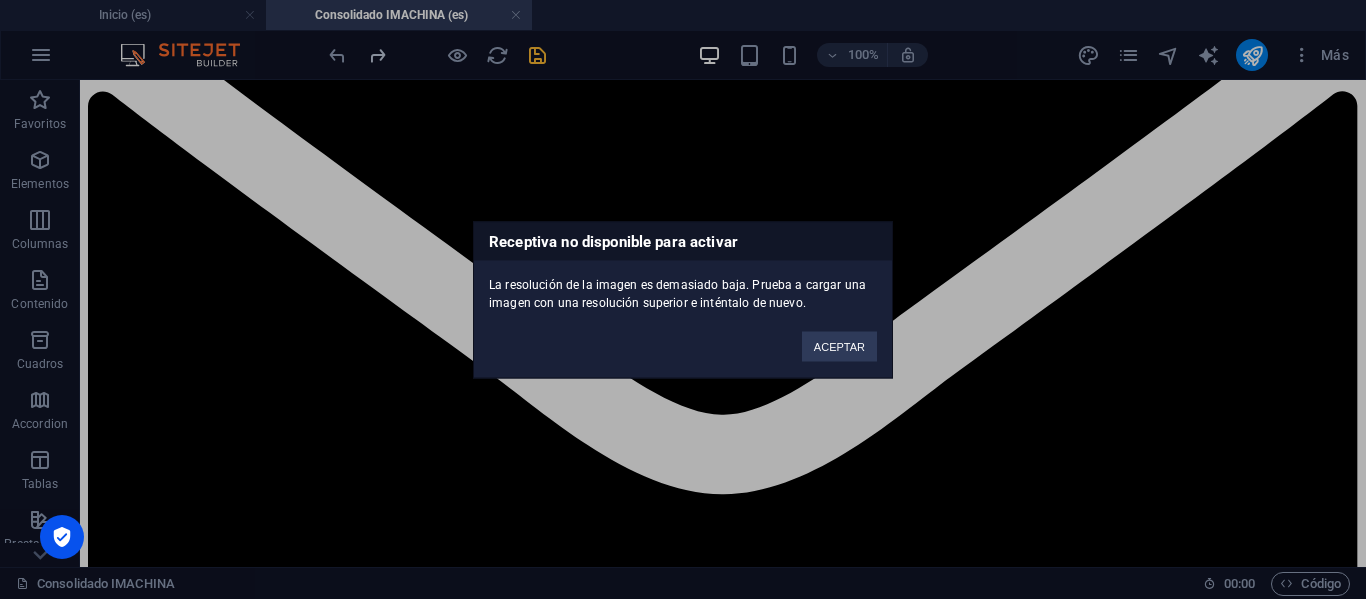 click on "Receptiva no disponible para activar La resolución de la imagen es demasiado baja. Prueba a cargar una imagen con una resolución superior e inténtalo de nuevo. ACEPTAR" at bounding box center [683, 299] 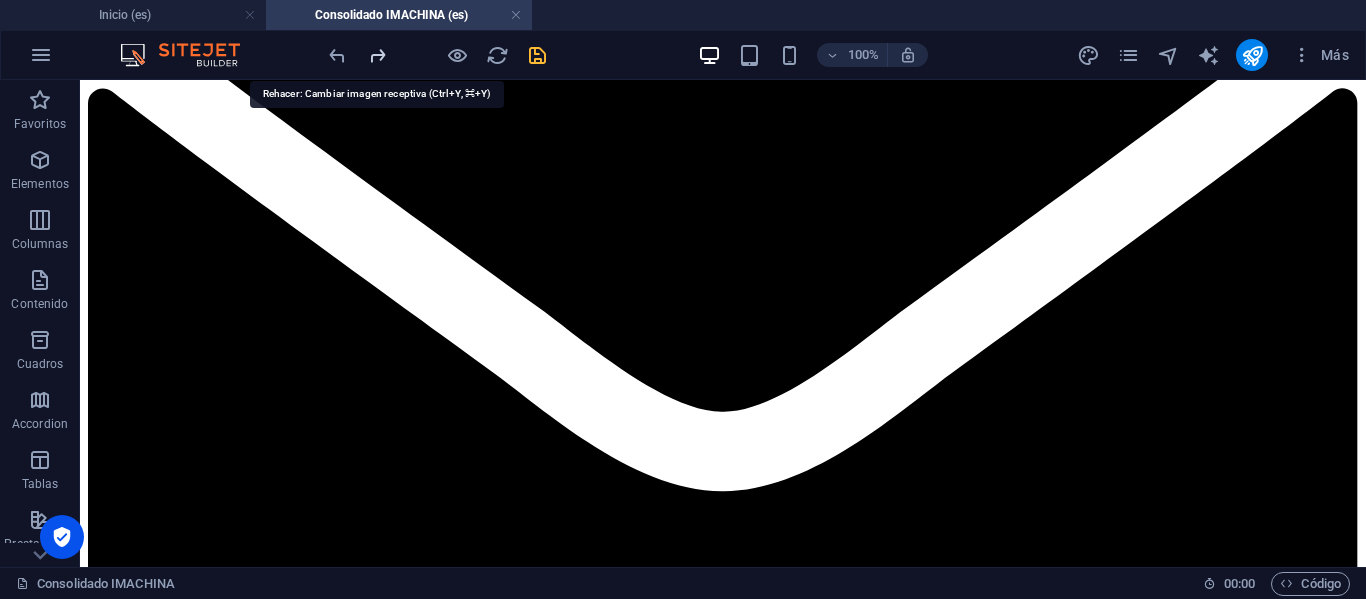 click at bounding box center (377, 55) 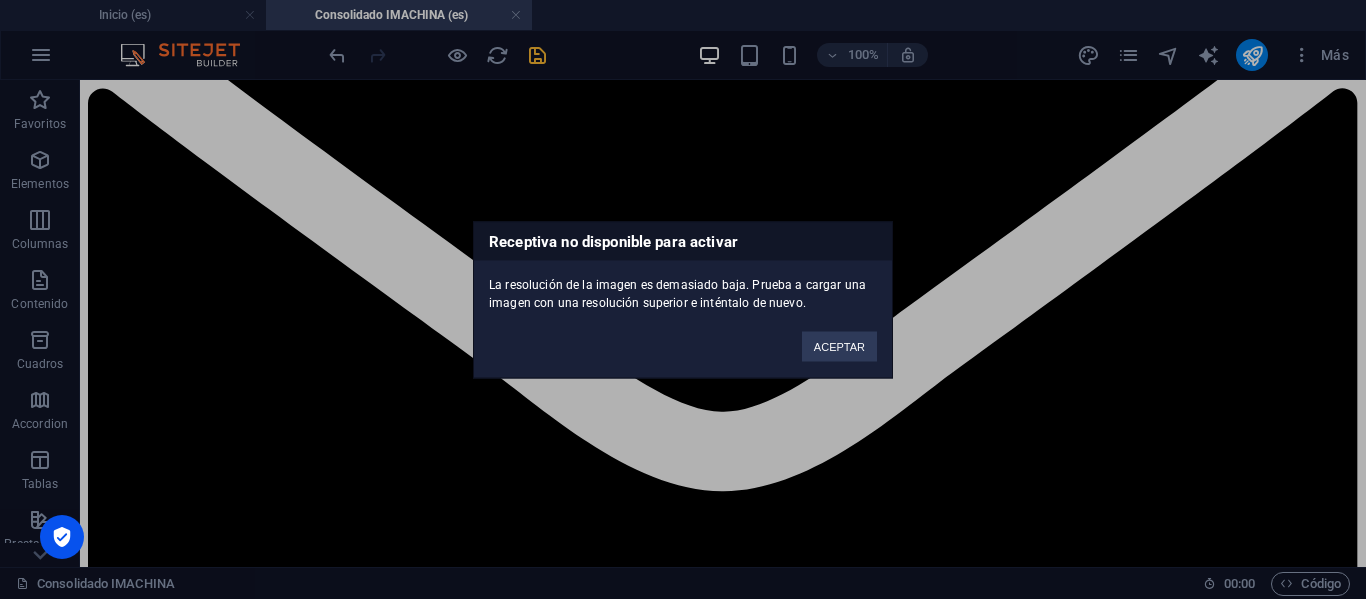click on "Receptiva no disponible para activar La resolución de la imagen es demasiado baja. Prueba a cargar una imagen con una resolución superior e inténtalo de nuevo. ACEPTAR" at bounding box center (683, 299) 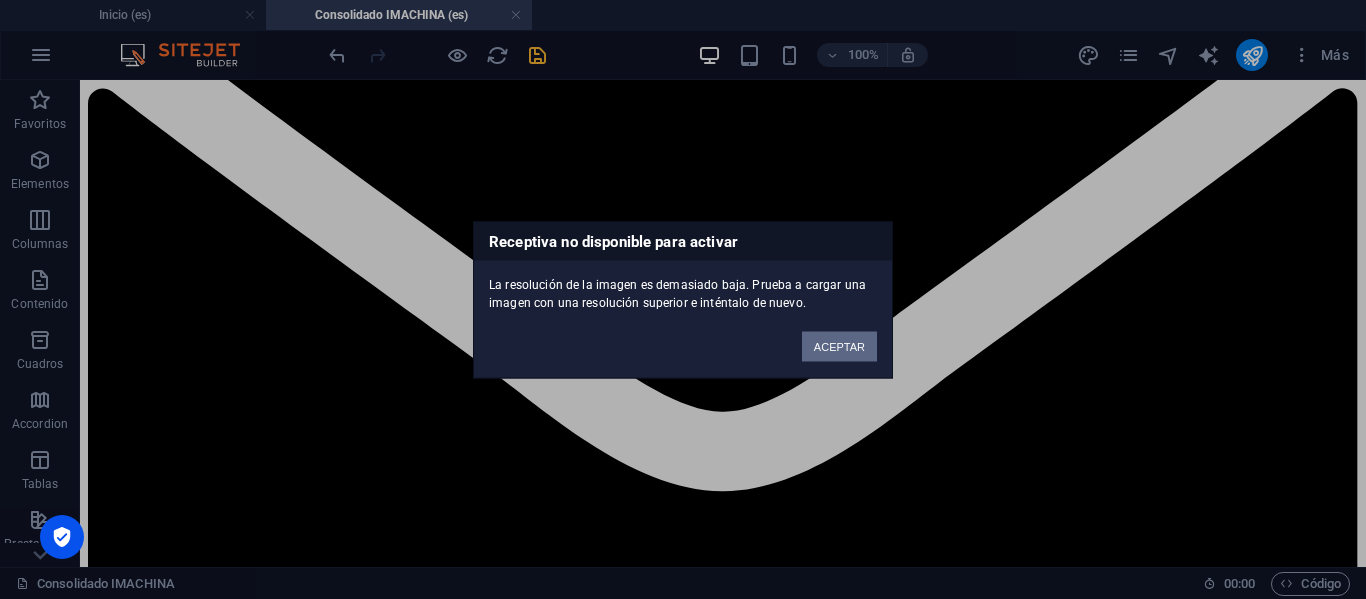 click on "ACEPTAR" at bounding box center [839, 346] 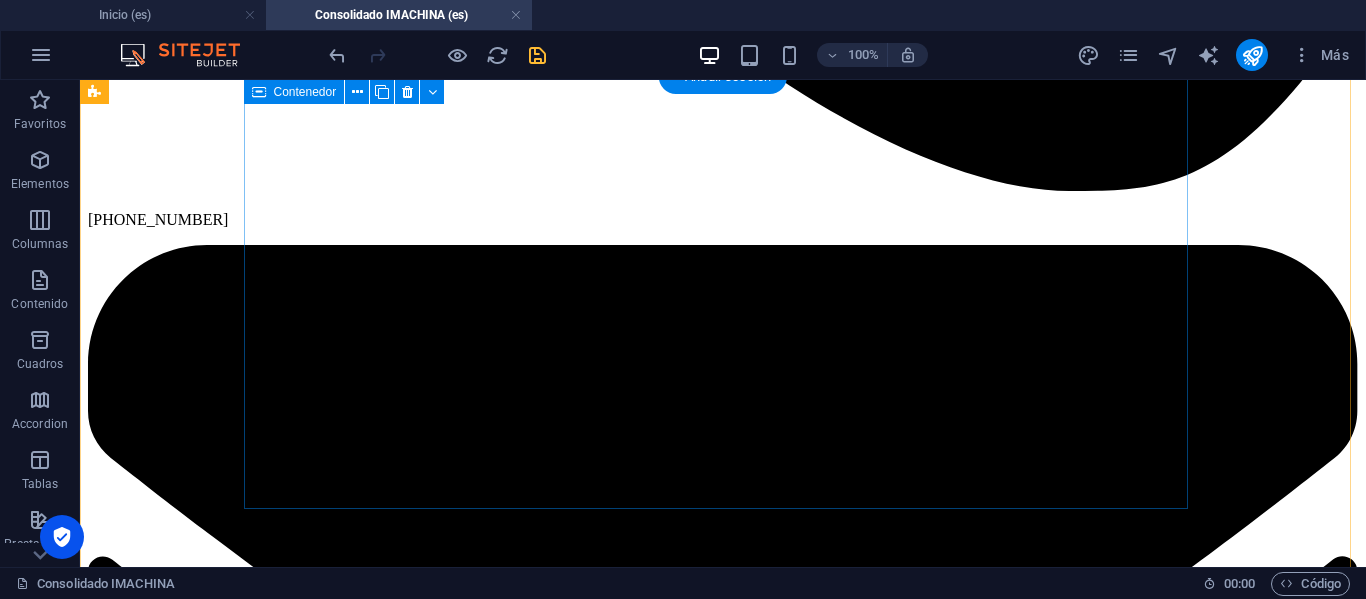 scroll, scrollTop: 1806, scrollLeft: 0, axis: vertical 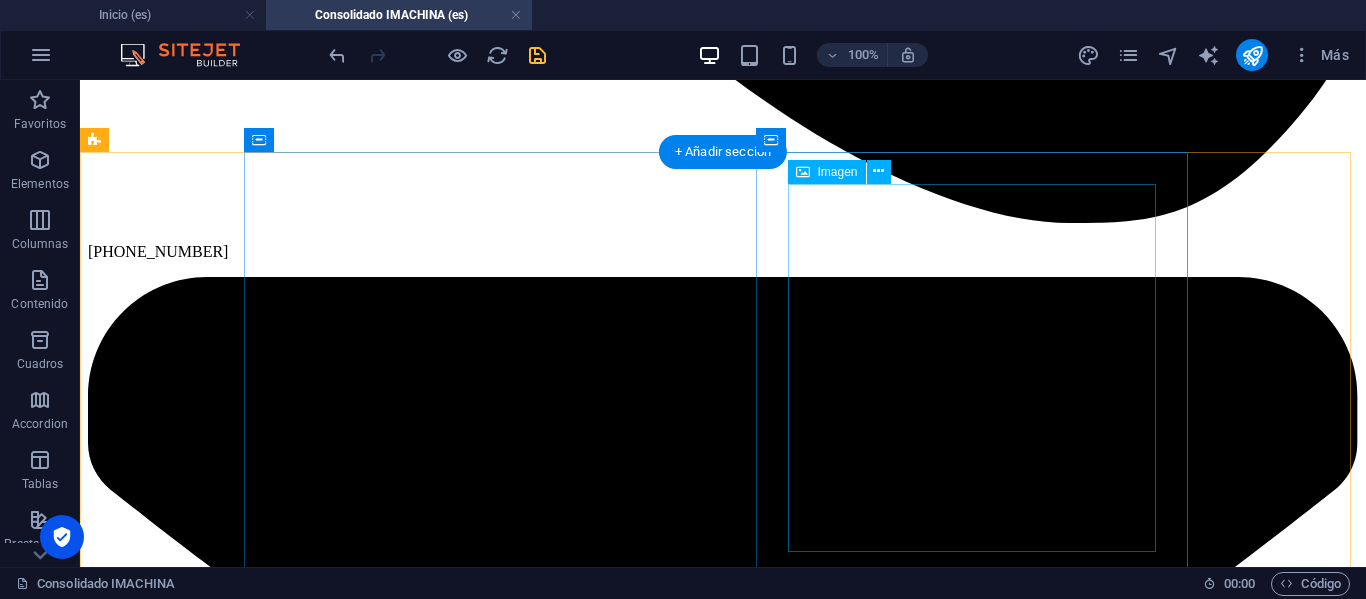 click at bounding box center (723, 10107) 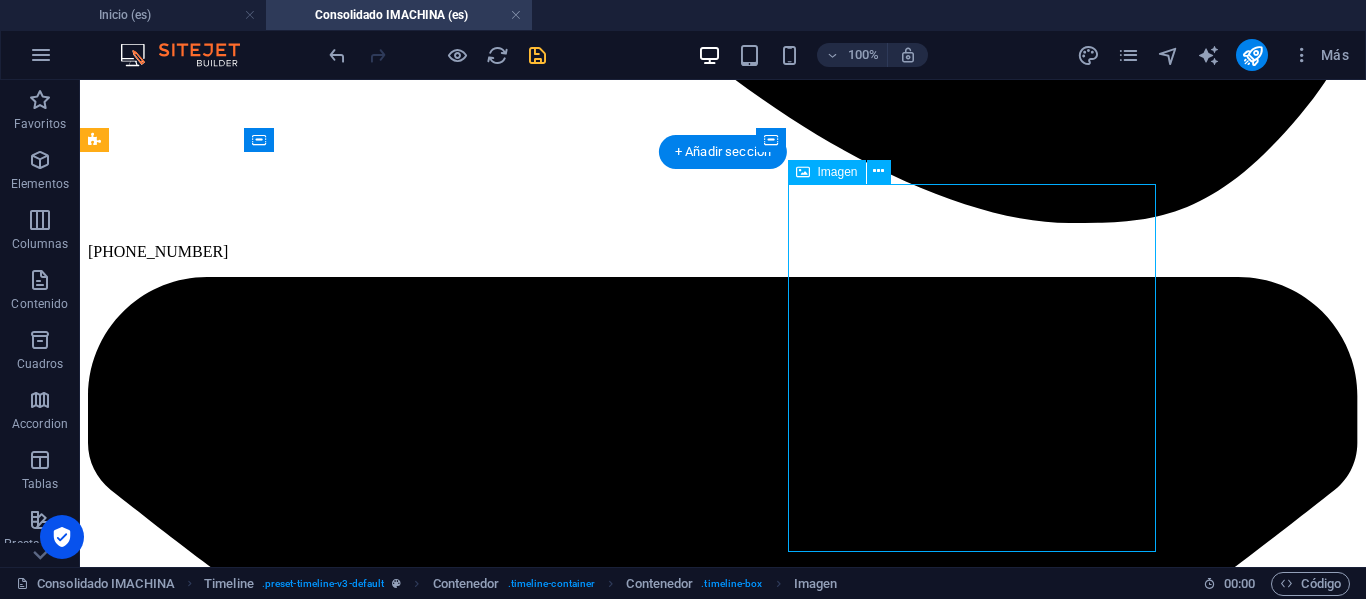 click at bounding box center (723, 10107) 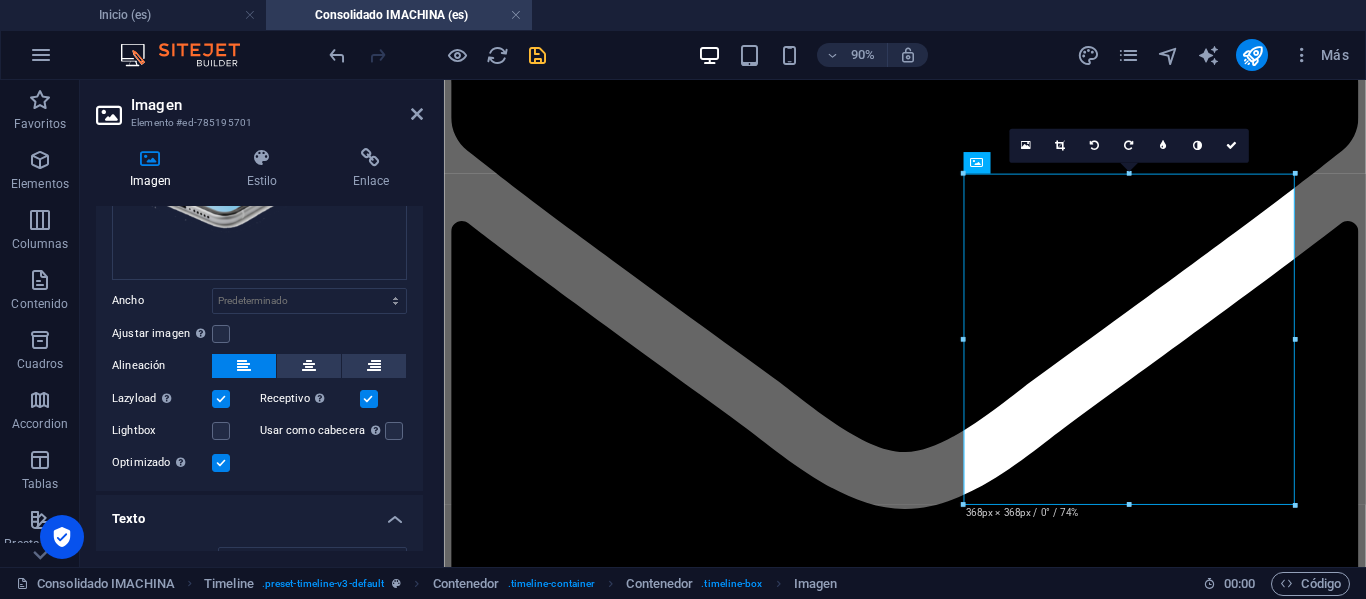 scroll, scrollTop: 300, scrollLeft: 0, axis: vertical 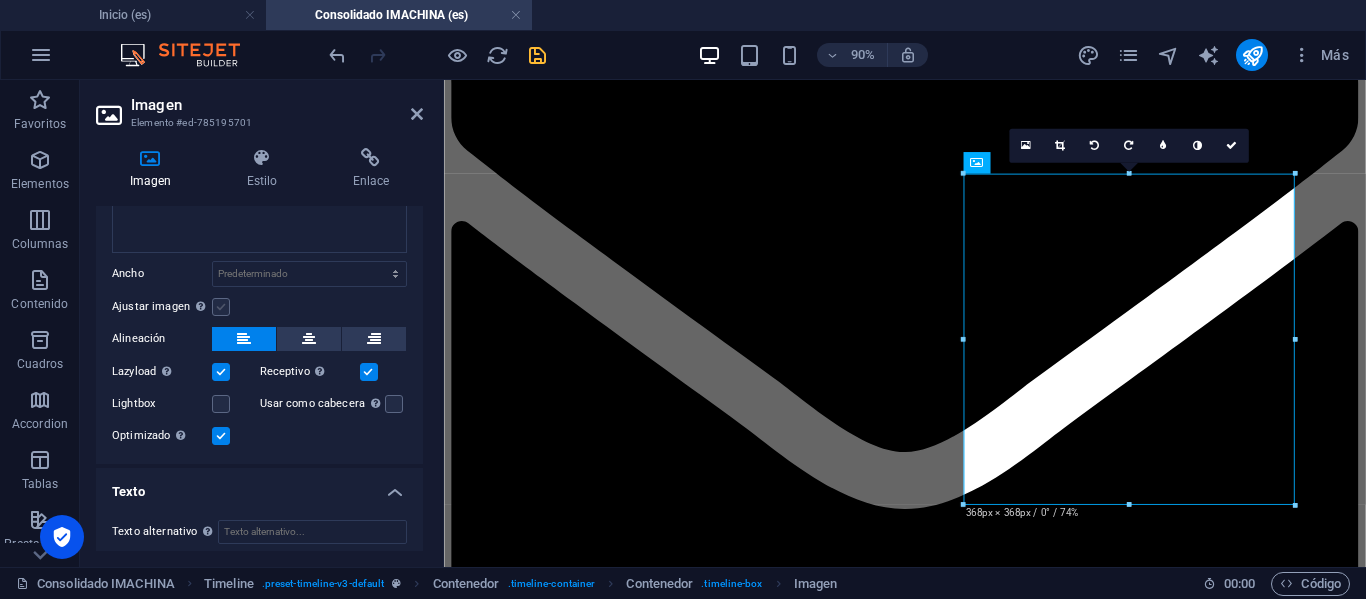 click at bounding box center (221, 307) 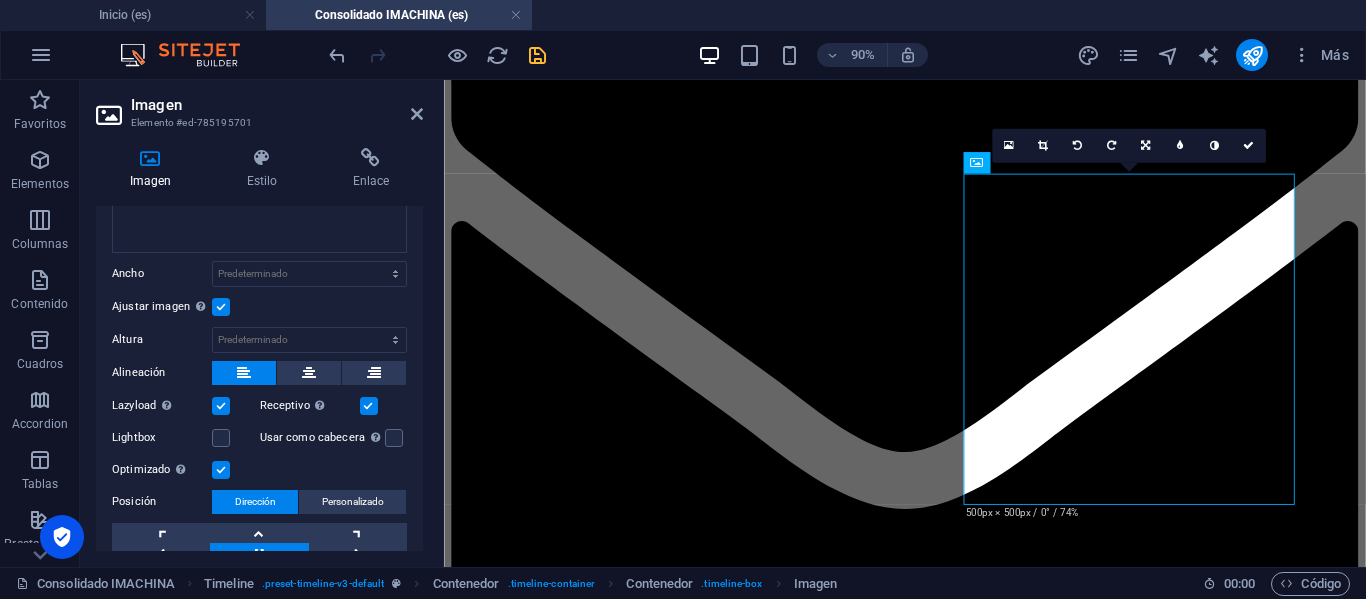 click at bounding box center [221, 307] 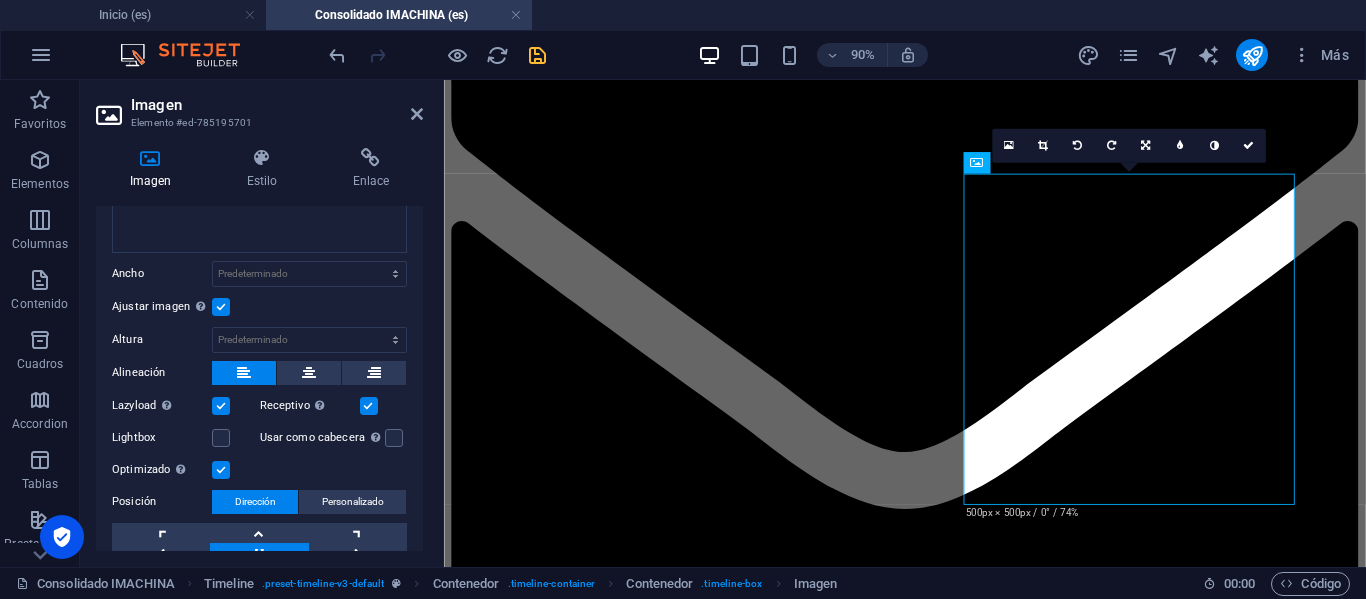 click on "Ajustar imagen Ajustar imagen automáticamente a un ancho y alto fijo" at bounding box center [0, 0] 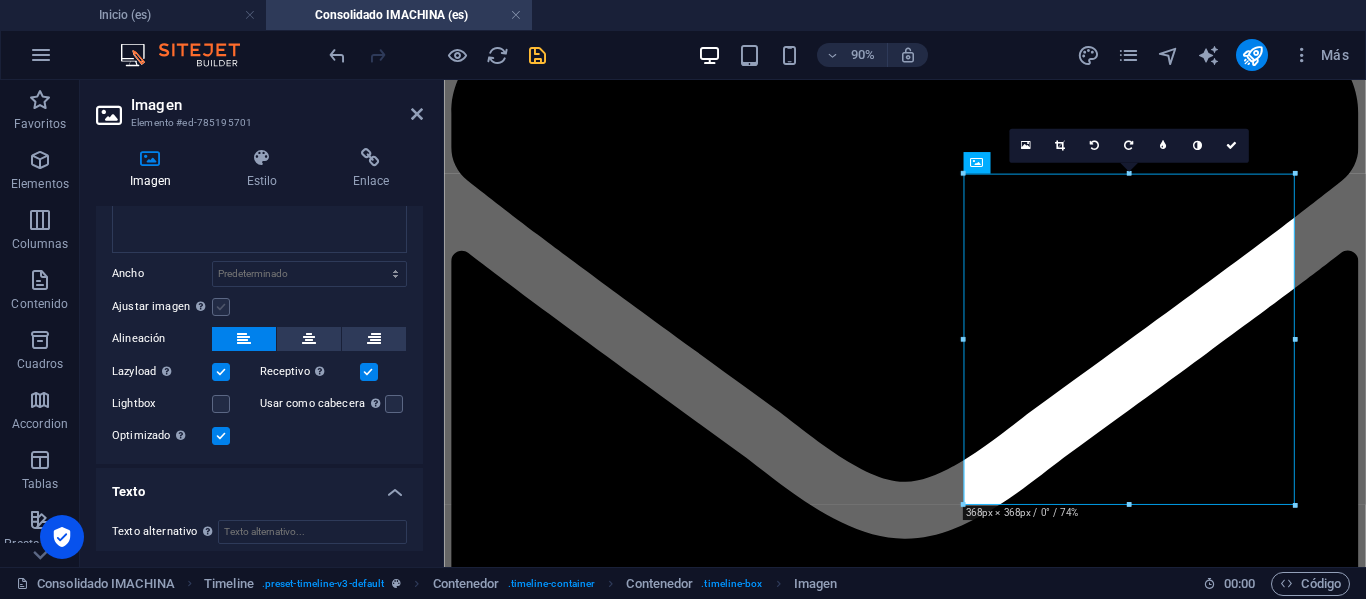 click at bounding box center [221, 307] 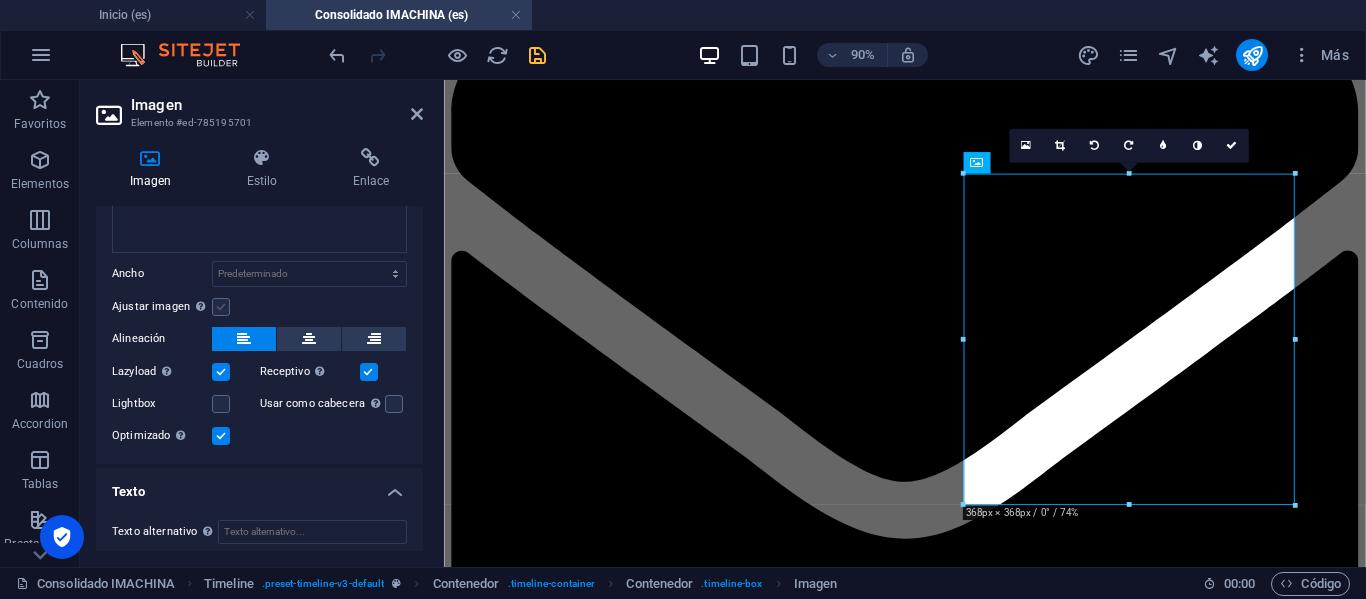click on "Ajustar imagen Ajustar imagen automáticamente a un ancho y alto fijo" at bounding box center (0, 0) 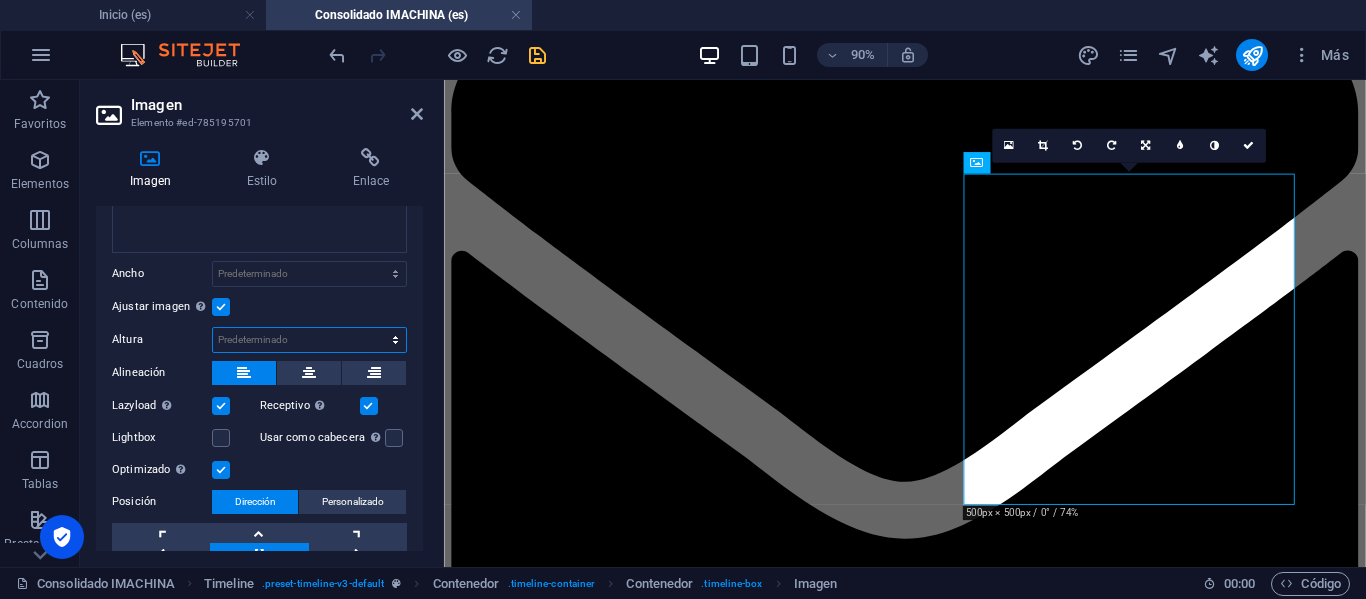 click on "Predeterminado automático px" at bounding box center [309, 340] 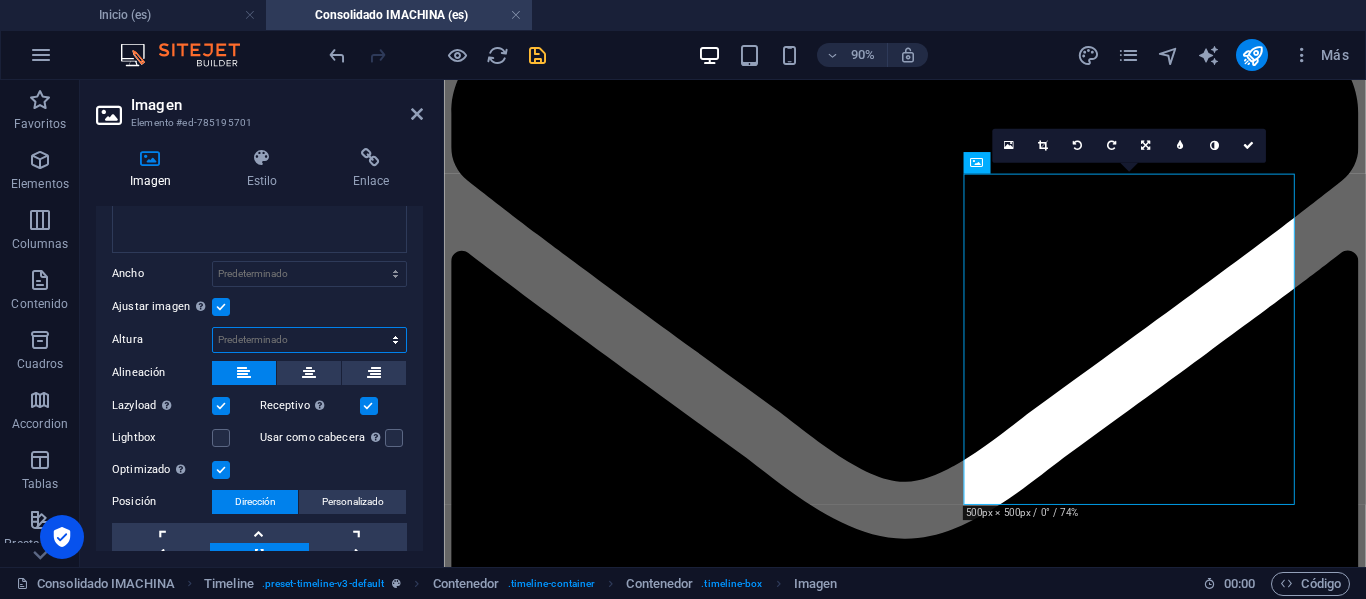 select on "px" 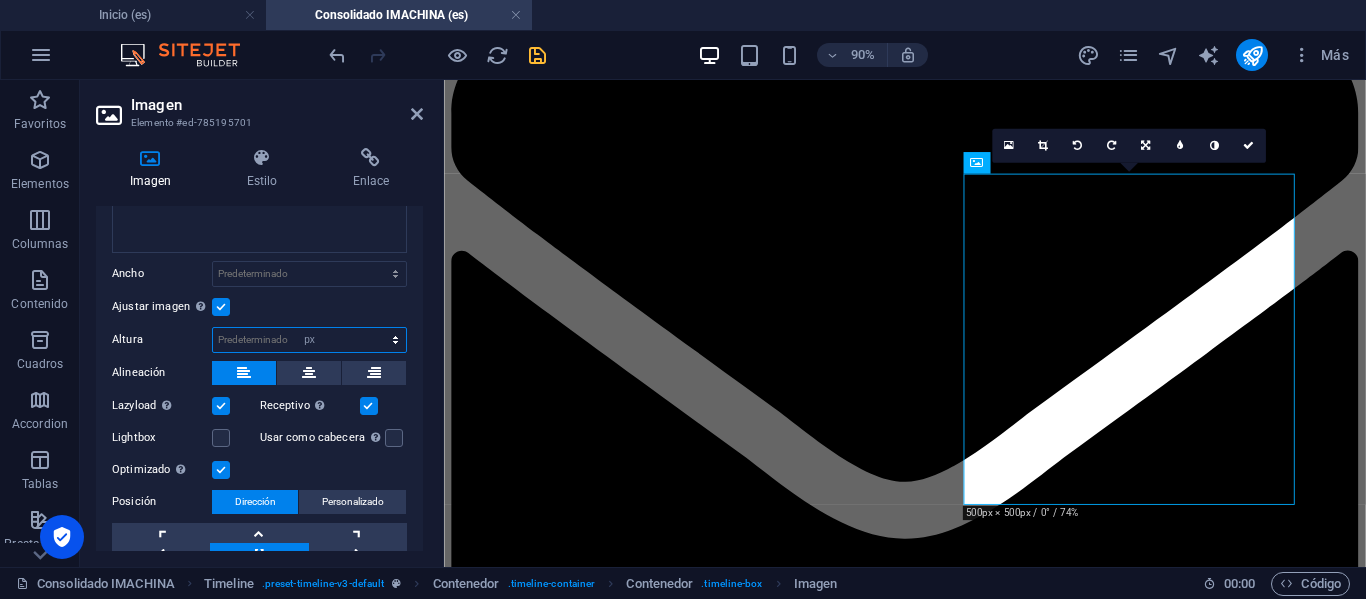 click on "Predeterminado automático px" at bounding box center (309, 340) 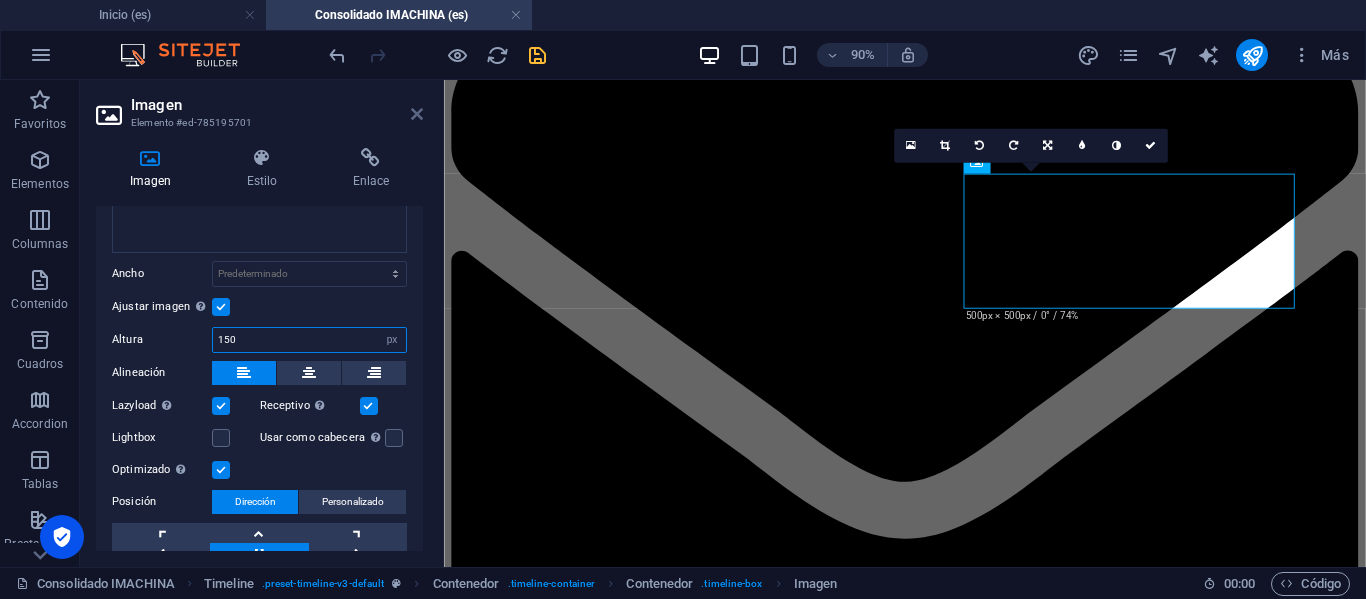 type on "150" 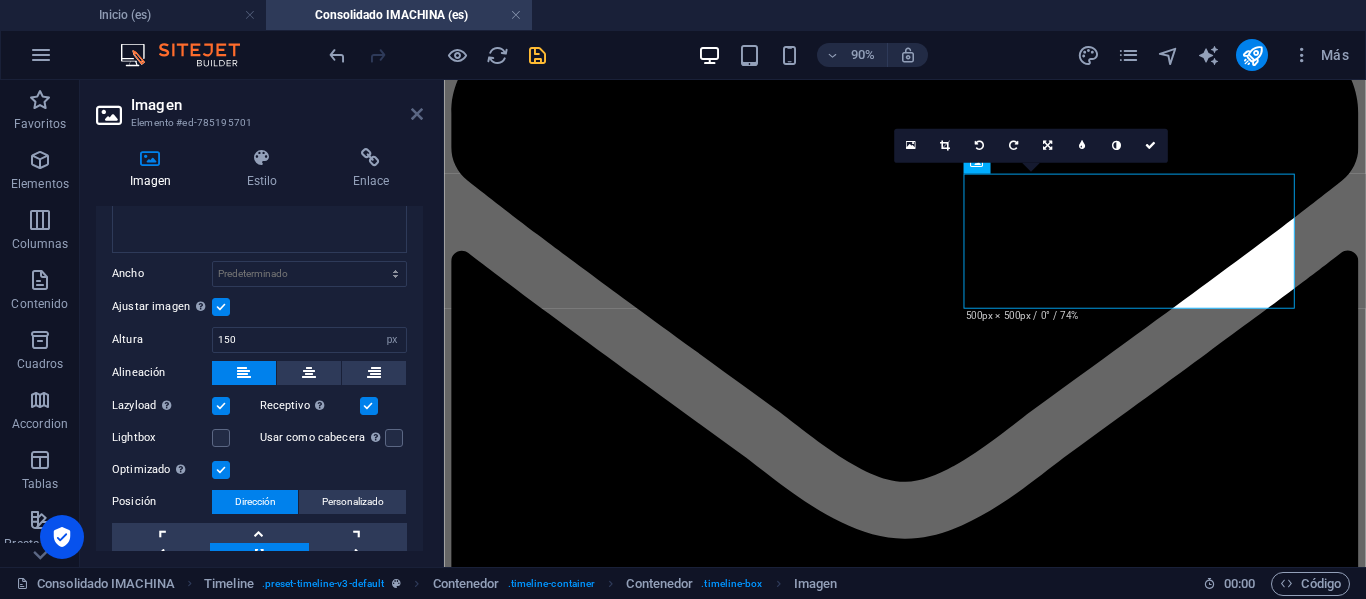 click at bounding box center (417, 114) 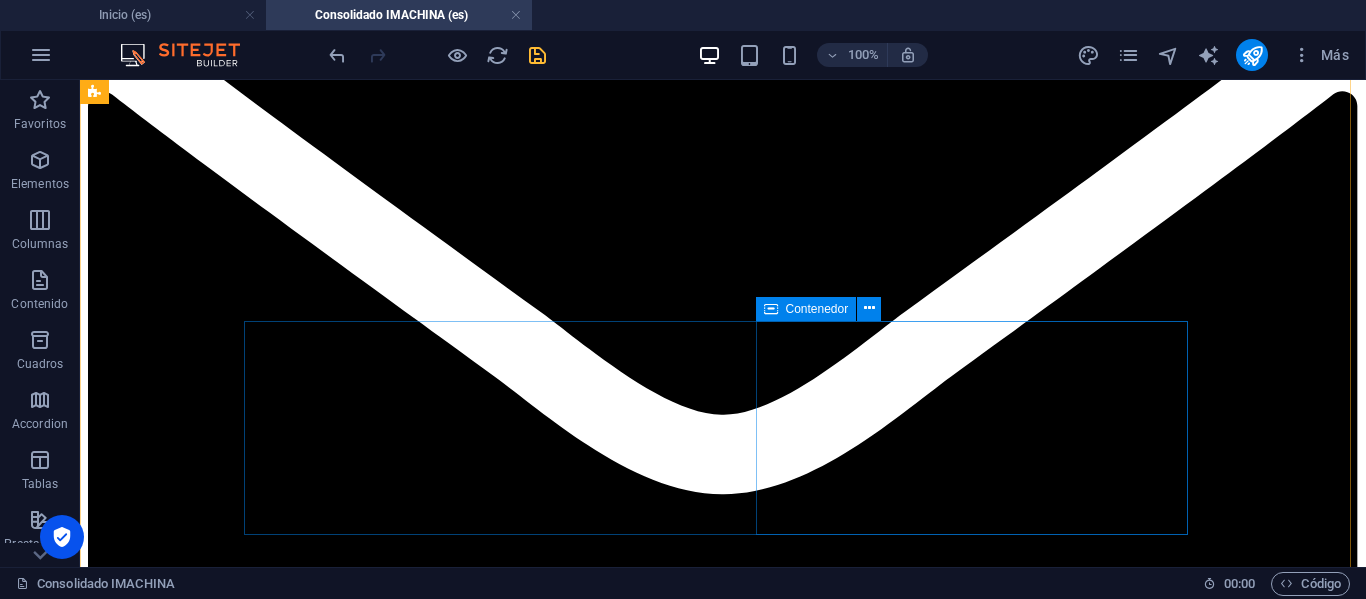 scroll, scrollTop: 2106, scrollLeft: 0, axis: vertical 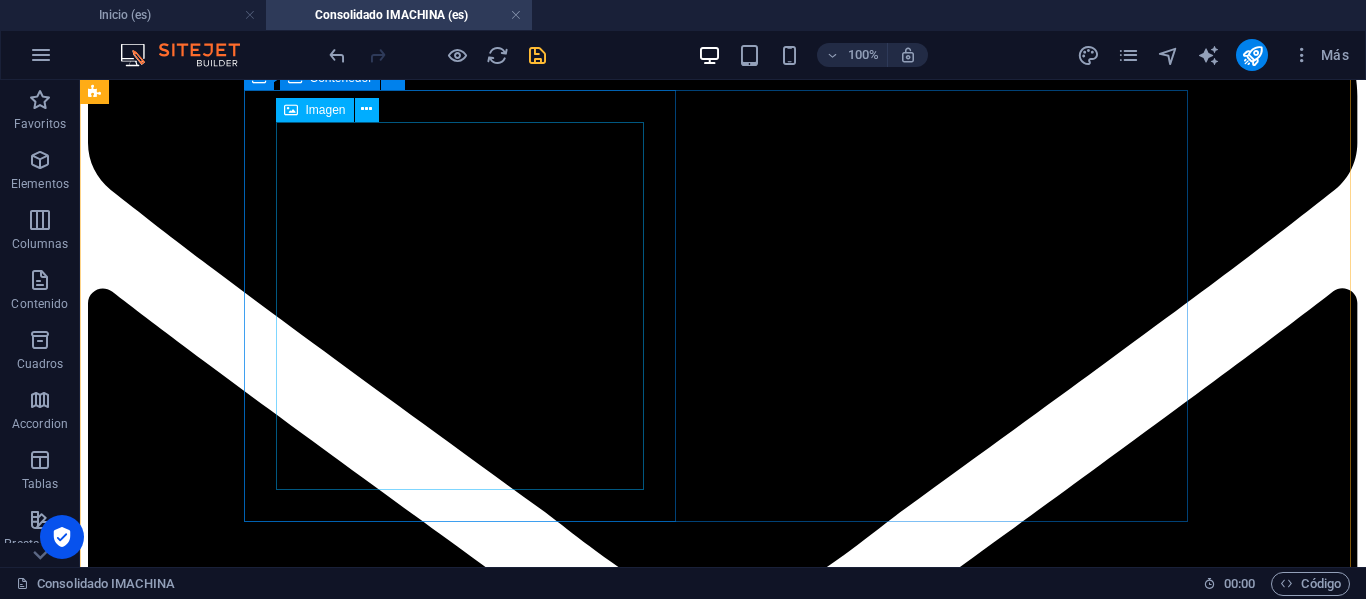 click at bounding box center (723, 10017) 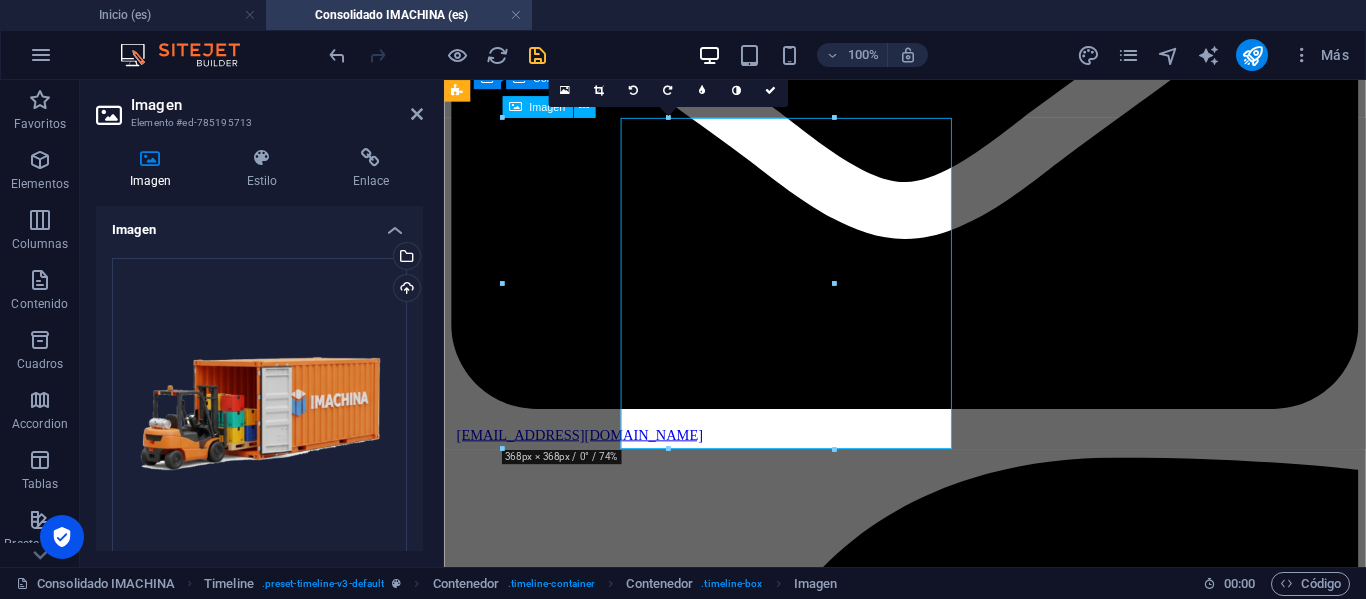 type 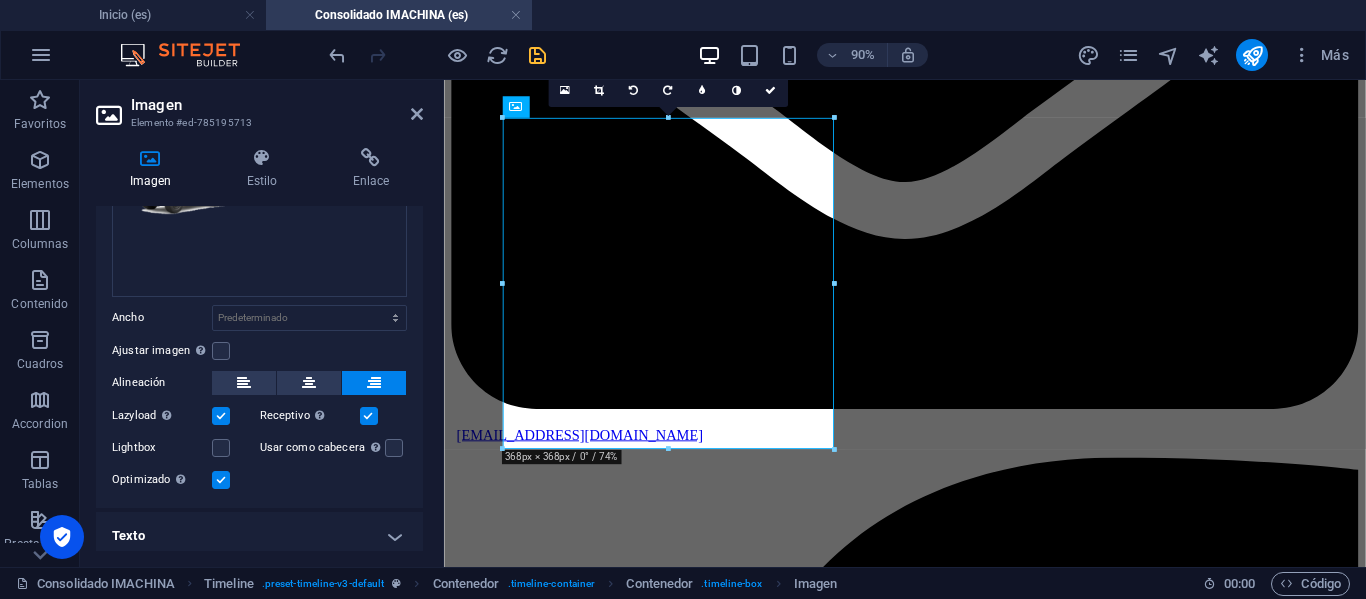 scroll, scrollTop: 261, scrollLeft: 0, axis: vertical 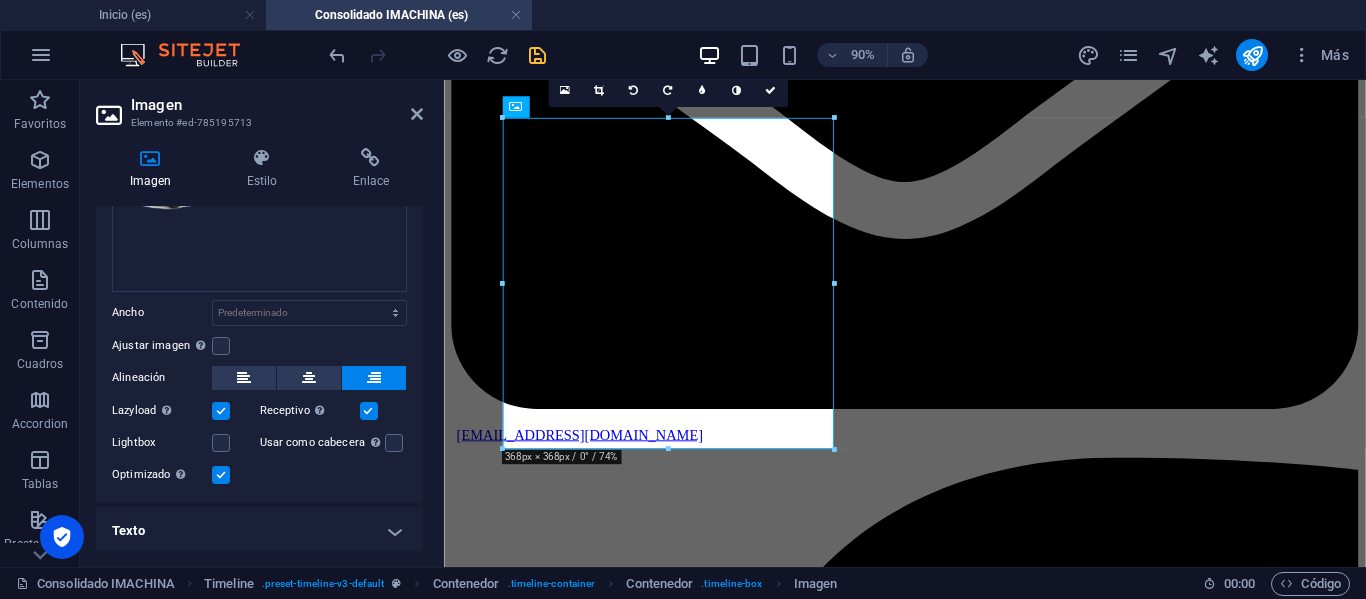 click on "Ajustar imagen Ajustar imagen automáticamente a un ancho y alto fijo" at bounding box center (259, 346) 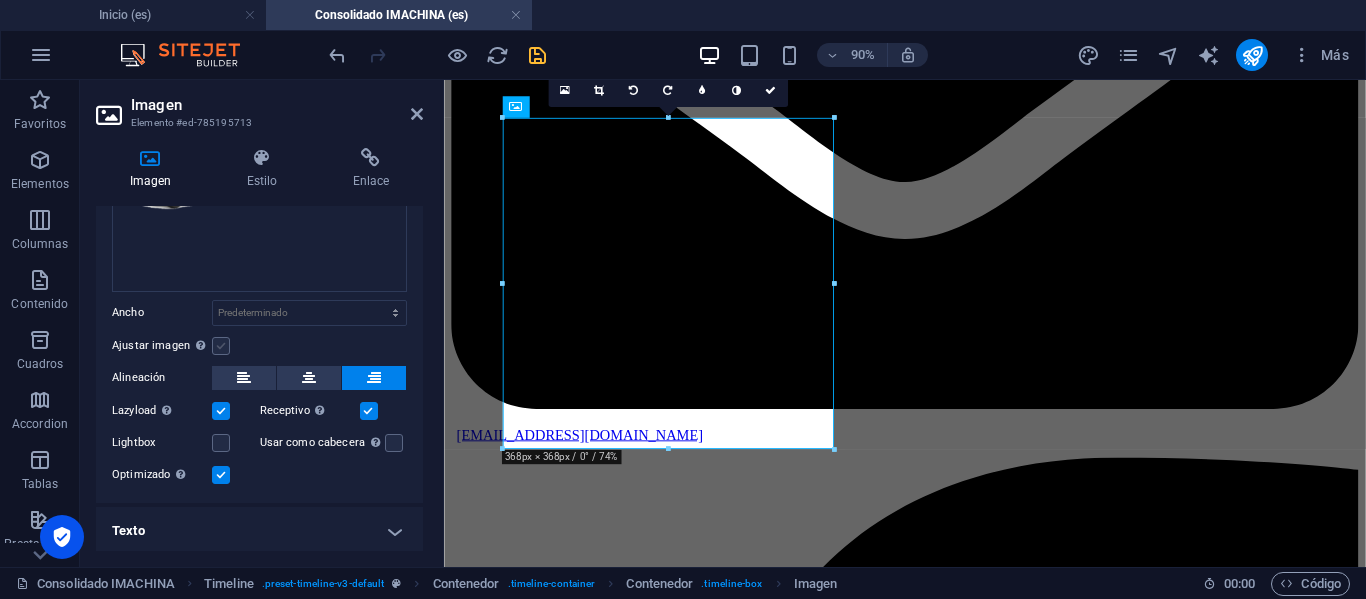 click at bounding box center (221, 346) 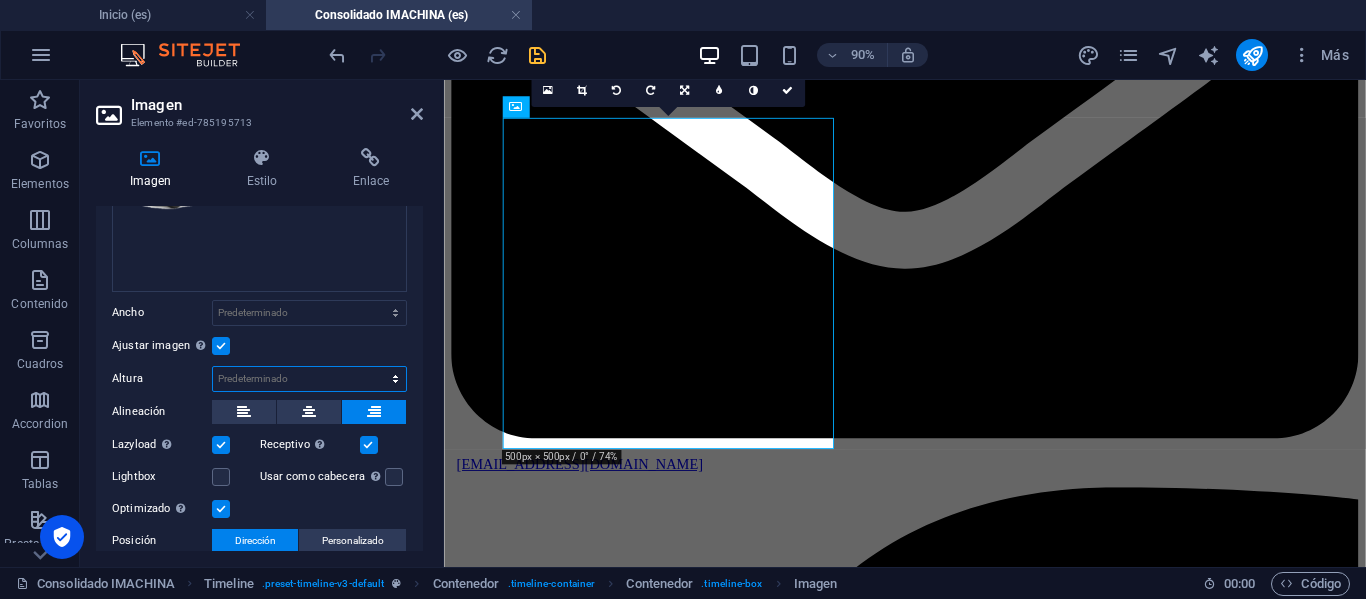 click on "Predeterminado automático px" at bounding box center [309, 379] 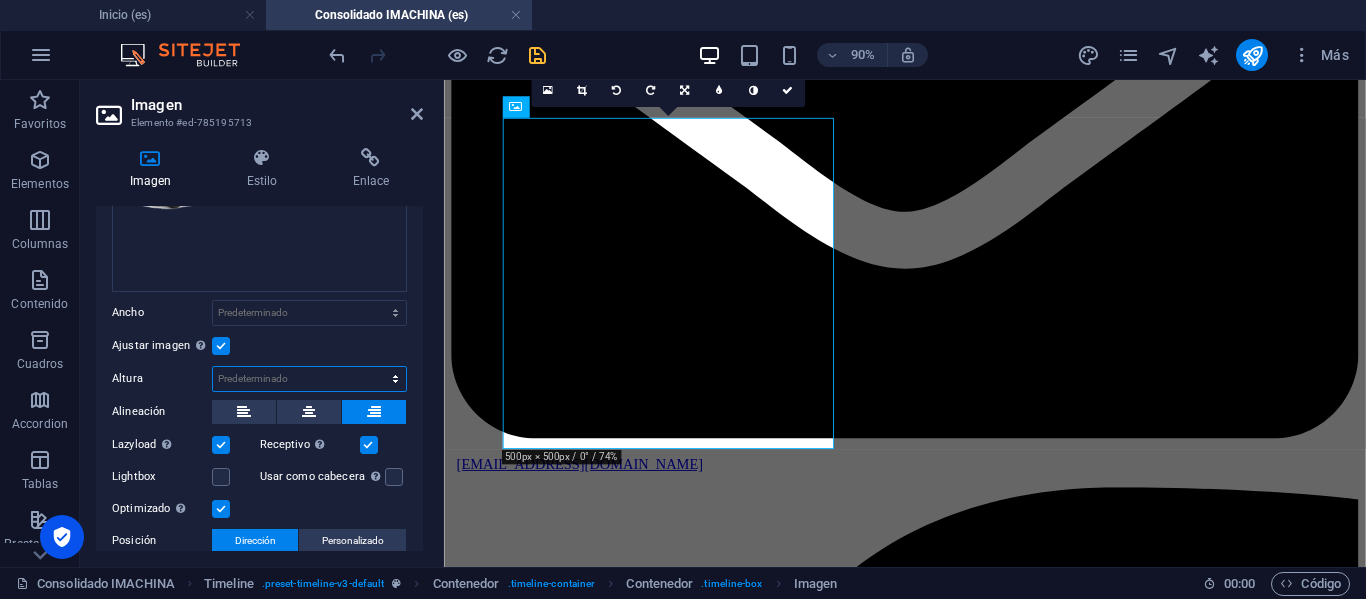 select on "px" 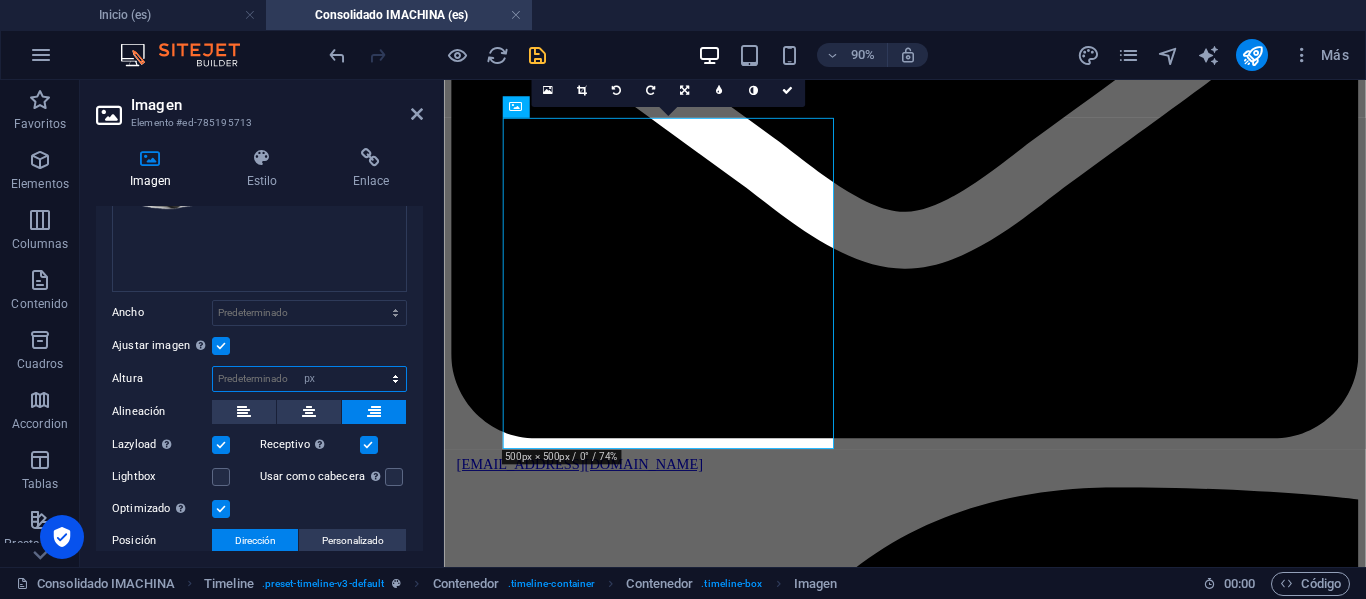 click on "Predeterminado automático px" at bounding box center [309, 379] 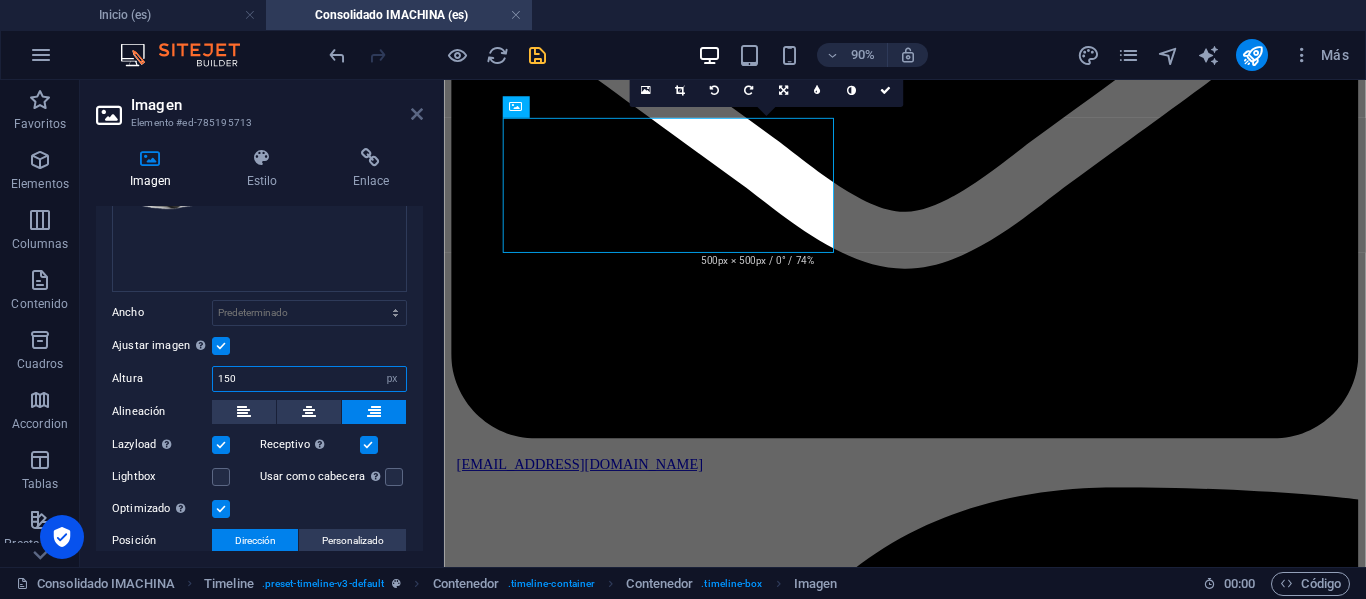 type on "150" 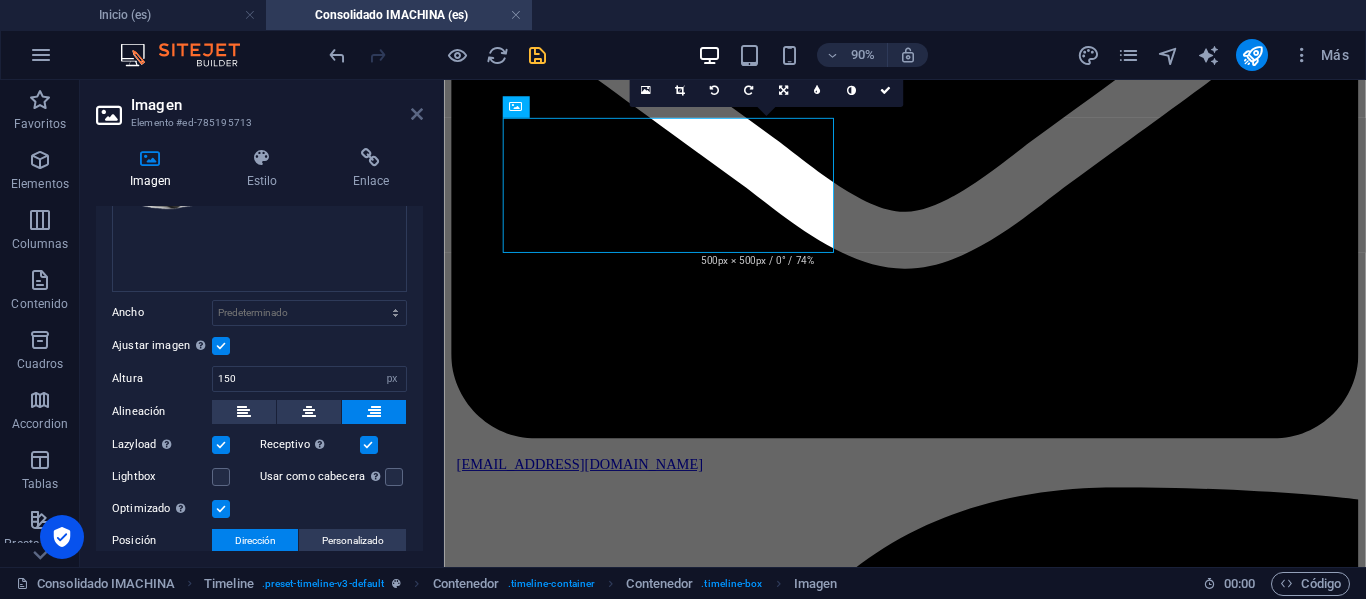 click at bounding box center (417, 114) 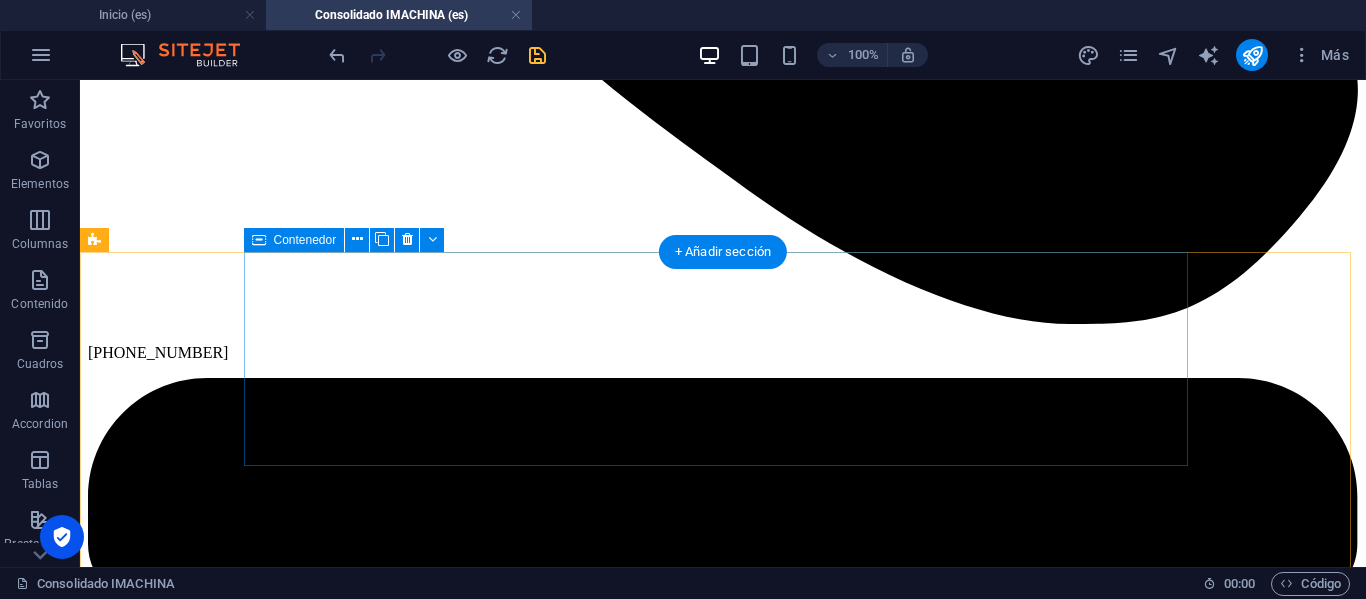 scroll, scrollTop: 1706, scrollLeft: 0, axis: vertical 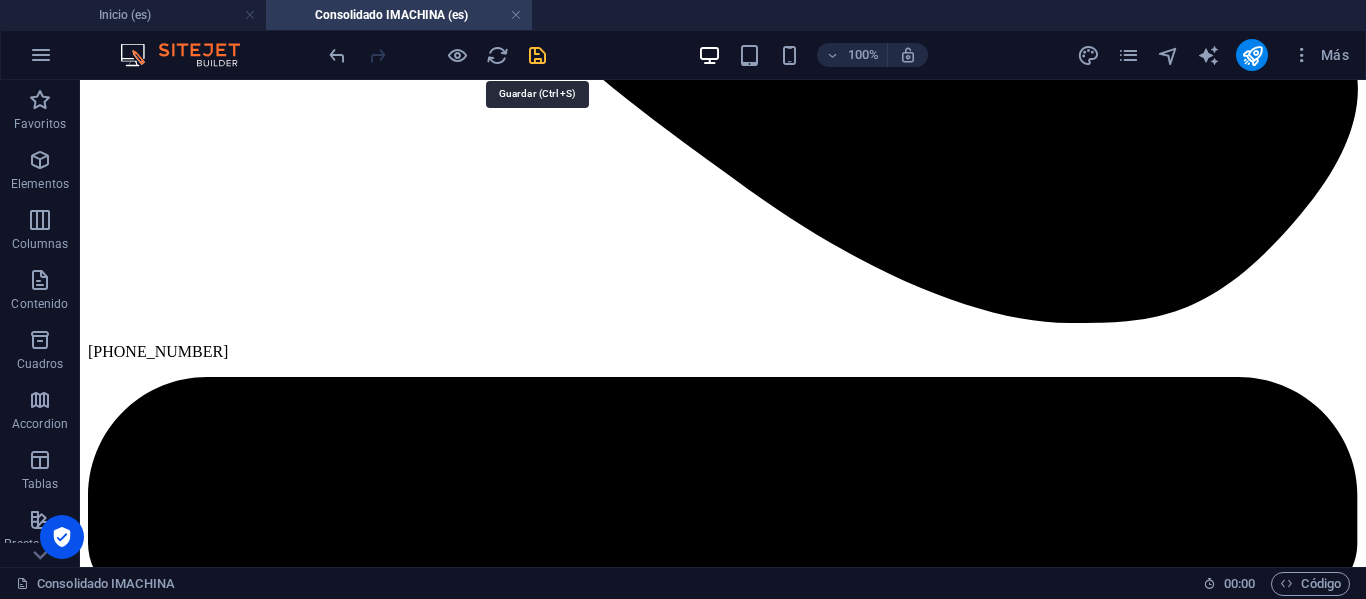 click at bounding box center [537, 55] 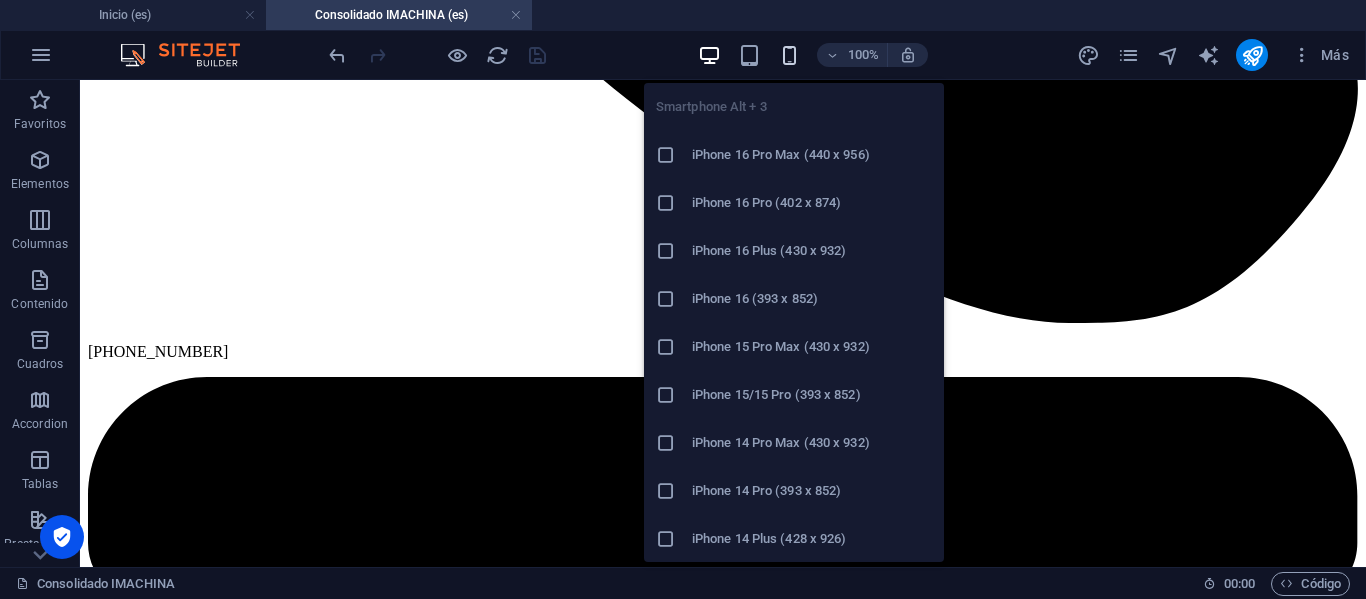 click at bounding box center (789, 55) 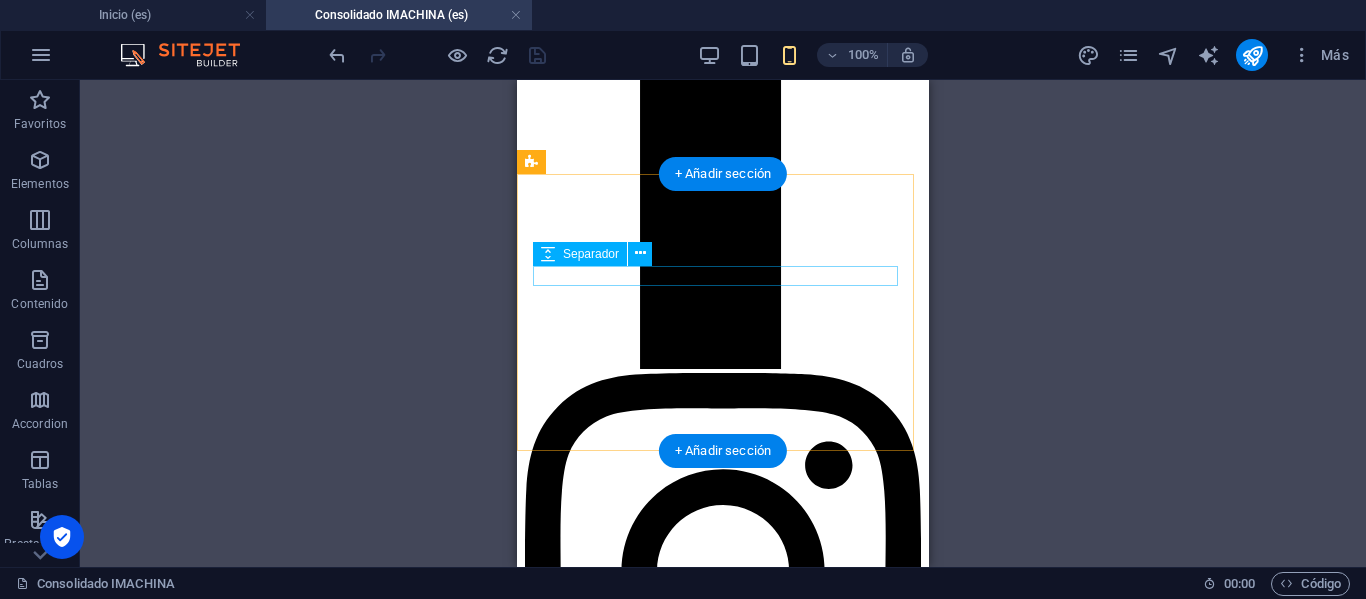 scroll, scrollTop: 1976, scrollLeft: 0, axis: vertical 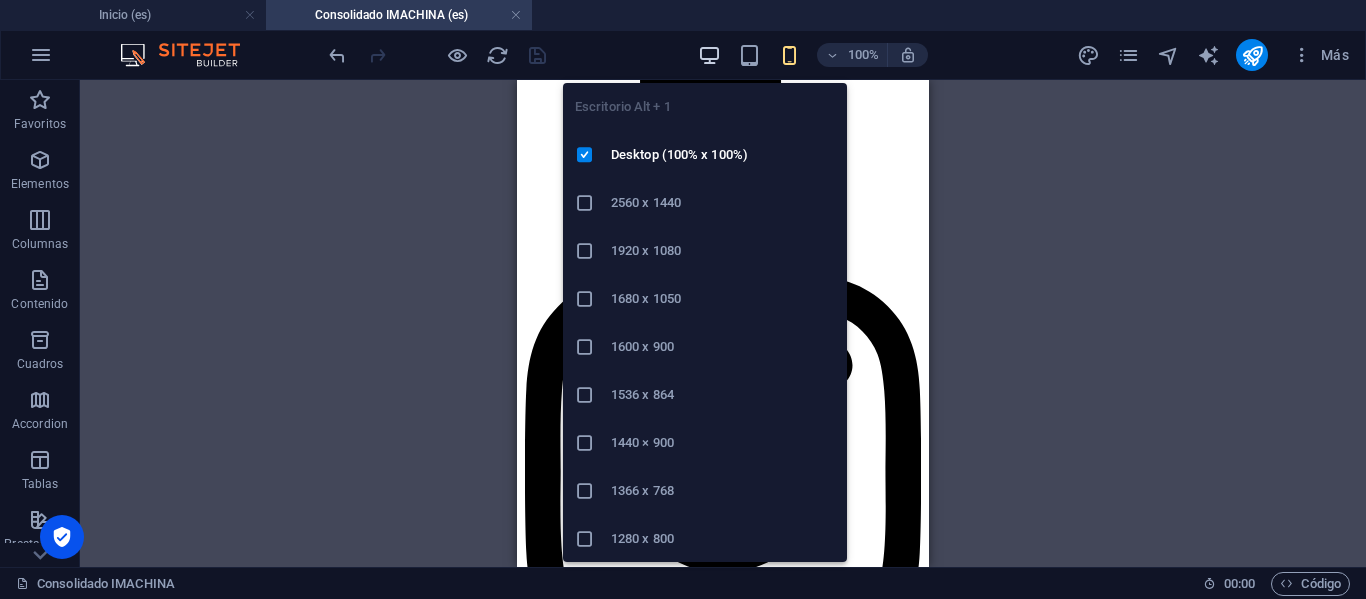 click at bounding box center (709, 55) 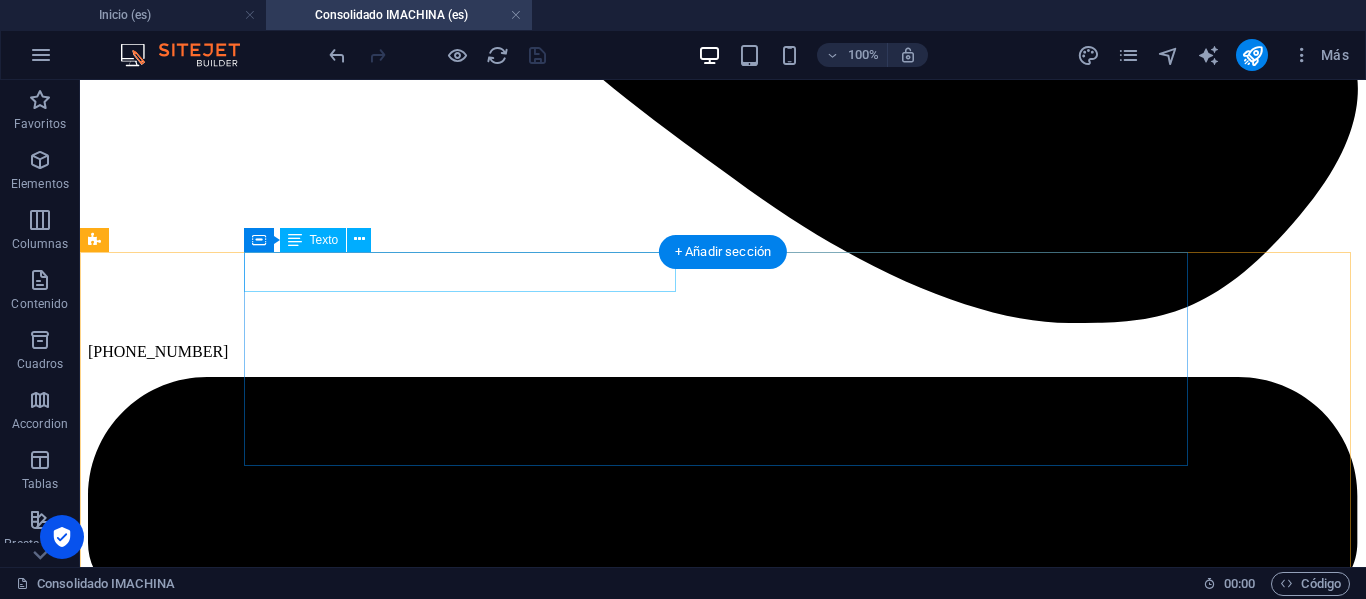 scroll, scrollTop: 1806, scrollLeft: 0, axis: vertical 